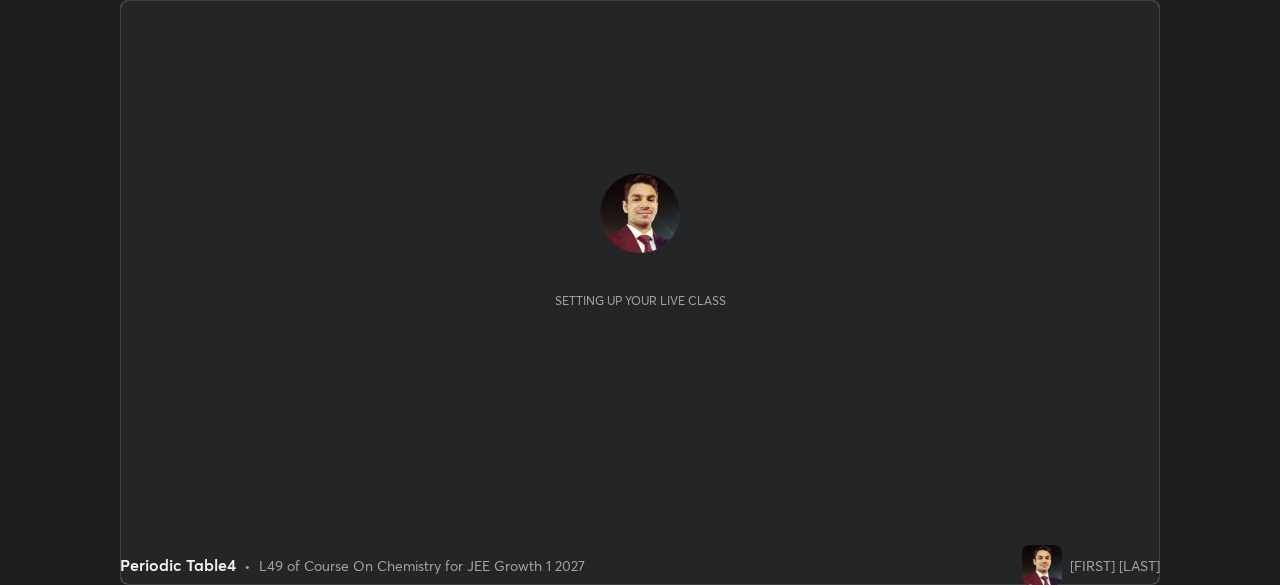 scroll, scrollTop: 0, scrollLeft: 0, axis: both 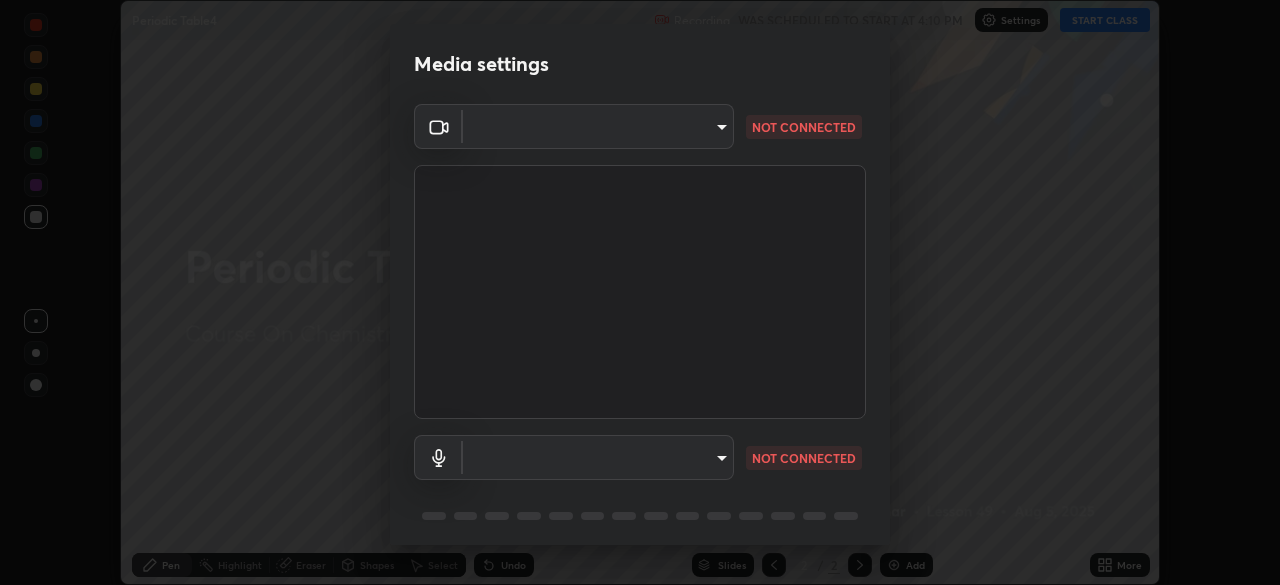 type on "14b787caa3234b54c591ffd1cb0d0a7c9d8495057a62f752d7397f13ea7eb8b5" 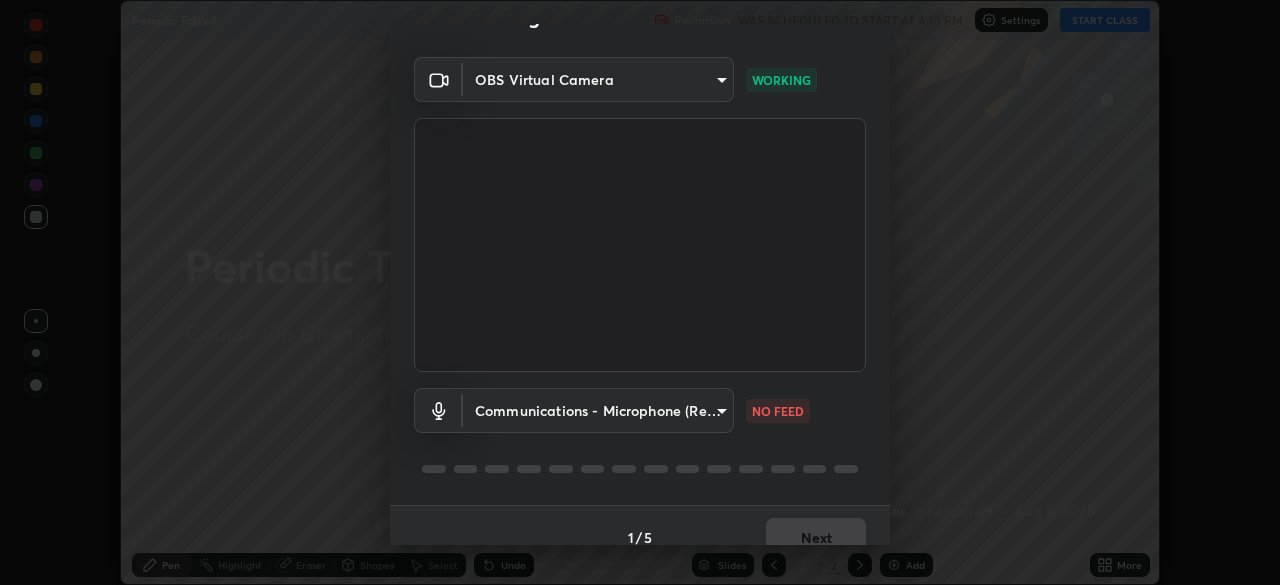 scroll, scrollTop: 71, scrollLeft: 0, axis: vertical 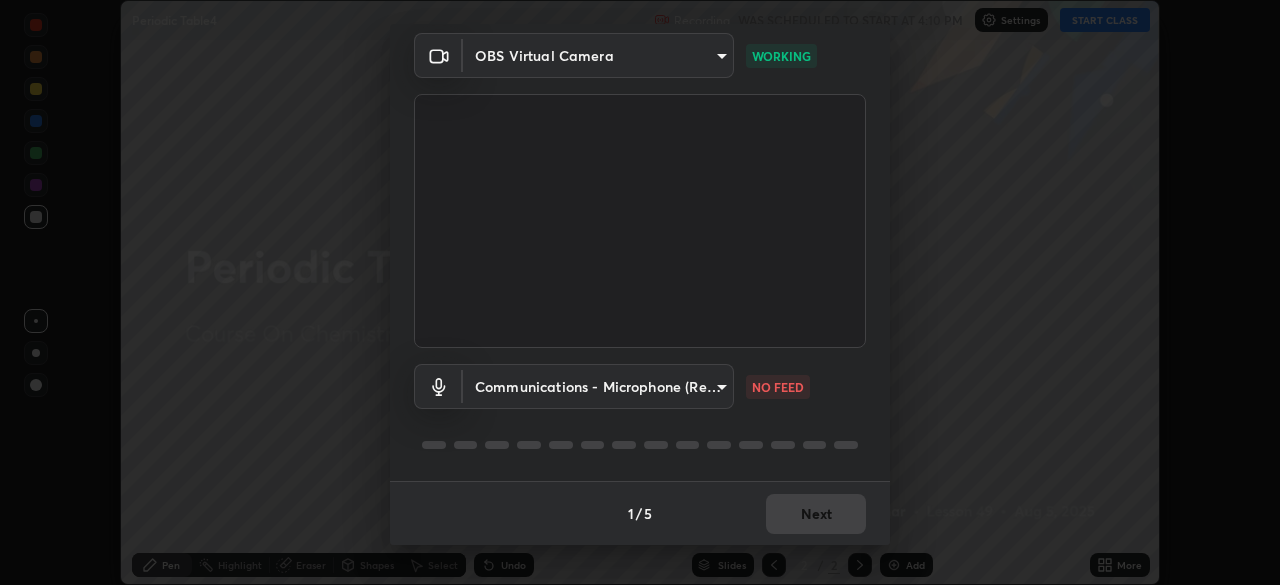 click on "Erase all Periodic Table4 Recording WAS SCHEDULED TO START AT 4:10 PM Settings START CLASS Setting up your live class Periodic Table4 • L49 of Course On Chemistry for JEE Growth 1 2027 [FIRST] [LAST] Pen Highlight Eraser Shapes Select Undo Slides 2 / 2 Add More No doubts shared Encourage your learners to ask a doubt for better clarity Report an issue Reason for reporting Buffering Chat not working Audio - Video sync issue Educator video quality low ​ Attach an image Report Media settings OBS Virtual Camera [HASH] WORKING Communications - Microphone ([AUDIO_DEVICE]) communications NO FEED 1 / 5 Next" at bounding box center [640, 292] 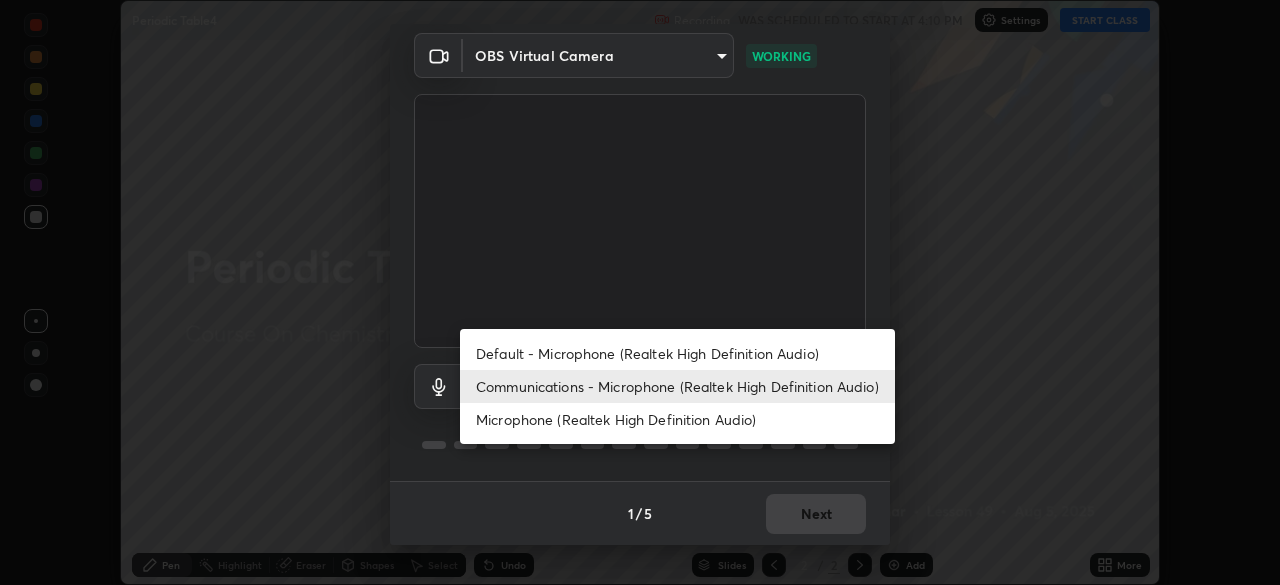 click at bounding box center (640, 292) 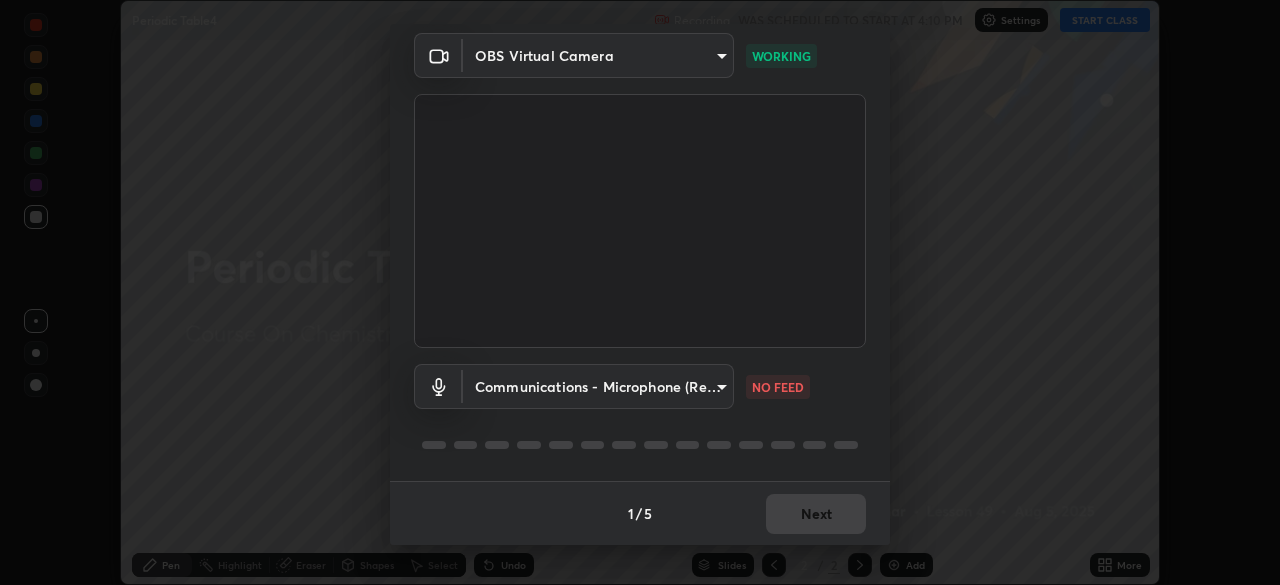 click on "Media settings OBS Virtual Camera [HASH] WORKING Communications - Microphone ([AUDIO_DEVICE]) communications NO FEED 1 / 5 Next" at bounding box center (640, 292) 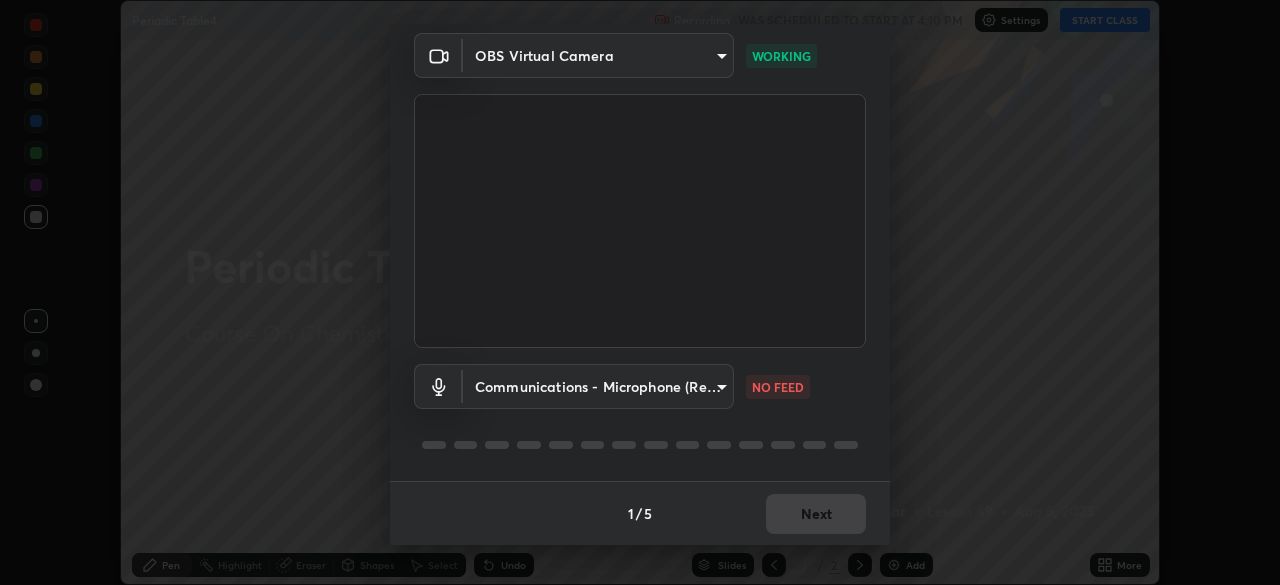 click on "Erase all Periodic Table4 Recording WAS SCHEDULED TO START AT 4:10 PM Settings START CLASS Setting up your live class Periodic Table4 • L49 of Course On Chemistry for JEE Growth 1 2027 [FIRST] [LAST] Pen Highlight Eraser Shapes Select Undo Slides 2 / 2 Add More No doubts shared Encourage your learners to ask a doubt for better clarity Report an issue Reason for reporting Buffering Chat not working Audio - Video sync issue Educator video quality low ​ Attach an image Report Media settings OBS Virtual Camera [HASH] WORKING Communications - Microphone ([AUDIO_DEVICE]) communications NO FEED 1 / 5 Next" at bounding box center (640, 292) 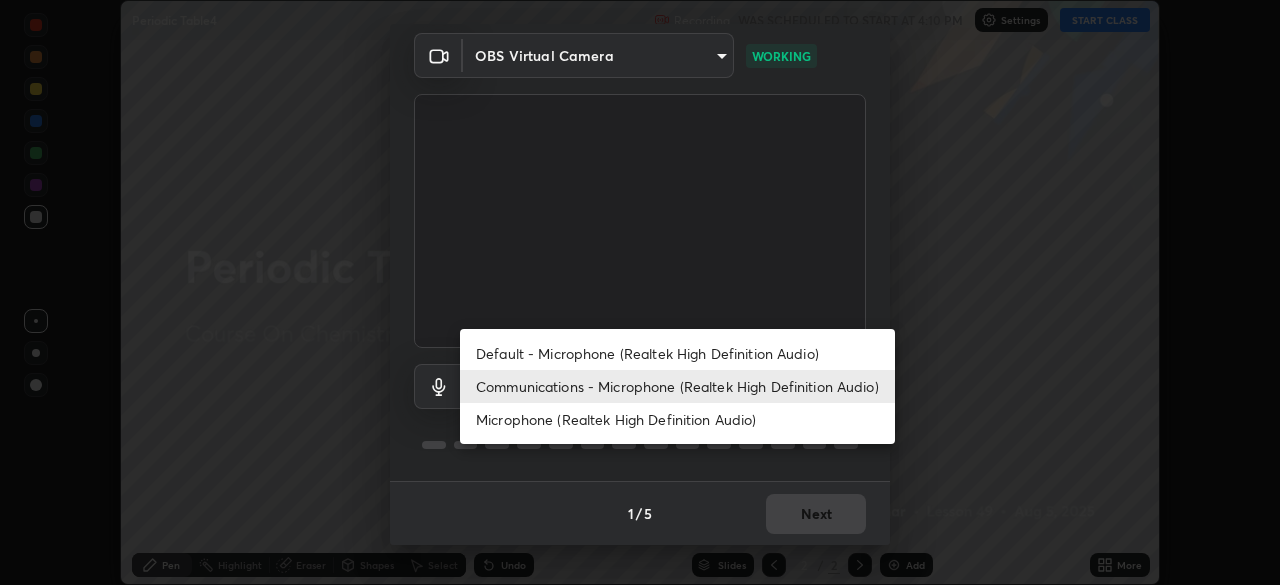 click on "Default - Microphone (Realtek High Definition Audio)" at bounding box center (677, 353) 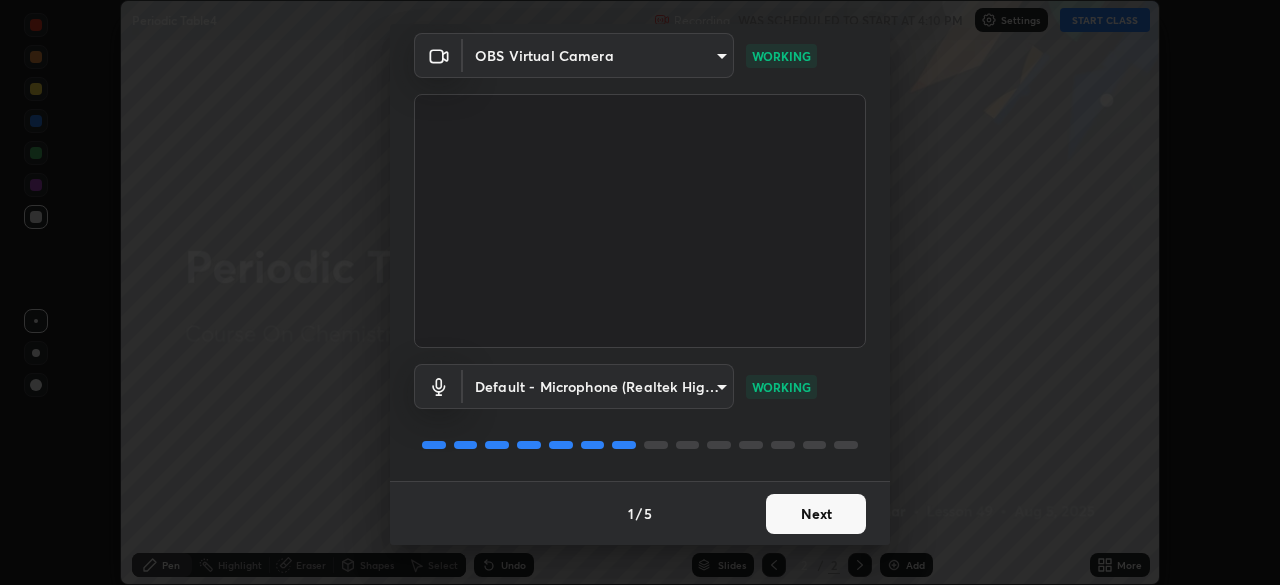 click on "Next" at bounding box center (816, 514) 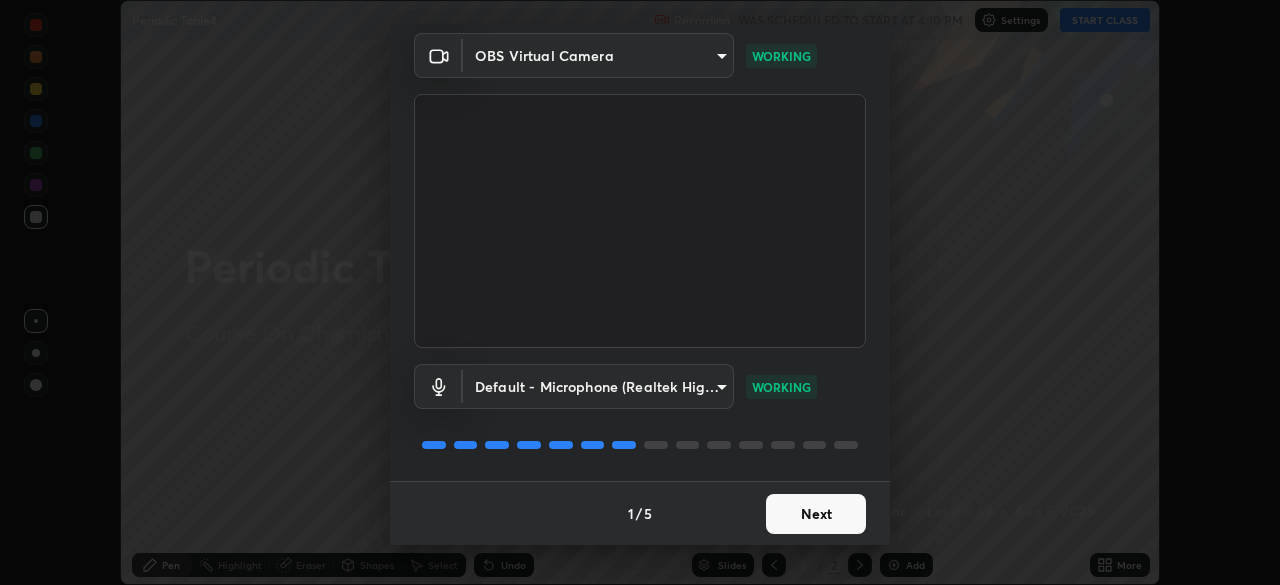 scroll, scrollTop: 0, scrollLeft: 0, axis: both 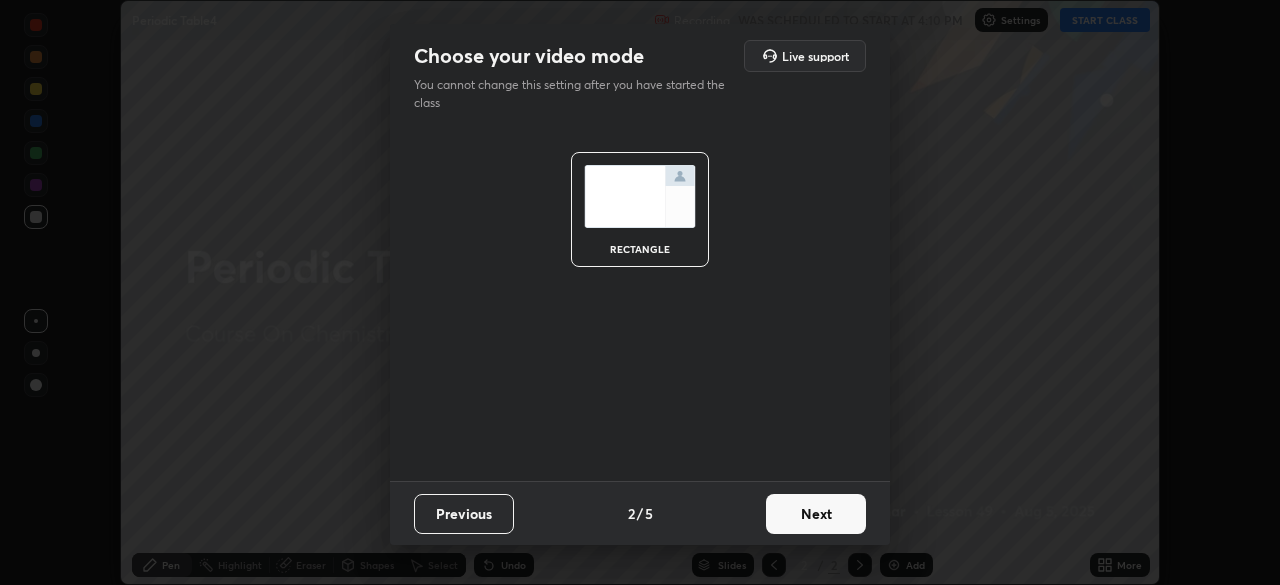 click on "Next" at bounding box center (816, 514) 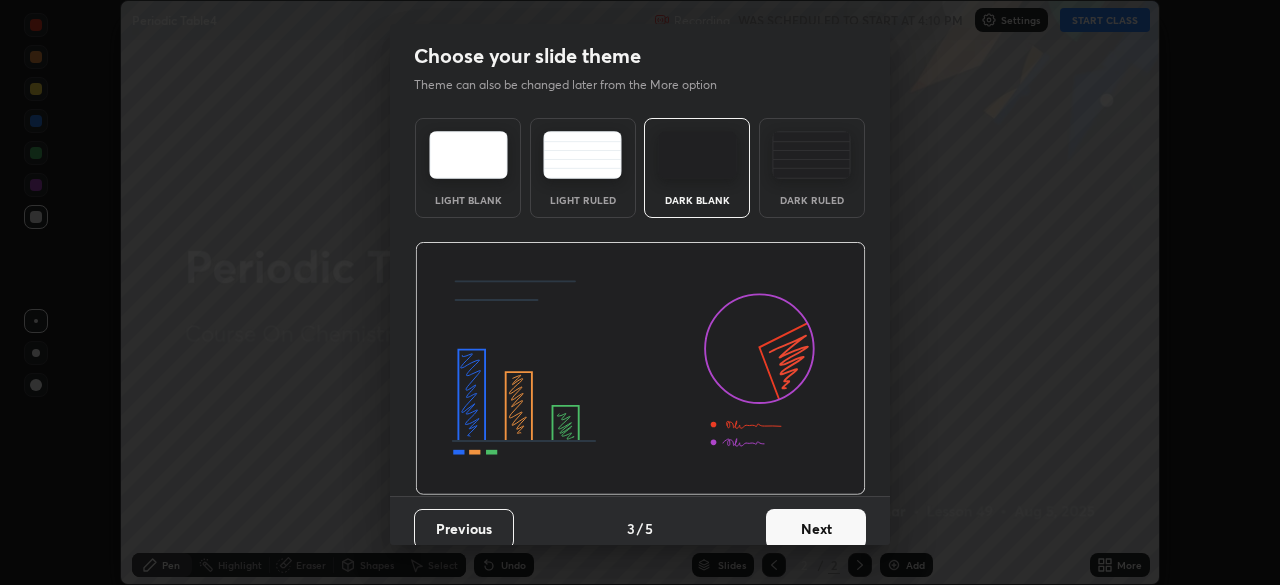 click on "Next" at bounding box center (816, 529) 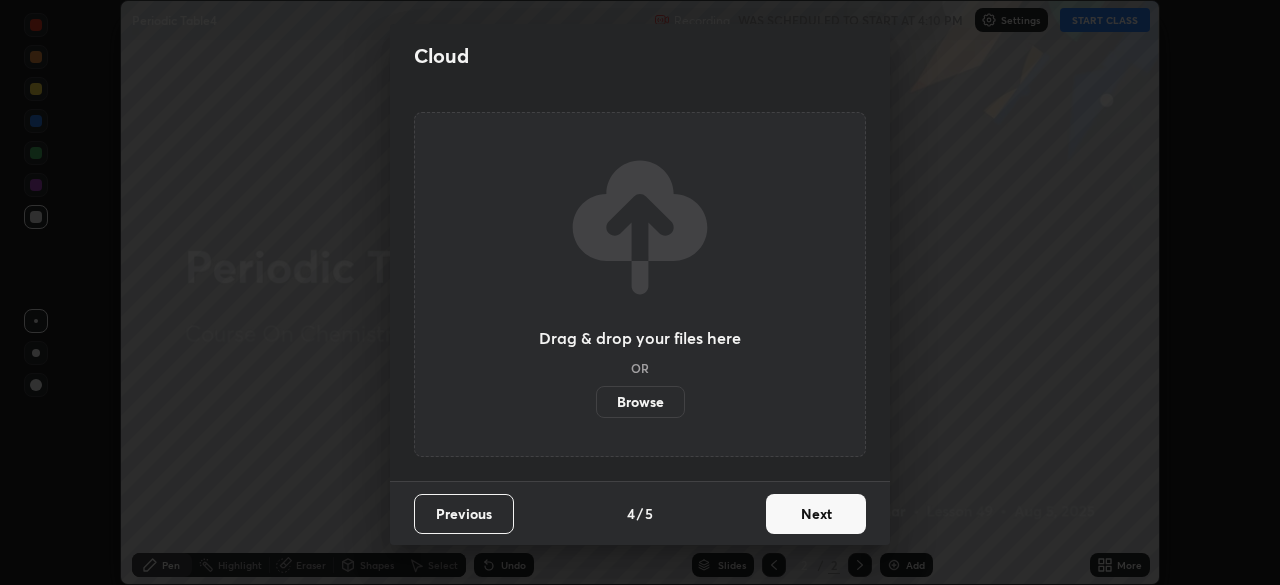 click on "Next" at bounding box center [816, 514] 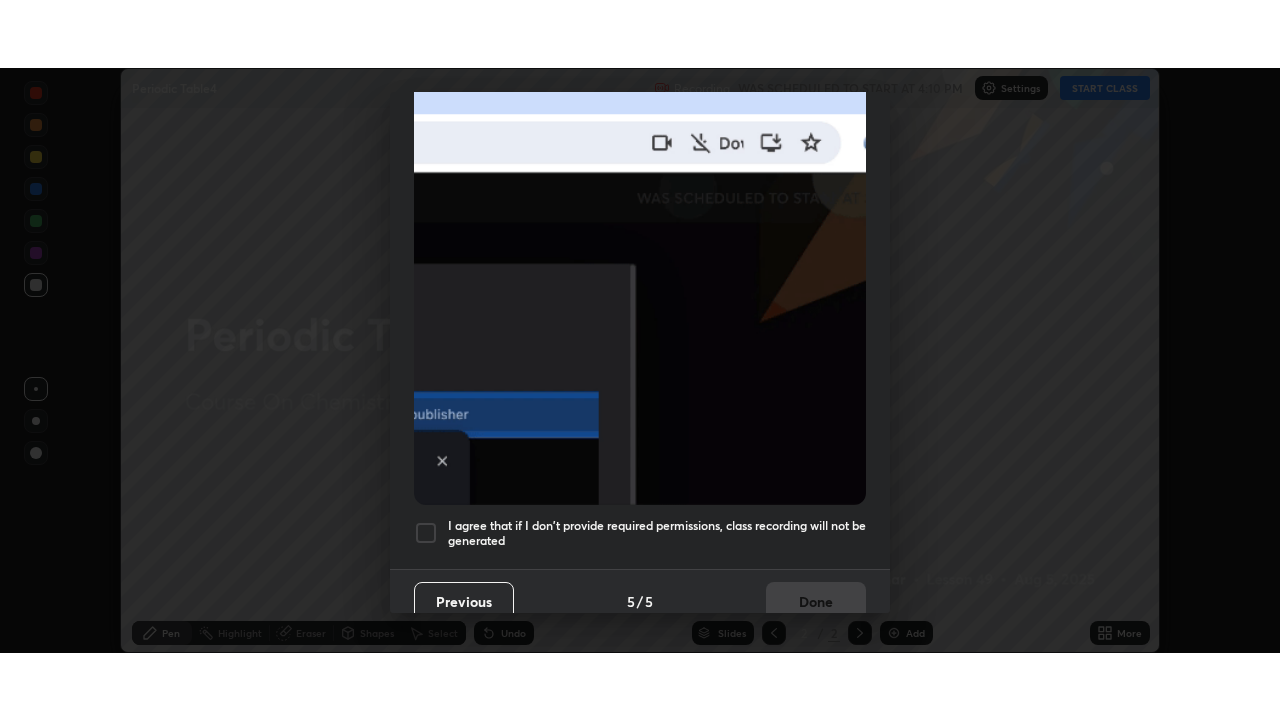 scroll, scrollTop: 479, scrollLeft: 0, axis: vertical 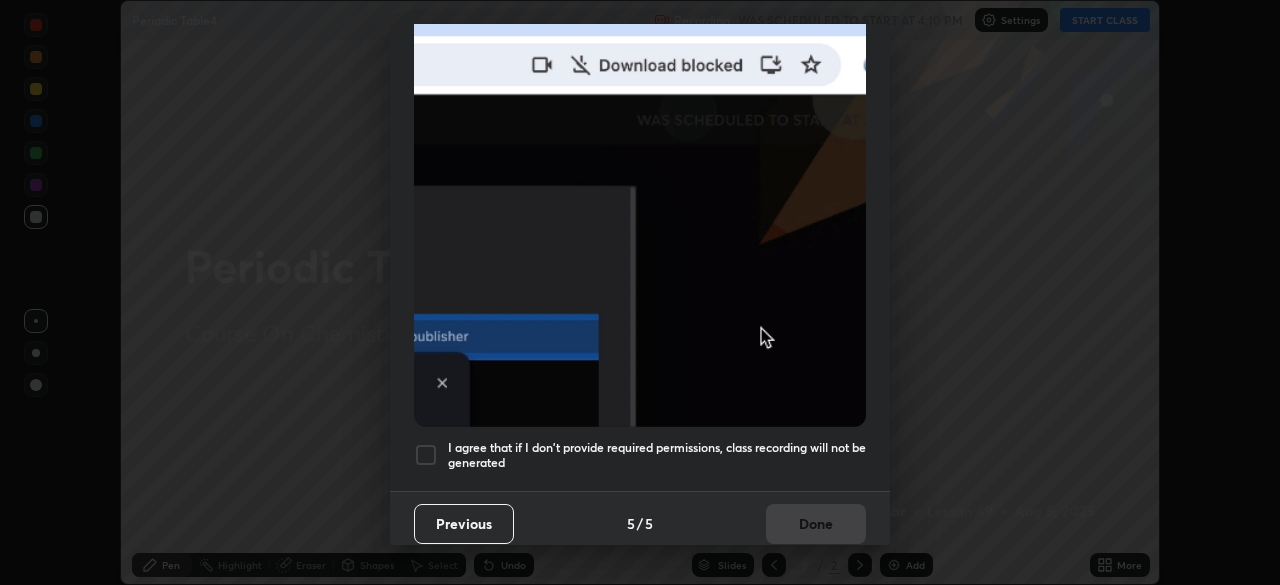 click at bounding box center (426, 455) 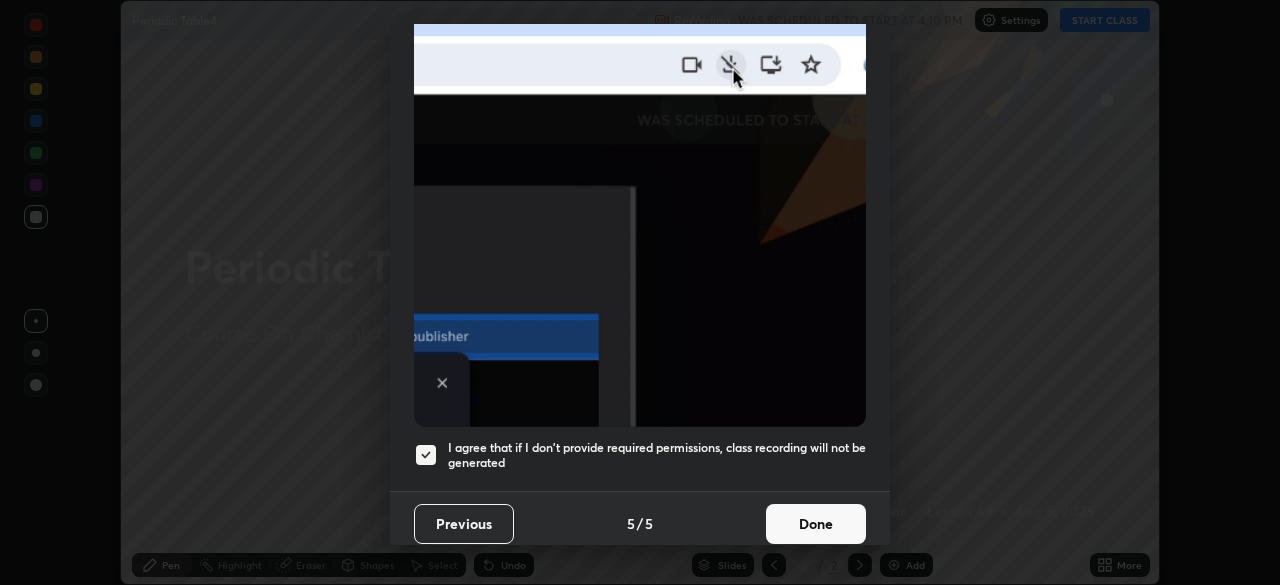 click on "Done" at bounding box center [816, 524] 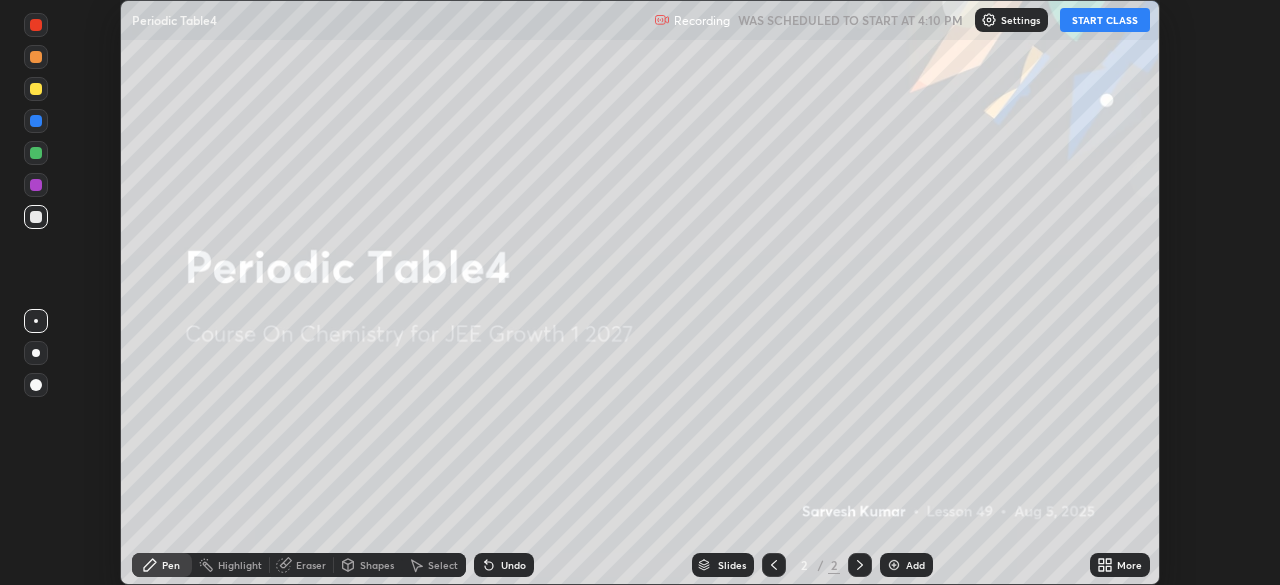 click on "START CLASS" at bounding box center (1105, 20) 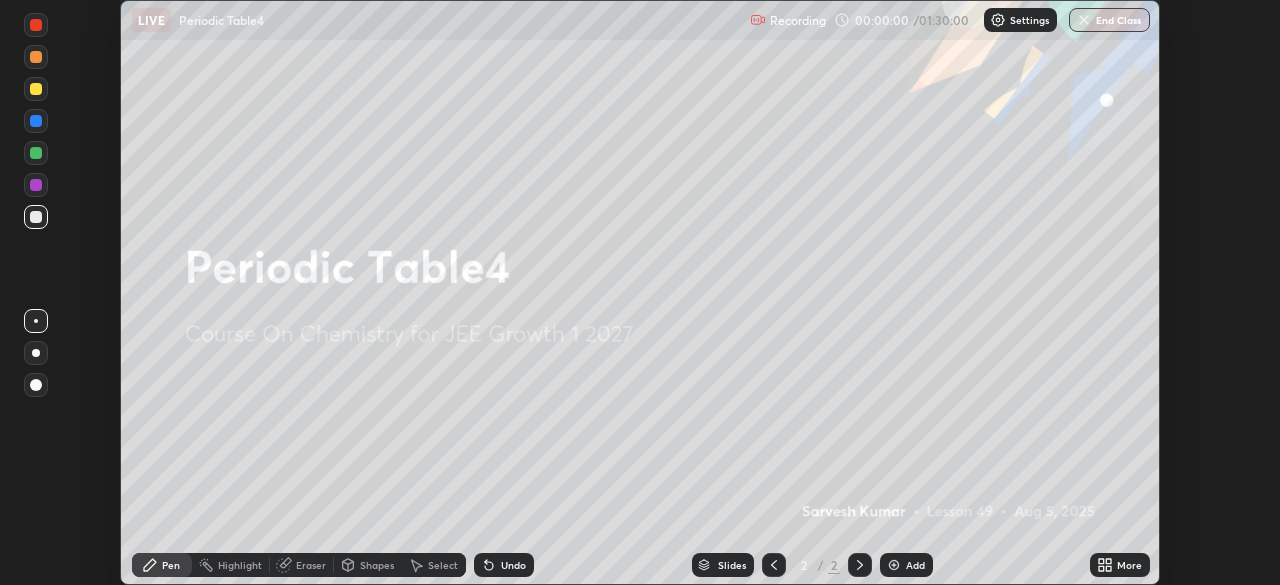 click on "More" at bounding box center [1120, 565] 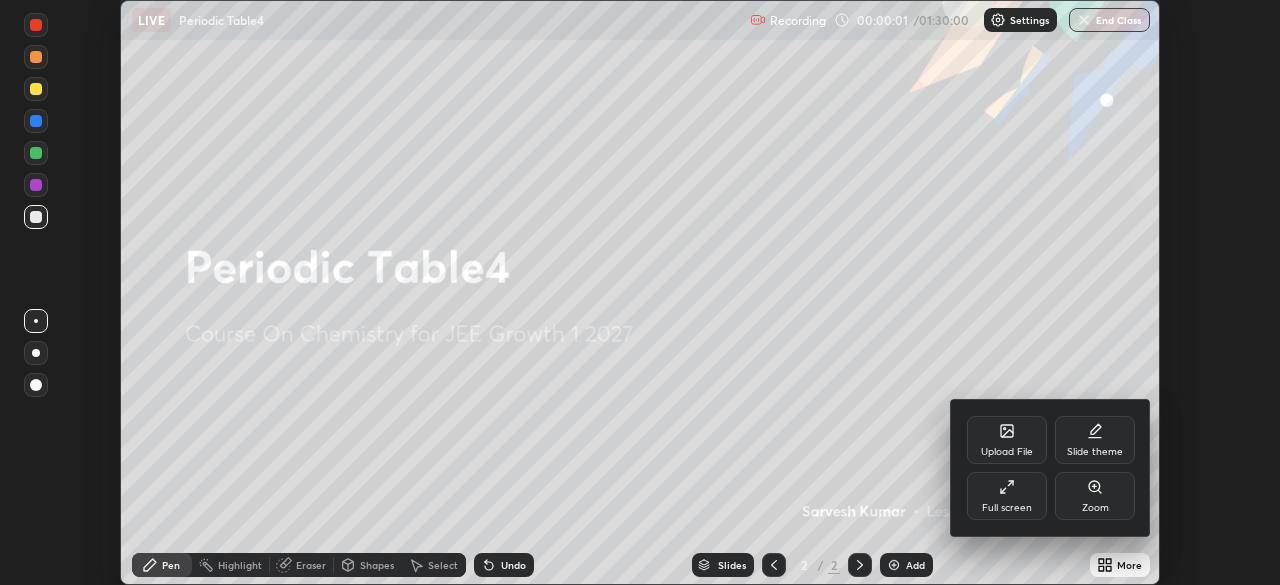 click on "Upload File" at bounding box center (1007, 440) 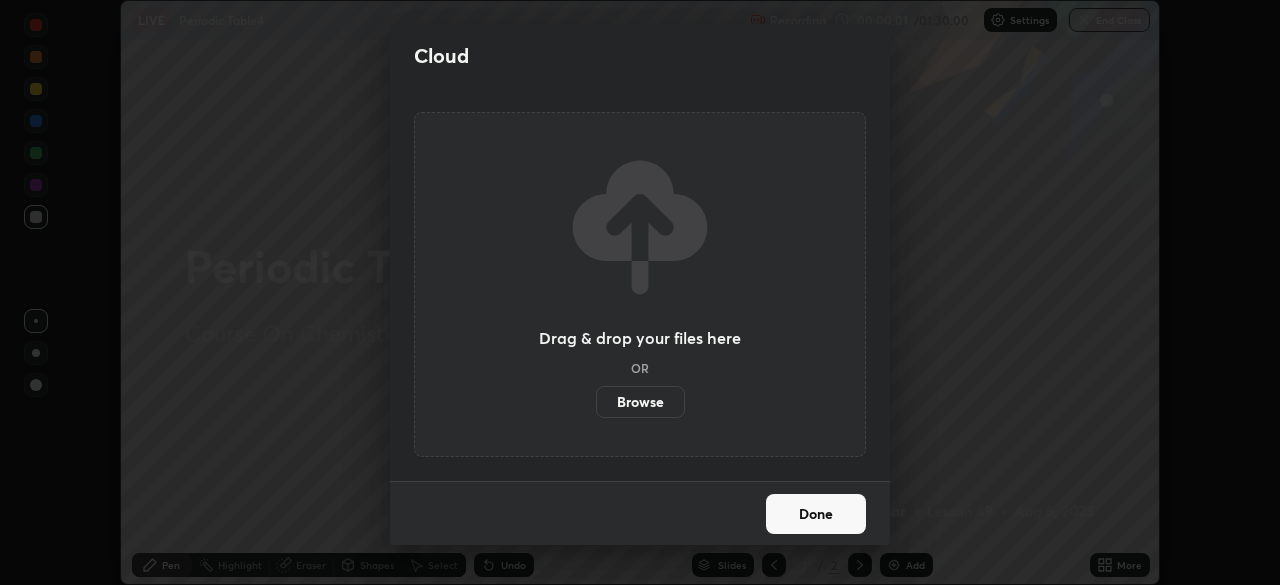 click on "Browse" at bounding box center [640, 402] 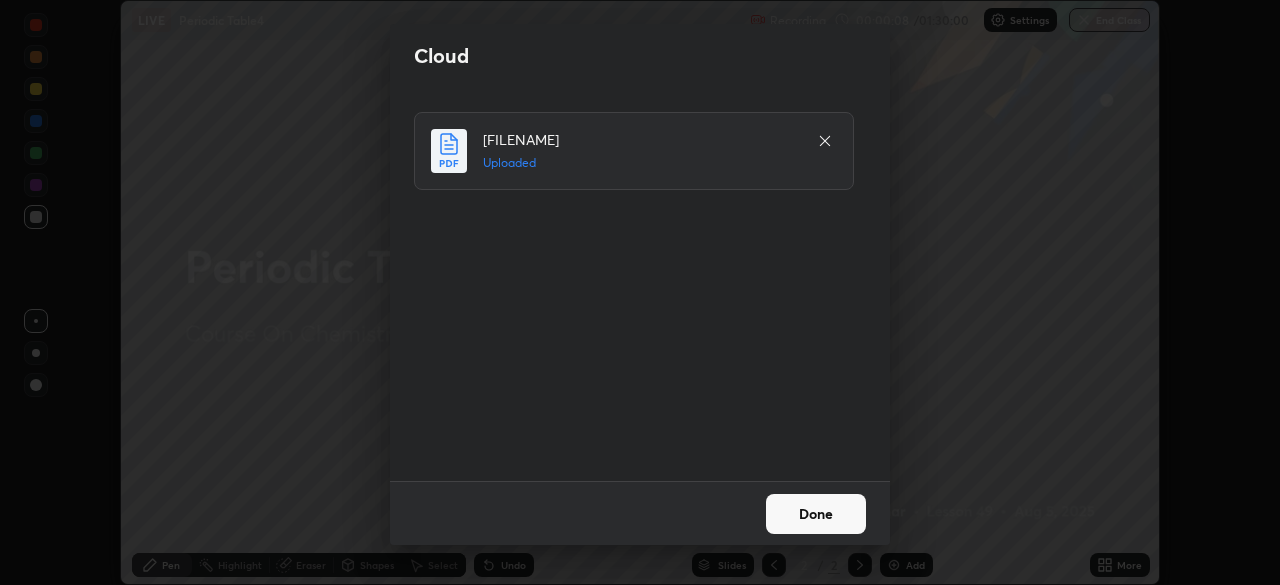 click on "Done" at bounding box center [816, 514] 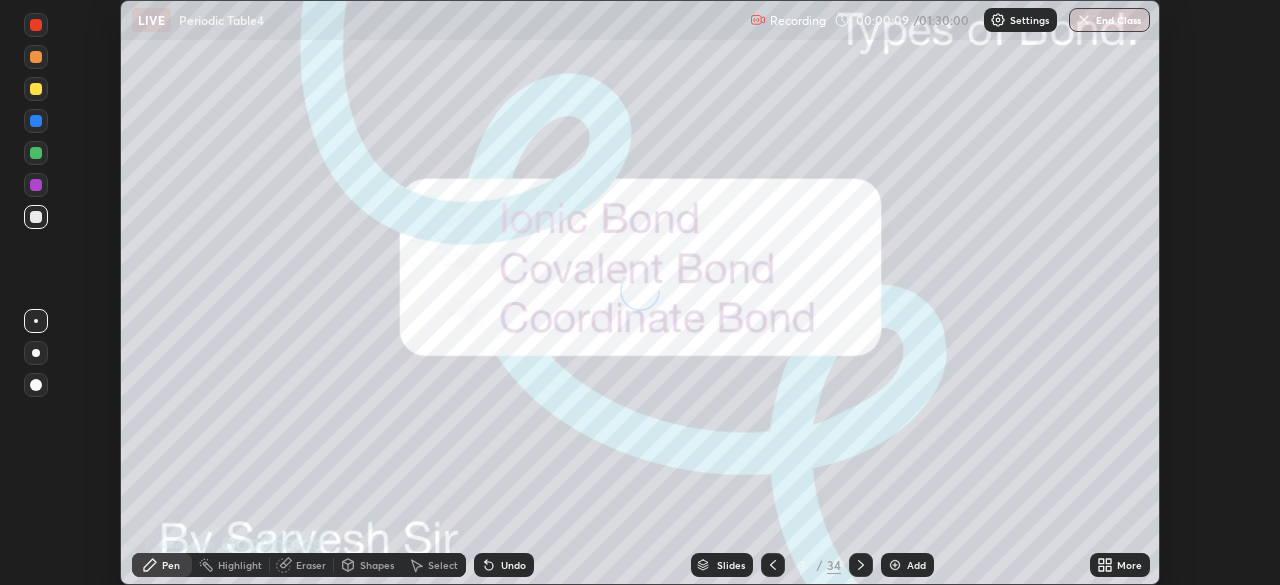 click 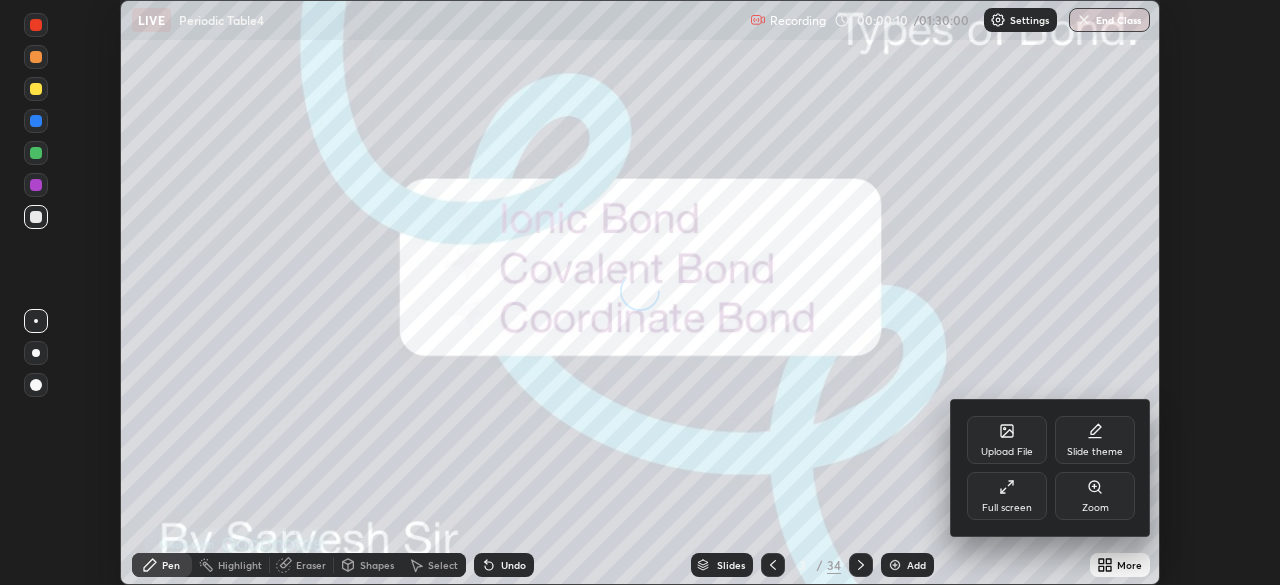 click on "Full screen" at bounding box center (1007, 496) 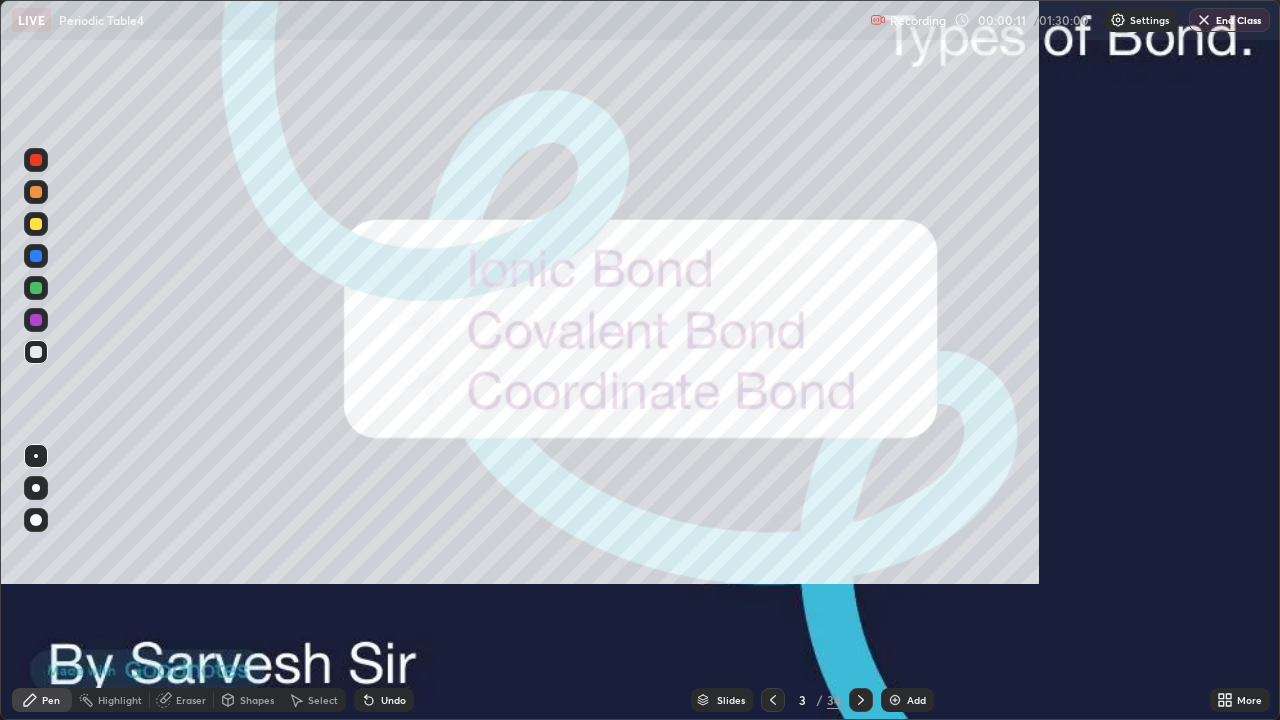 scroll, scrollTop: 99280, scrollLeft: 98720, axis: both 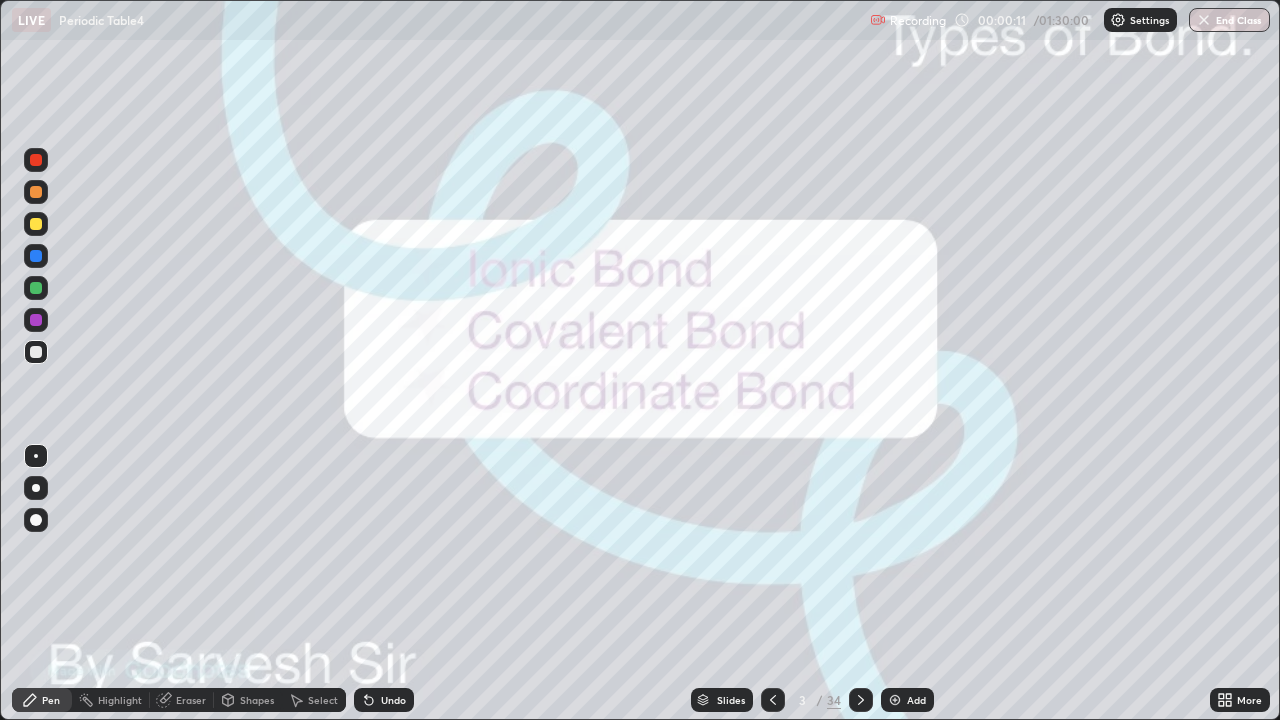 click 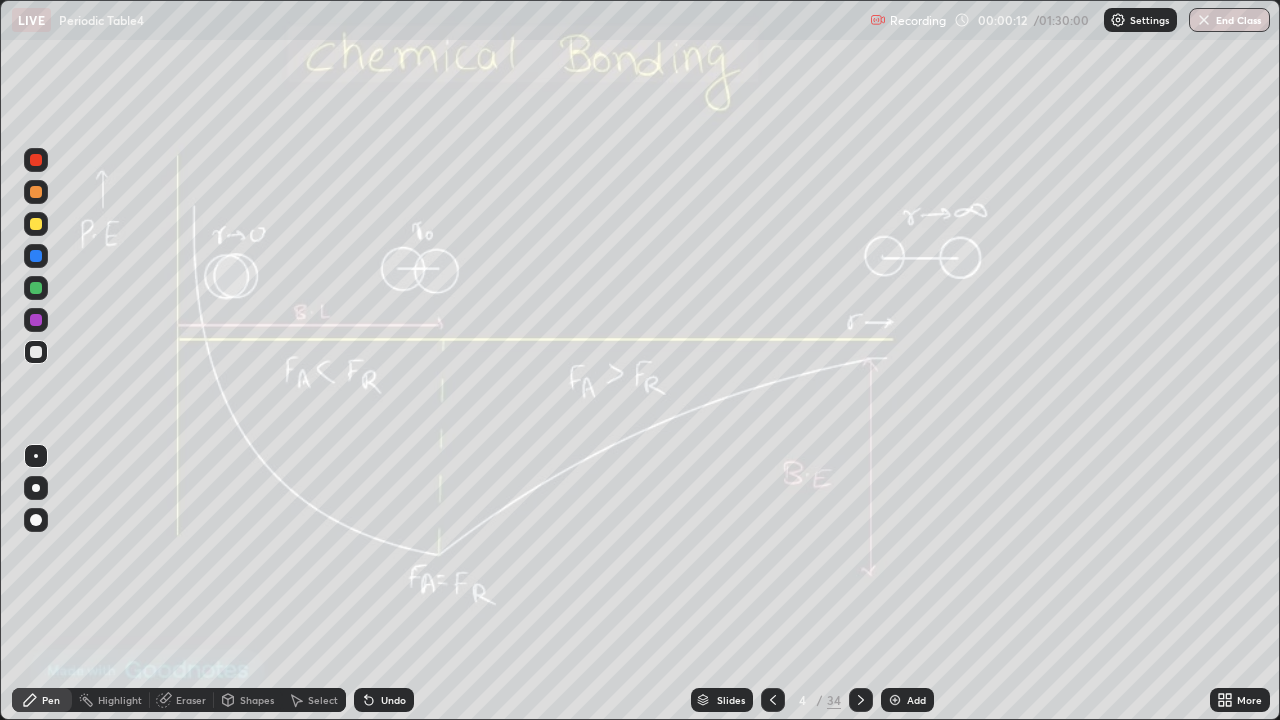 click on "Slides" at bounding box center (731, 700) 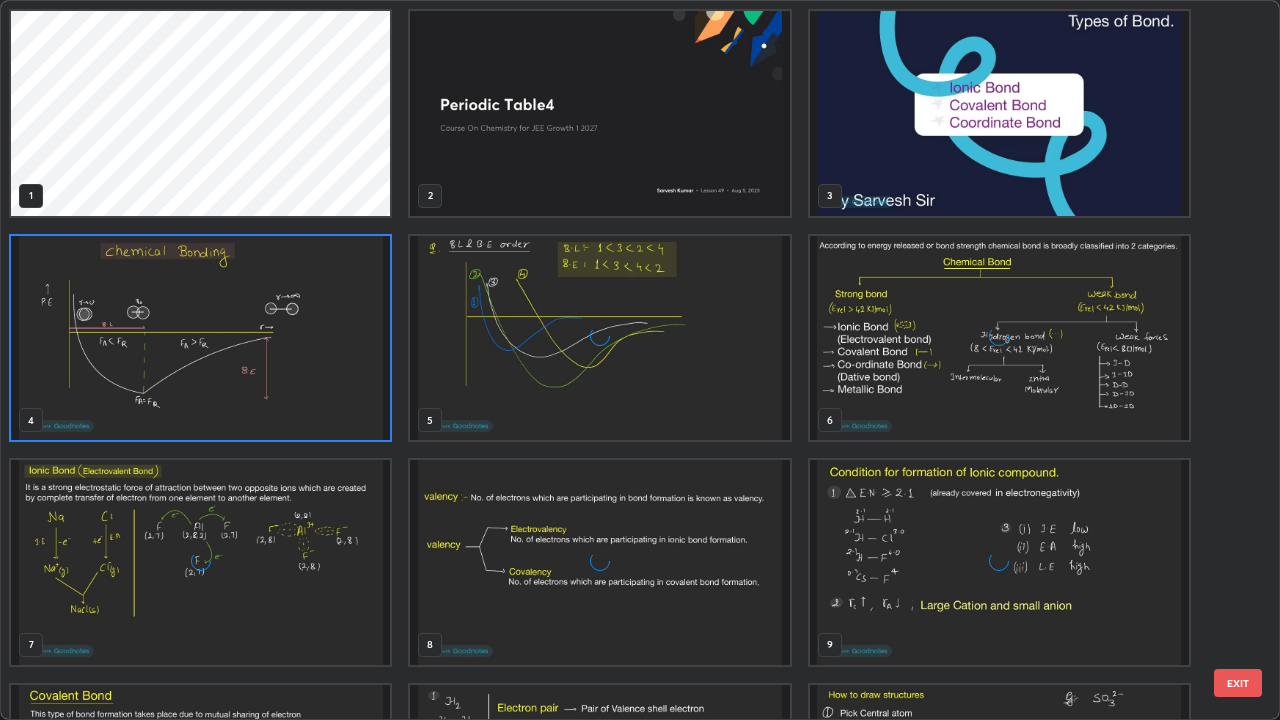 scroll, scrollTop: 7, scrollLeft: 11, axis: both 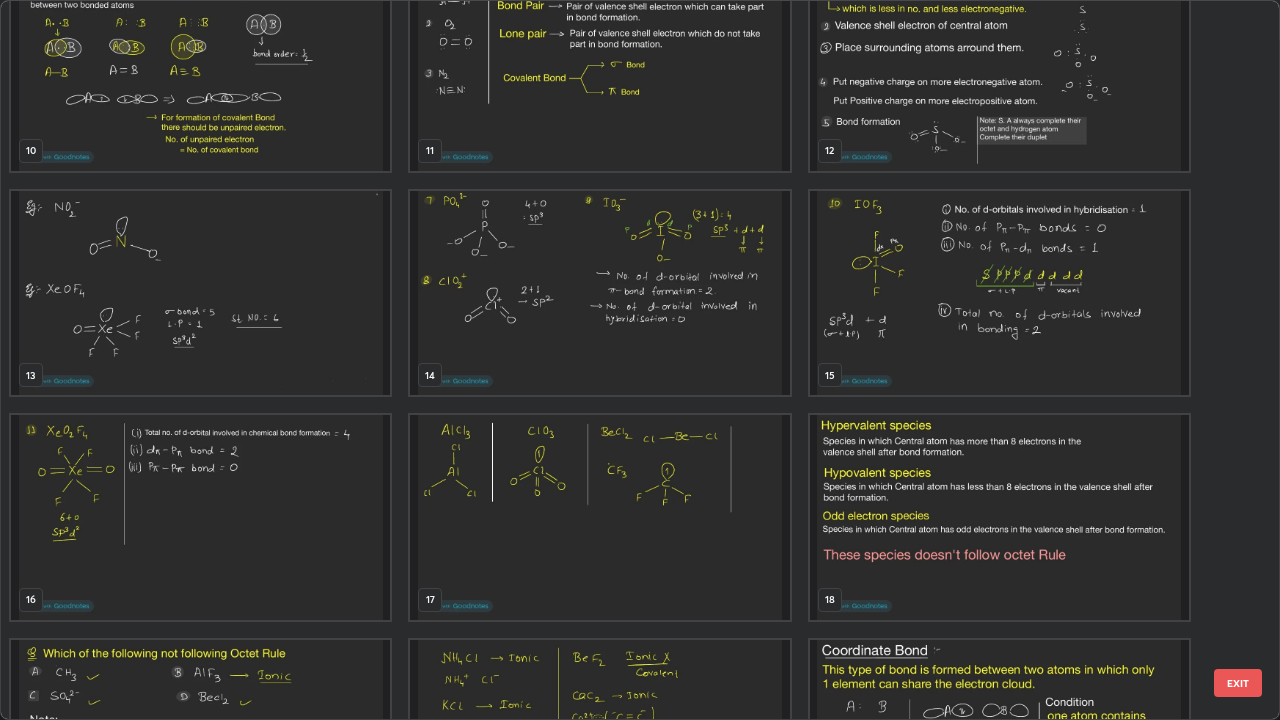 click at bounding box center [599, 517] 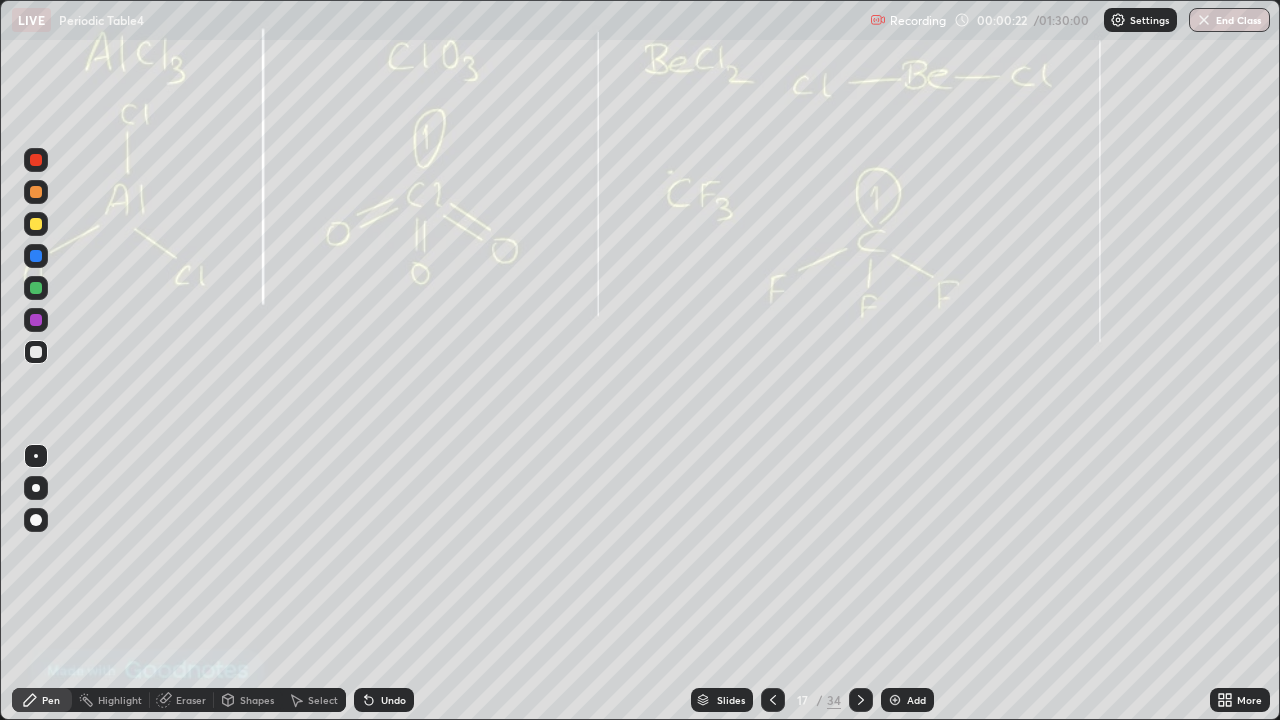 click at bounding box center (36, 352) 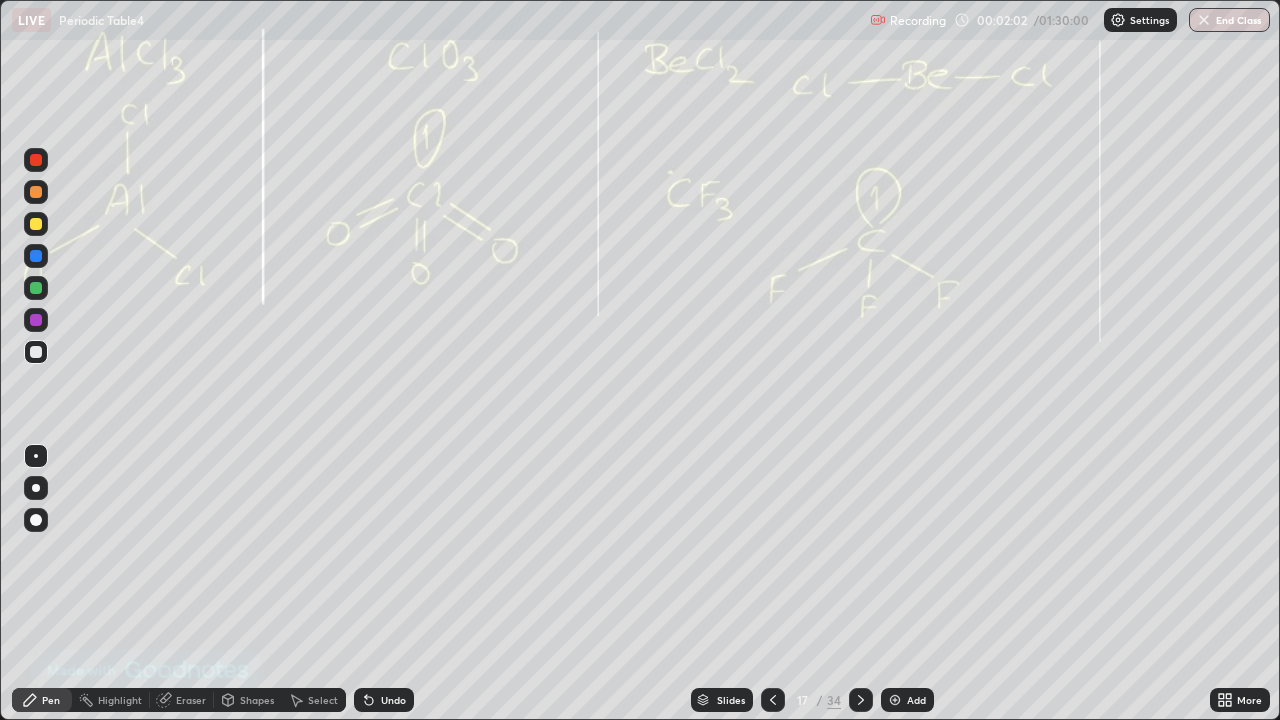 click at bounding box center [36, 352] 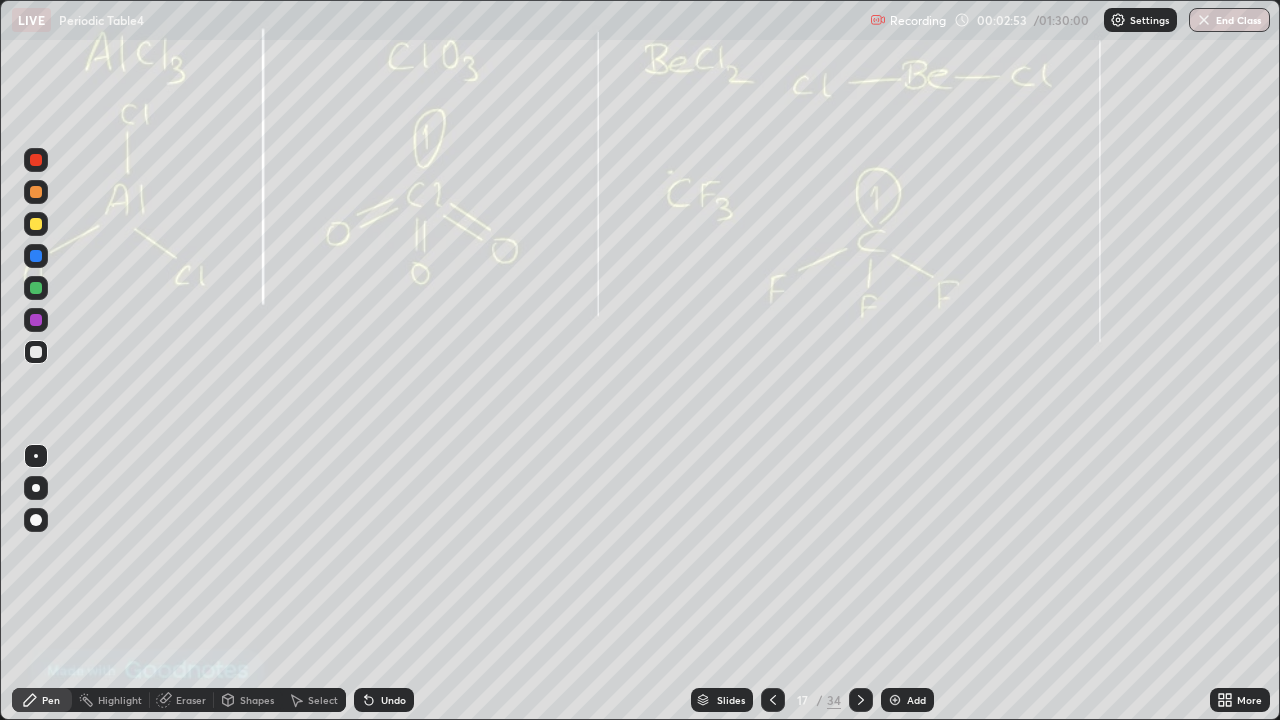 click at bounding box center [773, 700] 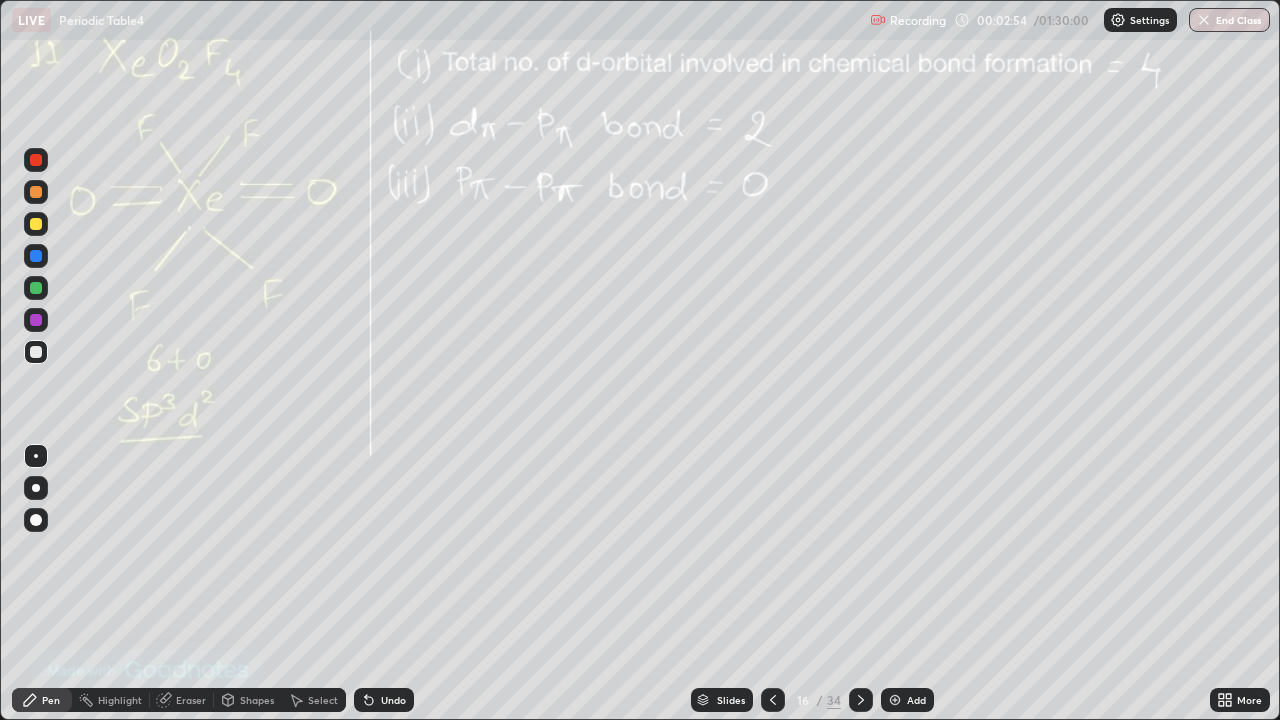 click 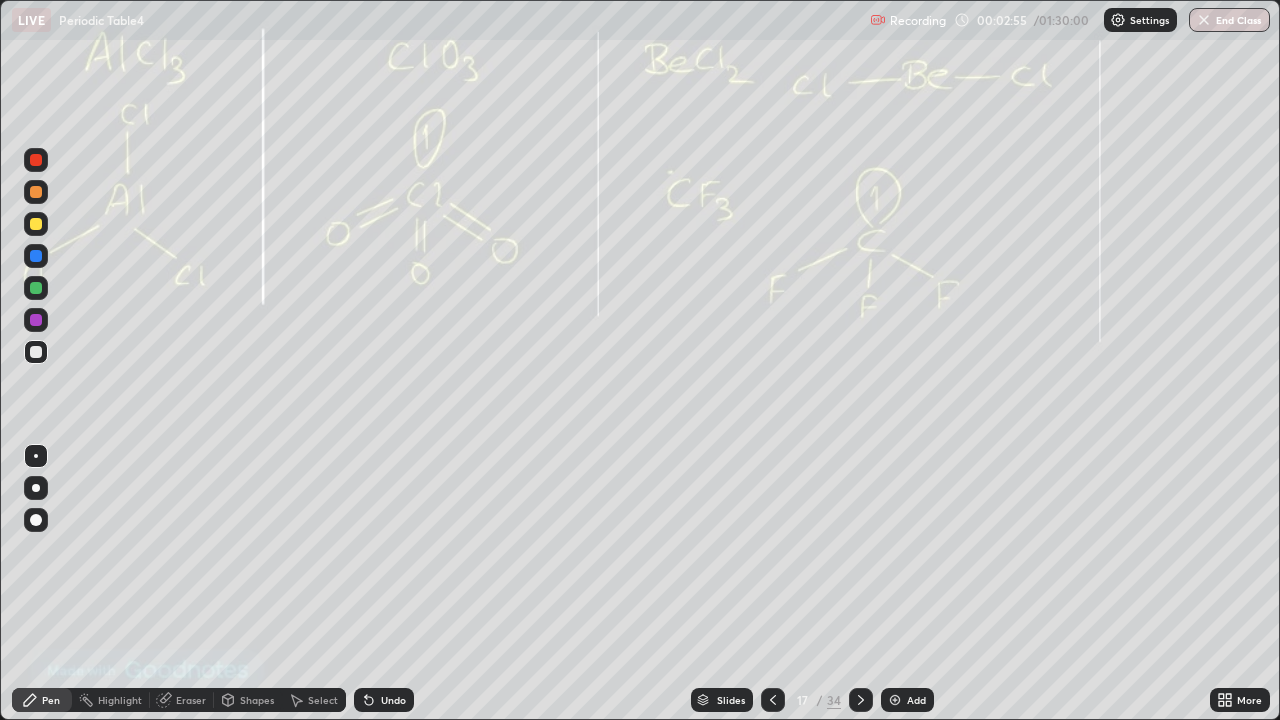 click 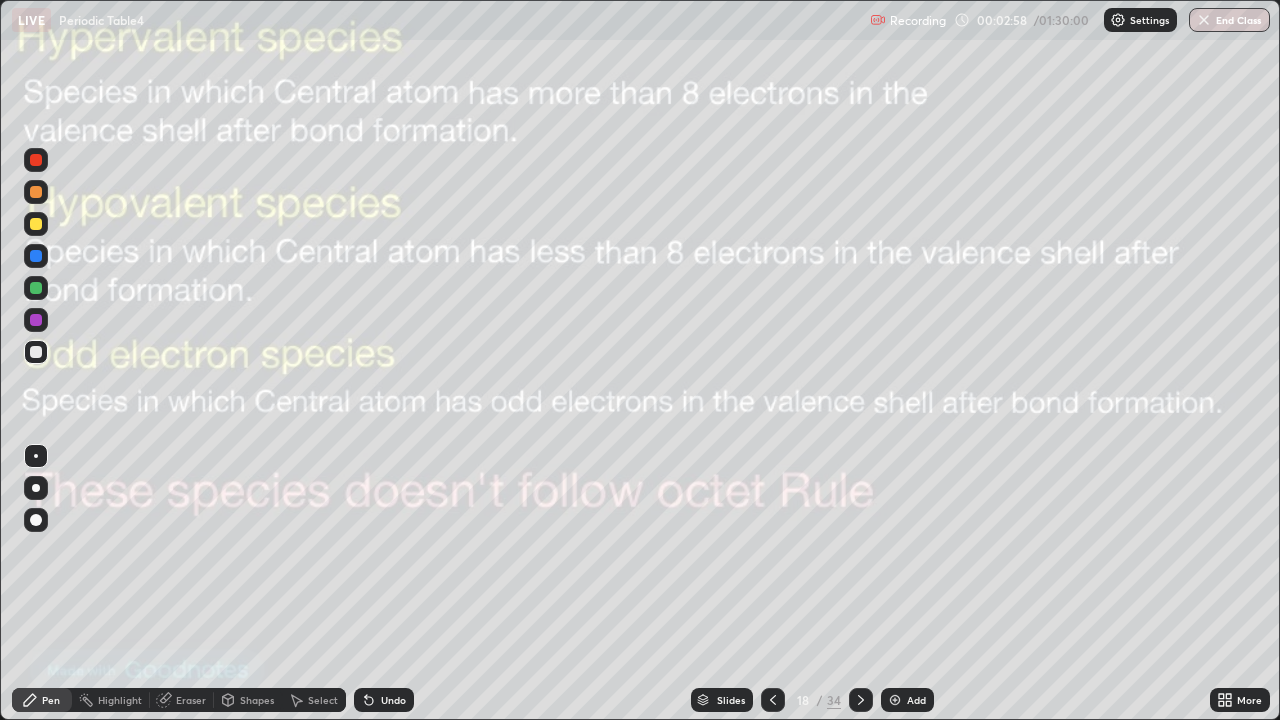 click at bounding box center (773, 700) 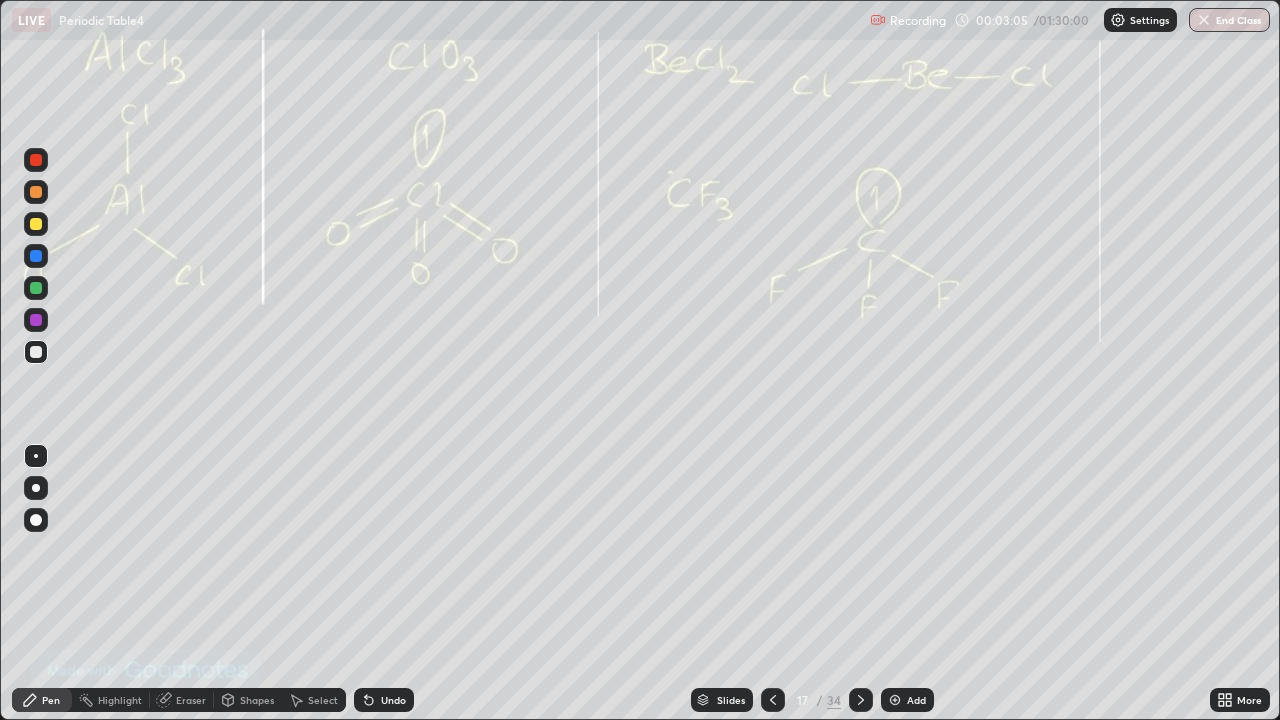 click at bounding box center (861, 700) 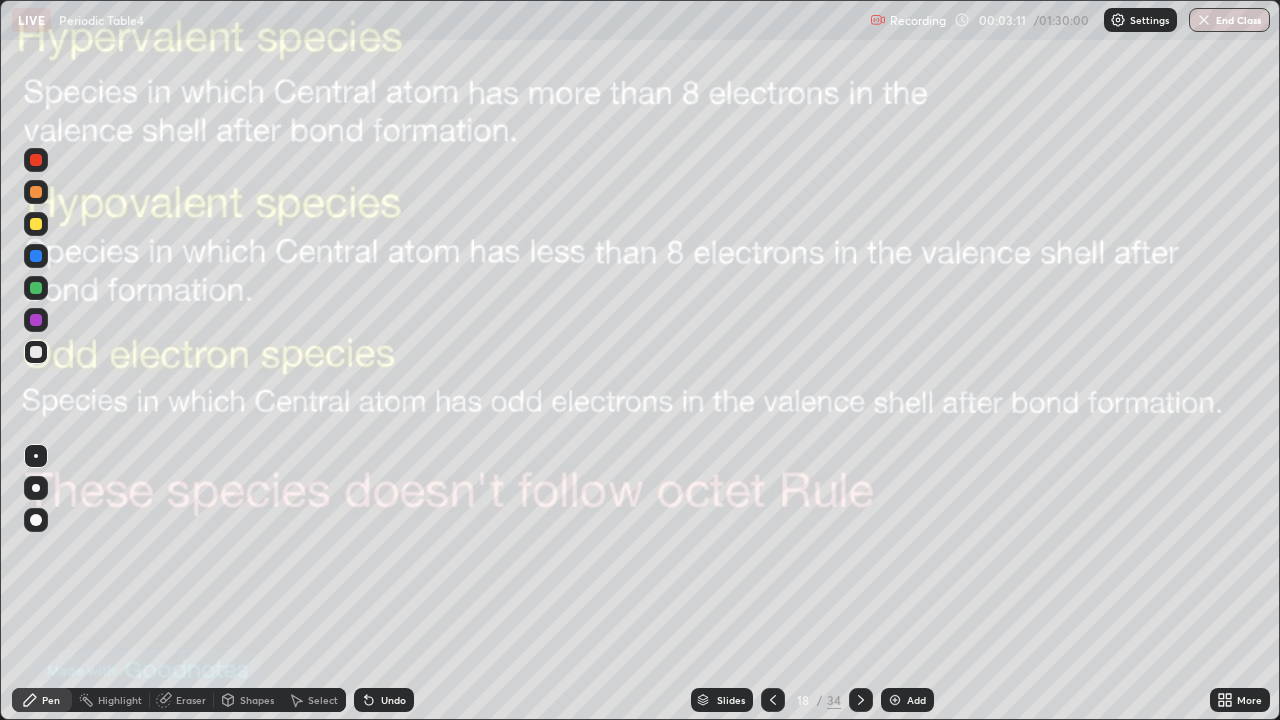 click on "Eraser" at bounding box center [191, 700] 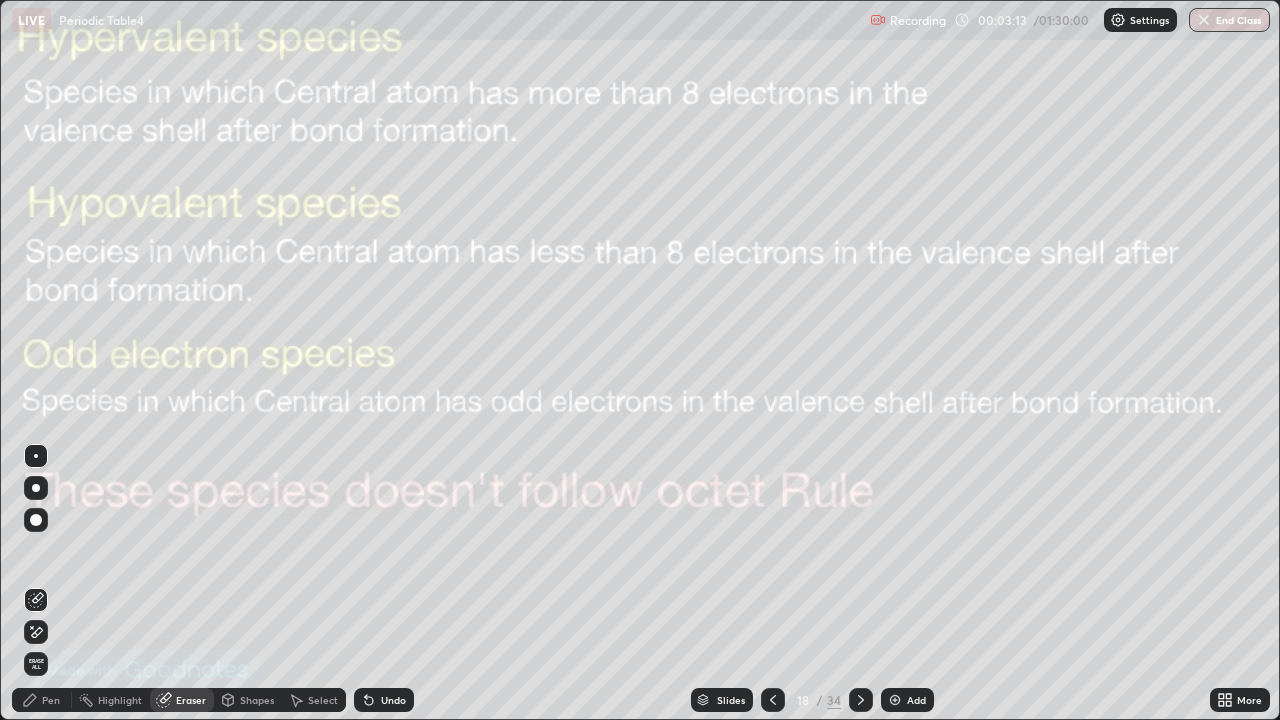 click on "Erase all" at bounding box center (36, 664) 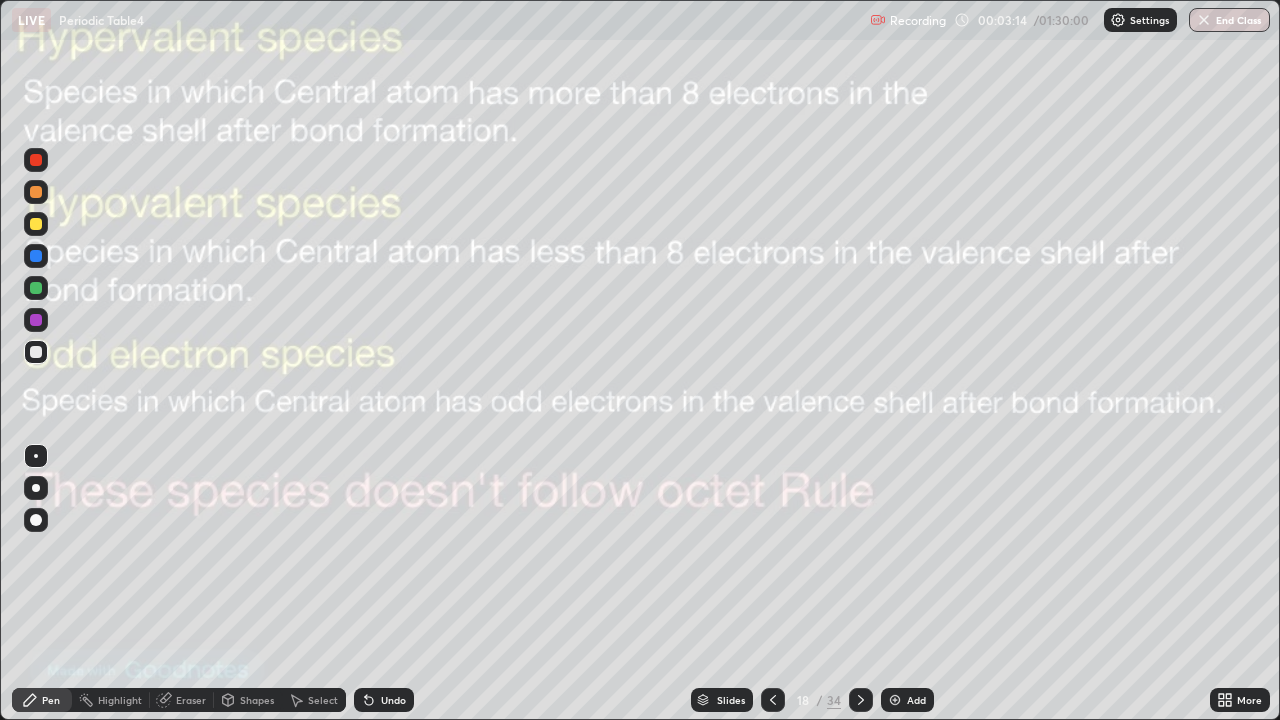 click on "Select" at bounding box center [314, 700] 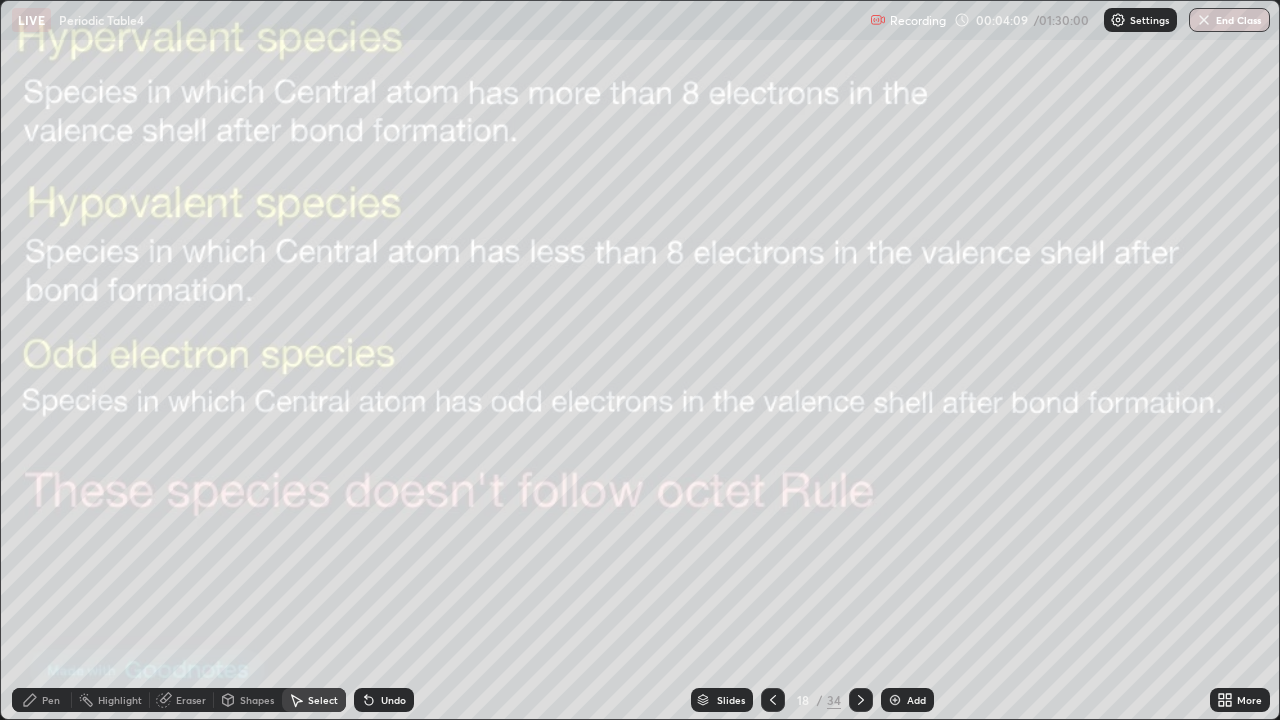 click 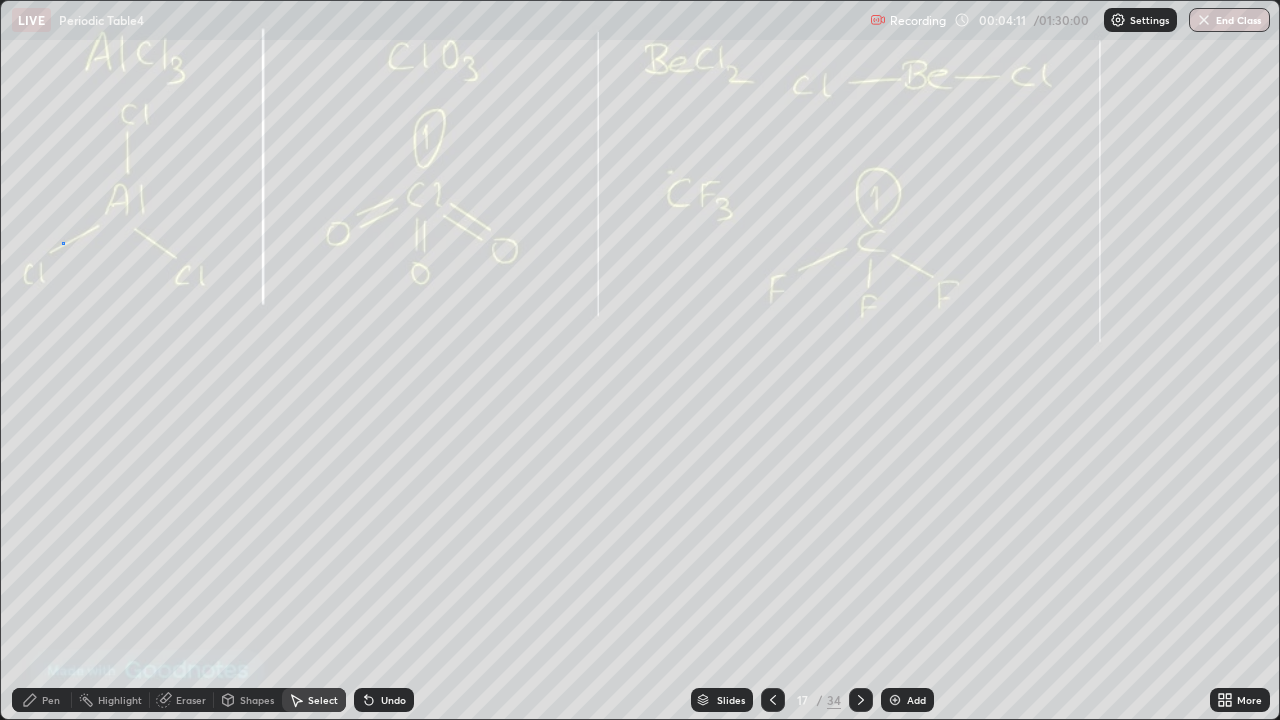 click at bounding box center (0, 0) 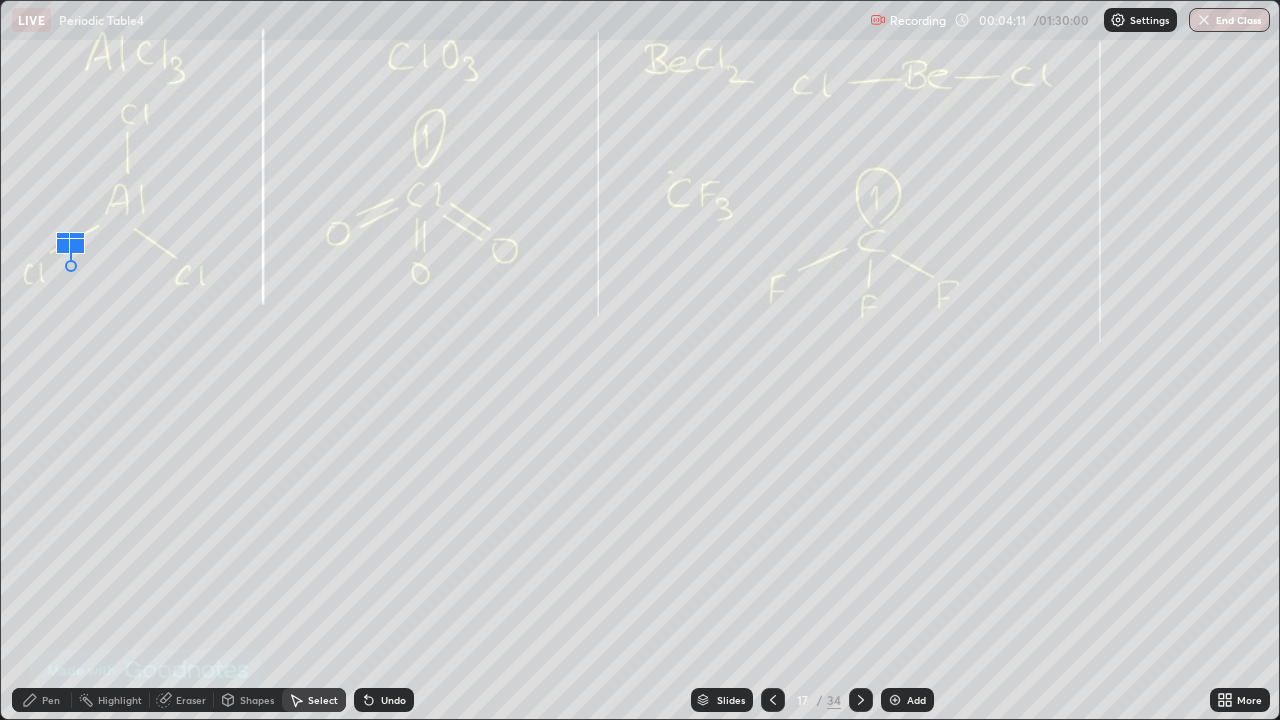 click at bounding box center (77, 246) 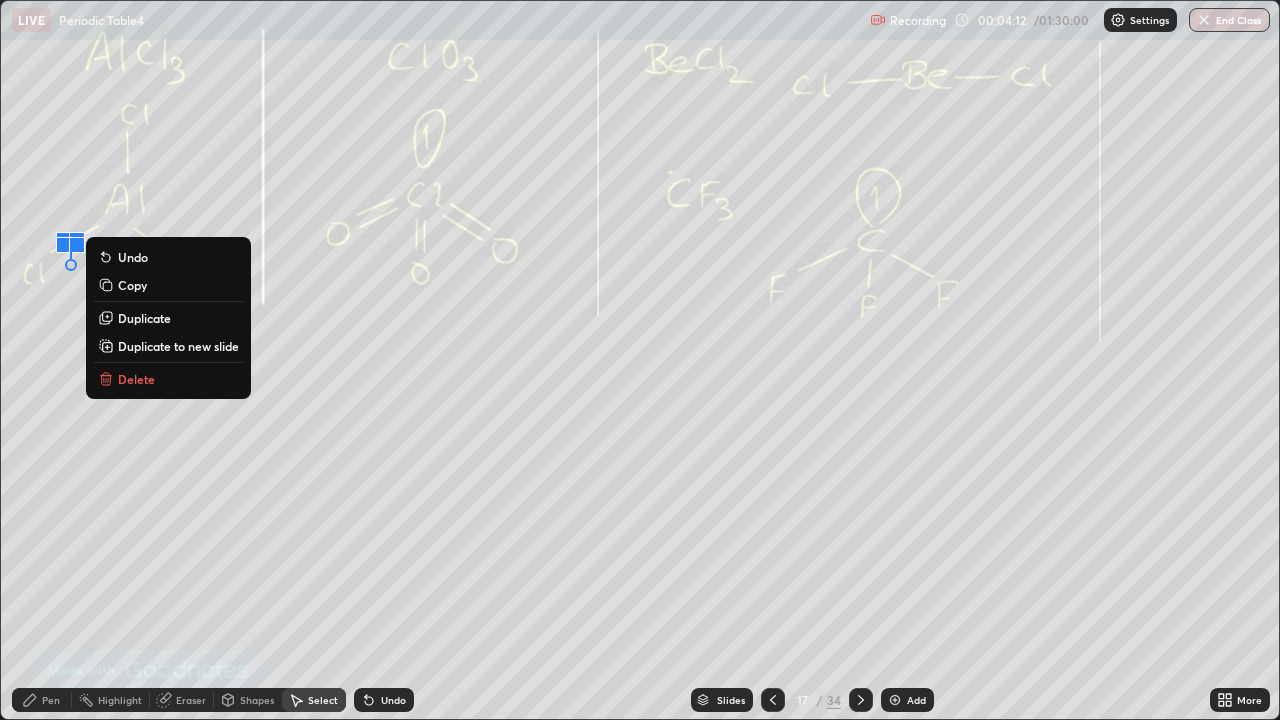 click on "Erase all" at bounding box center (36, 360) 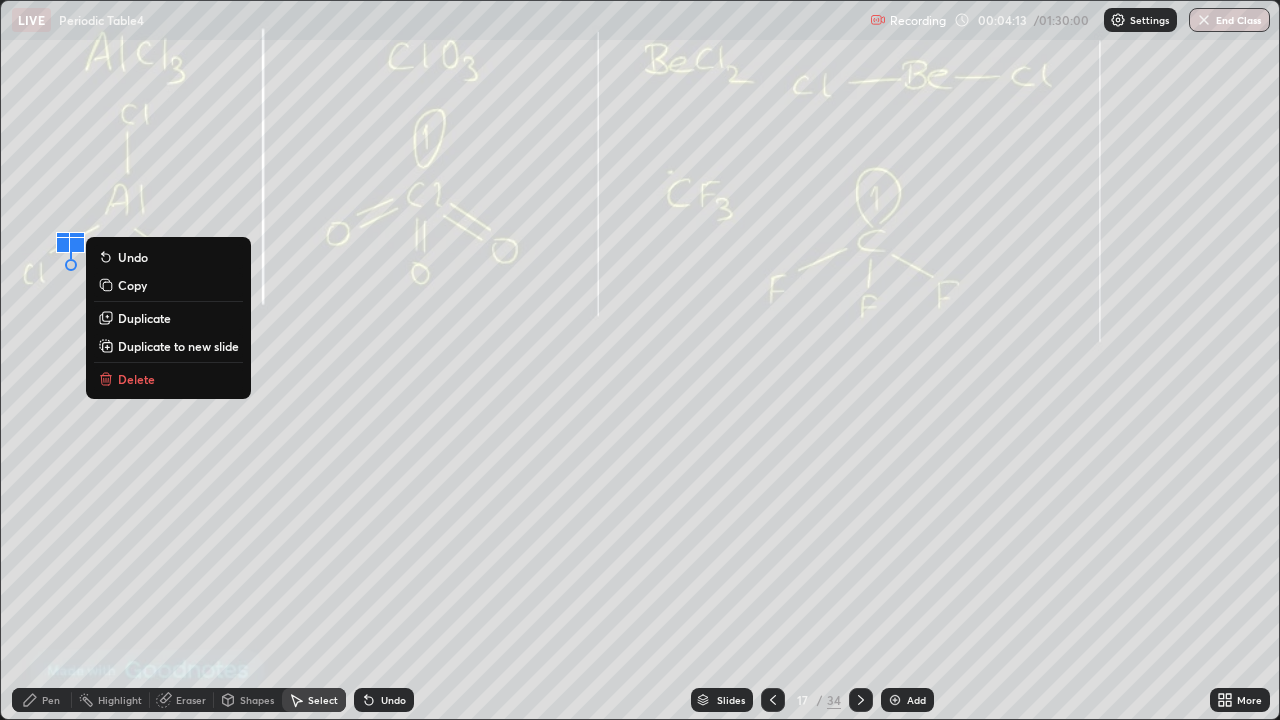 click on "Pen" at bounding box center (42, 700) 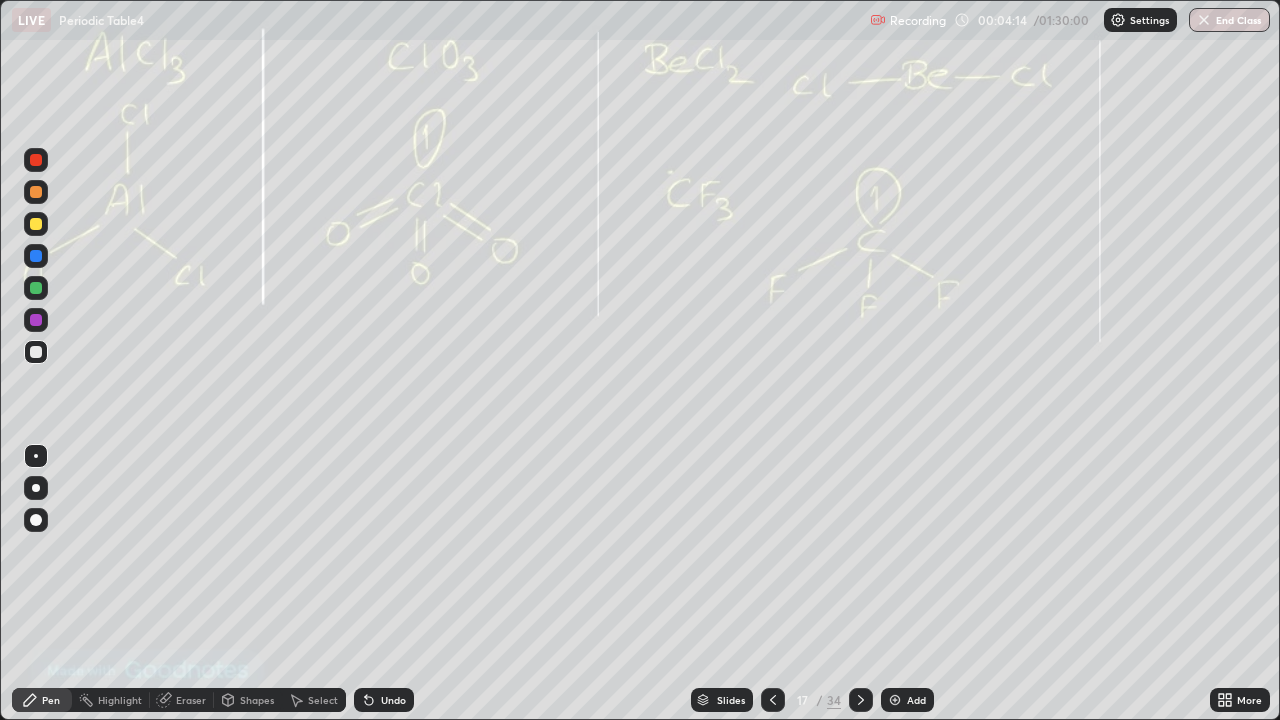 click 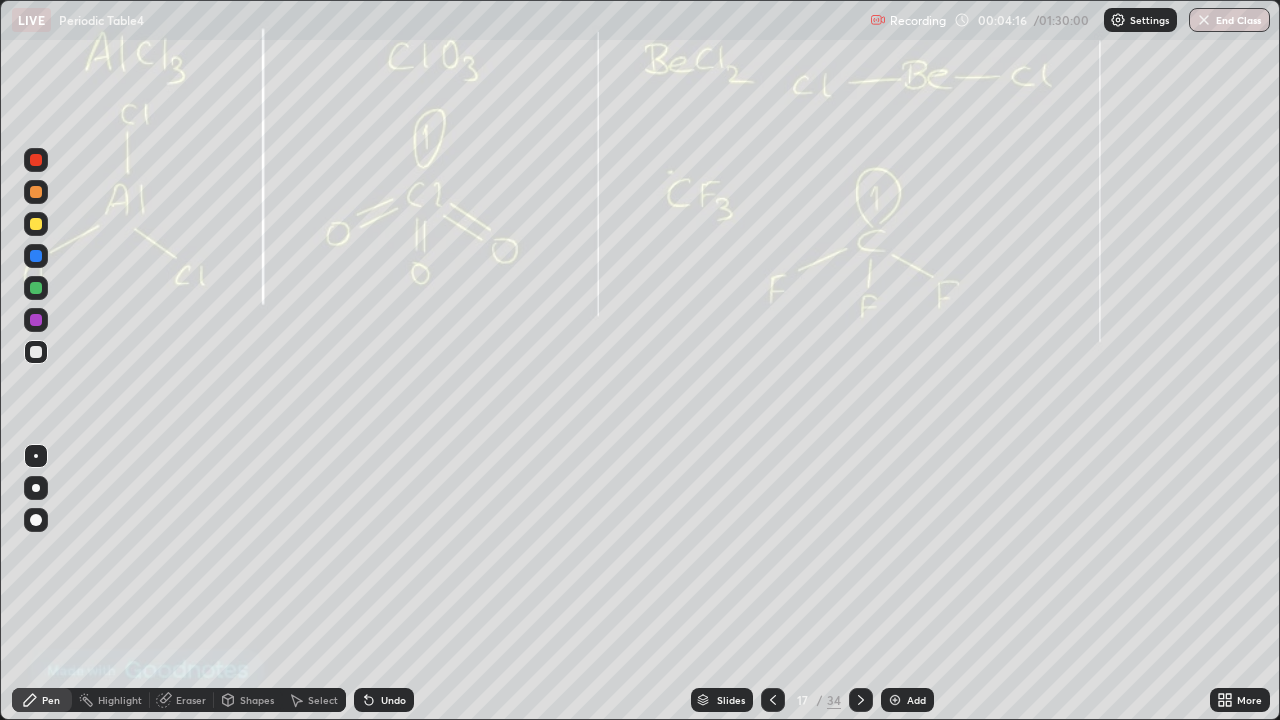 click at bounding box center (36, 352) 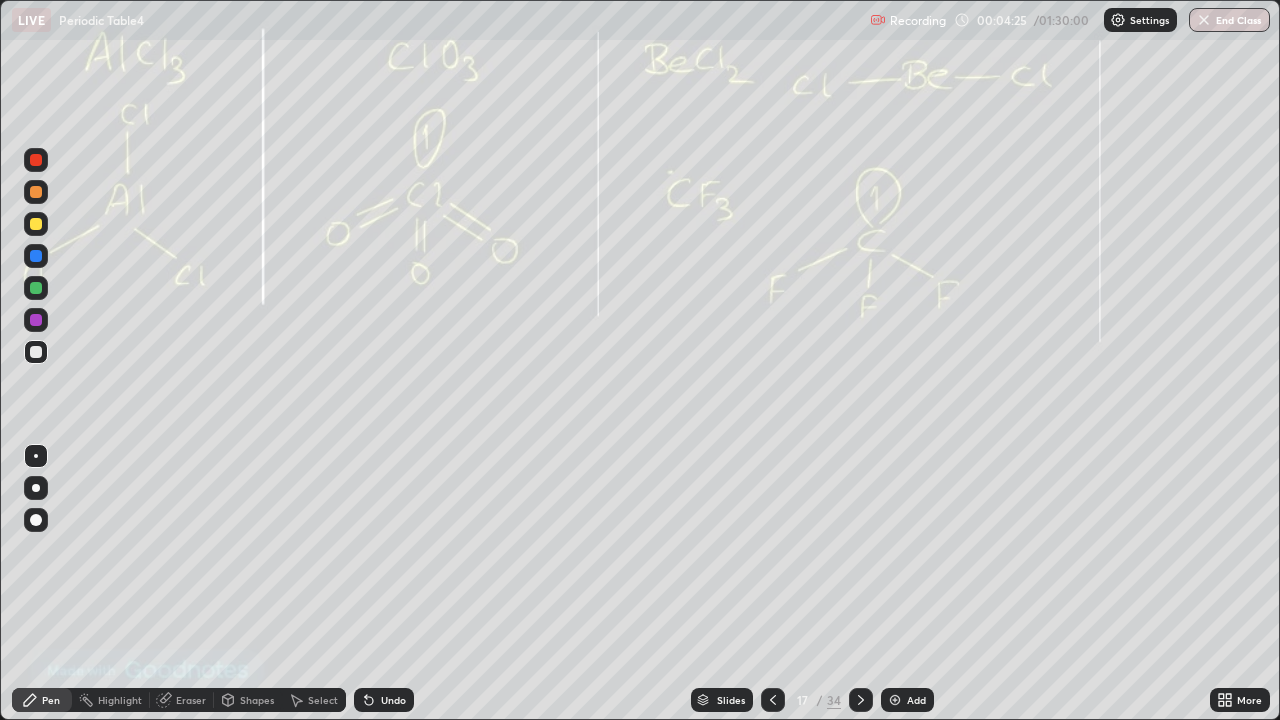 click 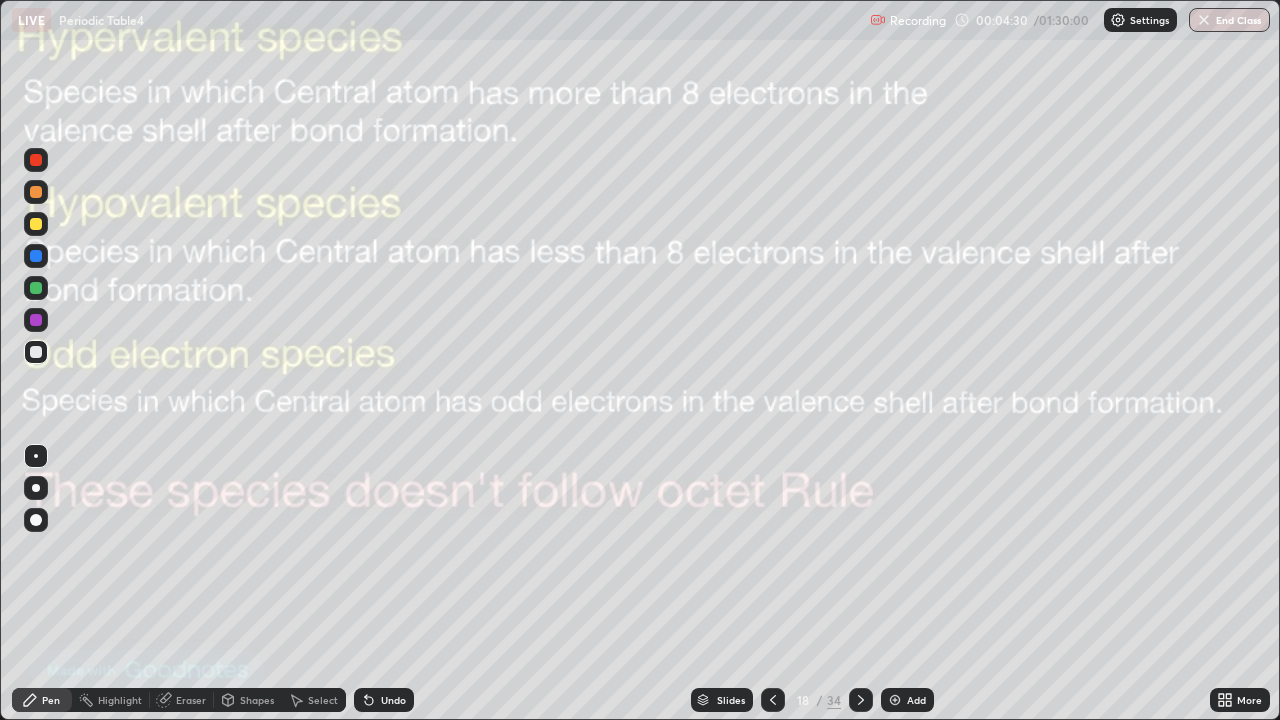 click at bounding box center [861, 700] 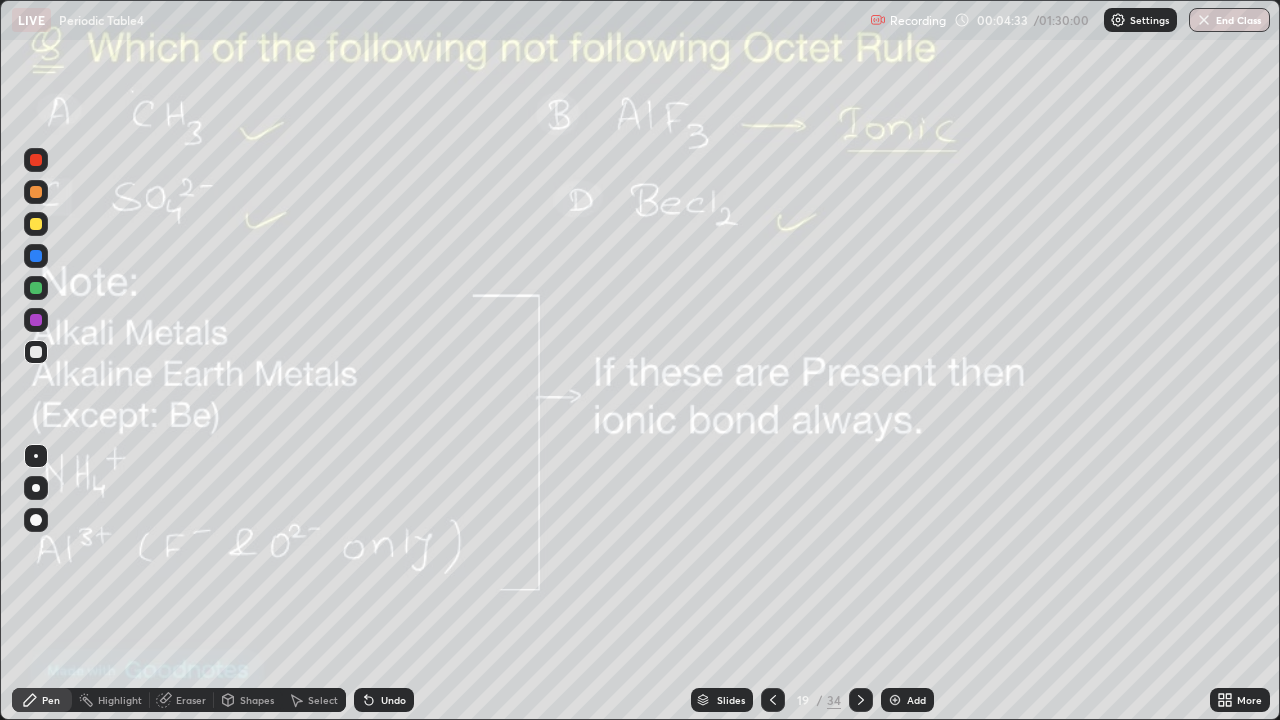 click on "Add" at bounding box center (907, 700) 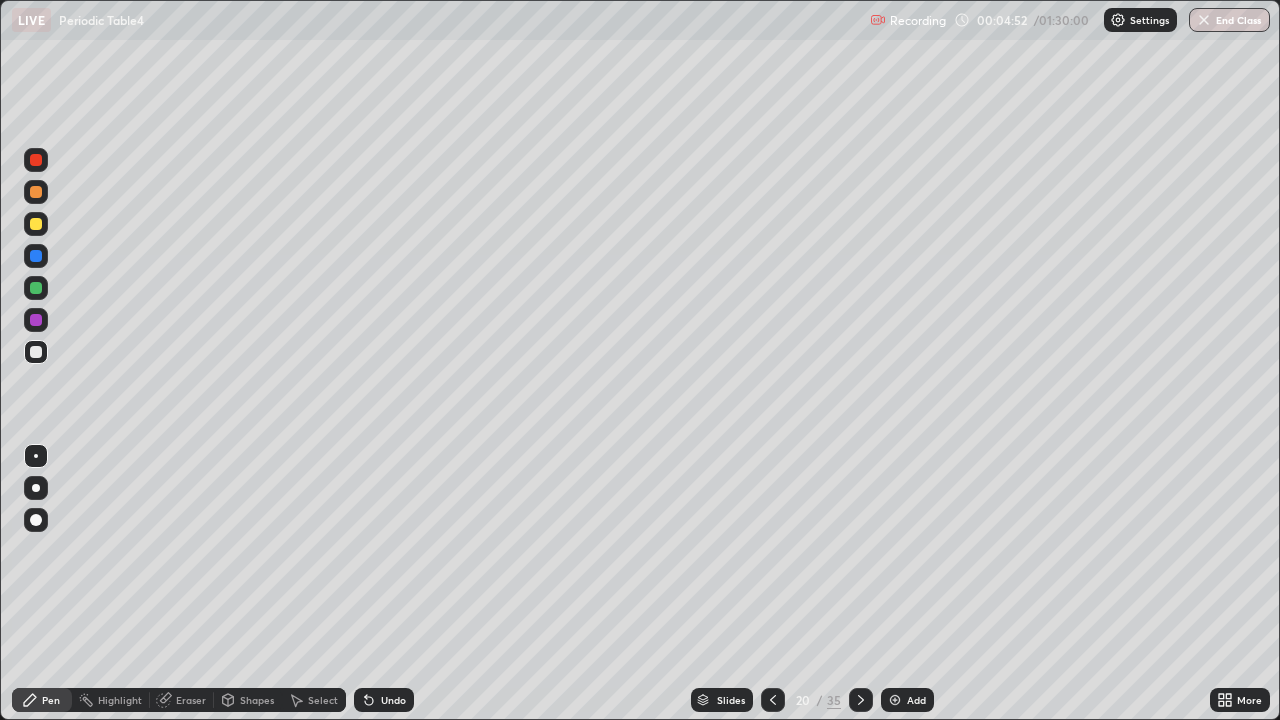 click at bounding box center [36, 352] 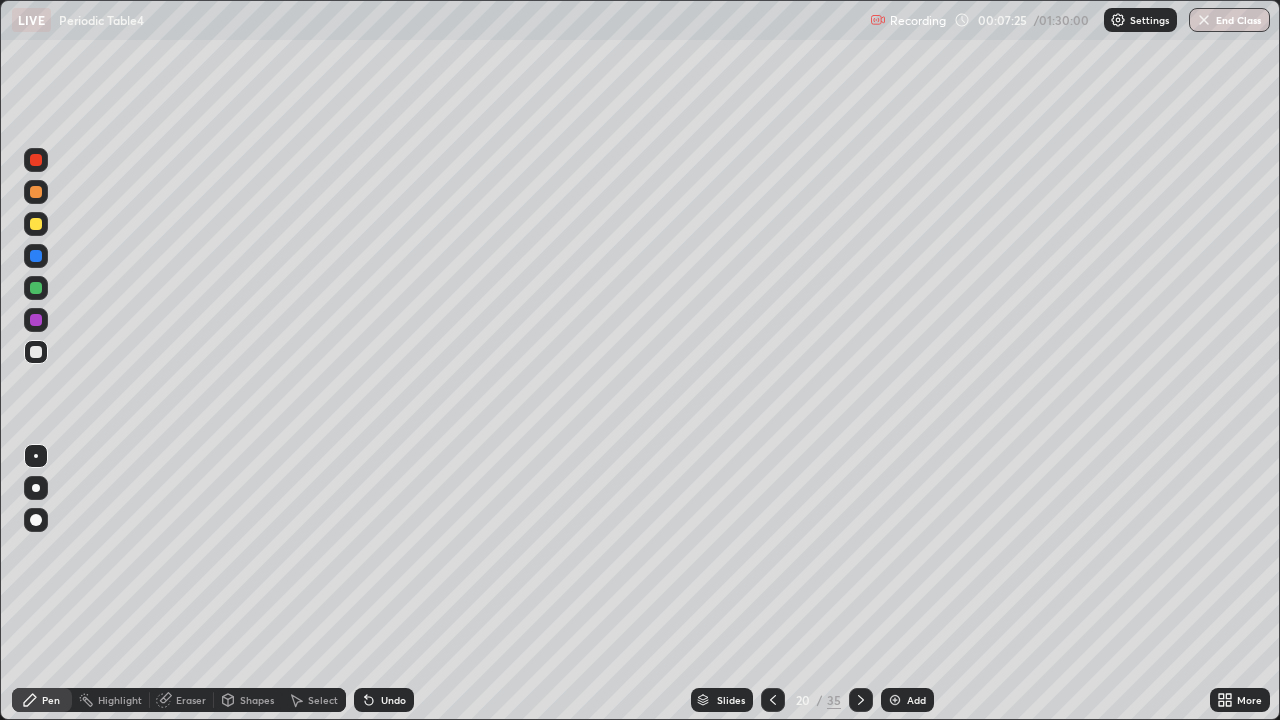 click 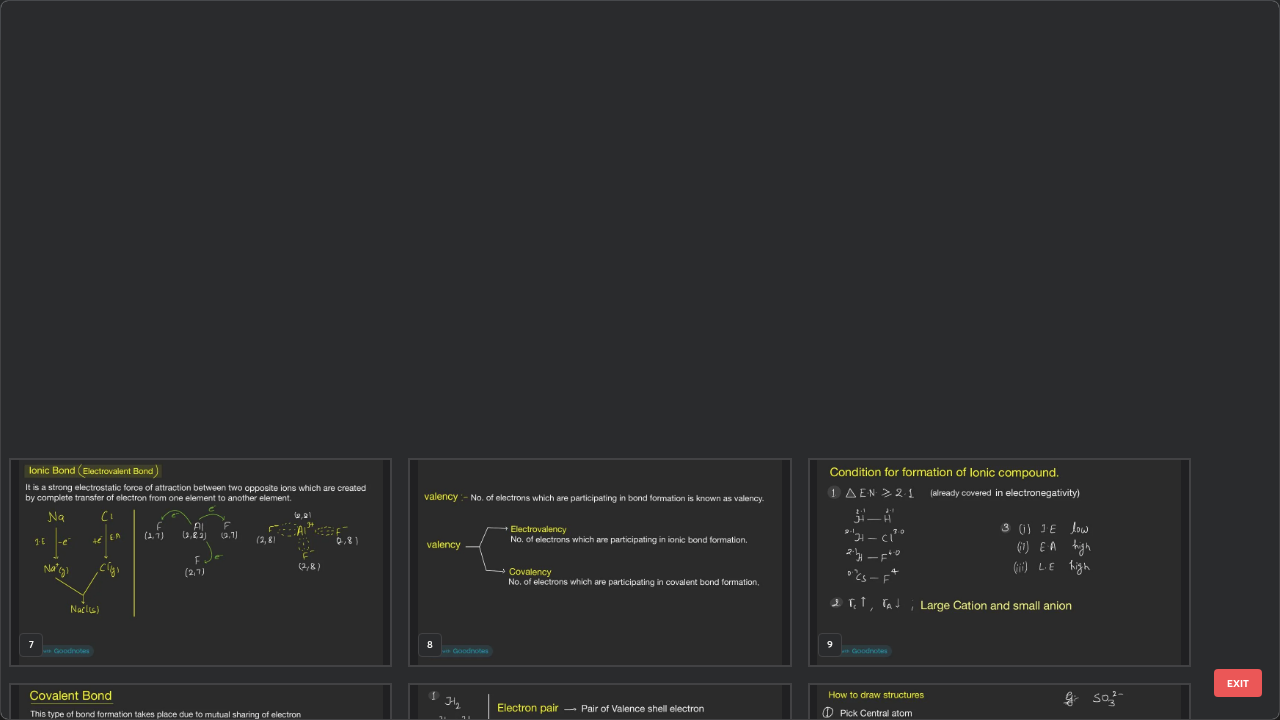 scroll, scrollTop: 854, scrollLeft: 0, axis: vertical 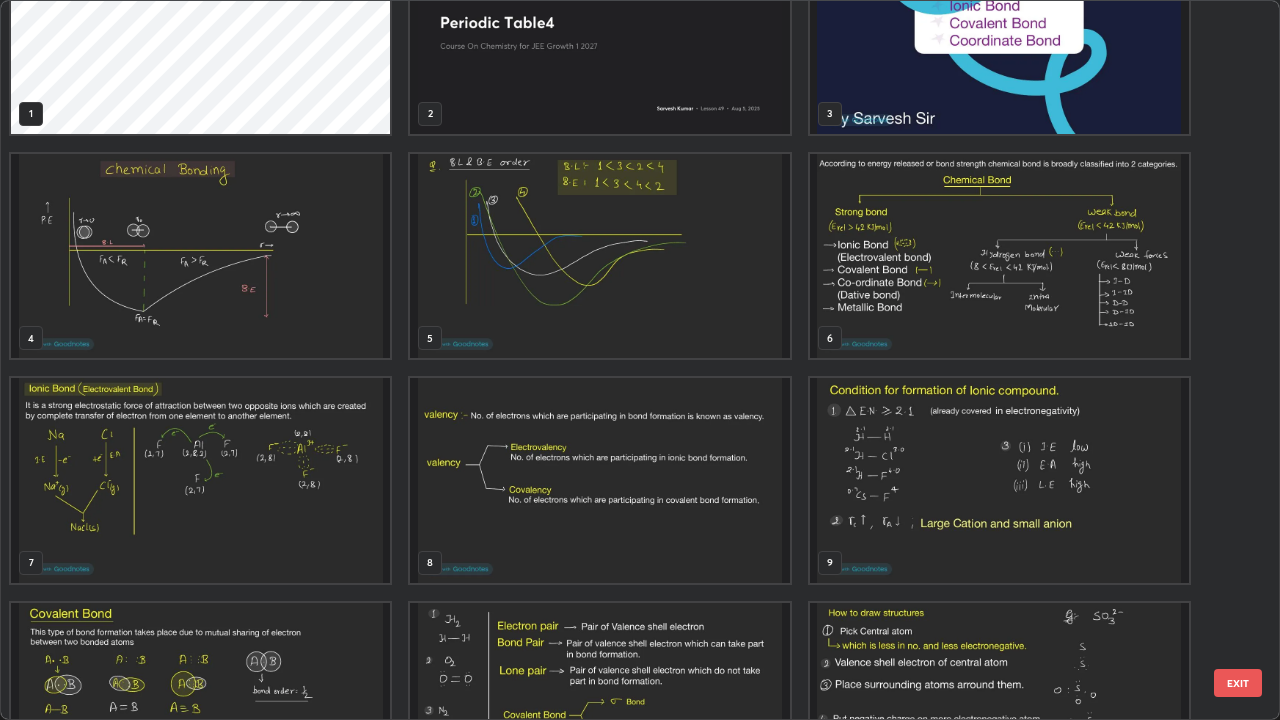 click at bounding box center (200, 480) 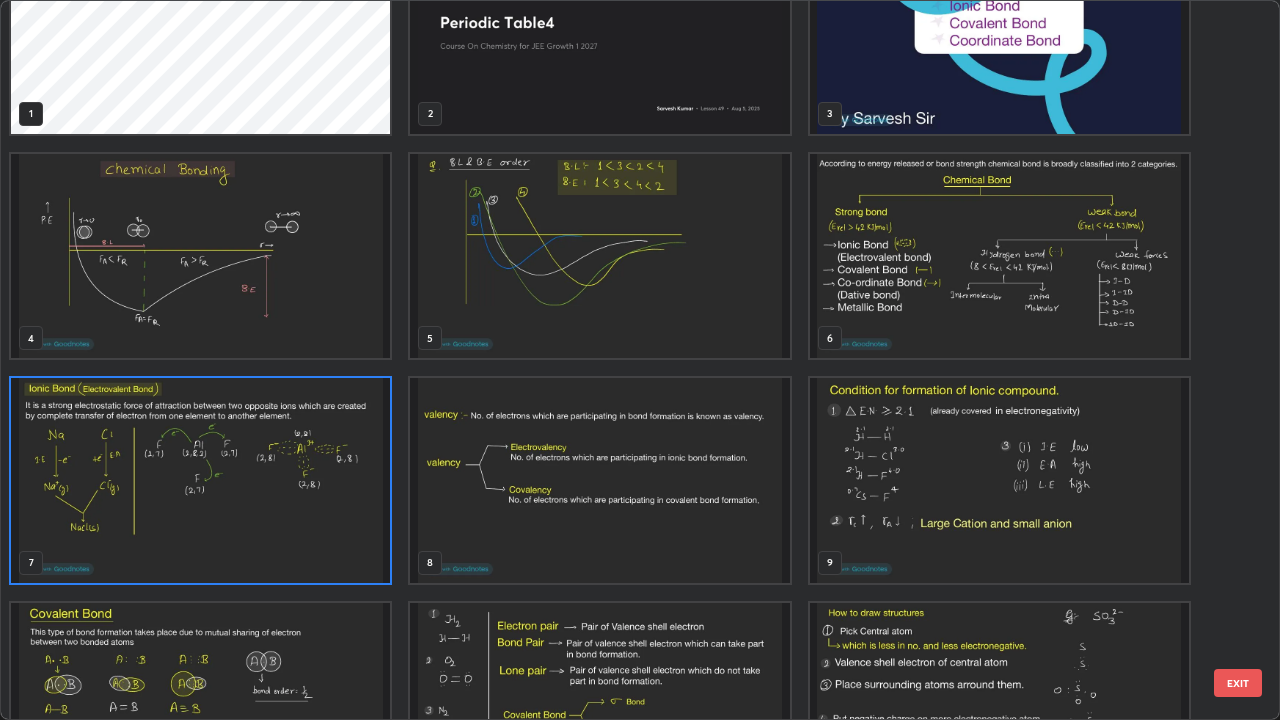 click at bounding box center (200, 480) 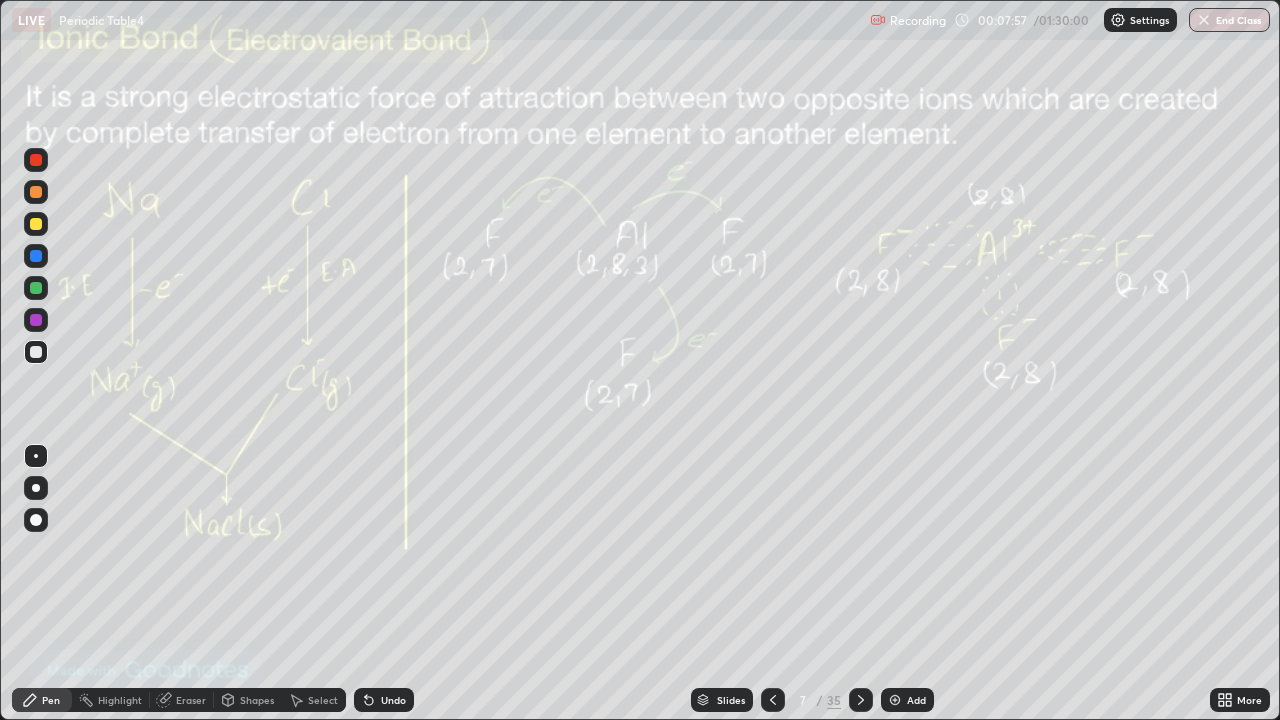 click 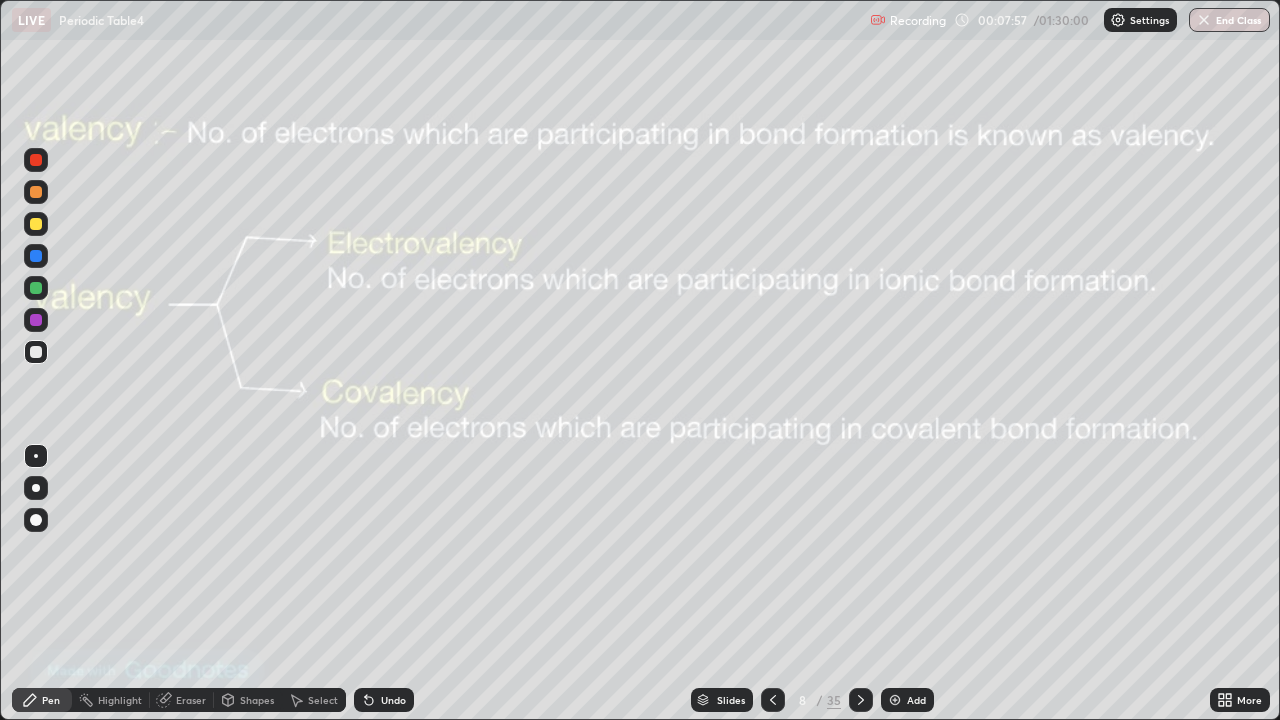 click 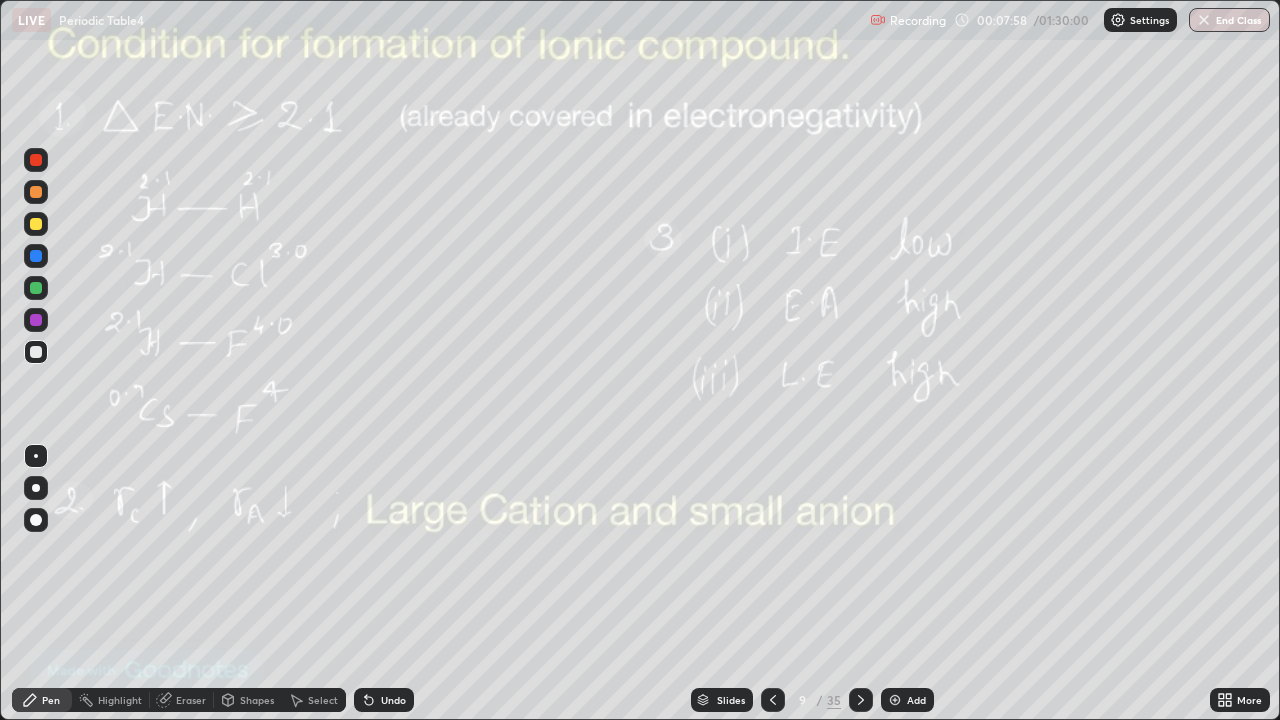 click 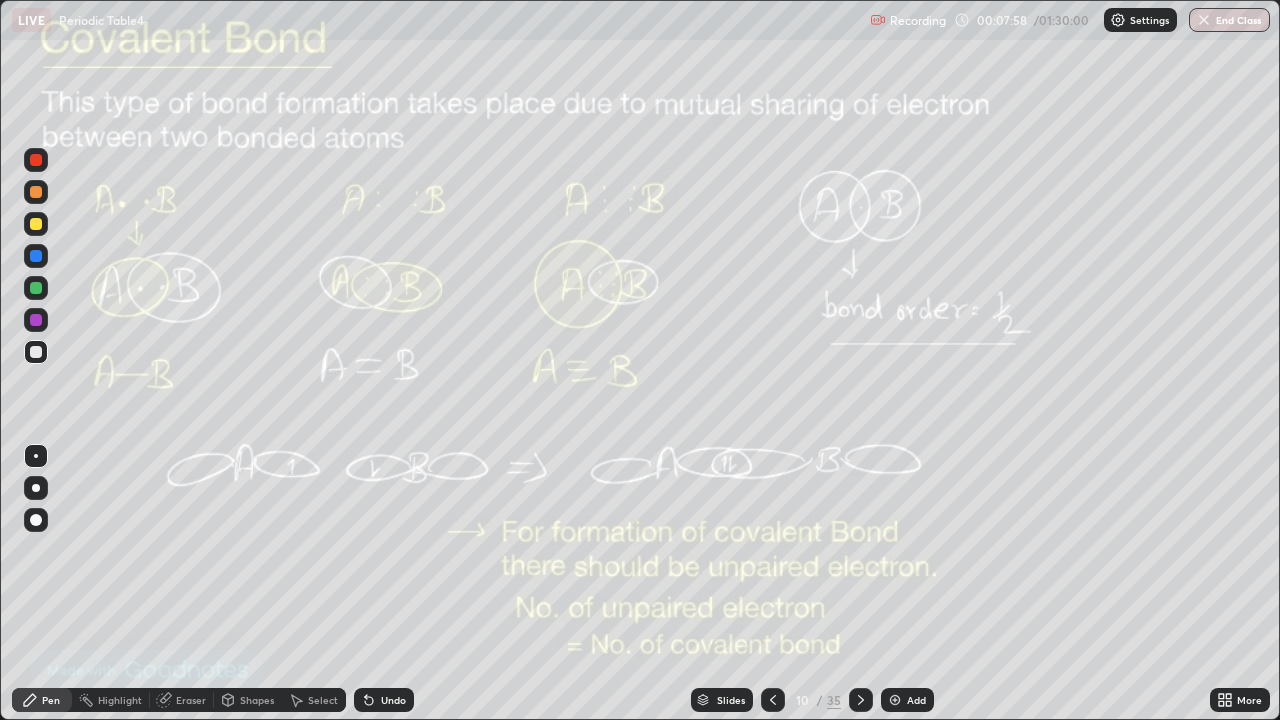 click 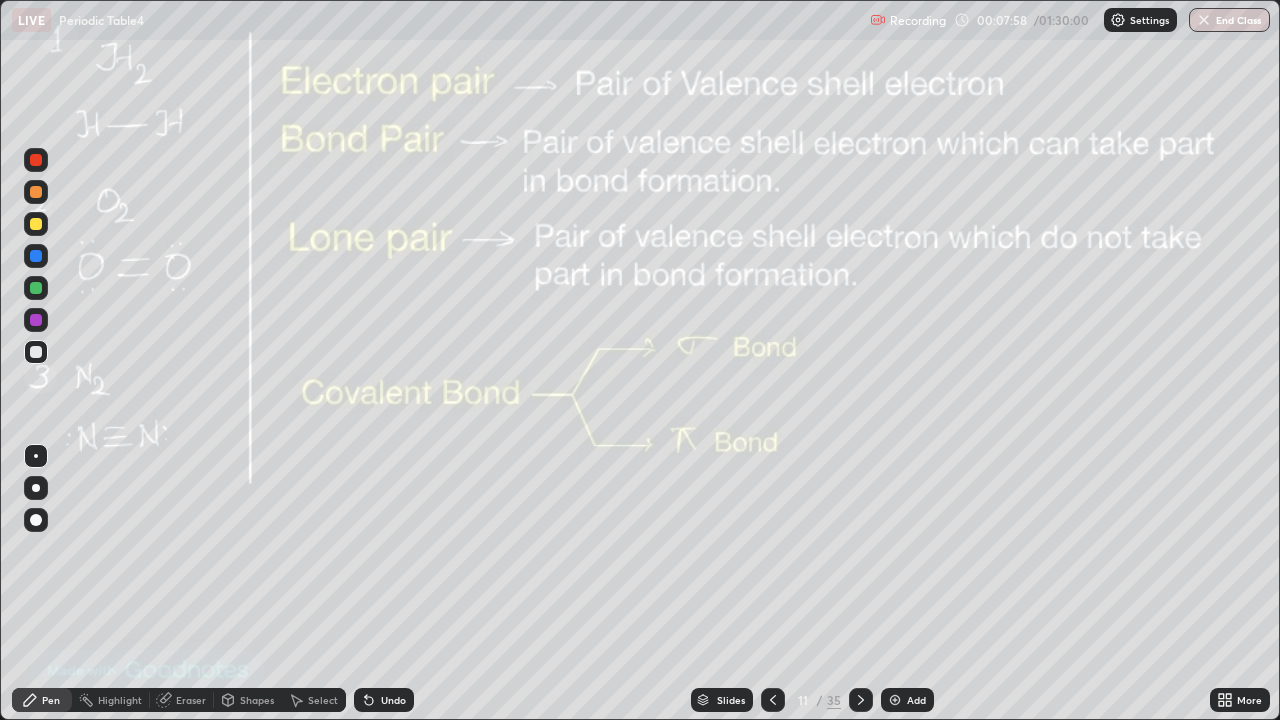 click 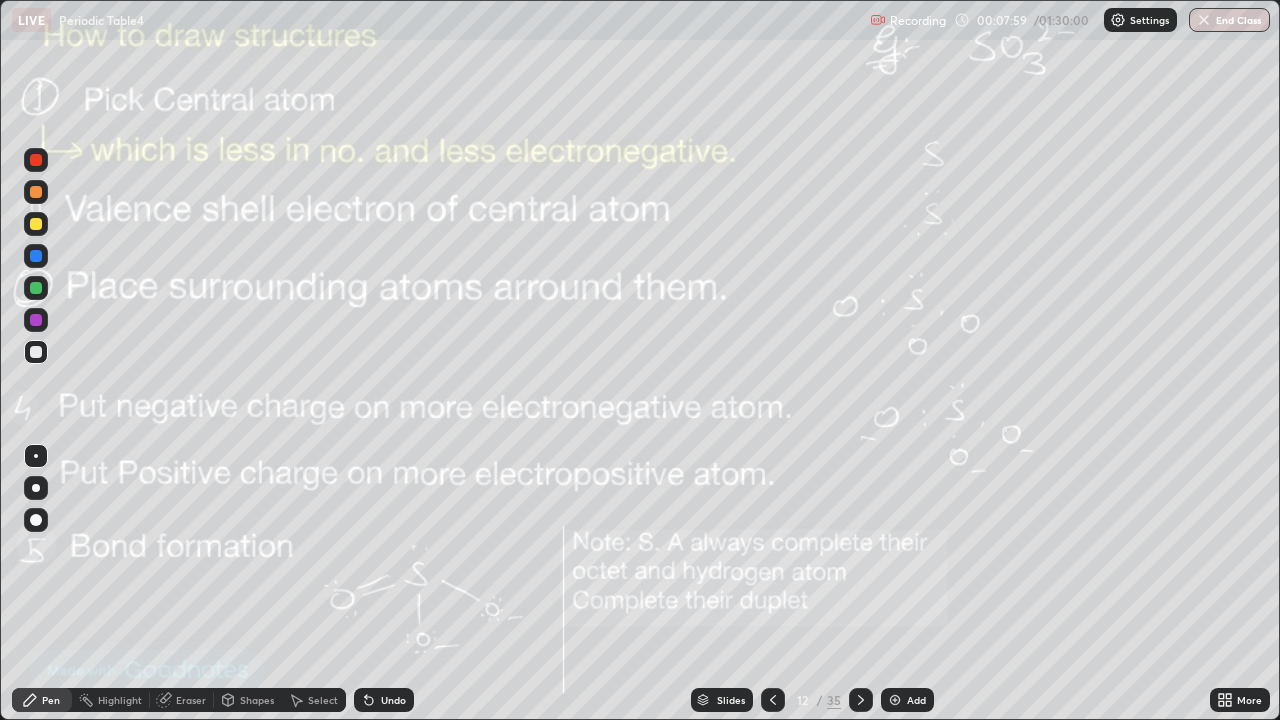 click 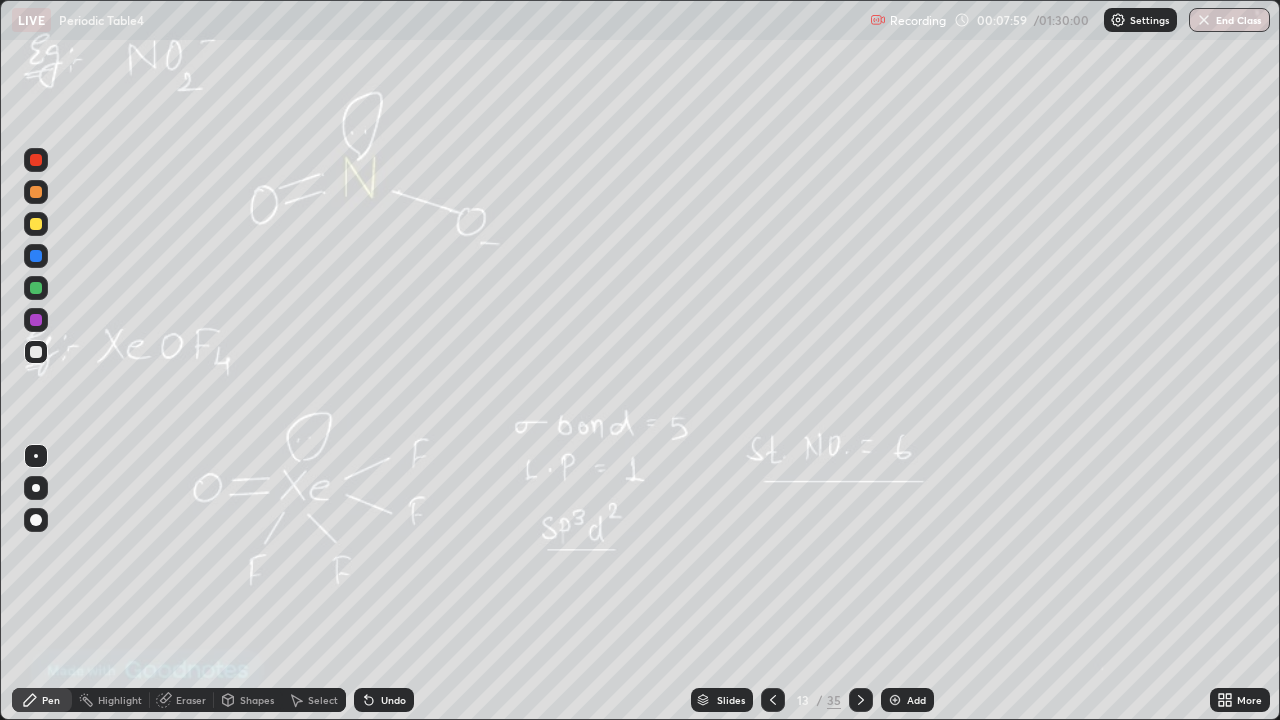 click 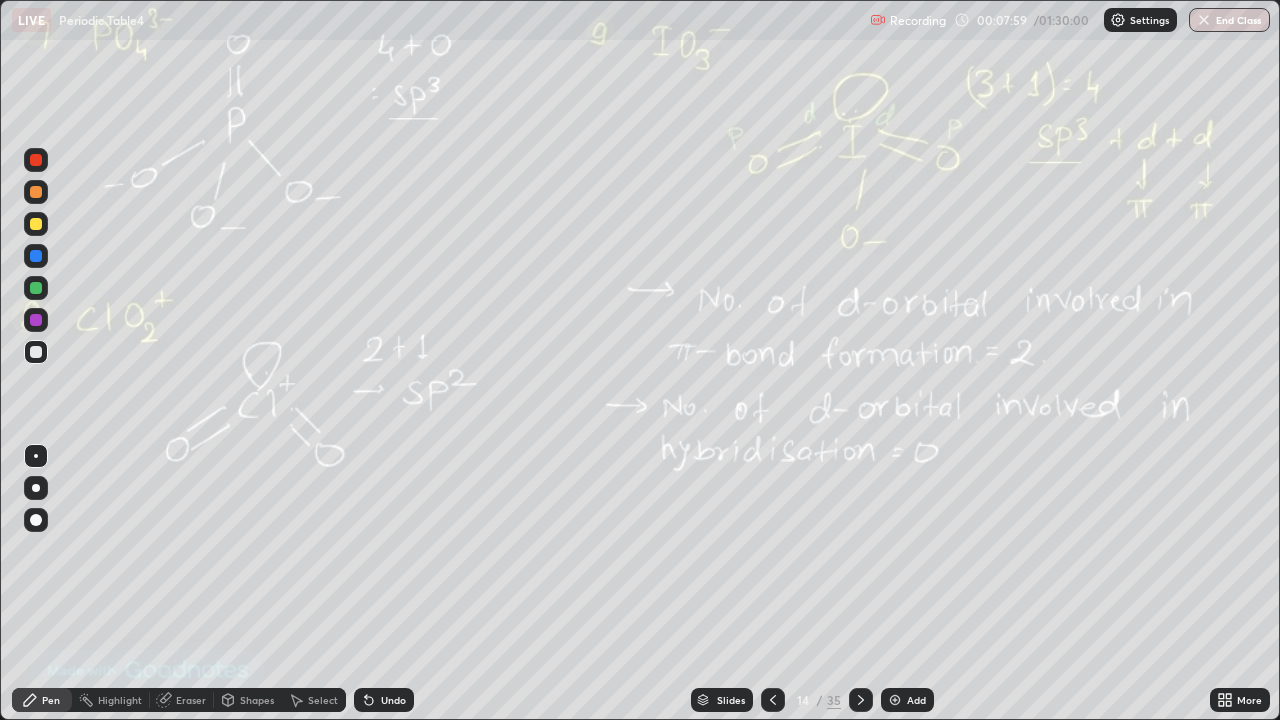 click 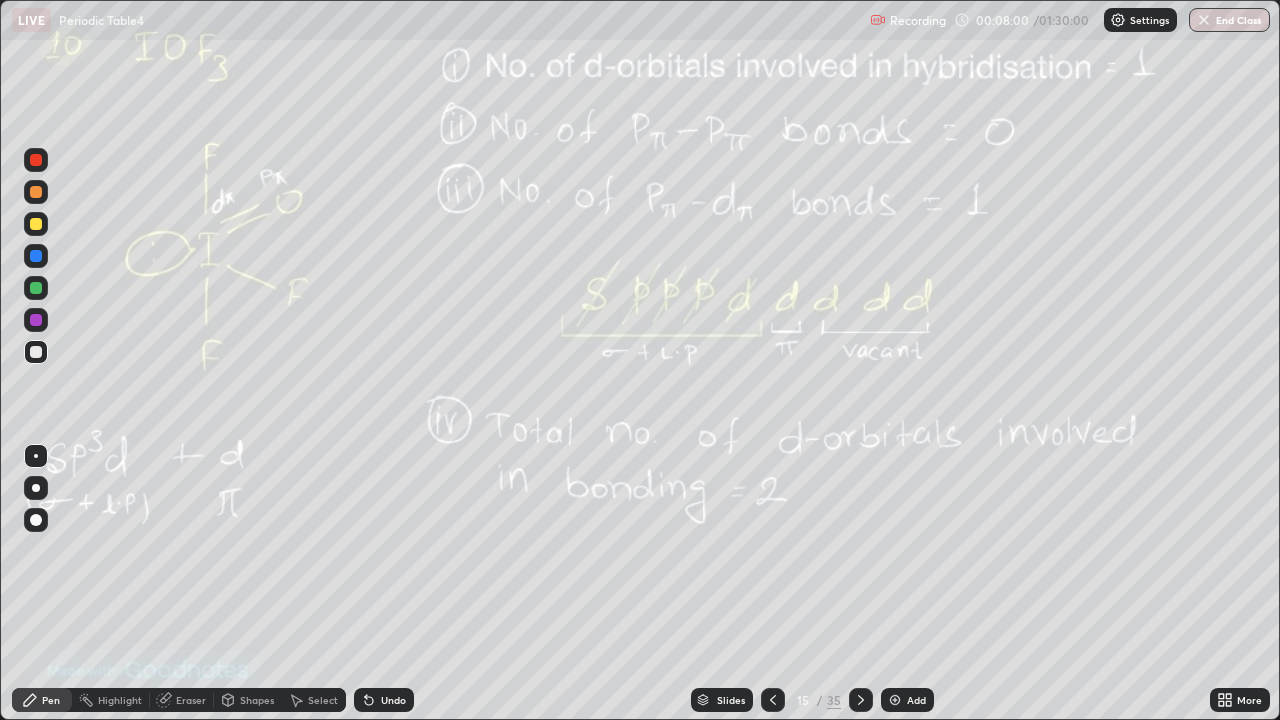 click 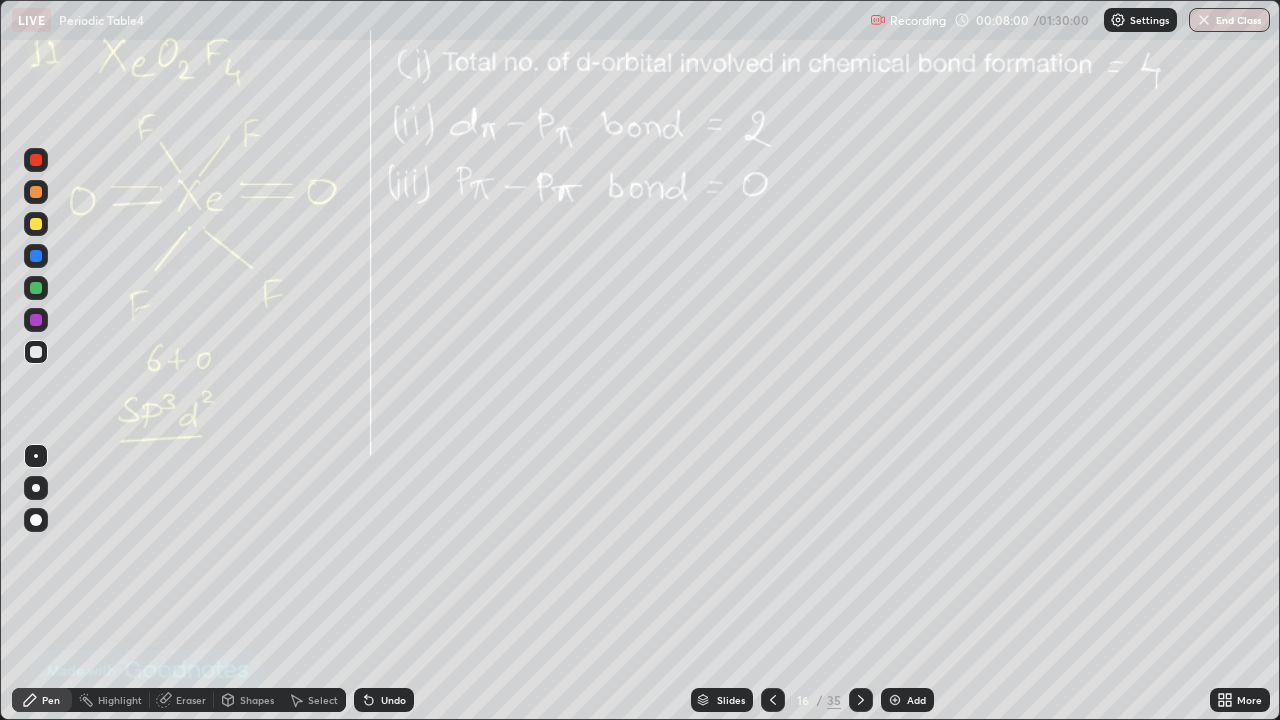 click 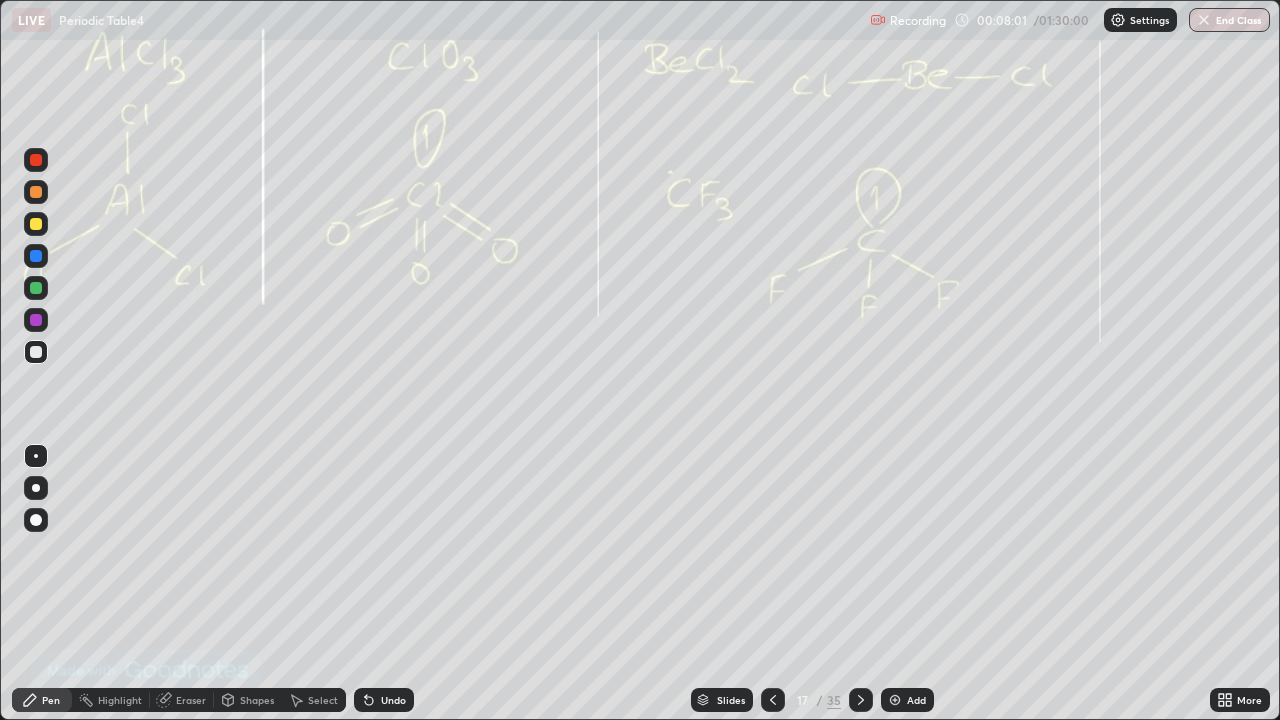 click 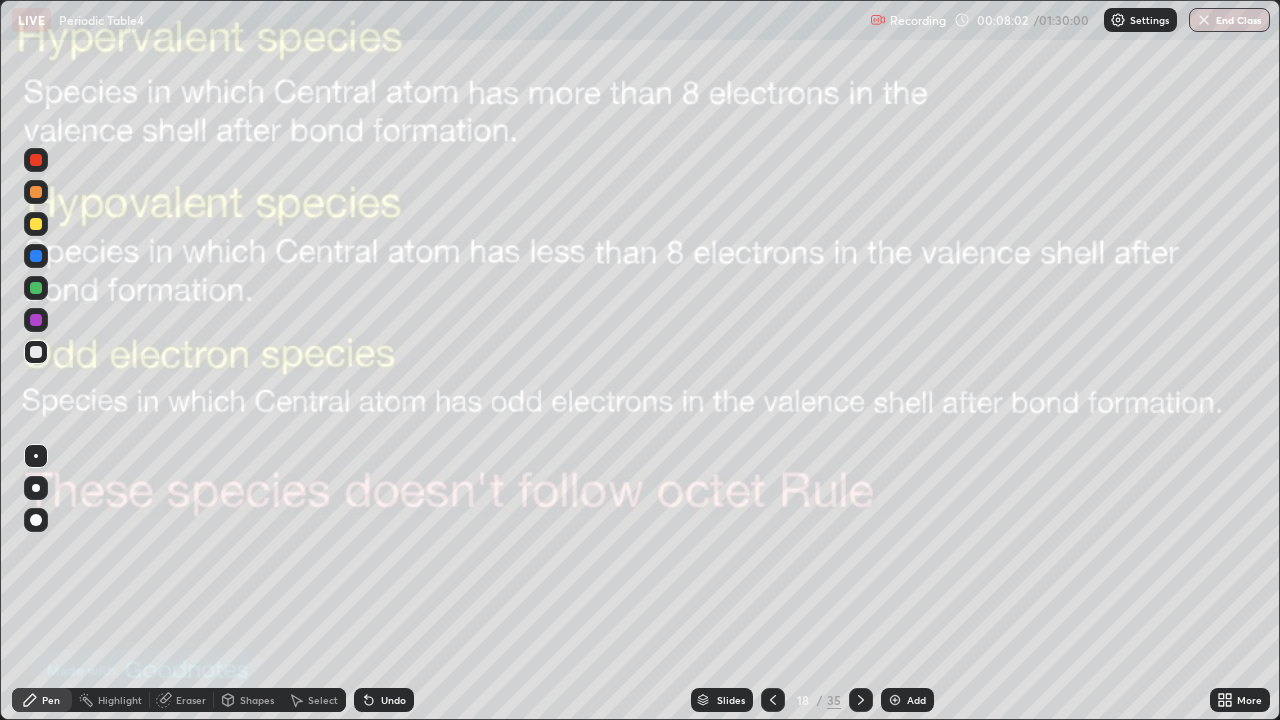 click 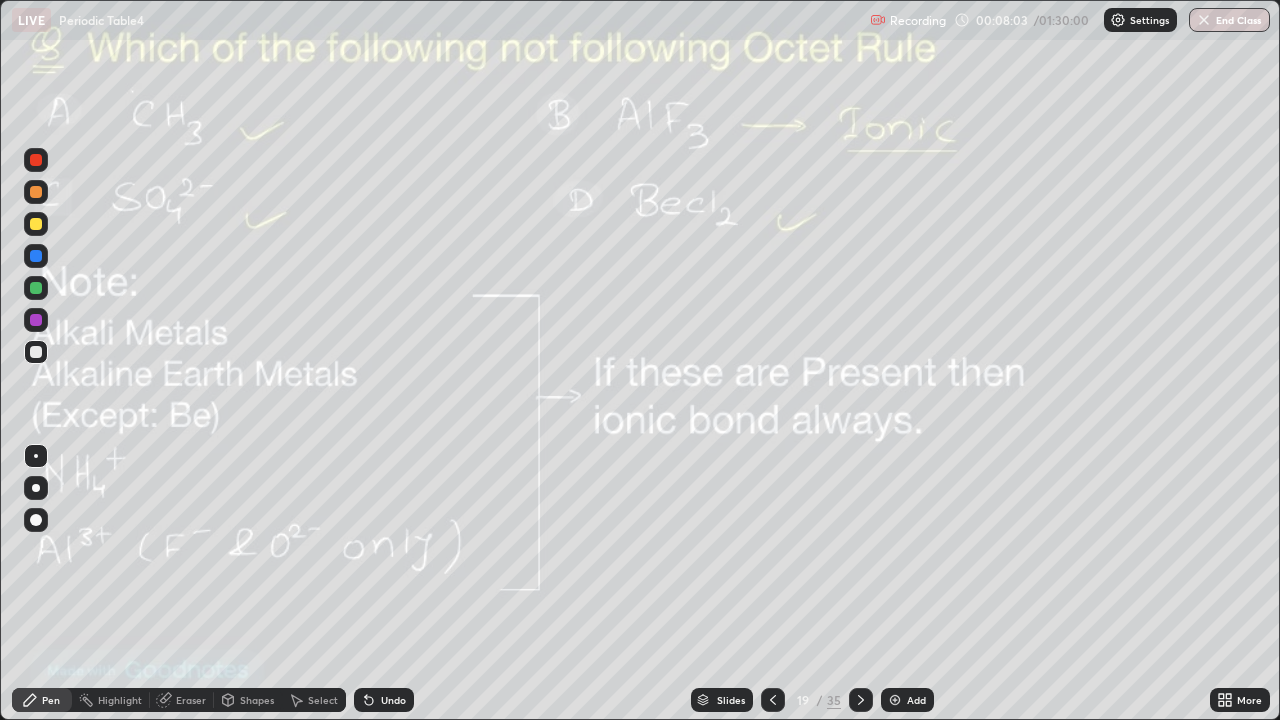 click at bounding box center [861, 700] 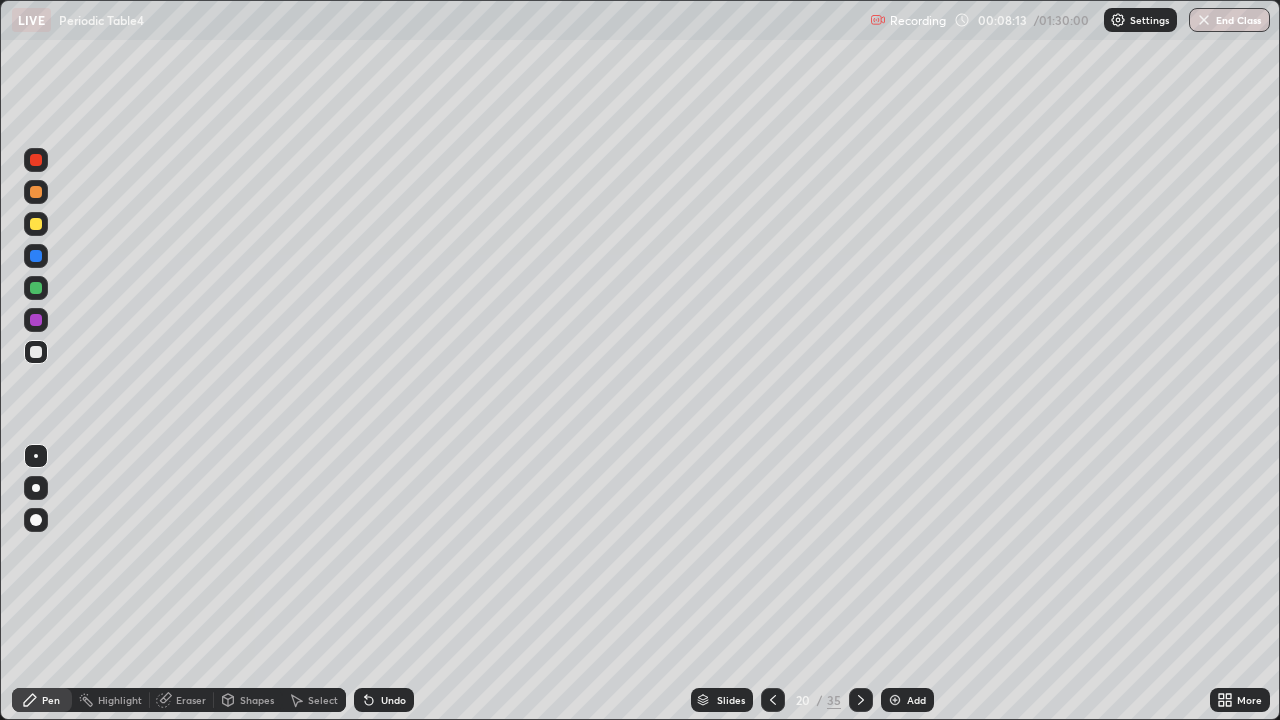click at bounding box center (773, 700) 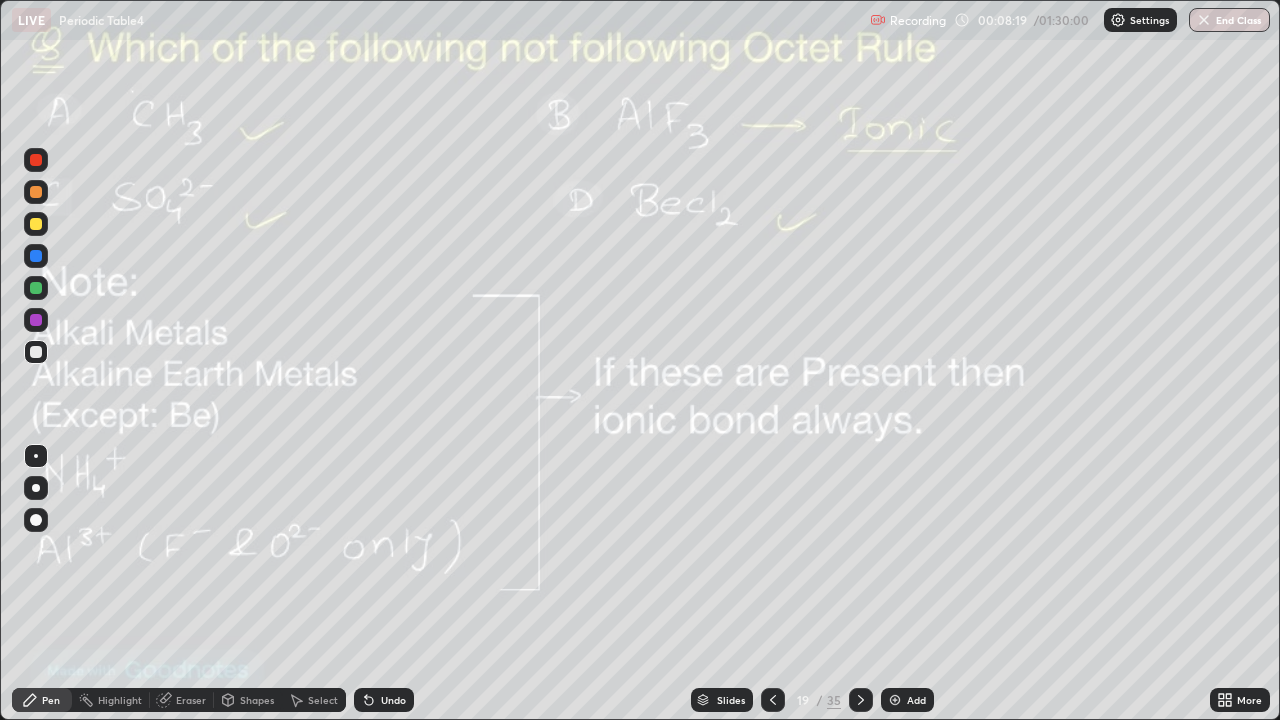 click on "Add" at bounding box center (907, 700) 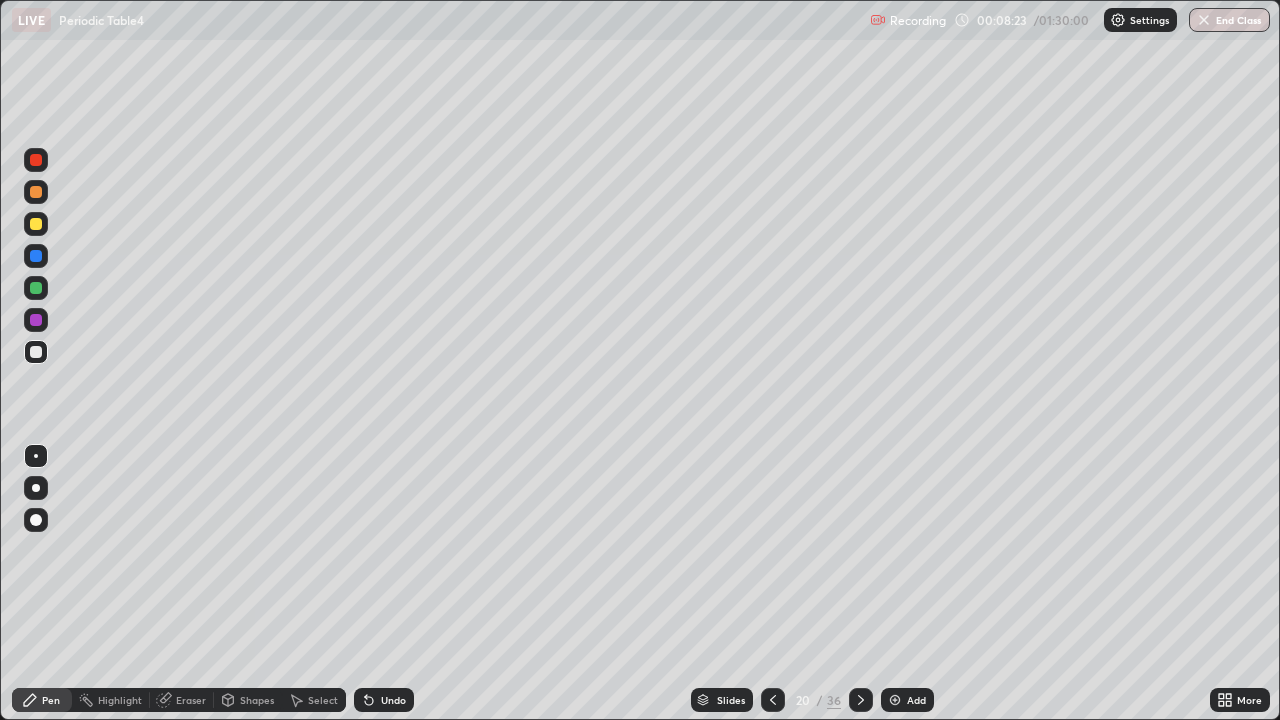 click at bounding box center (36, 288) 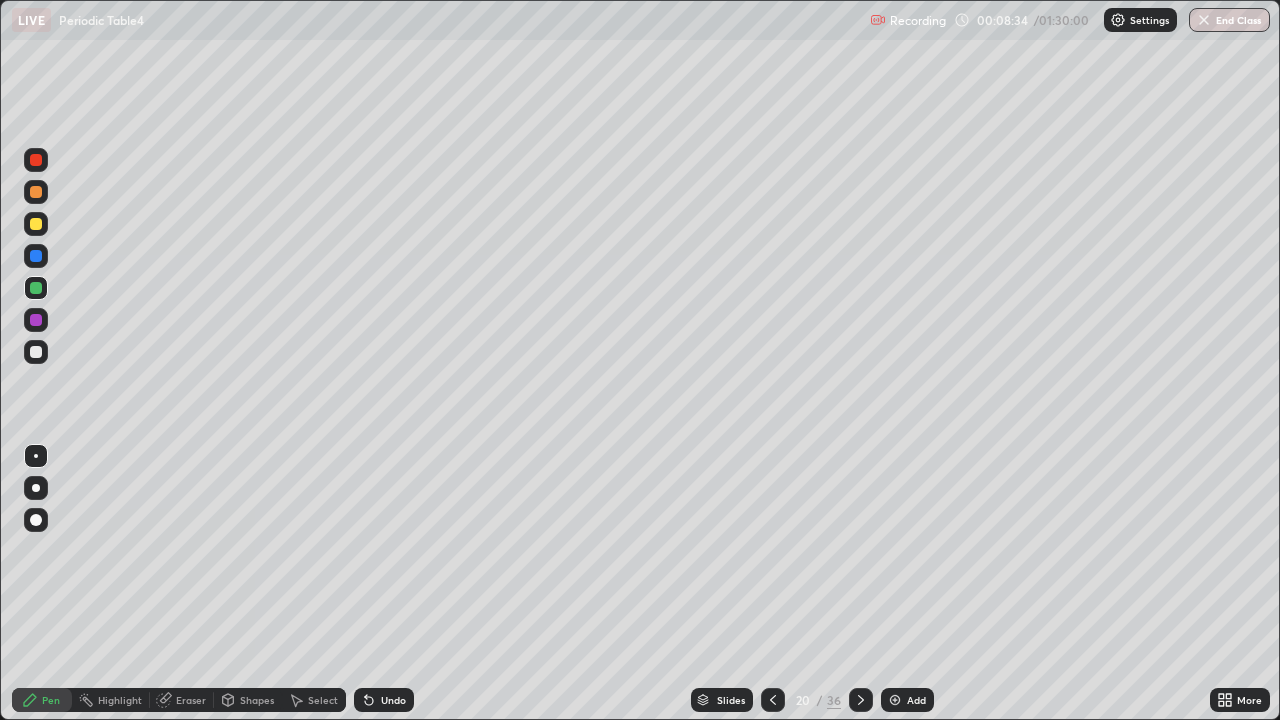 click at bounding box center (36, 192) 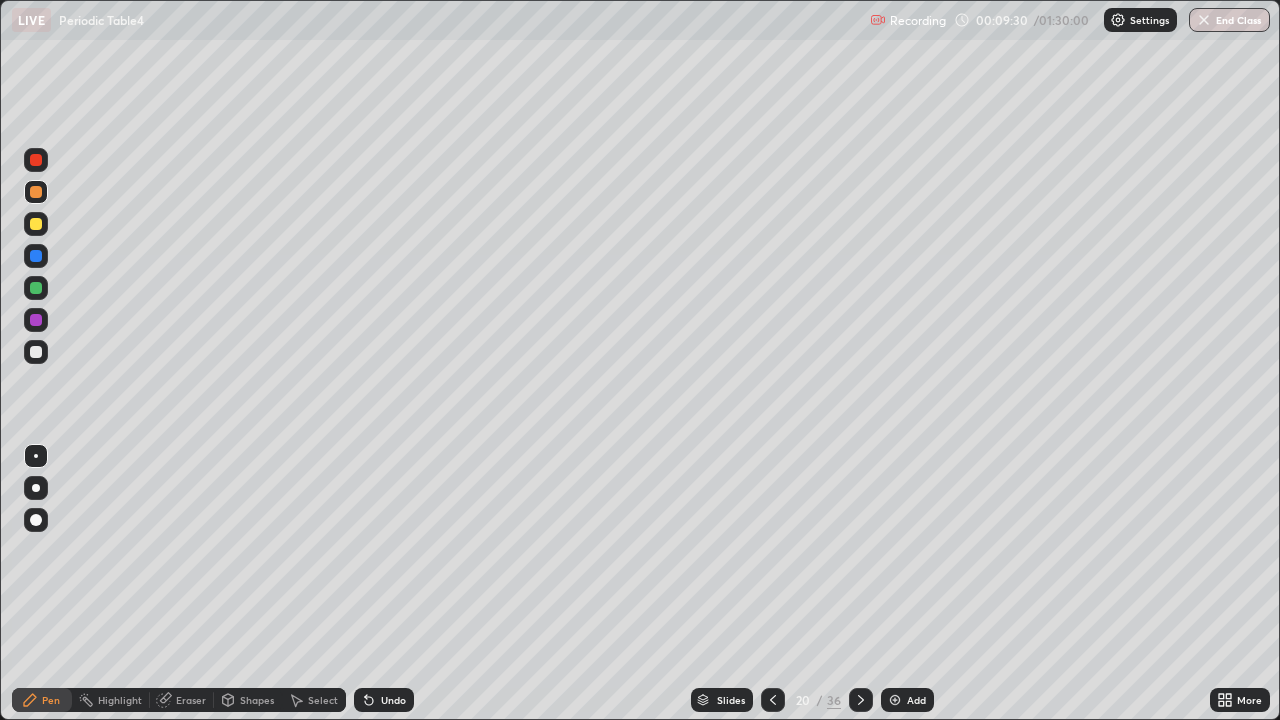 click 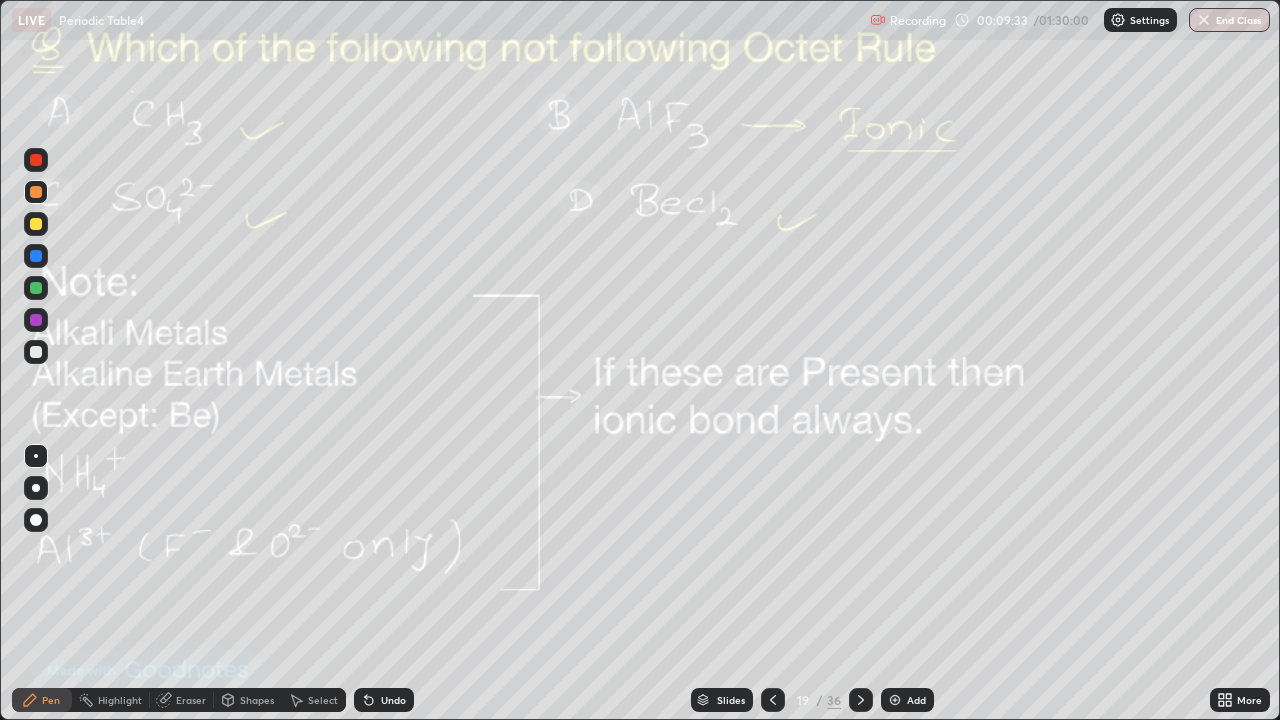 click on "Select" at bounding box center [323, 700] 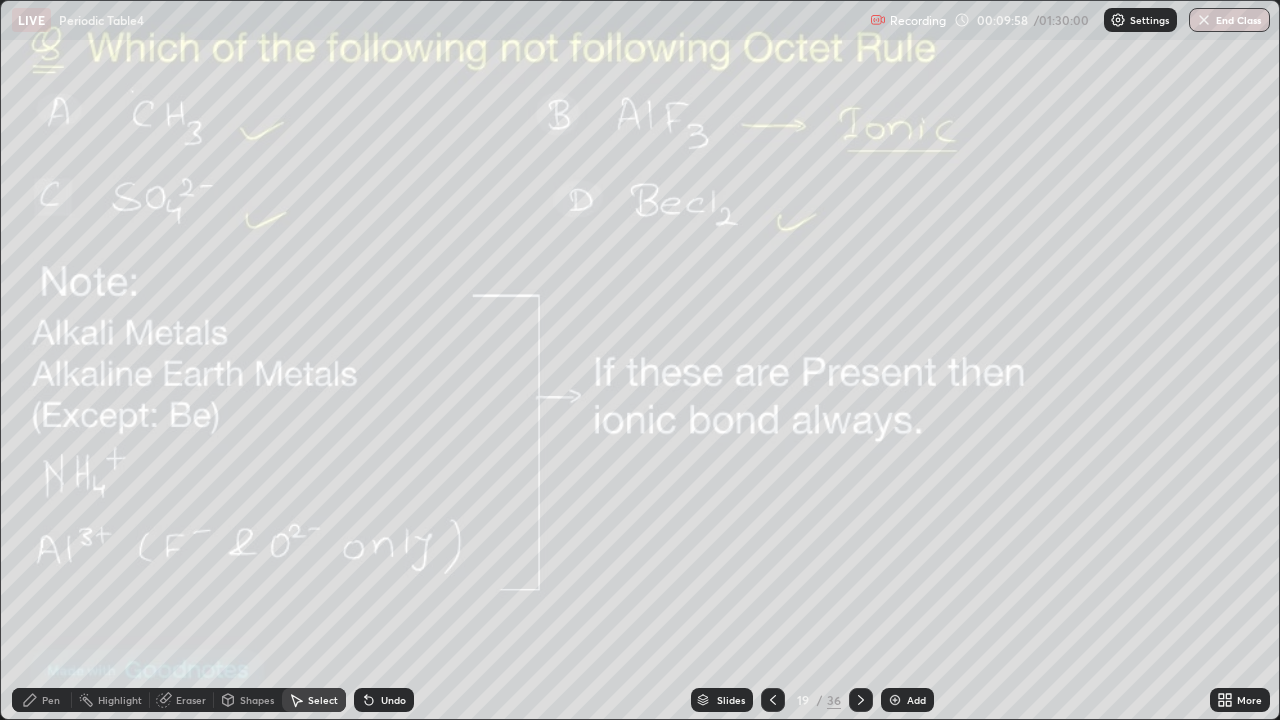 click 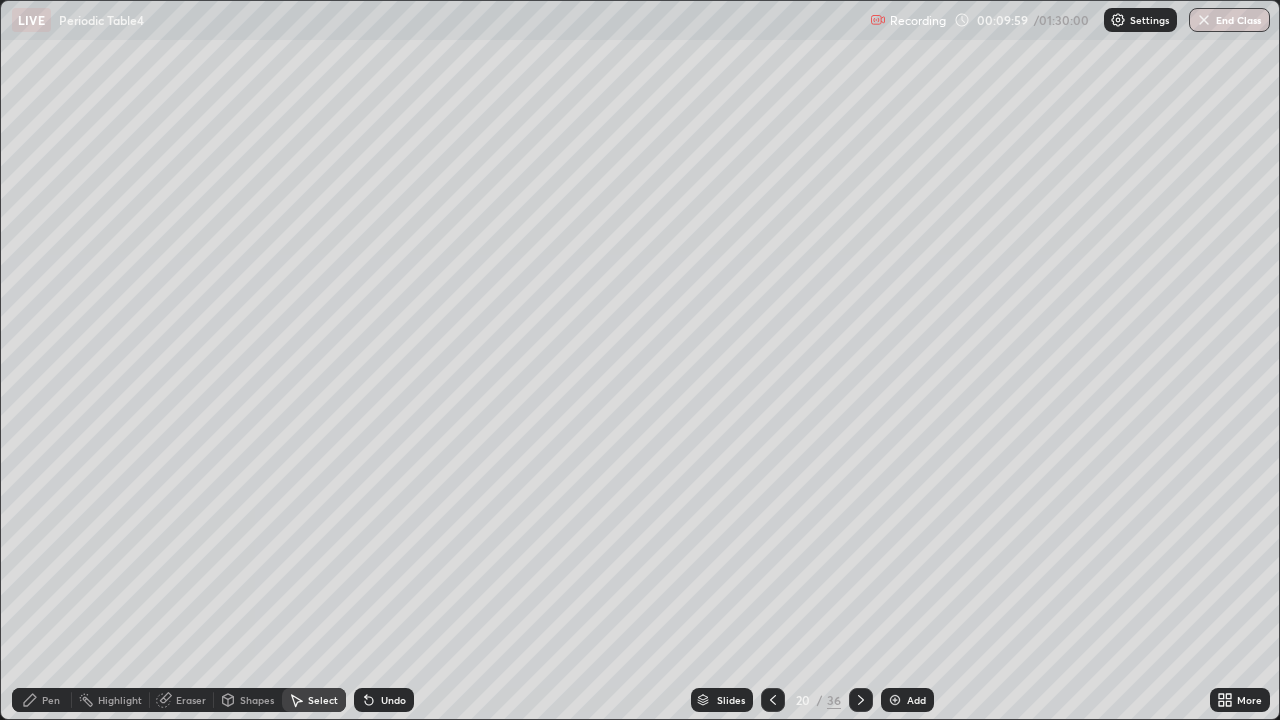 click 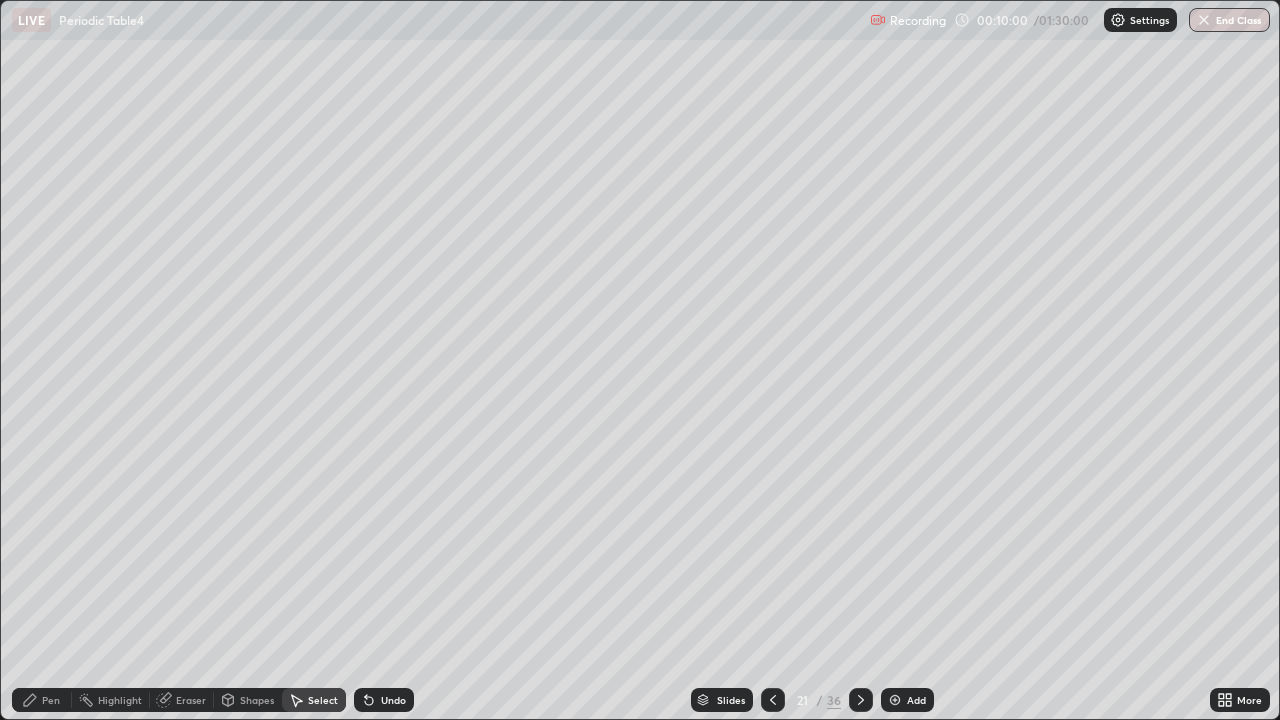 click 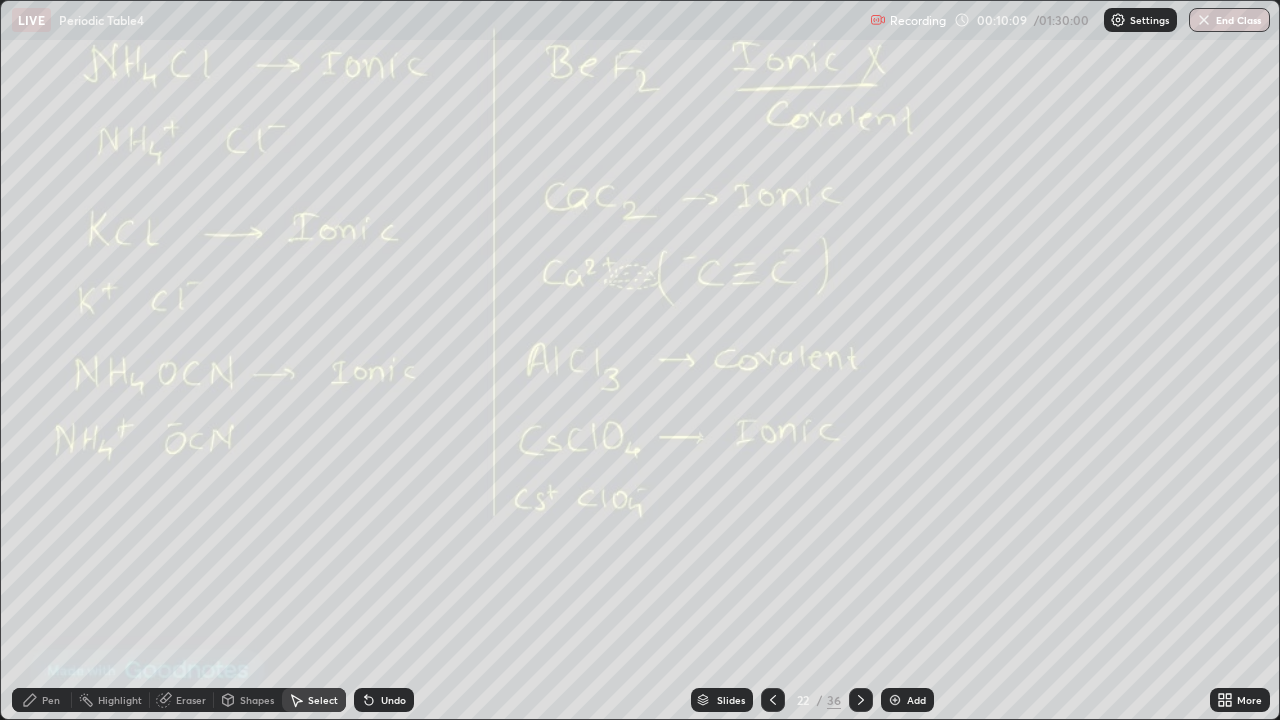 click 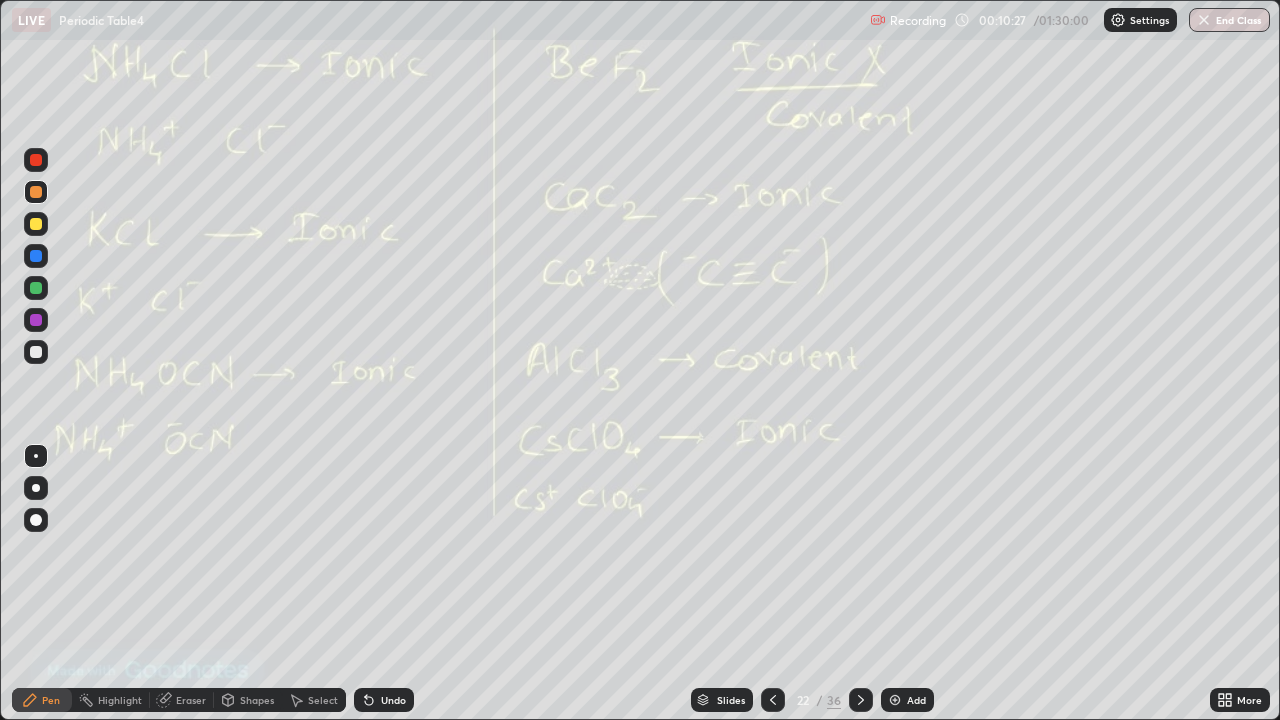 click at bounding box center (861, 700) 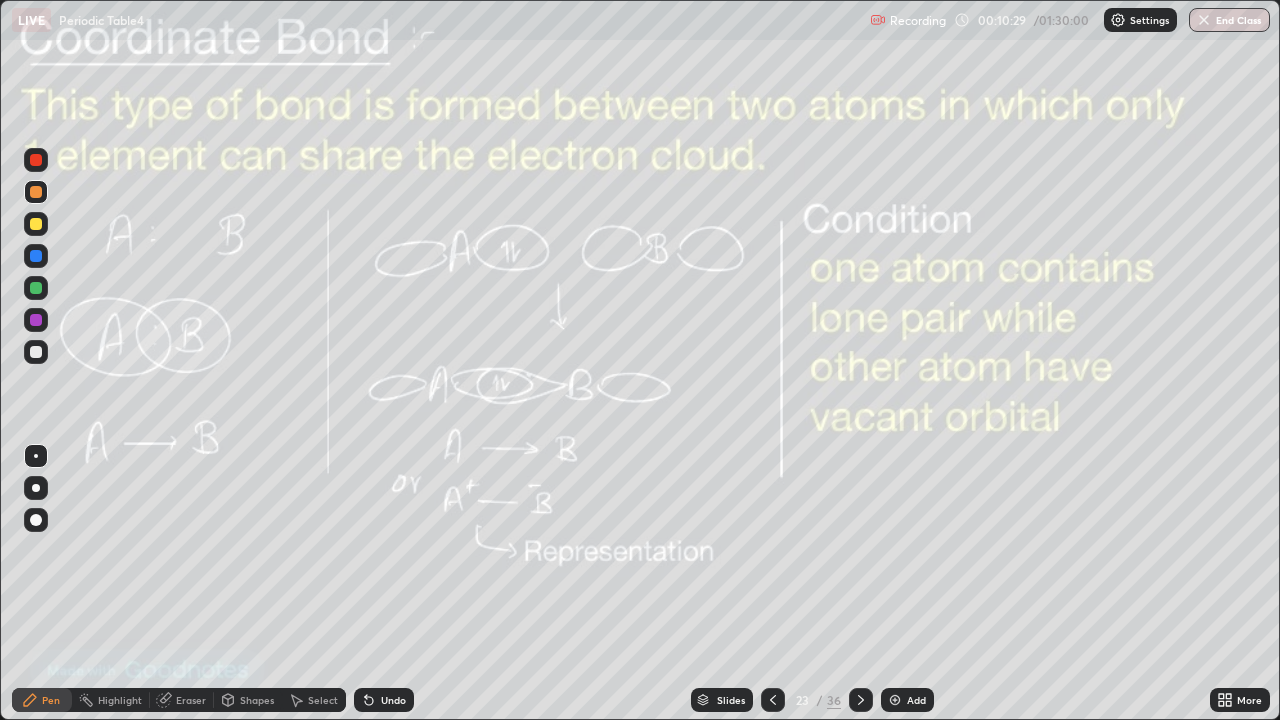 click 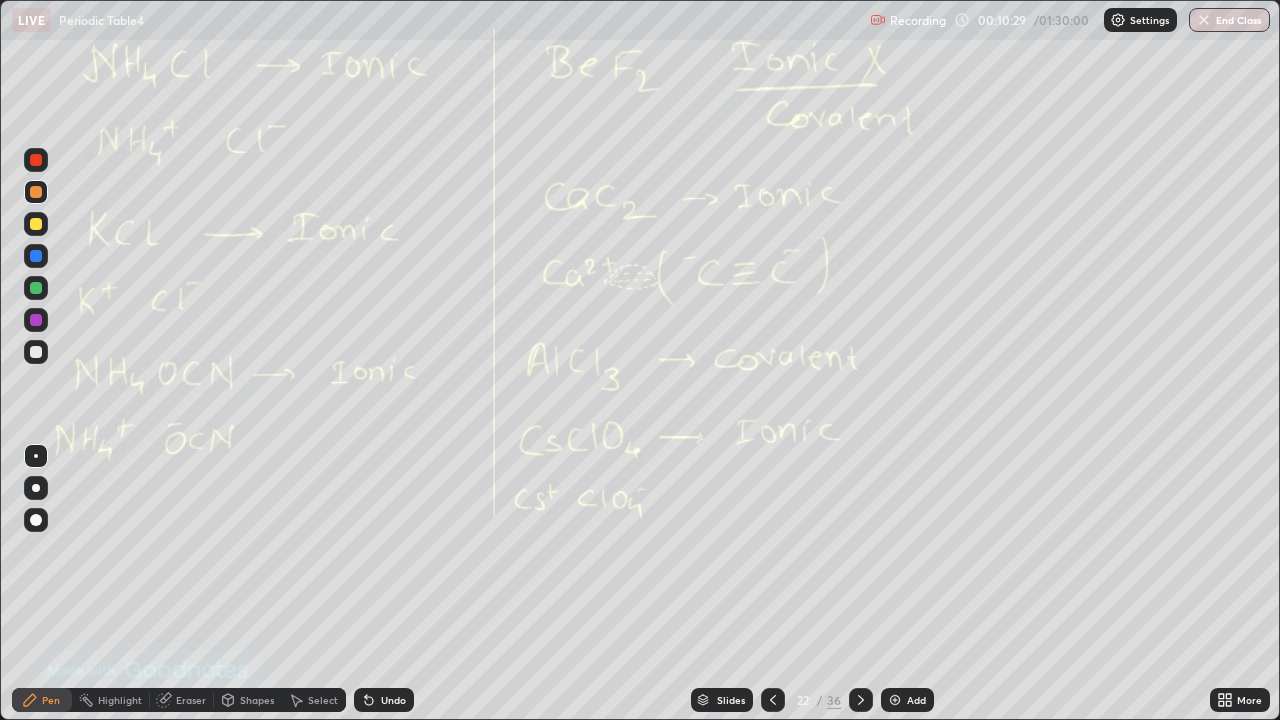 click at bounding box center [895, 700] 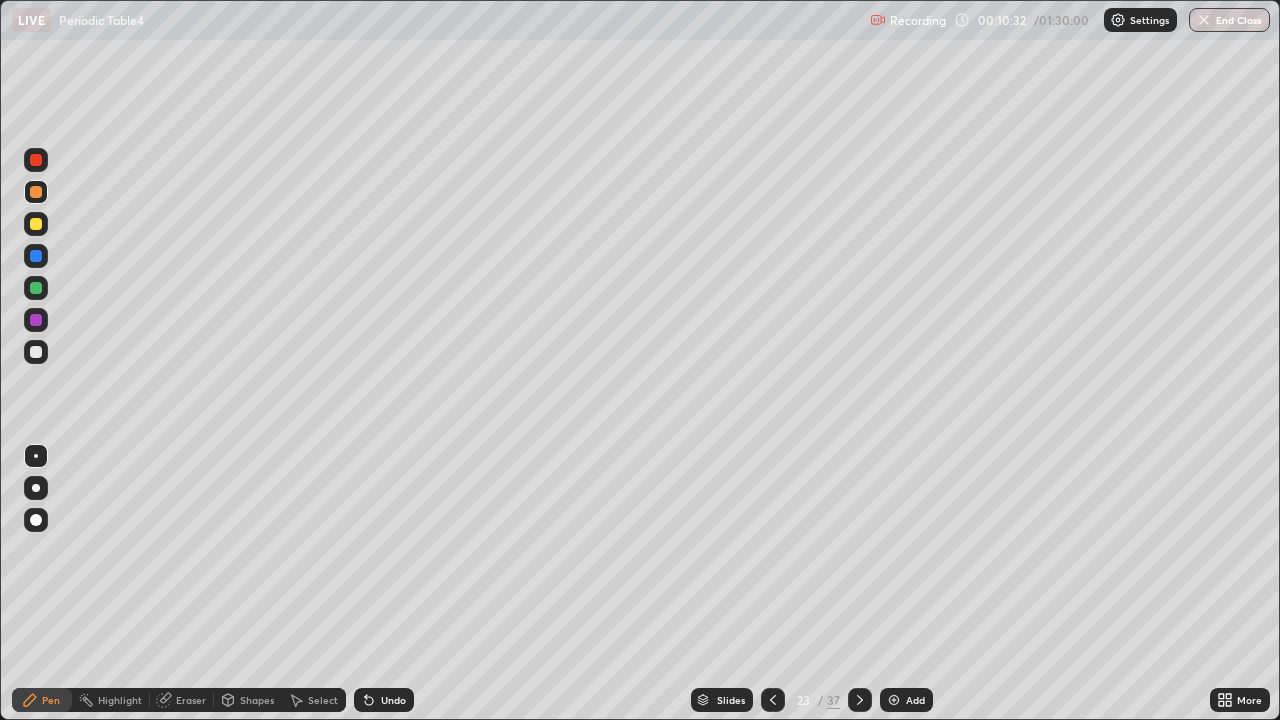 click at bounding box center [36, 352] 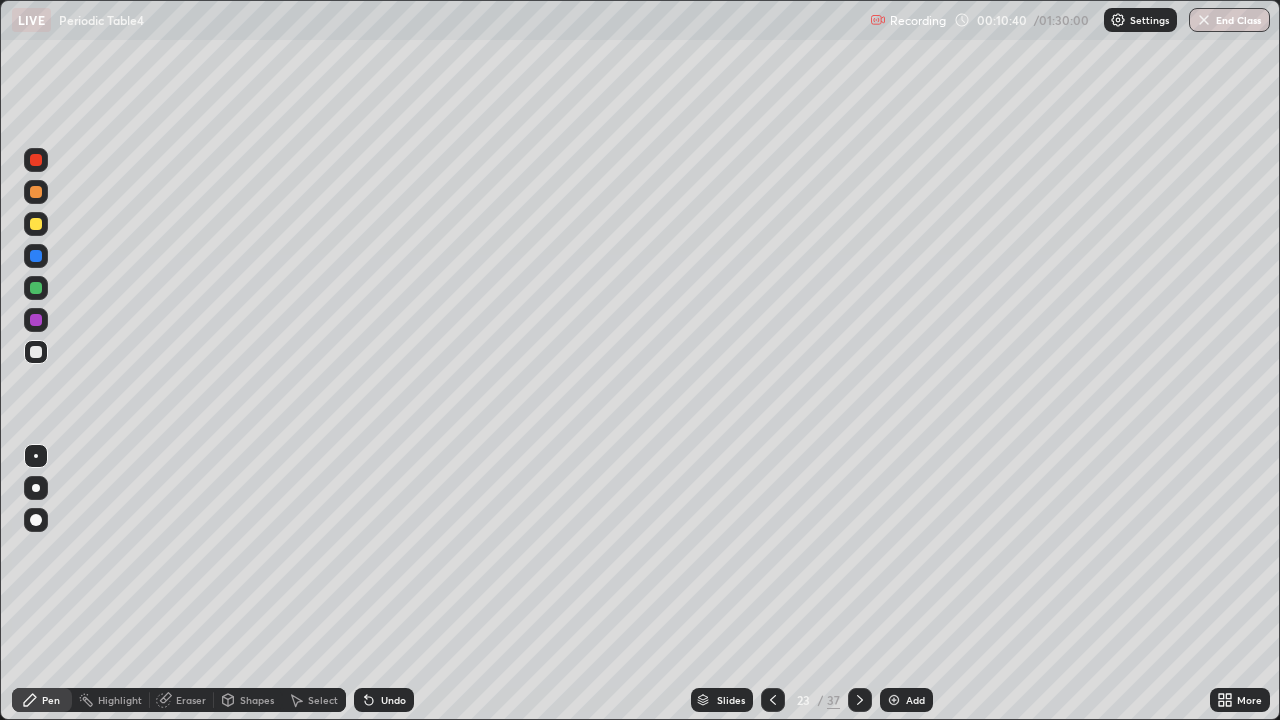click at bounding box center (36, 352) 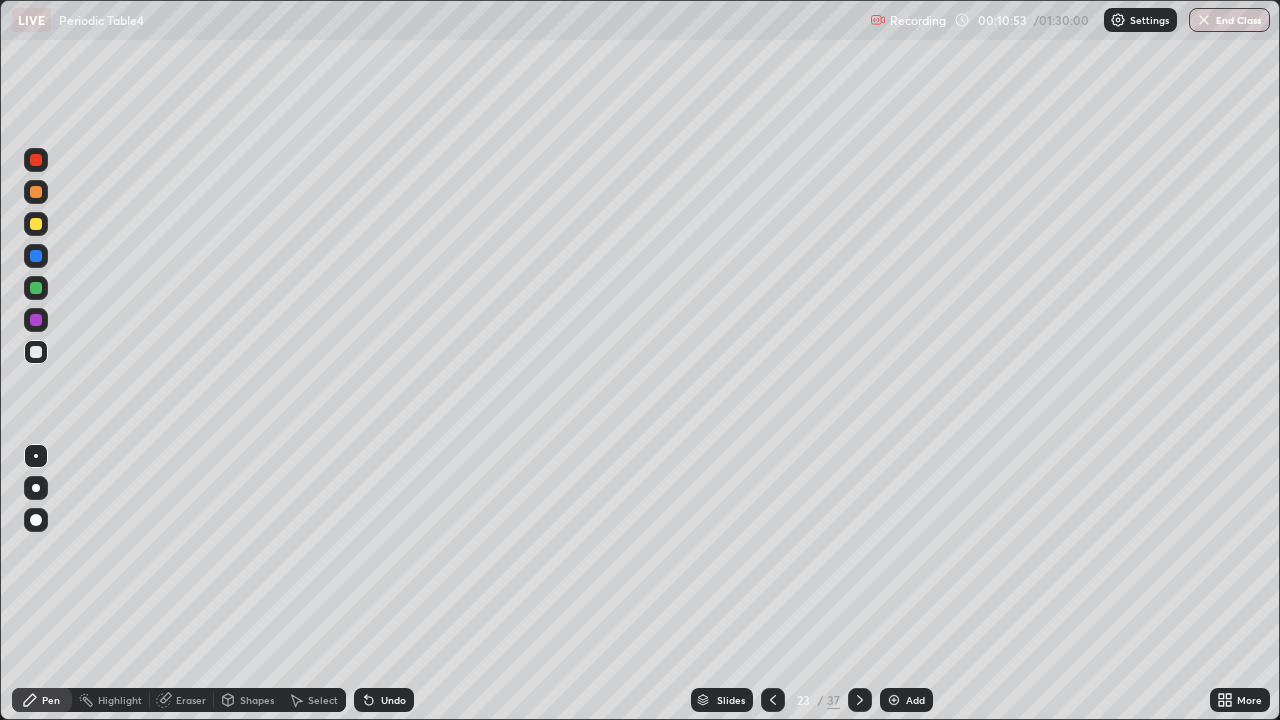 click at bounding box center (36, 288) 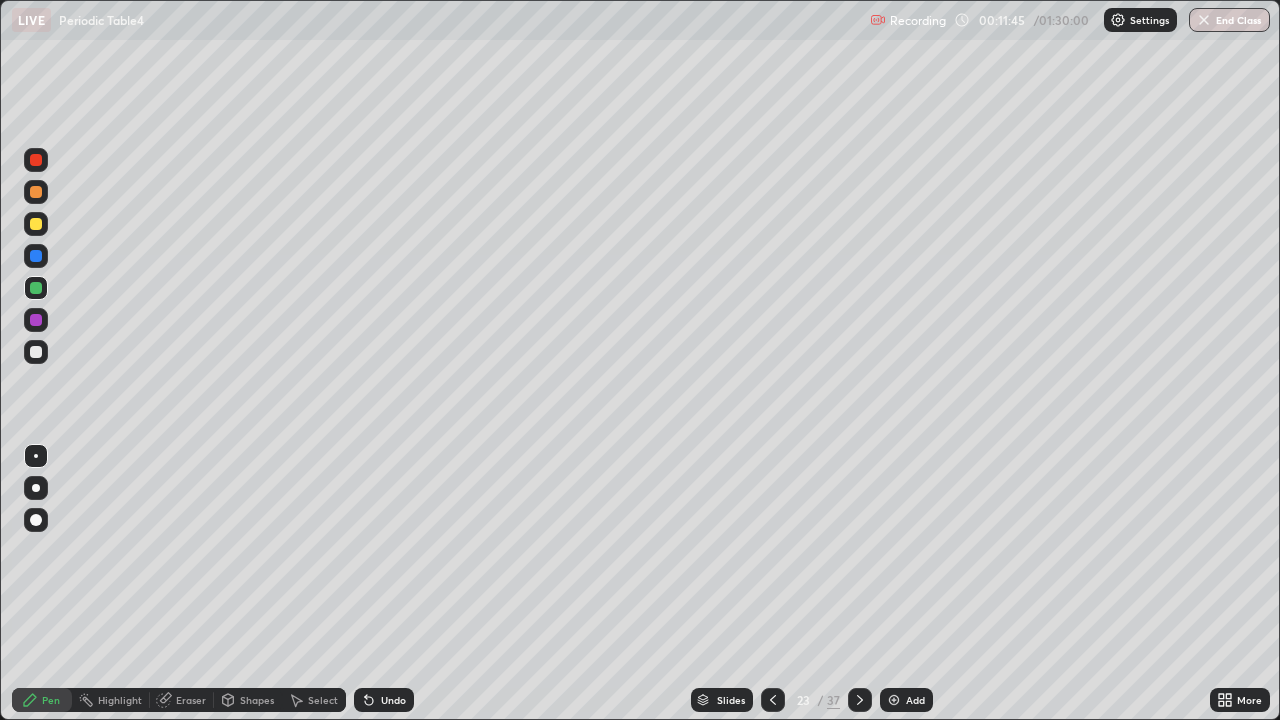 click on "Undo" at bounding box center [393, 700] 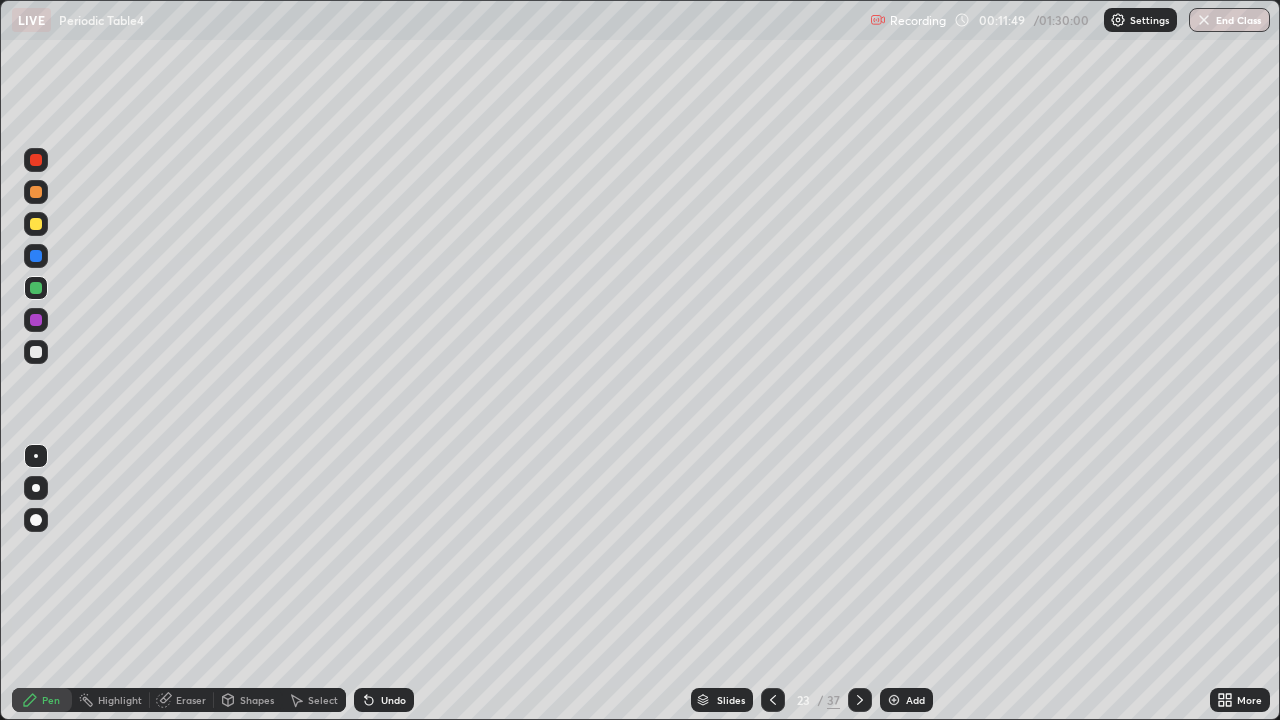 click on "Undo" at bounding box center [393, 700] 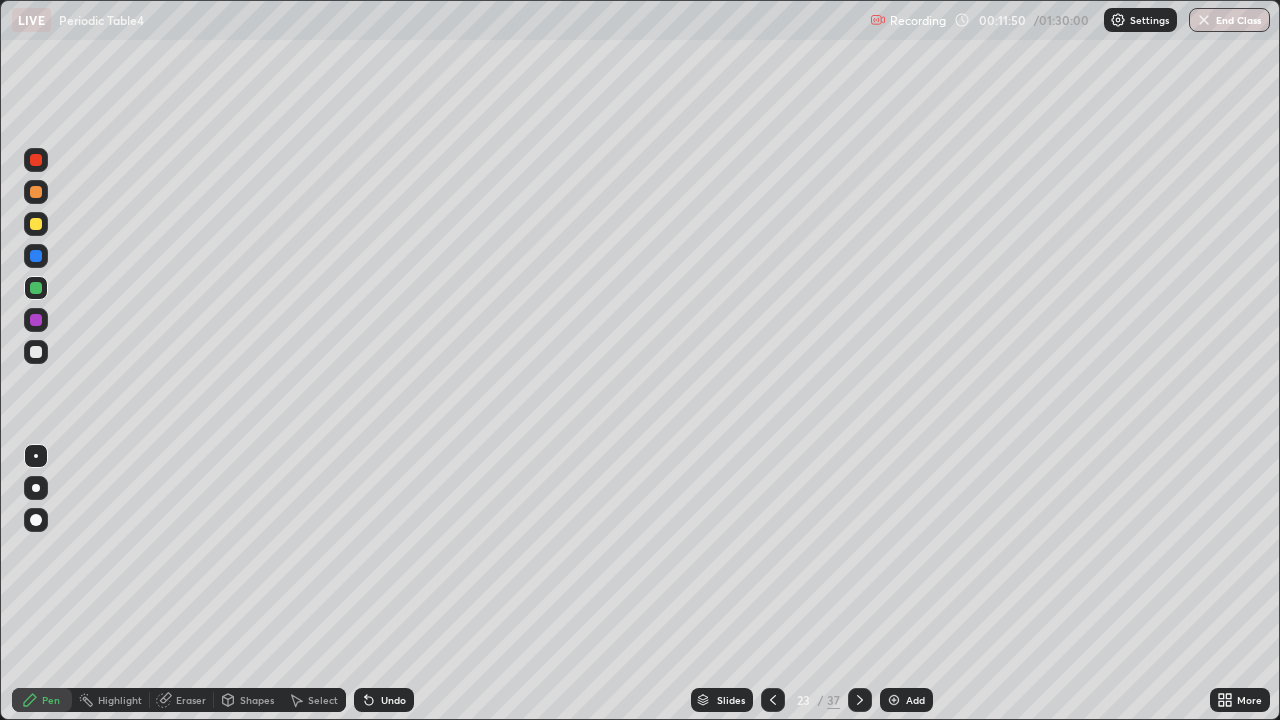 click on "Undo" at bounding box center (393, 700) 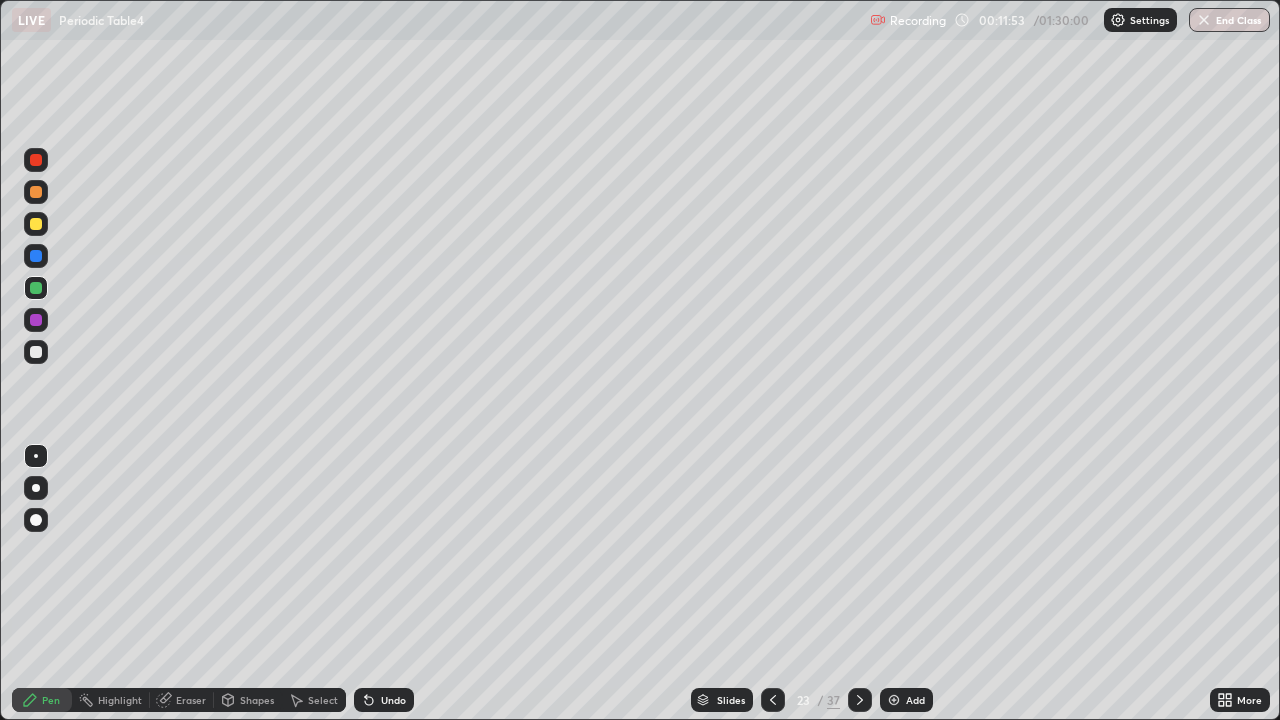 click at bounding box center (36, 224) 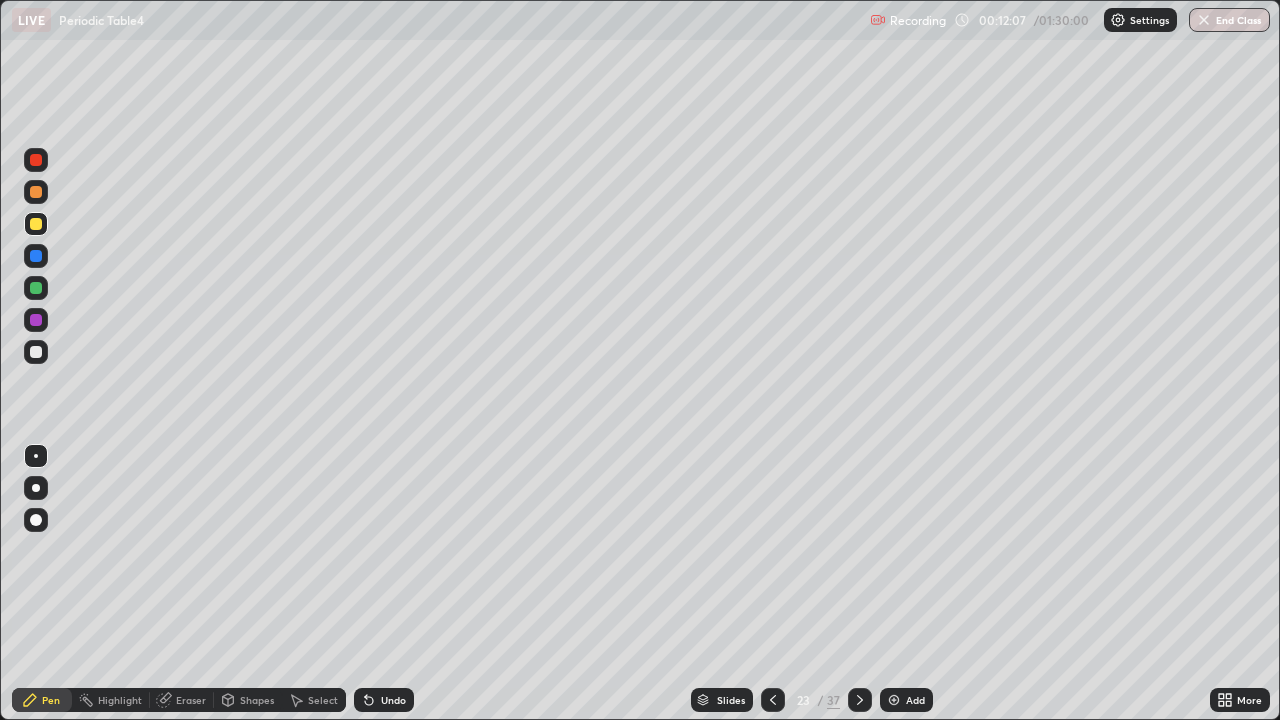 click on "Undo" at bounding box center (384, 700) 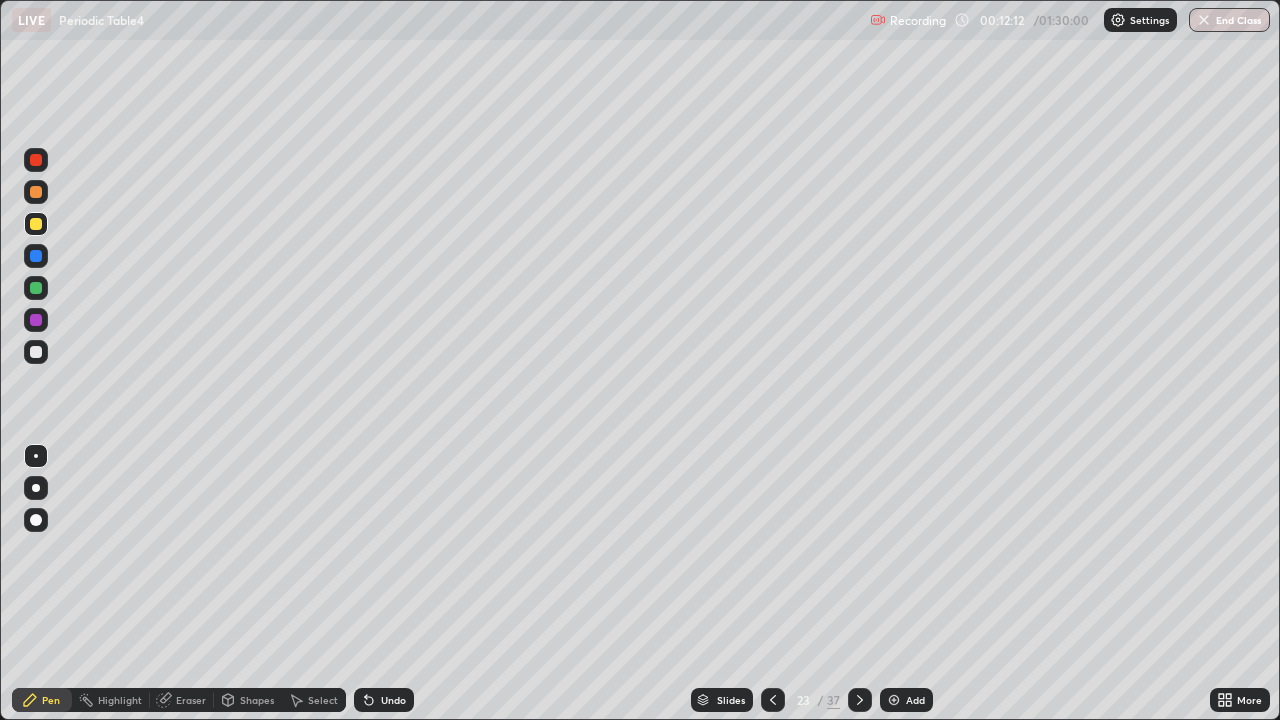 click on "Select" at bounding box center (323, 700) 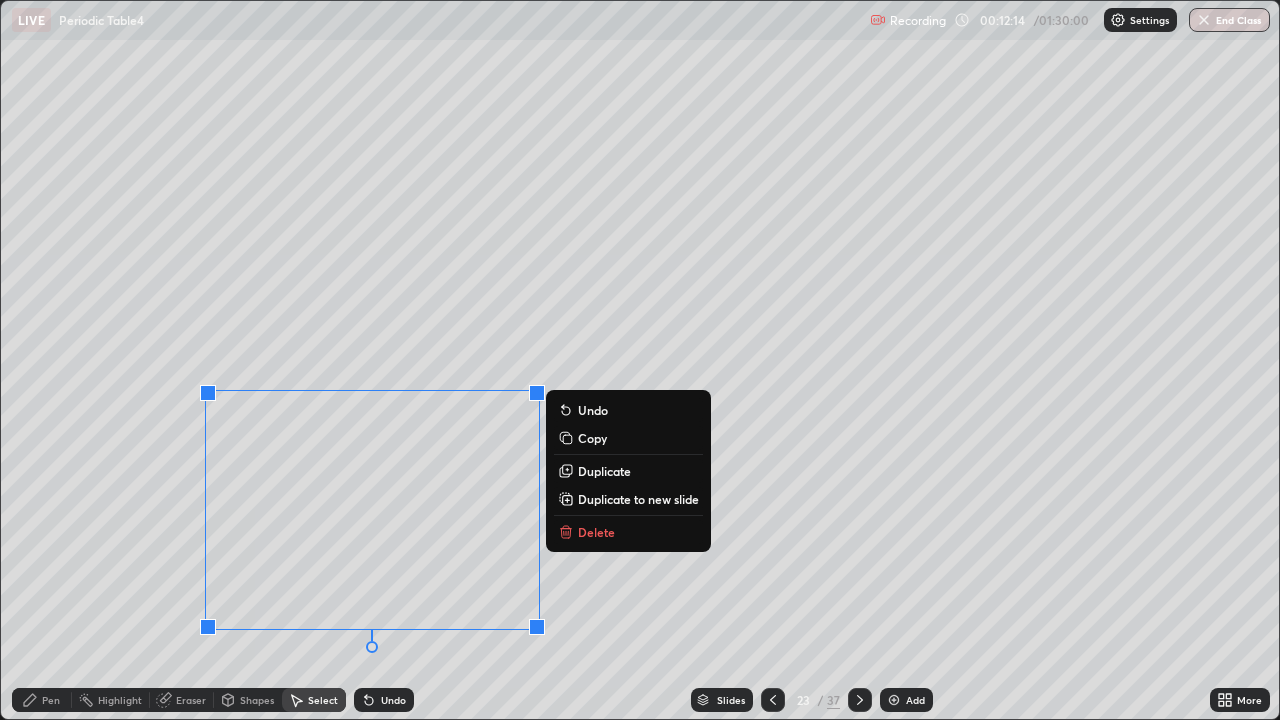 click on "0 ° Undo Copy Duplicate Duplicate to new slide Delete" at bounding box center (640, 360) 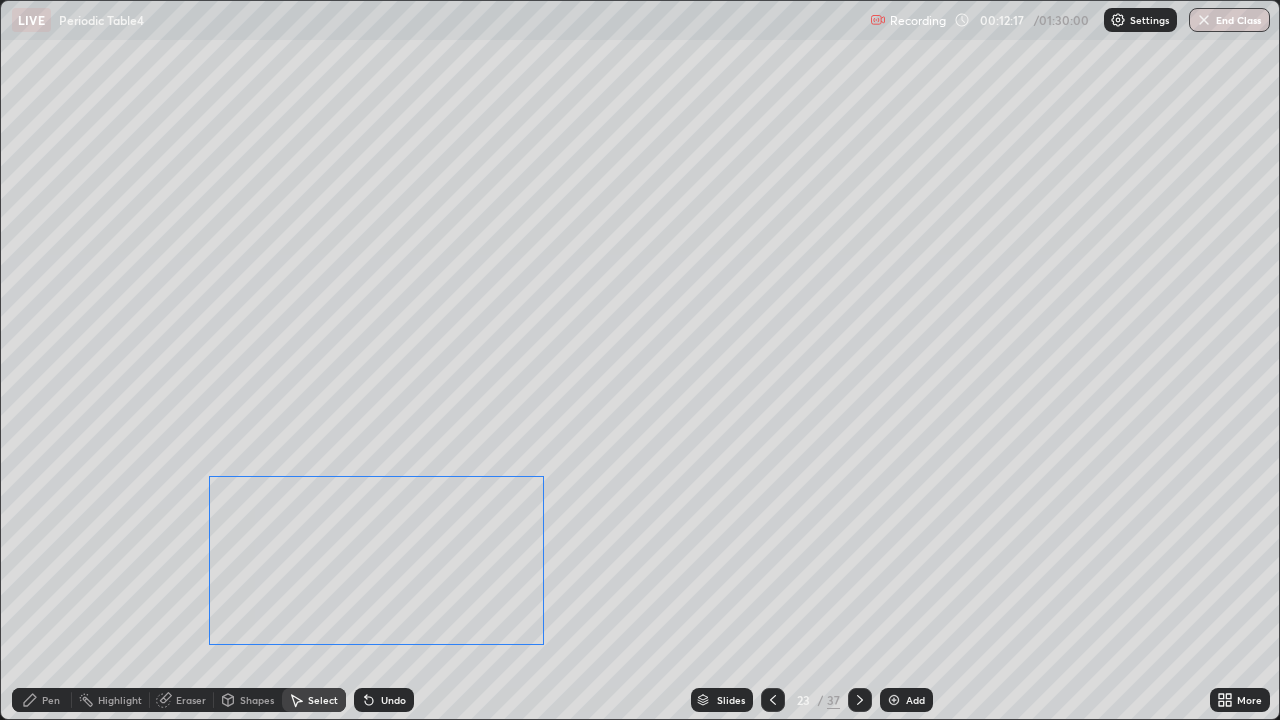 click on "0 ° Undo Copy Duplicate Duplicate to new slide Delete" at bounding box center (640, 360) 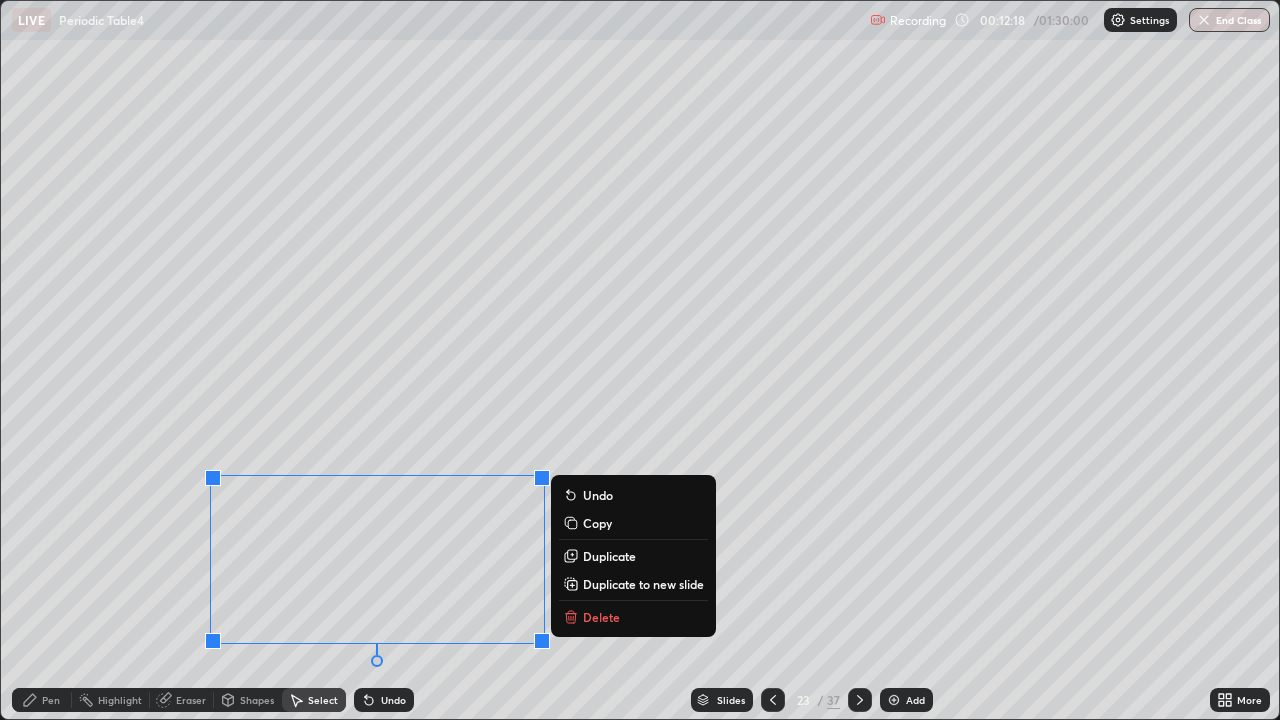 click on "Pen" at bounding box center [42, 700] 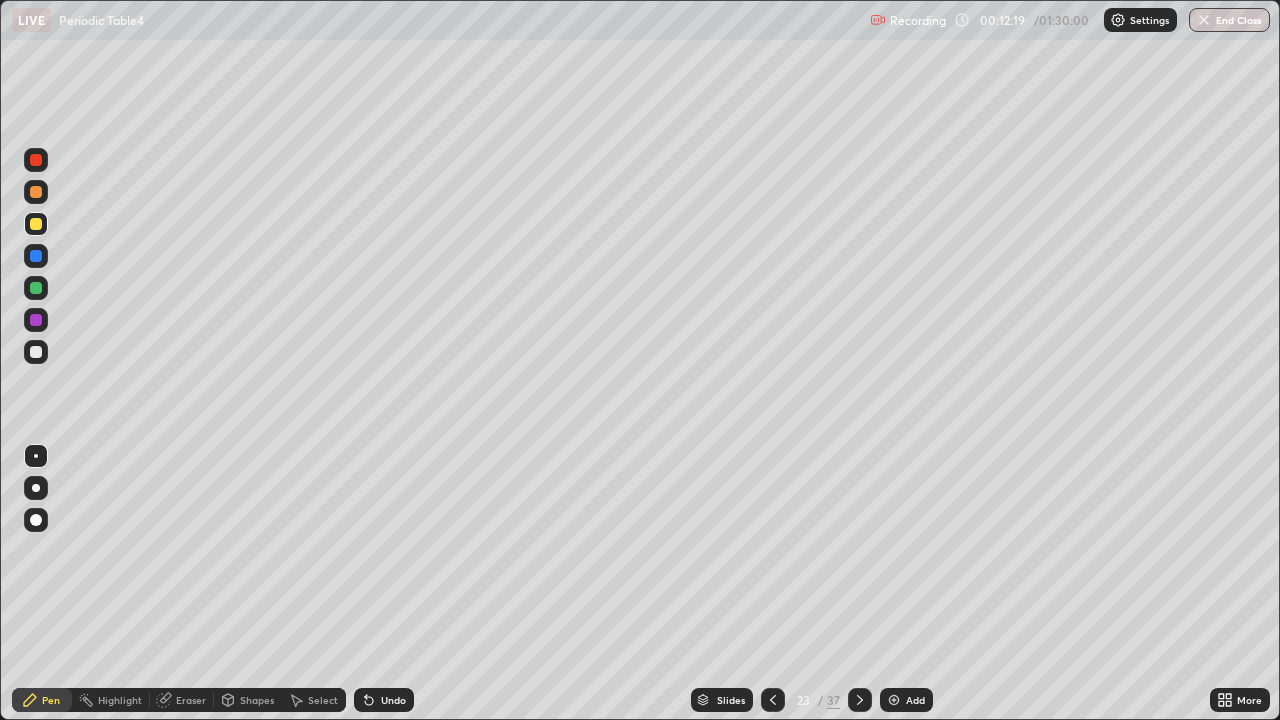 click at bounding box center [36, 352] 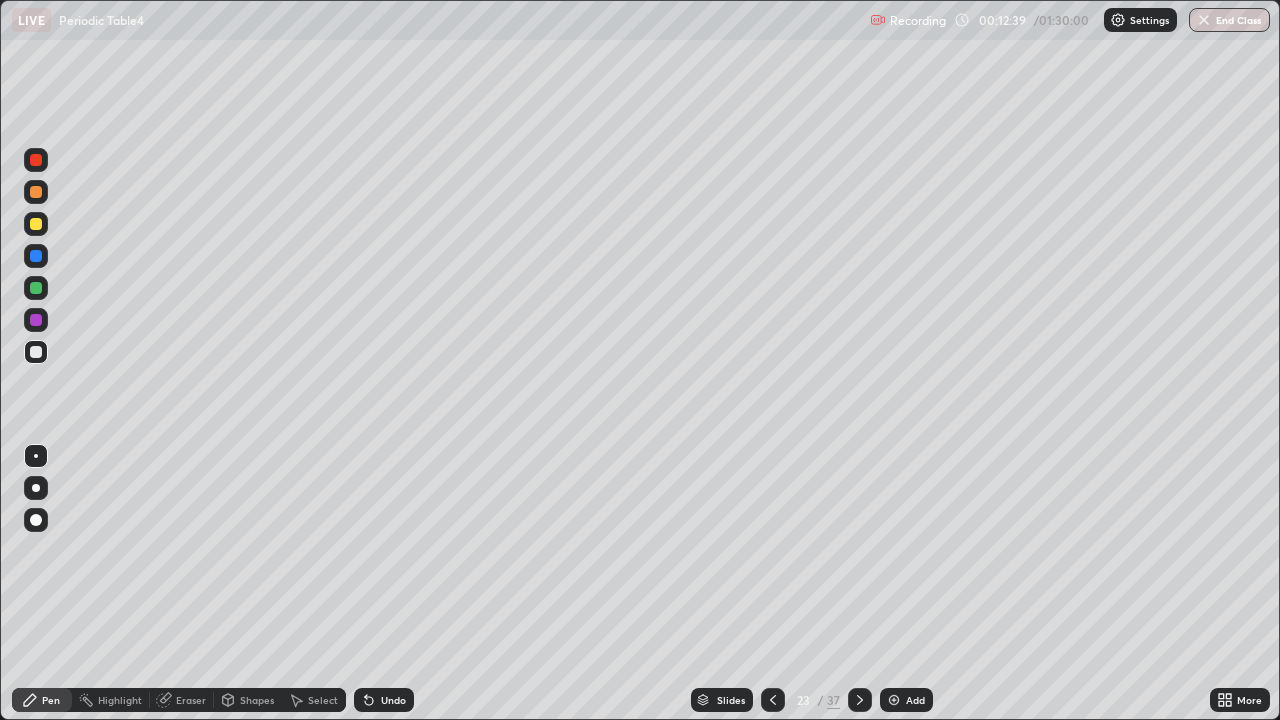 click on "Undo" at bounding box center (393, 700) 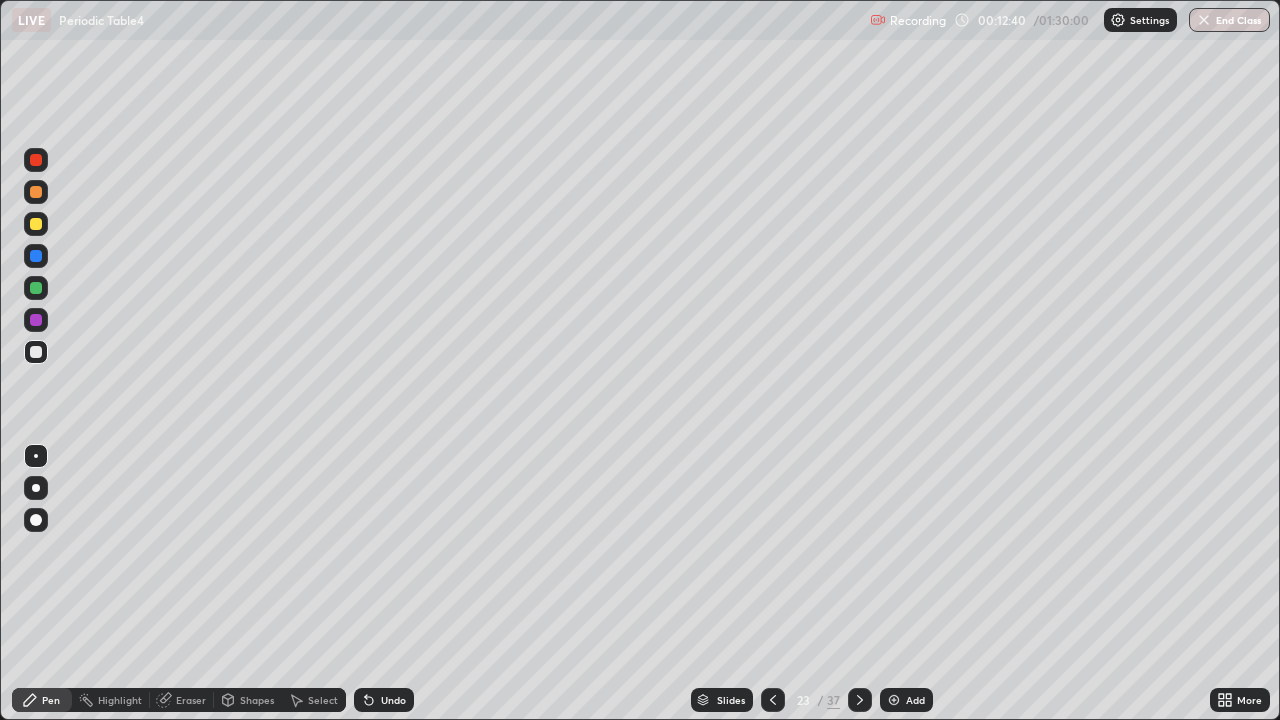 click on "Select" at bounding box center [314, 700] 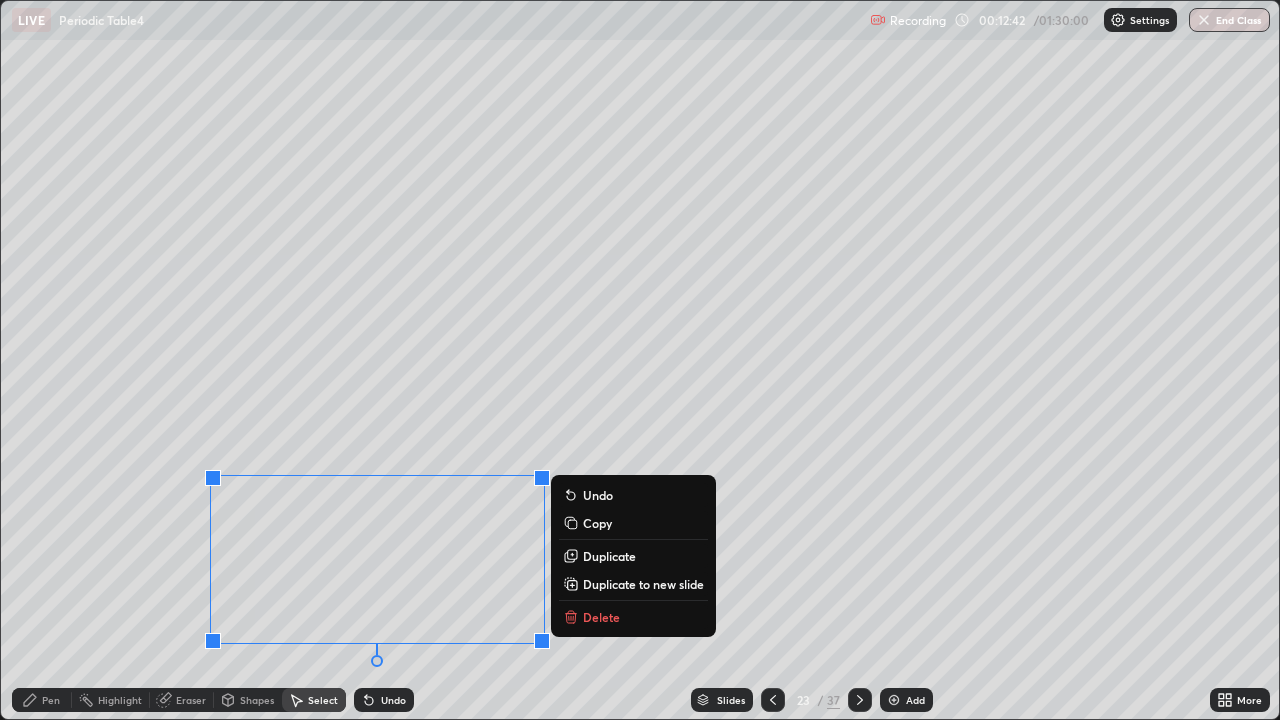click on "Duplicate" at bounding box center [609, 556] 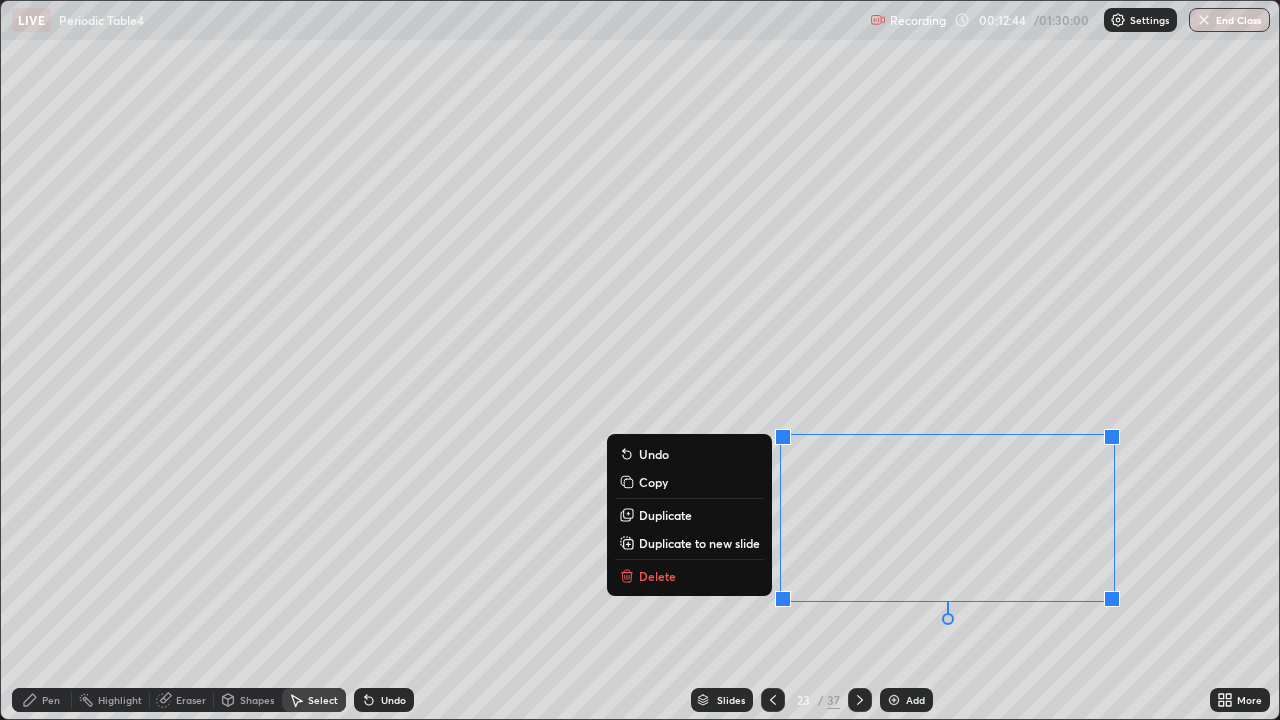 click on "Eraser" at bounding box center [191, 700] 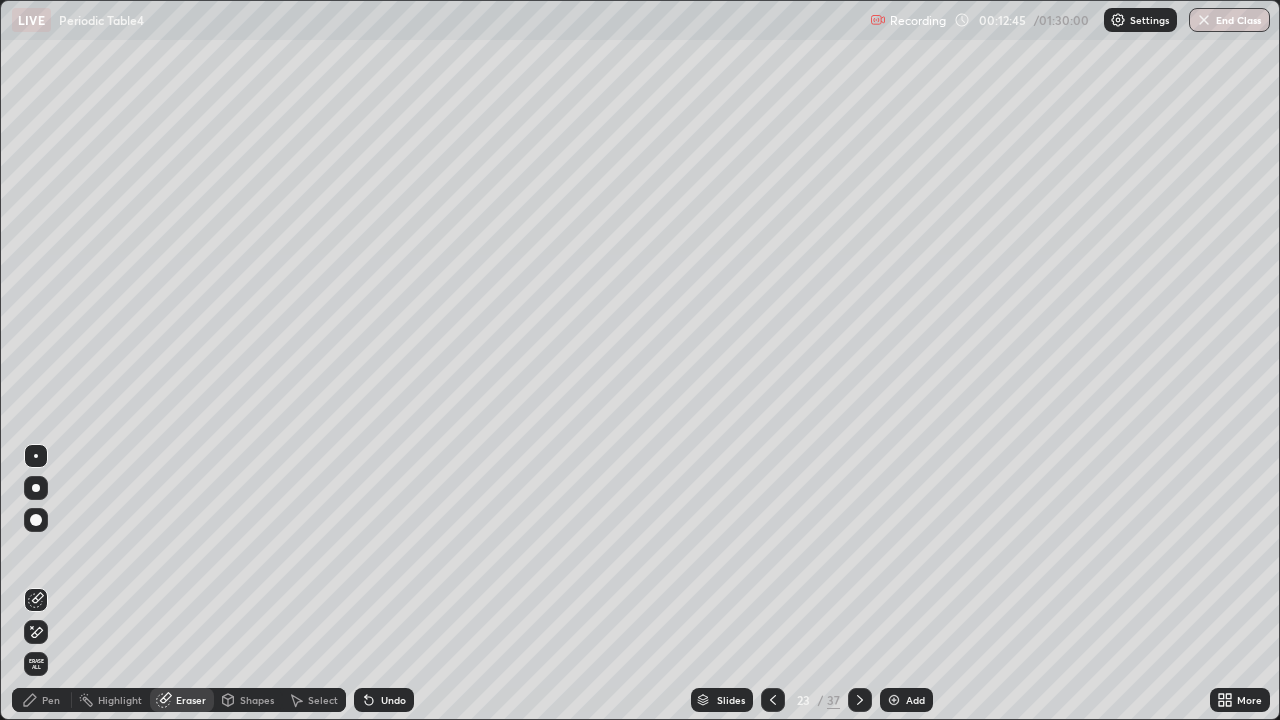 click at bounding box center [36, 632] 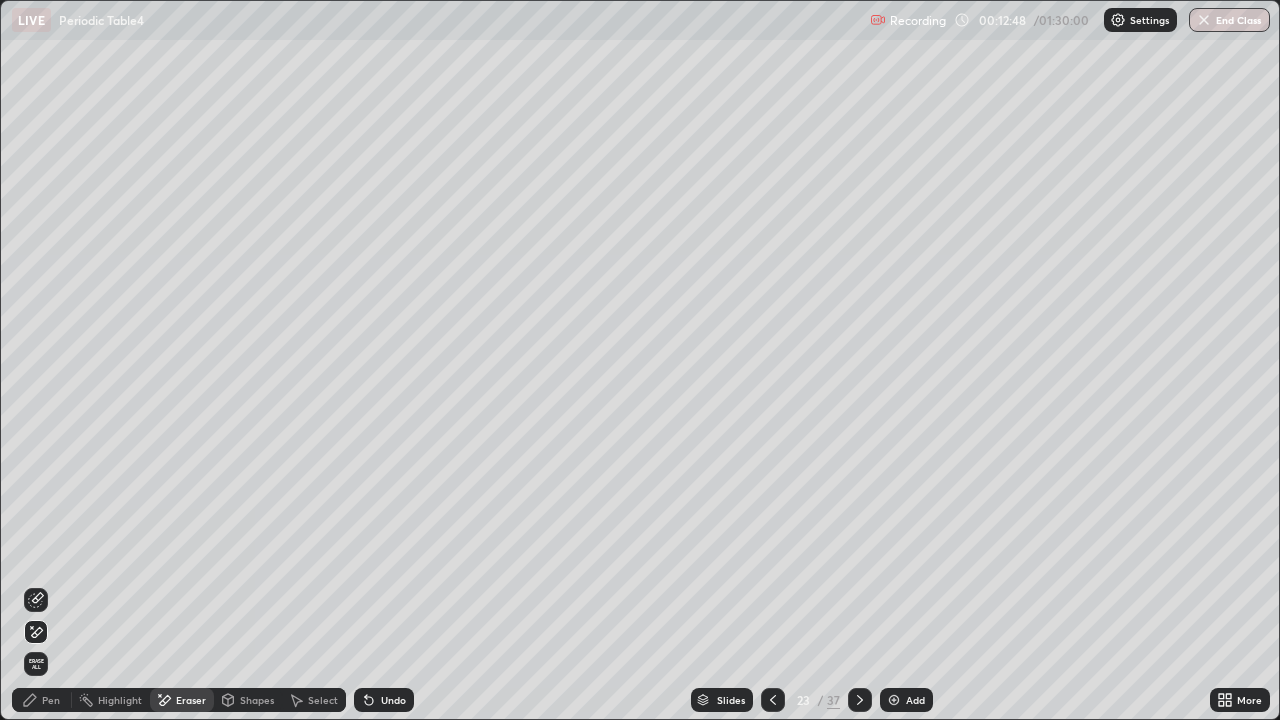 click on "Pen" at bounding box center (51, 700) 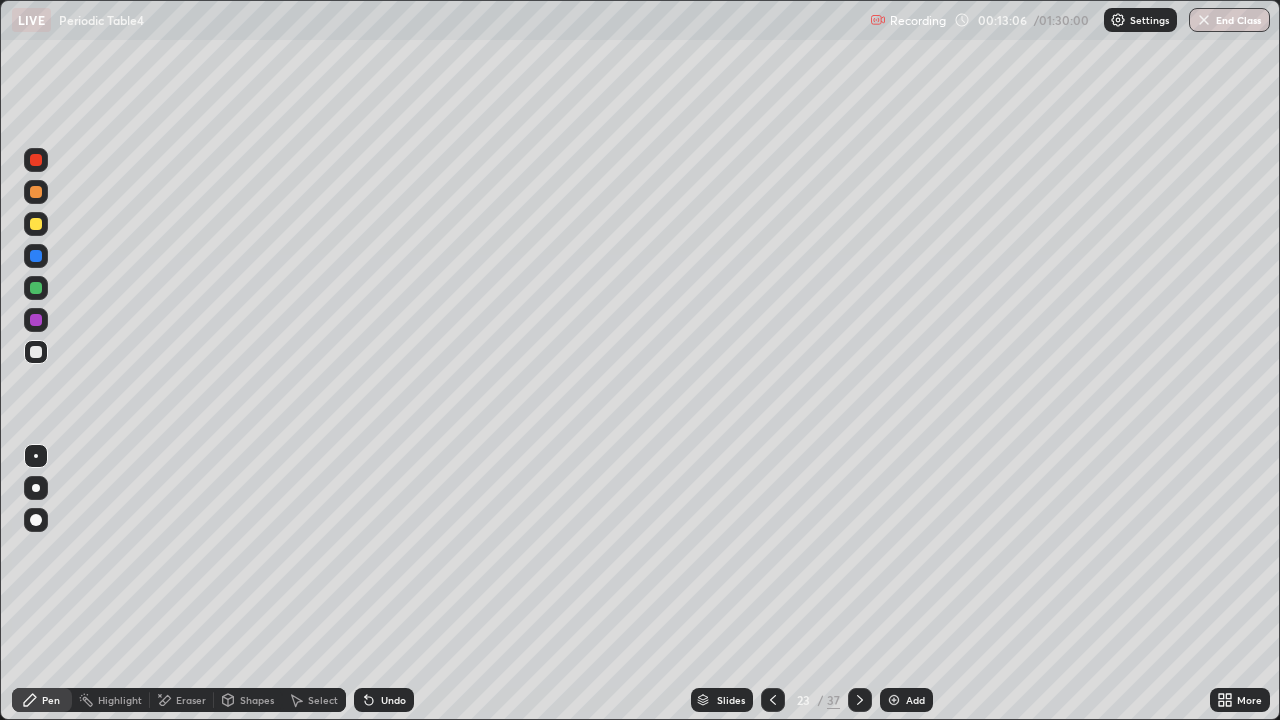click 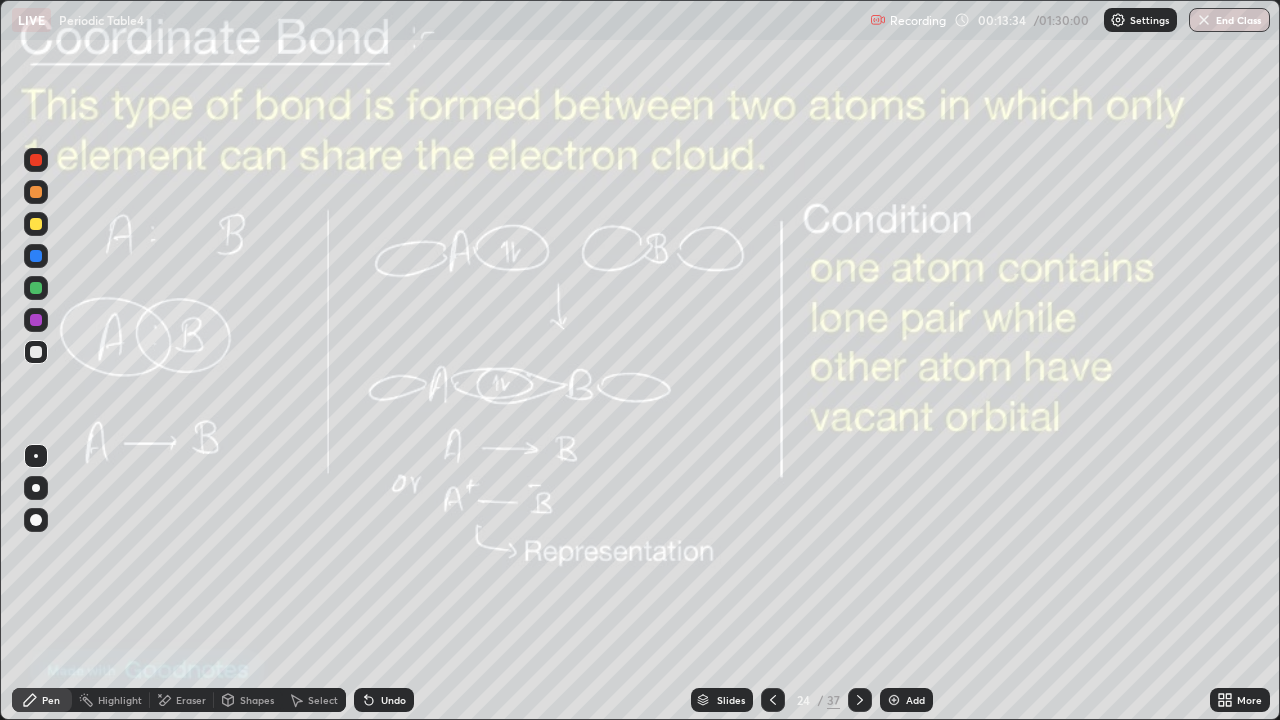 click at bounding box center [773, 700] 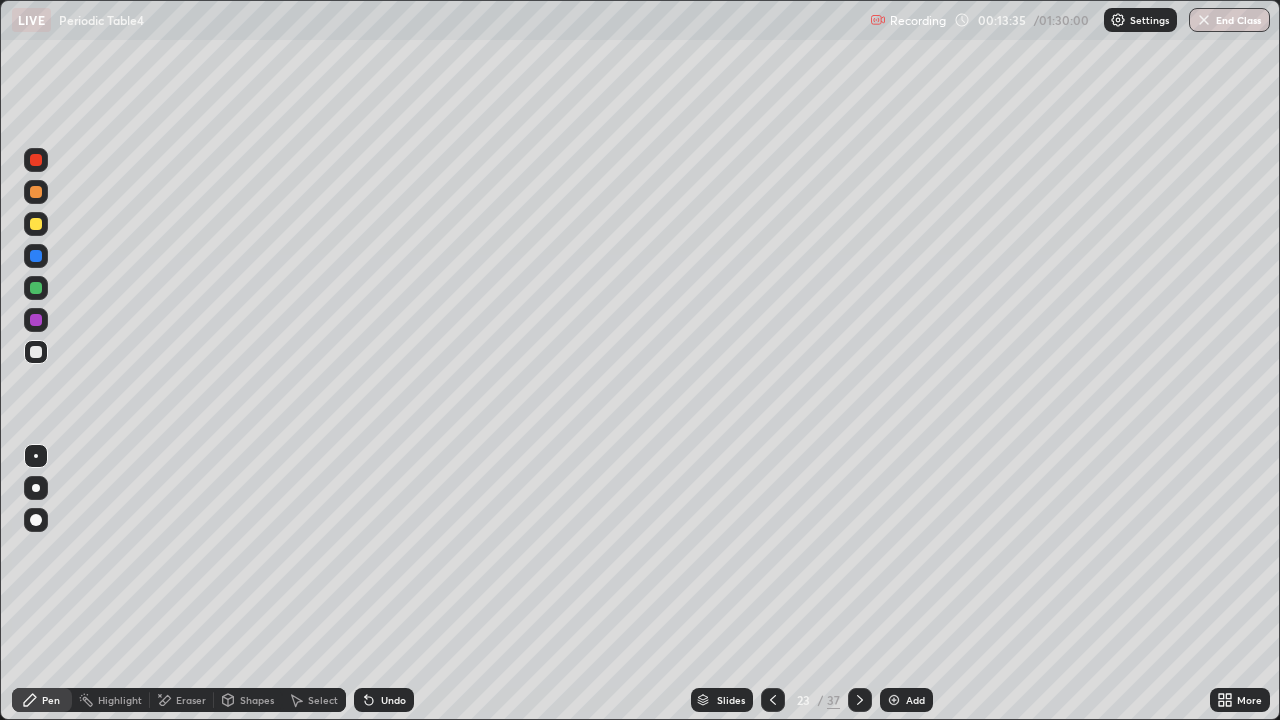 click on "Add" at bounding box center (915, 700) 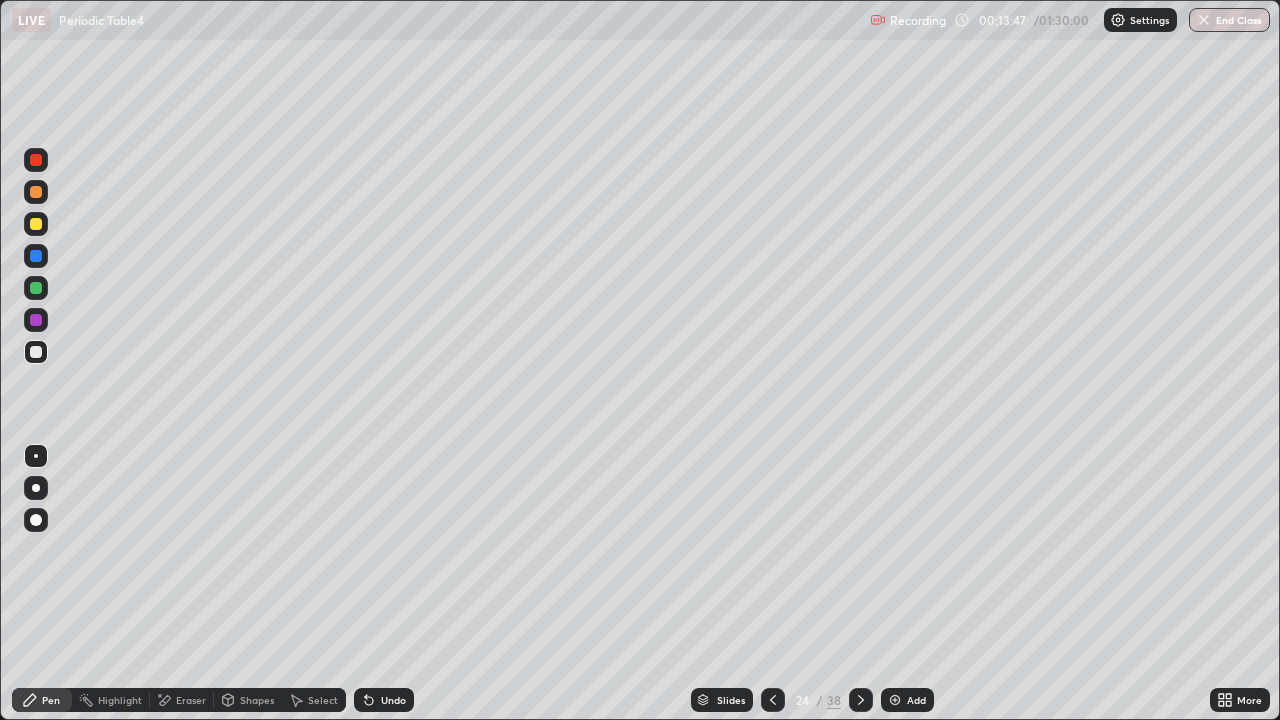 click at bounding box center [36, 224] 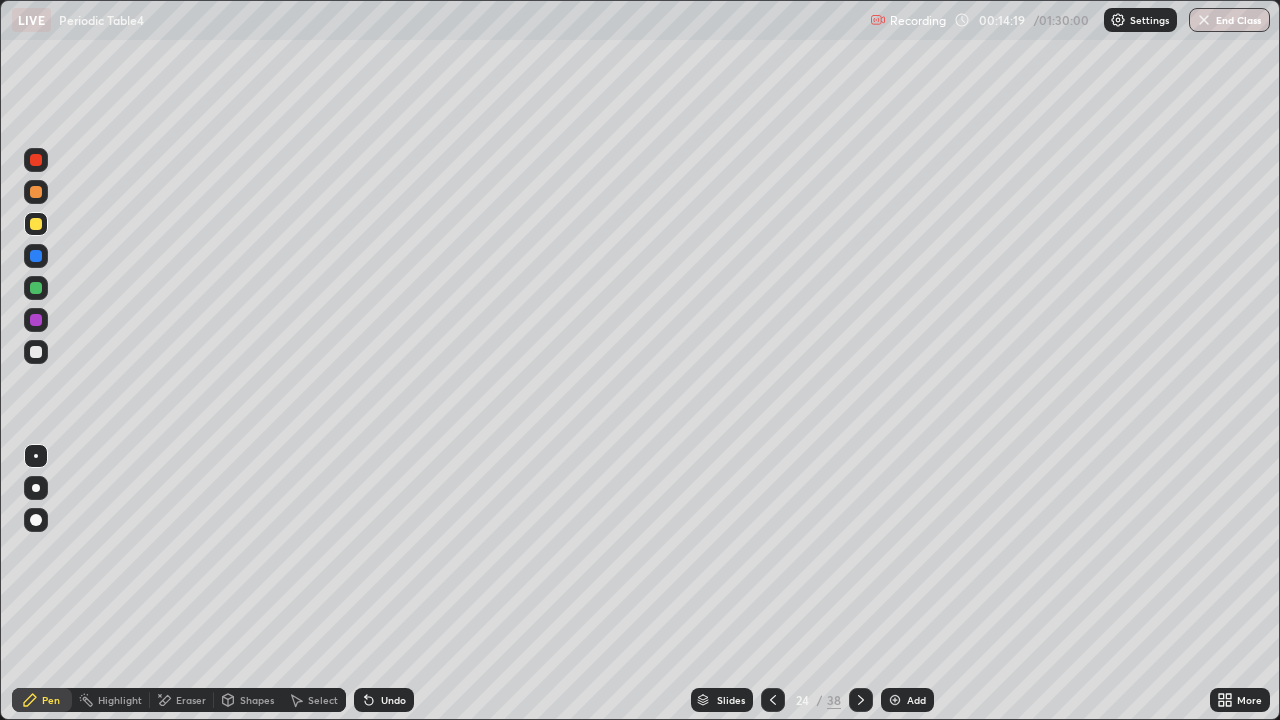 click 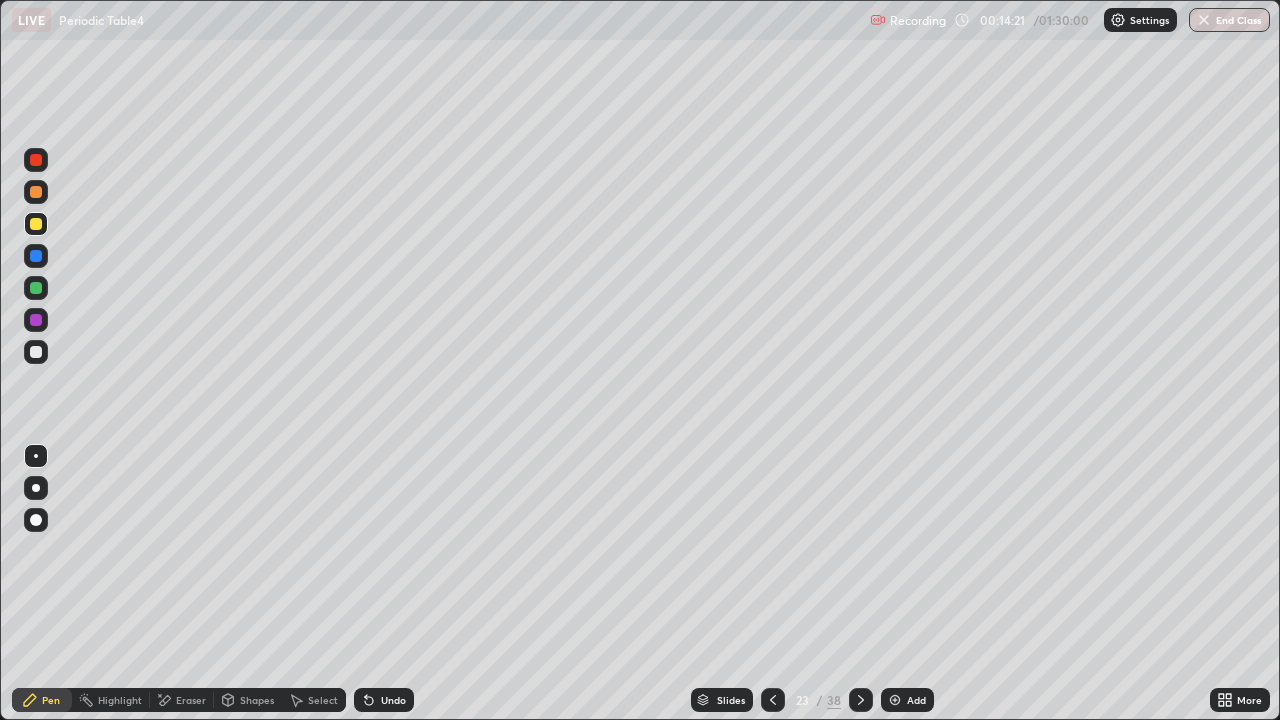 click 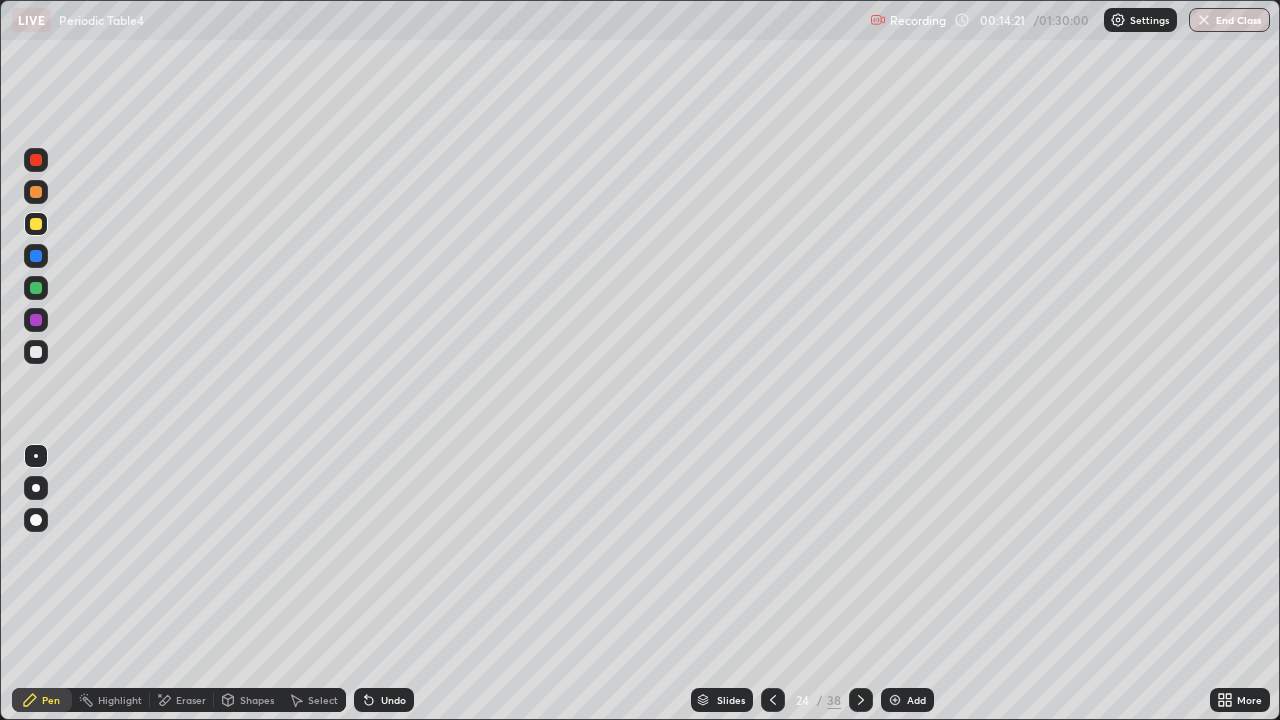click 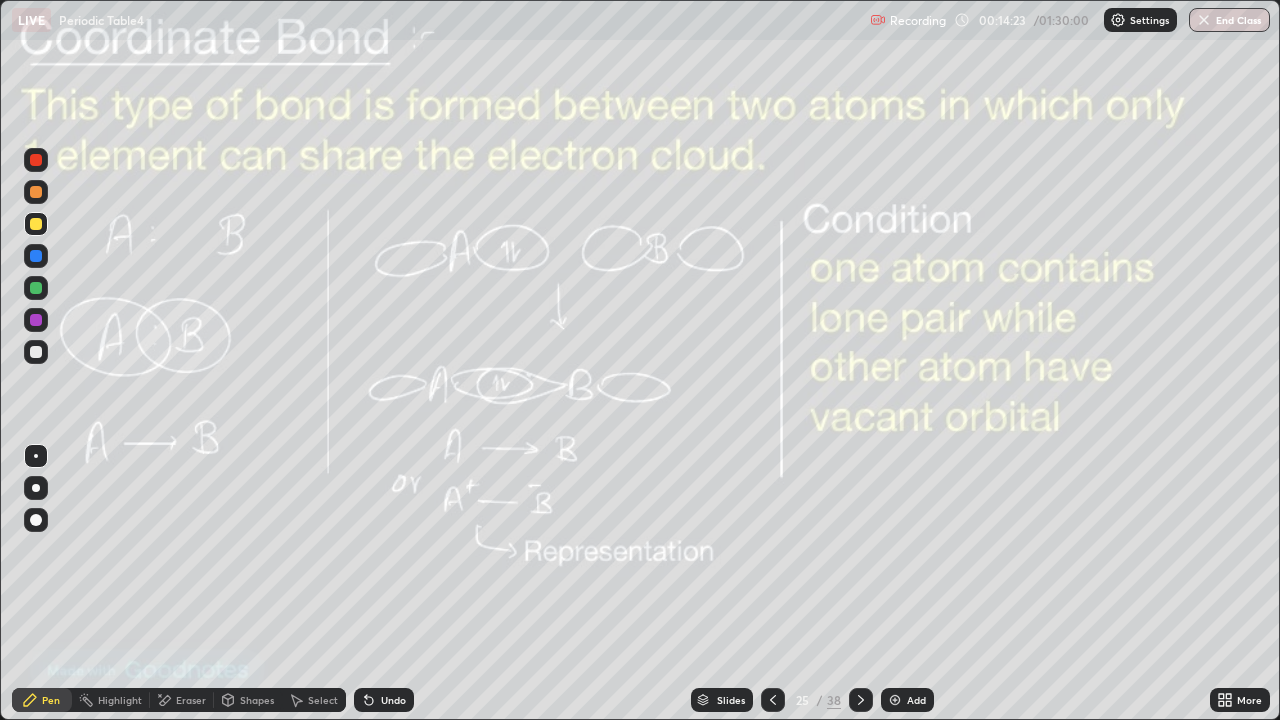 click at bounding box center [861, 700] 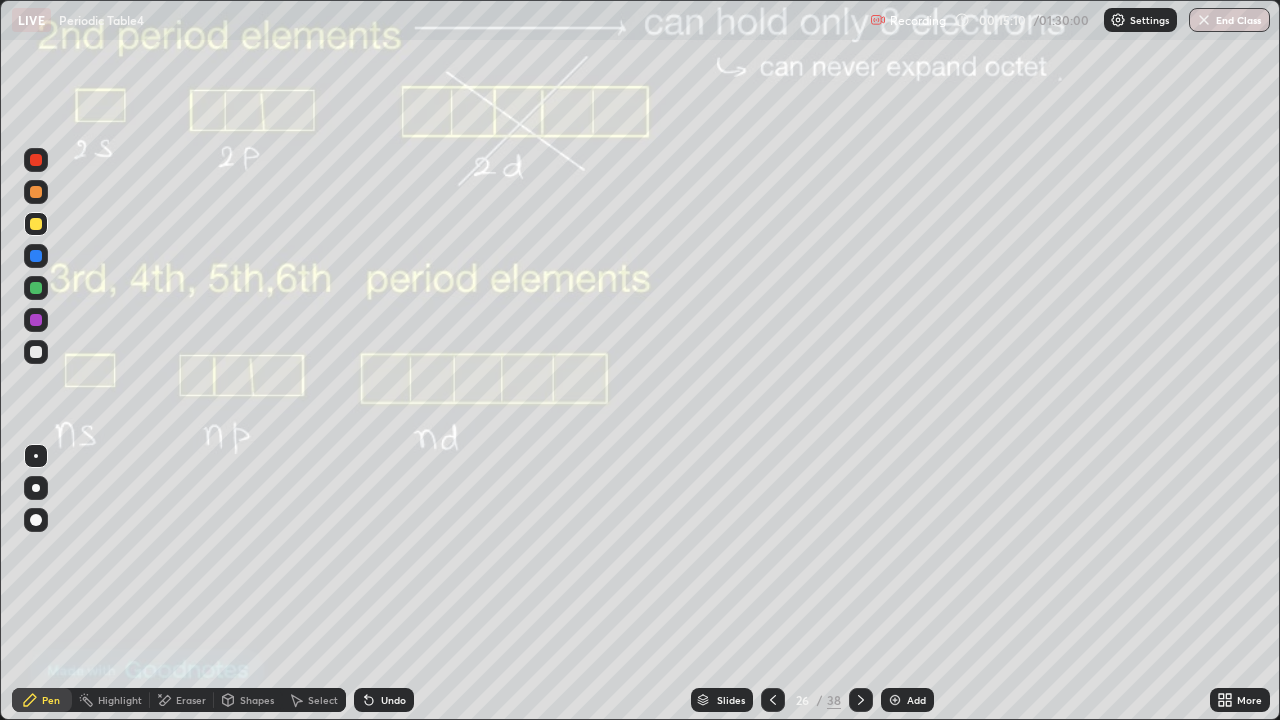 click 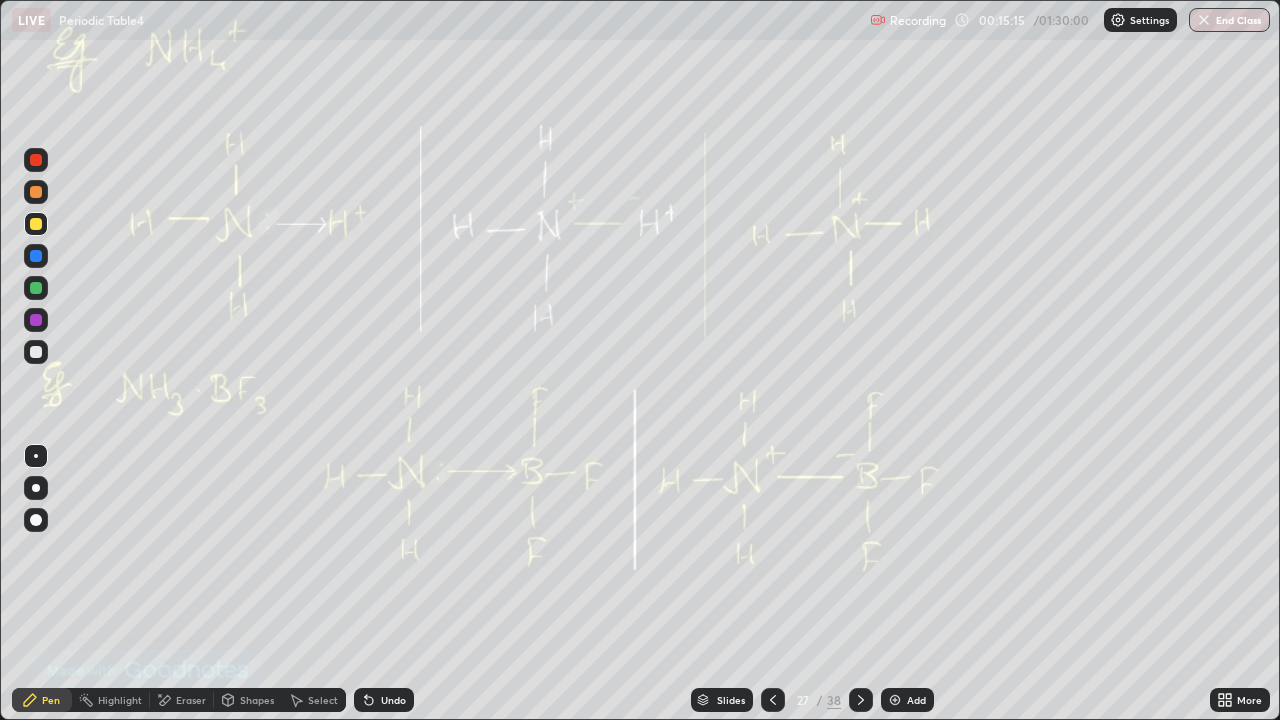 click at bounding box center (895, 700) 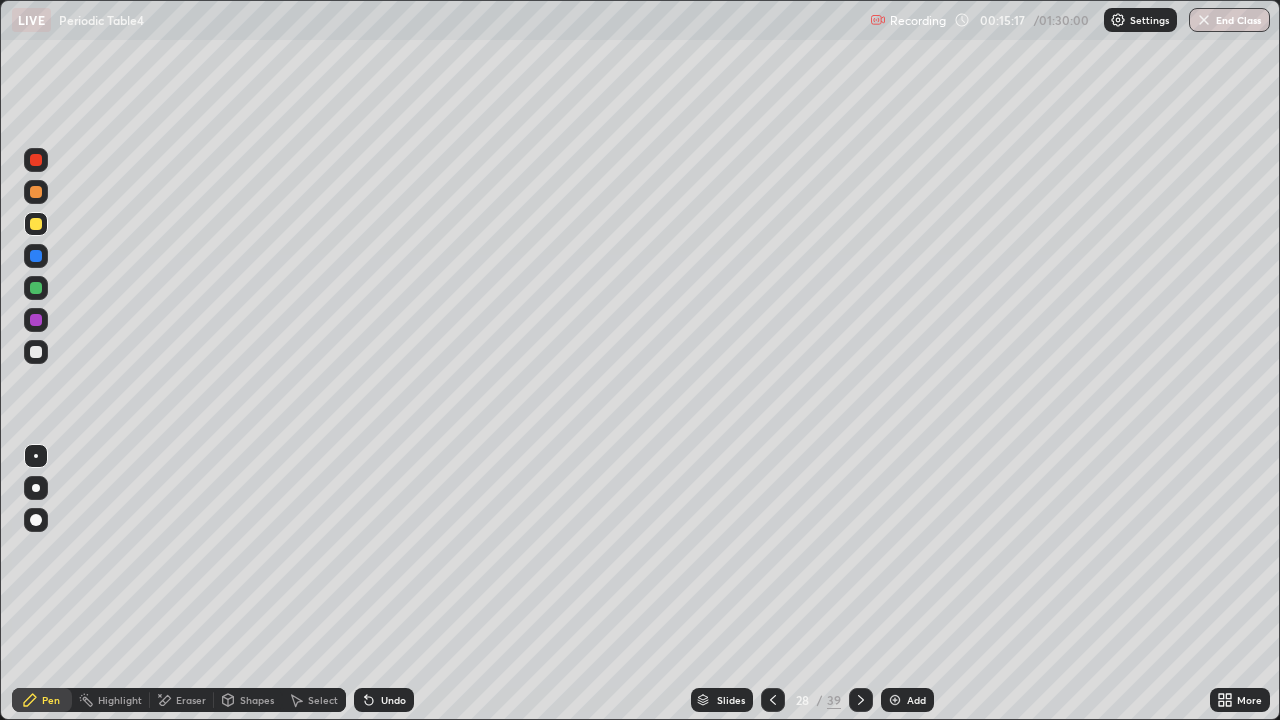 click at bounding box center (36, 192) 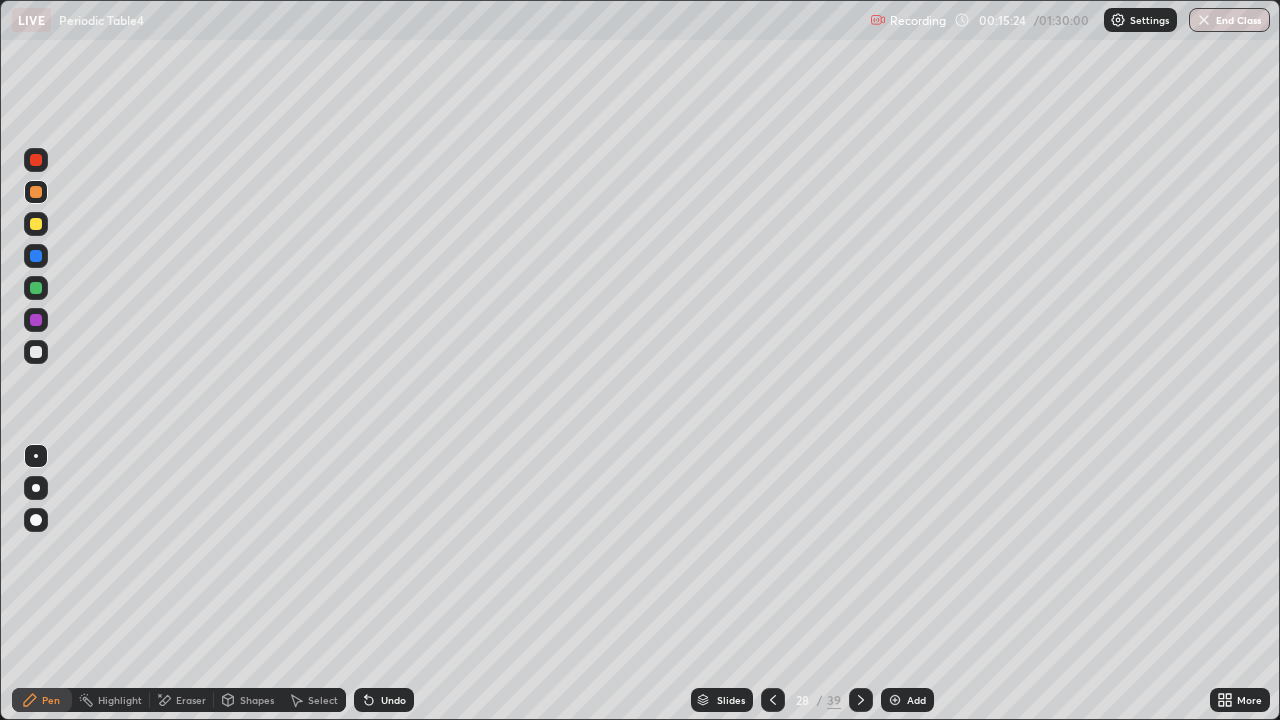 click at bounding box center [36, 352] 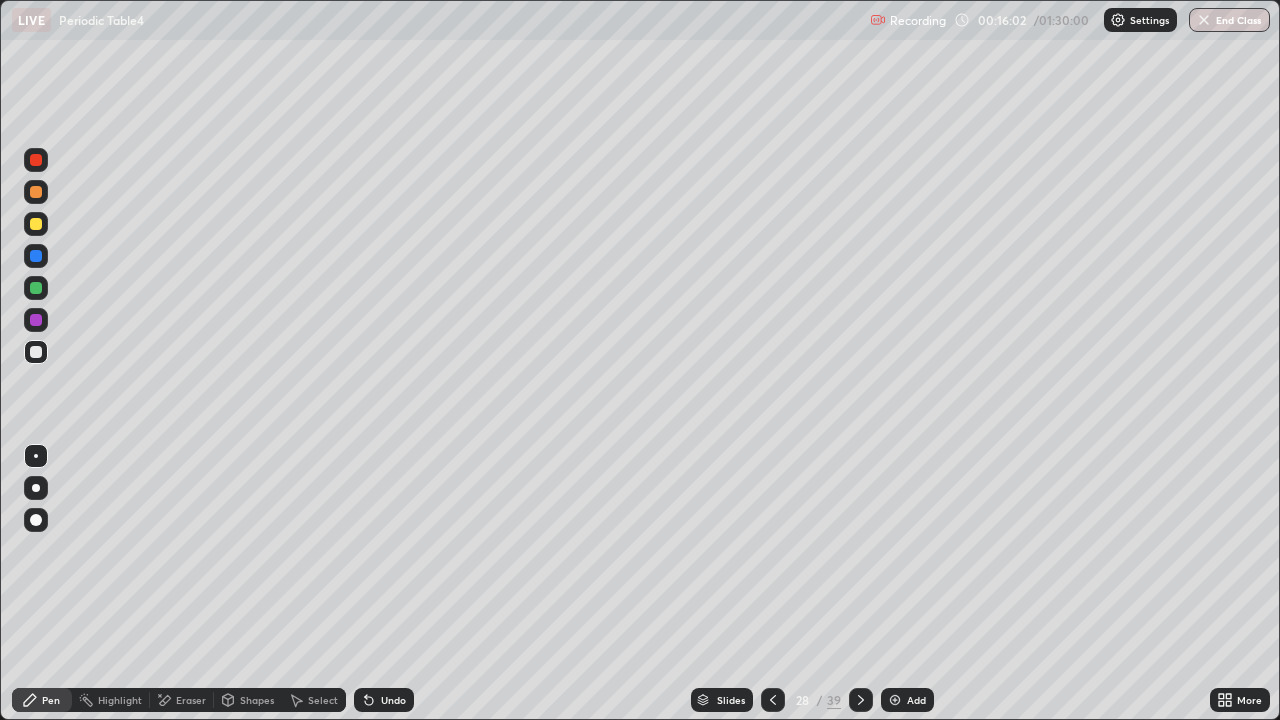 click at bounding box center [36, 288] 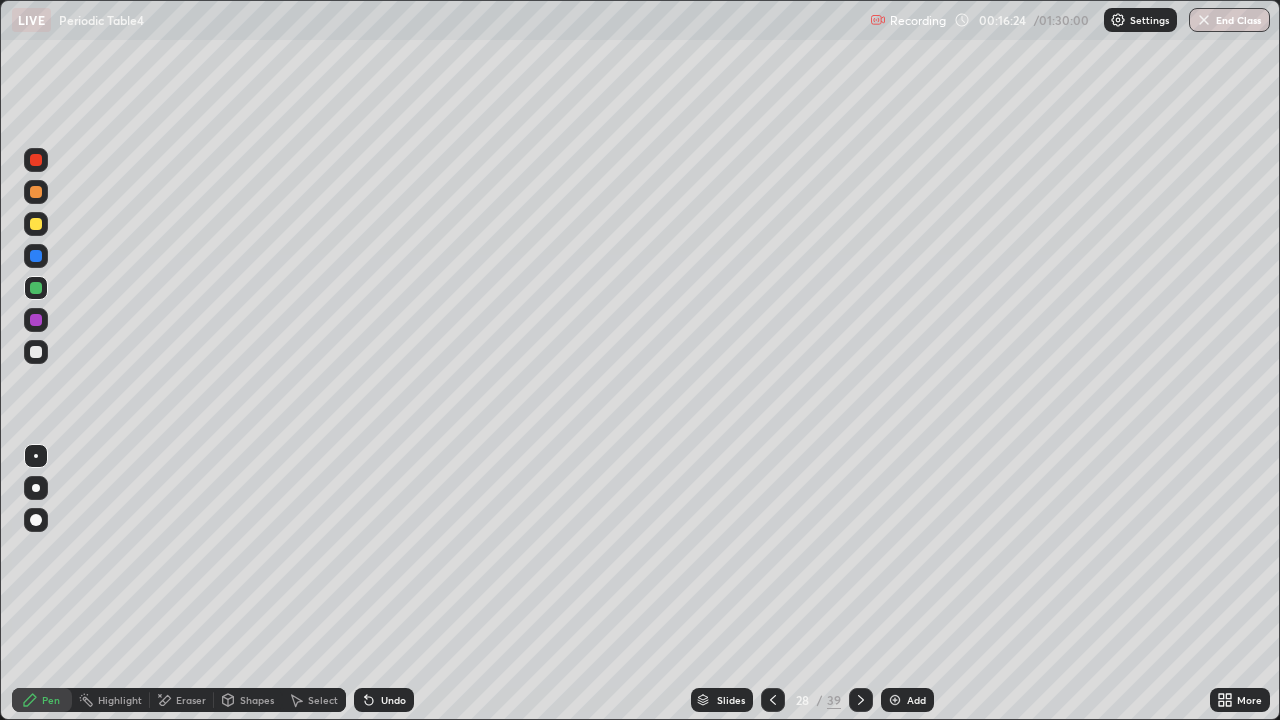 click 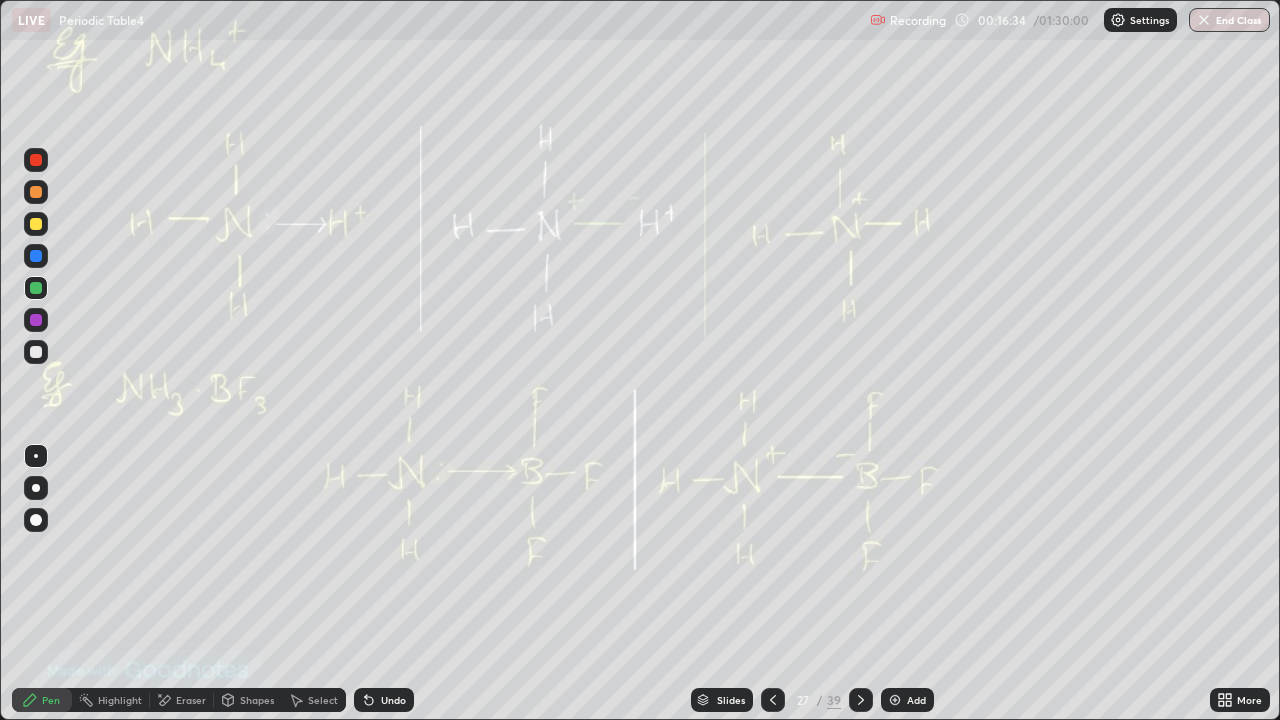 click 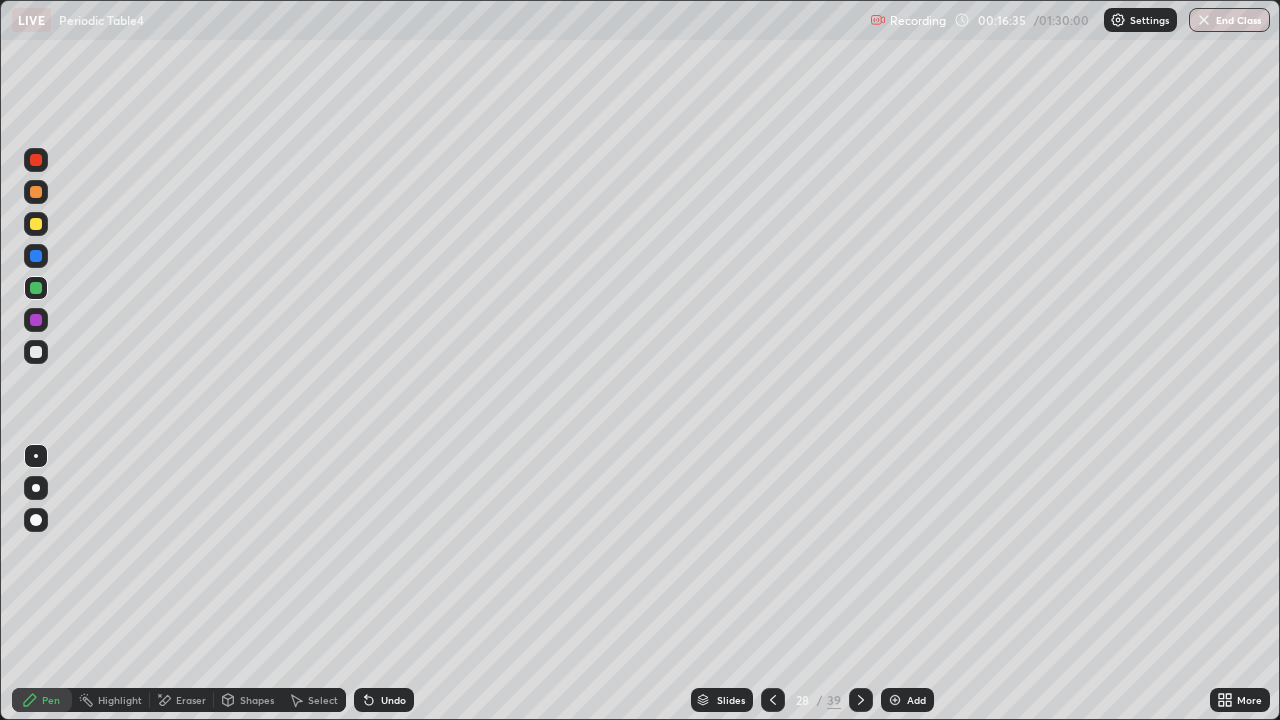 click at bounding box center [861, 700] 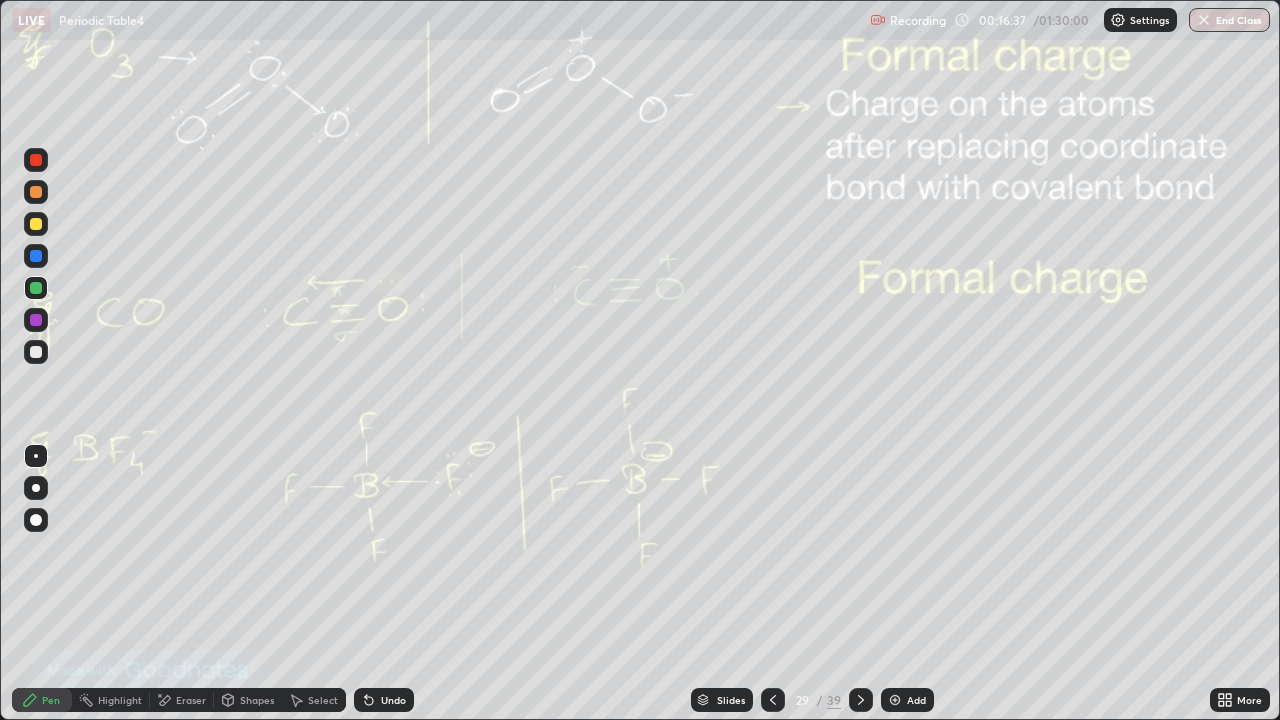 click at bounding box center [895, 700] 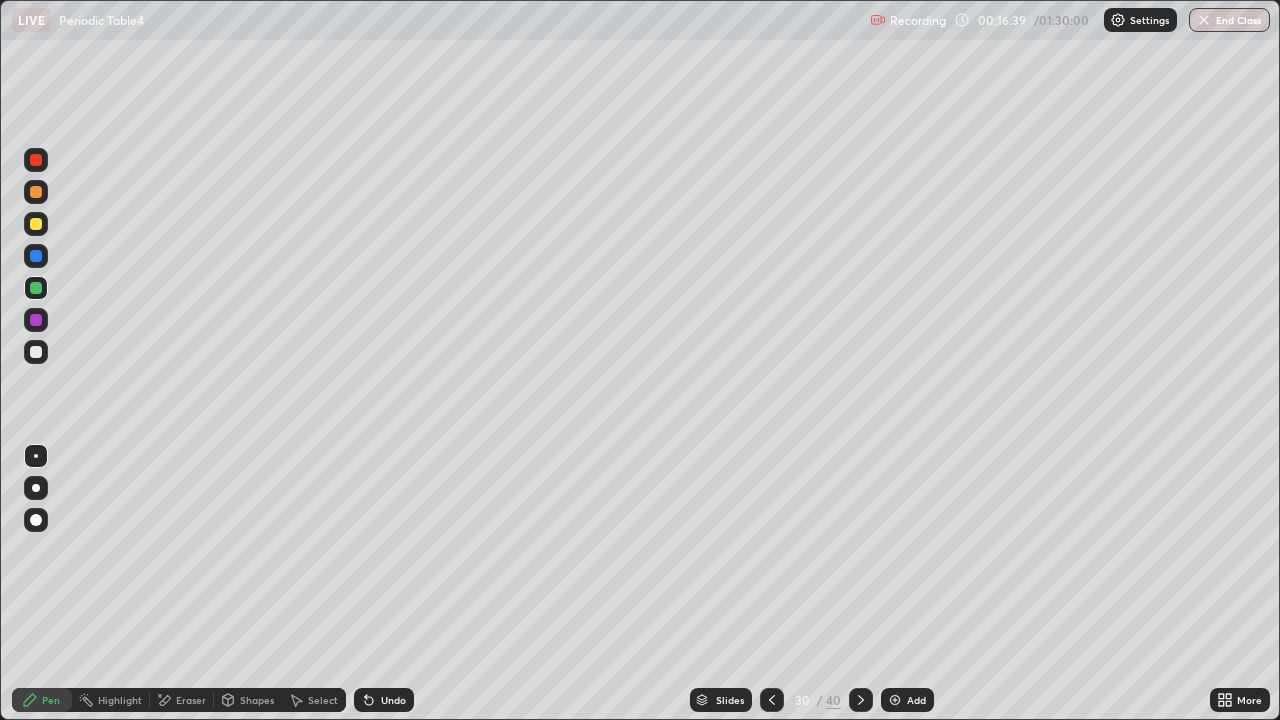 click at bounding box center [36, 224] 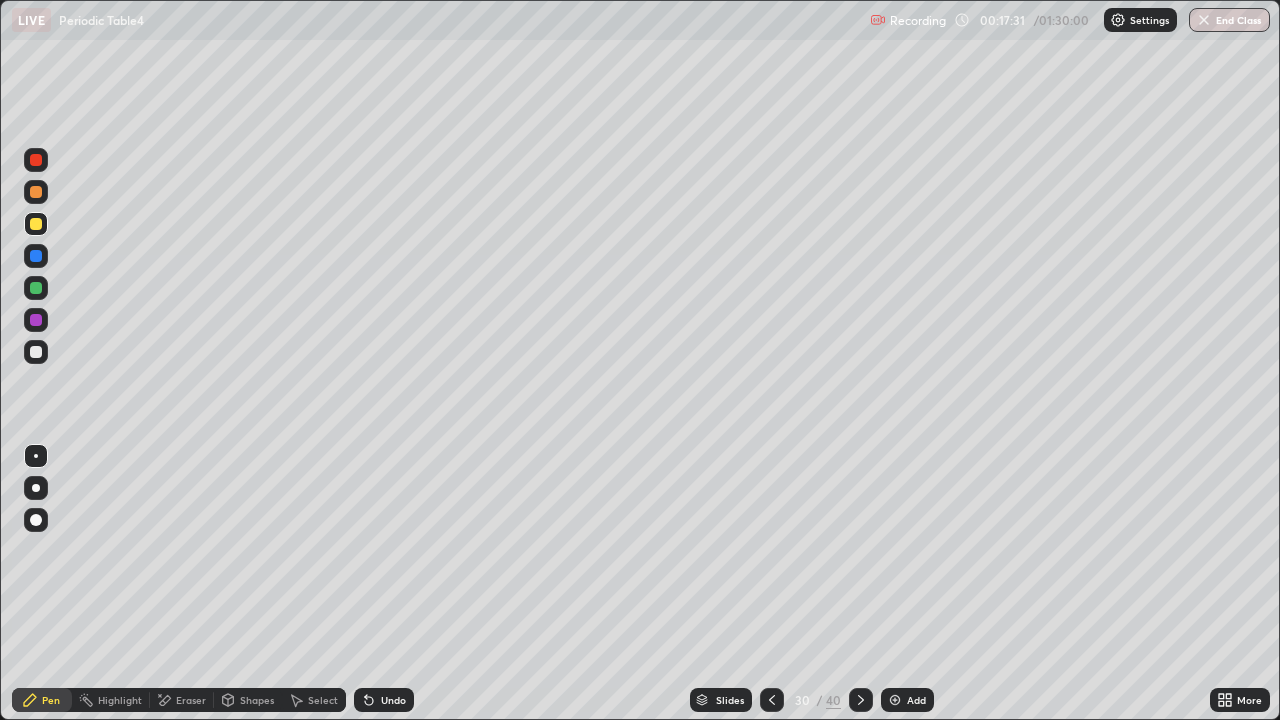 click at bounding box center [36, 352] 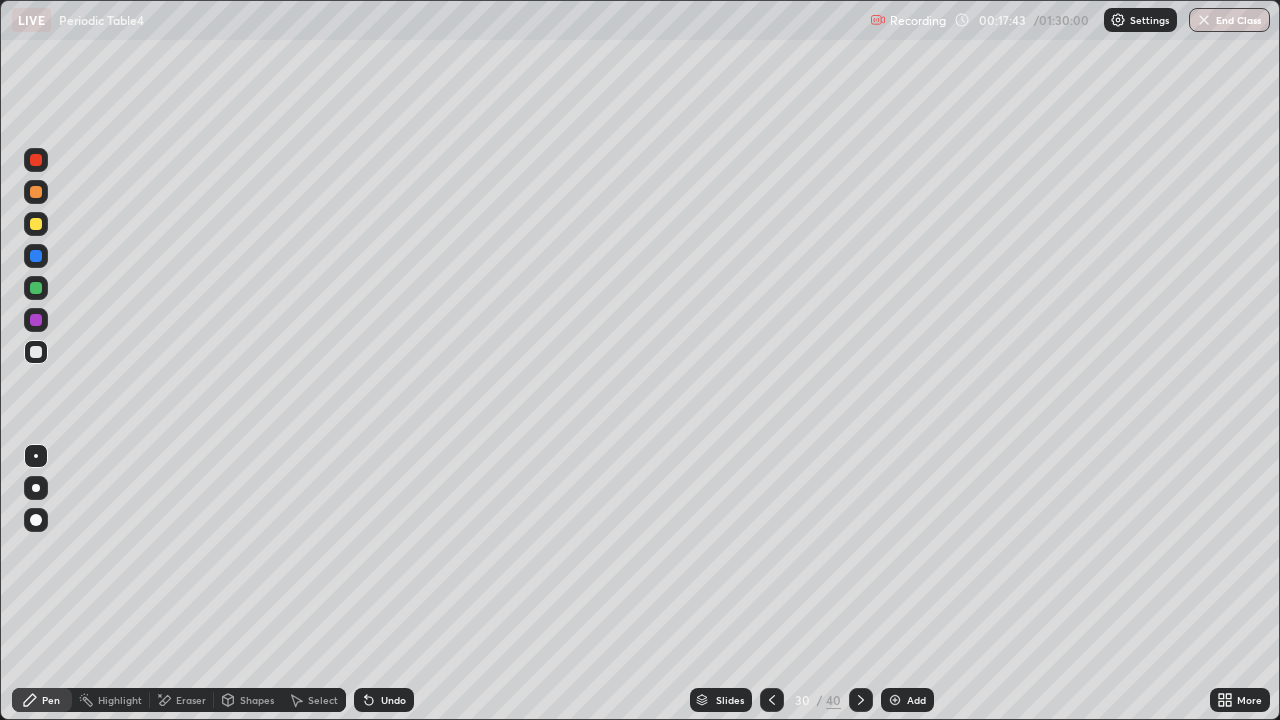 click on "Undo" at bounding box center (384, 700) 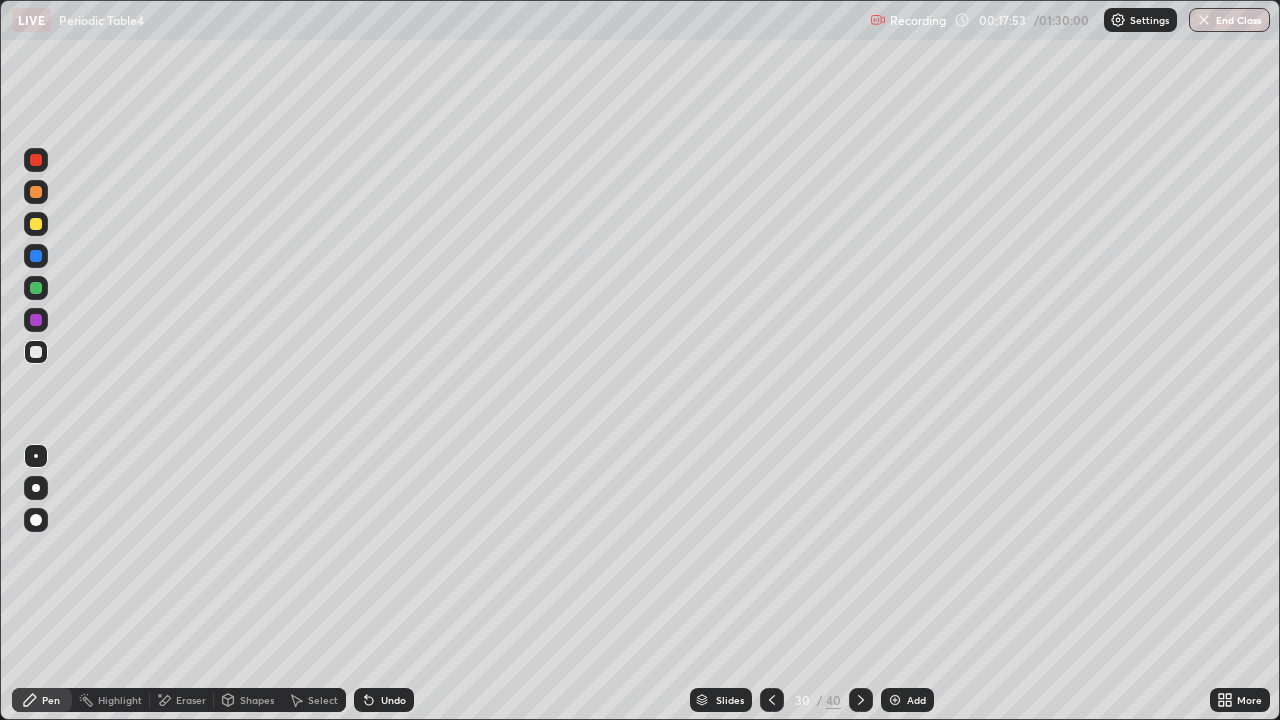 click on "Undo" at bounding box center [384, 700] 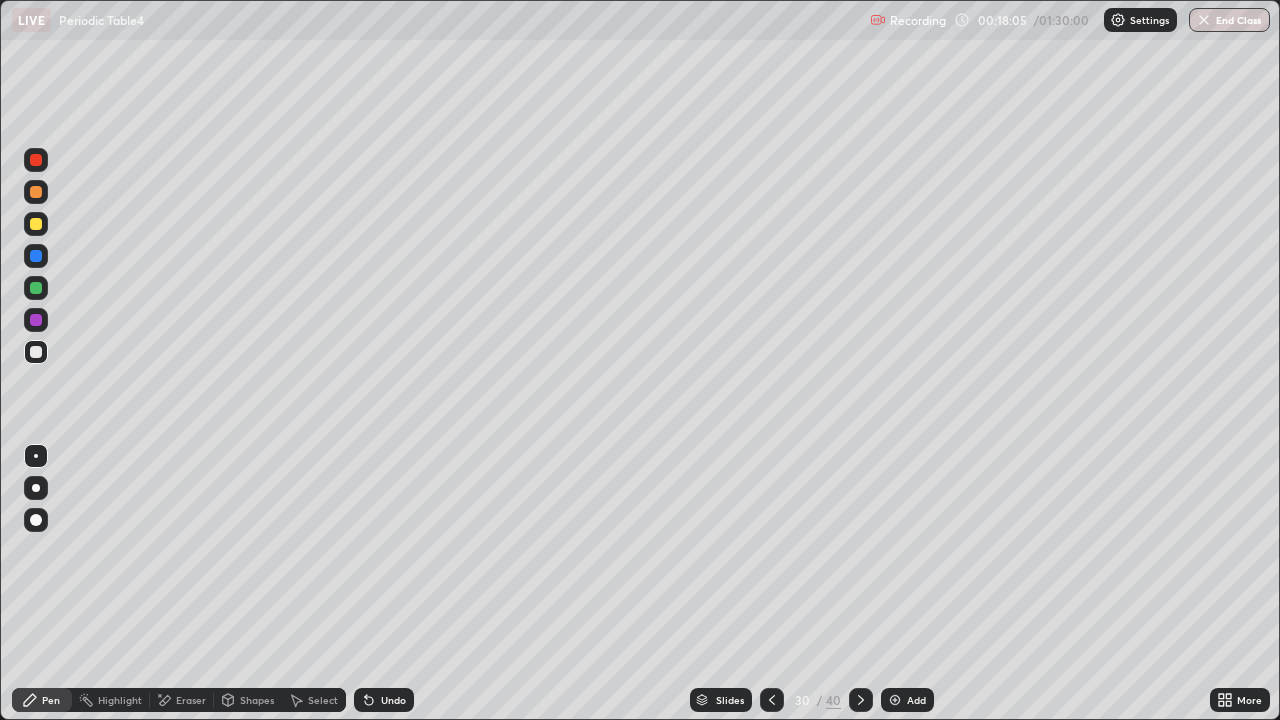click 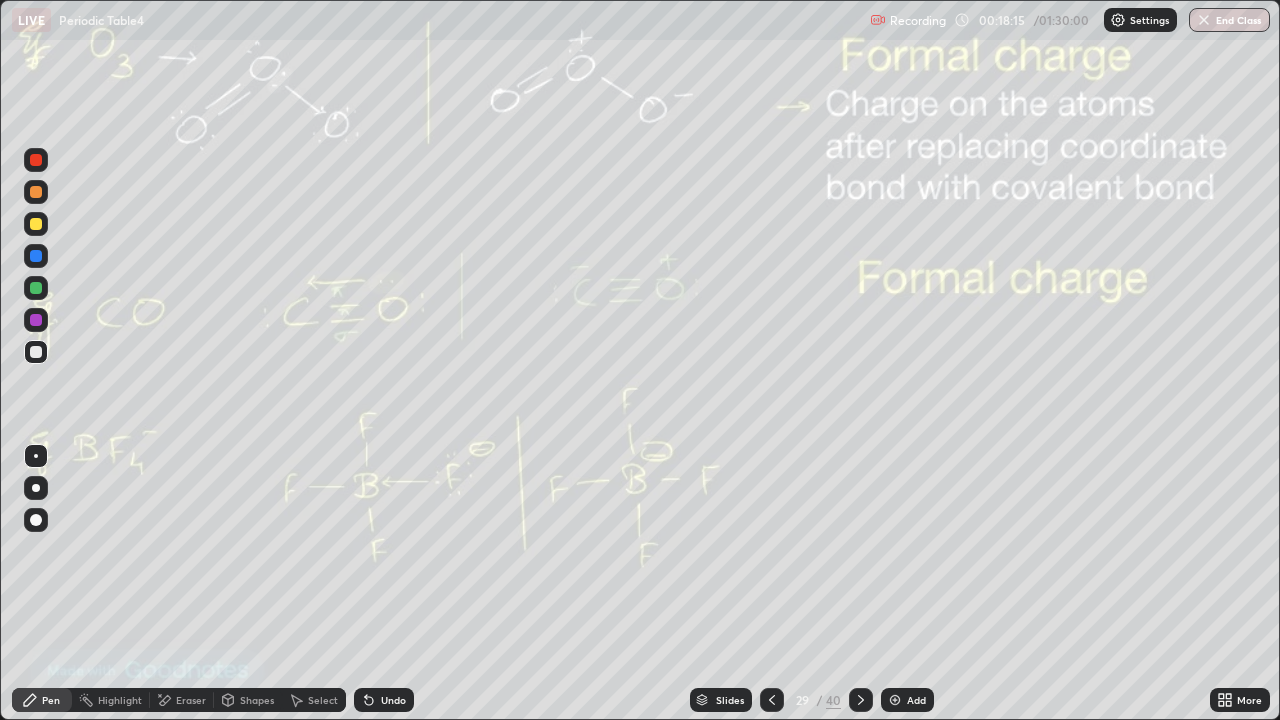 click 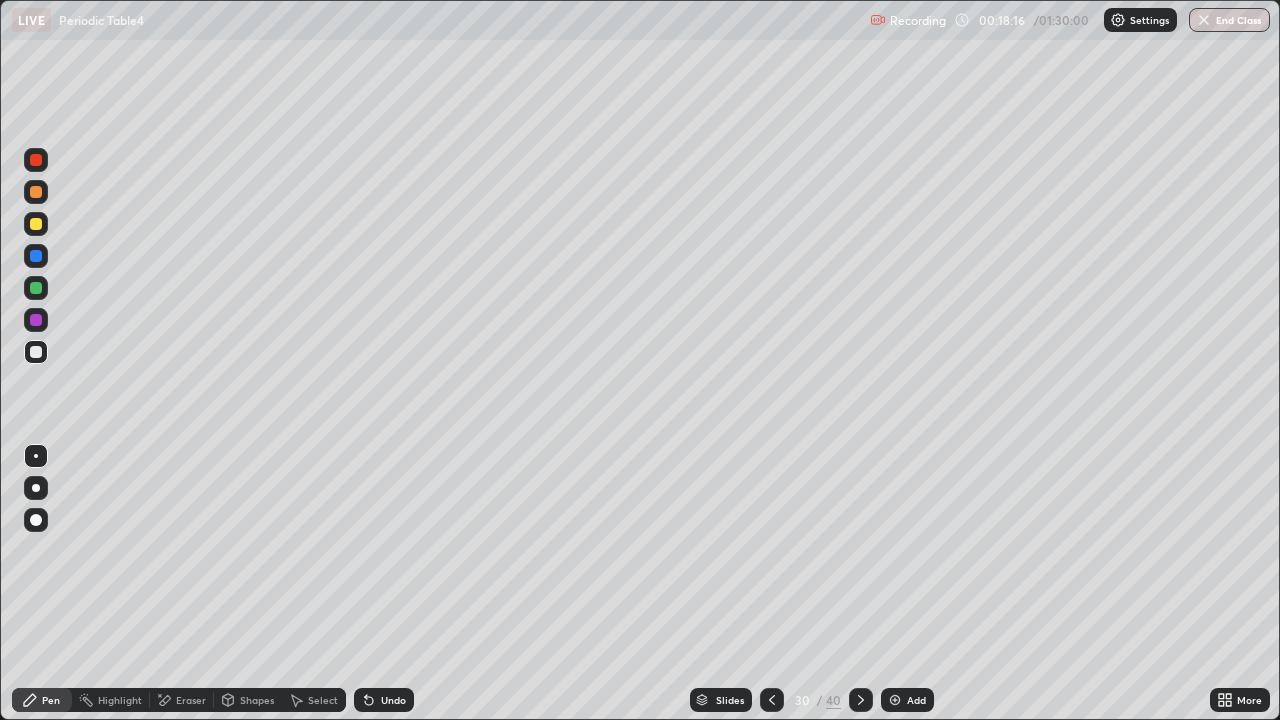 click at bounding box center (36, 352) 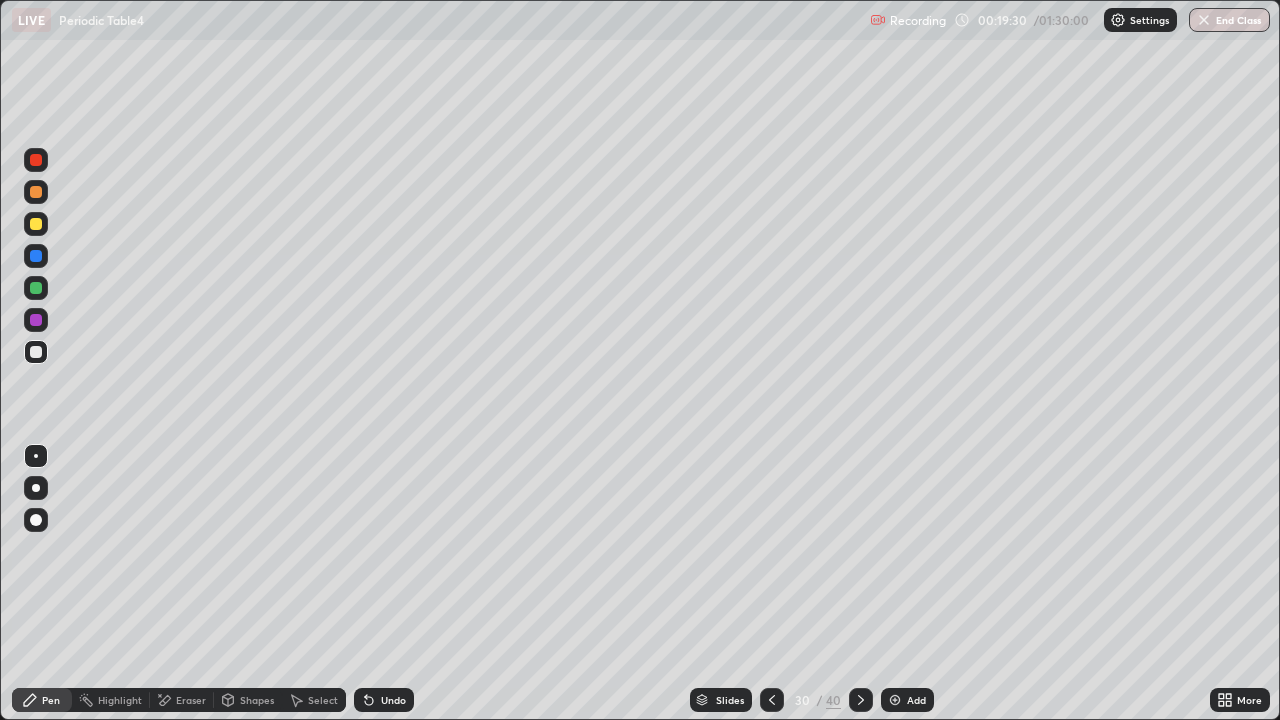 click on "Select" at bounding box center [314, 700] 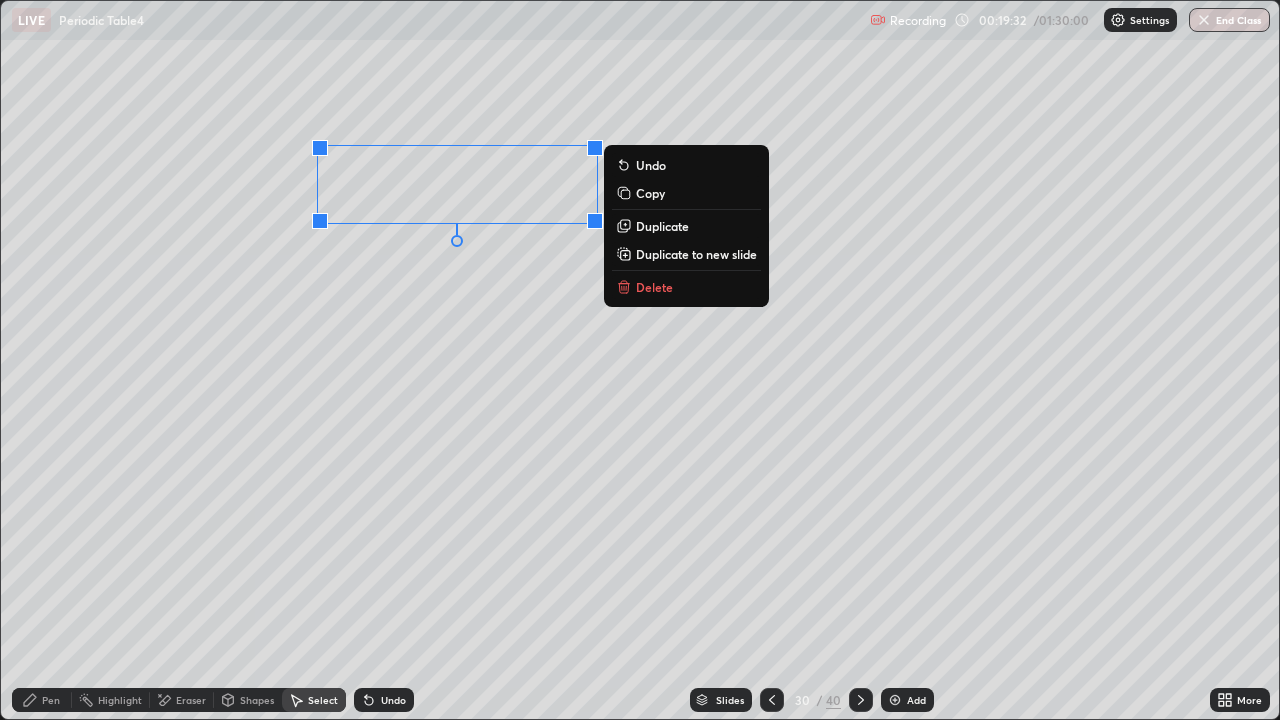 click 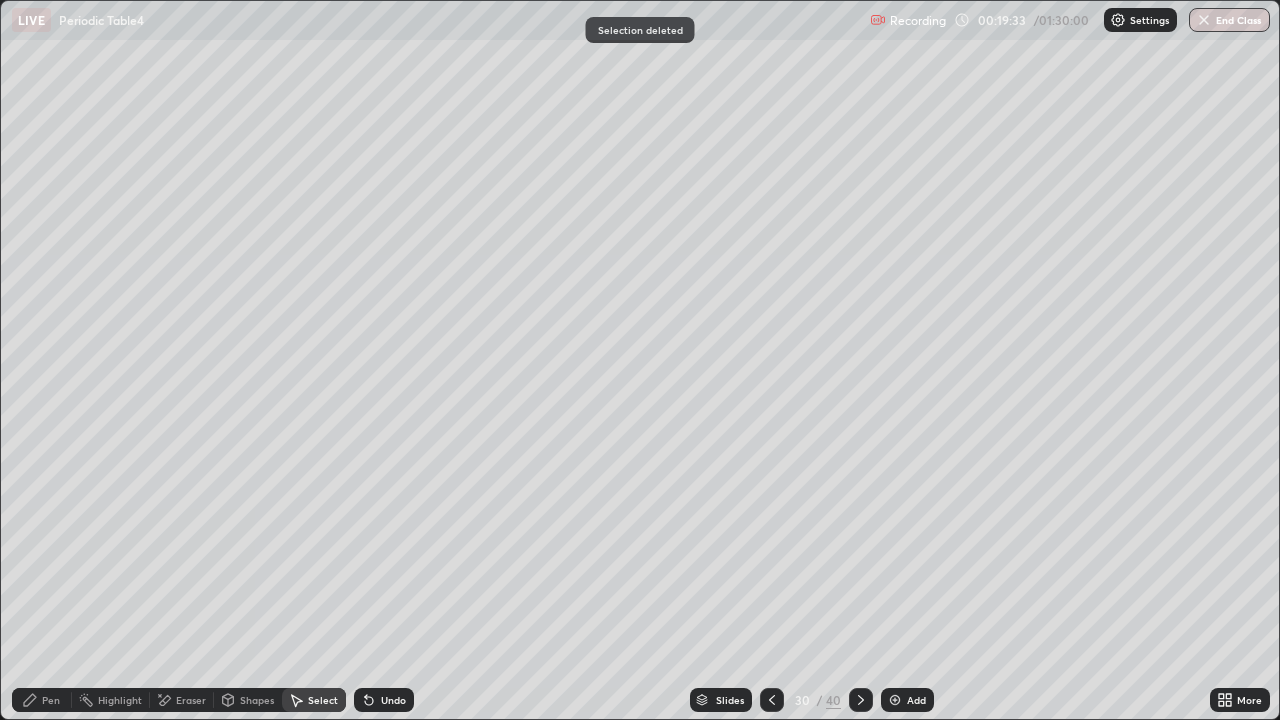 click on "Pen" at bounding box center (51, 700) 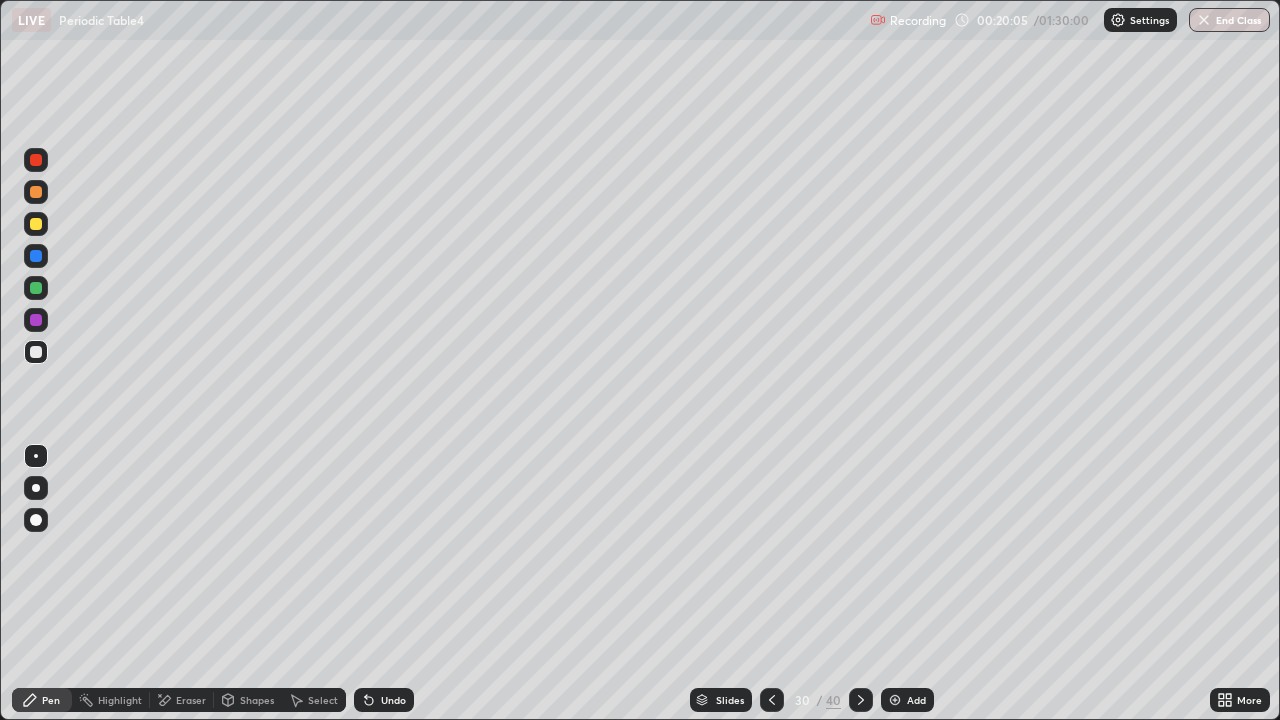 click on "Eraser" at bounding box center [182, 700] 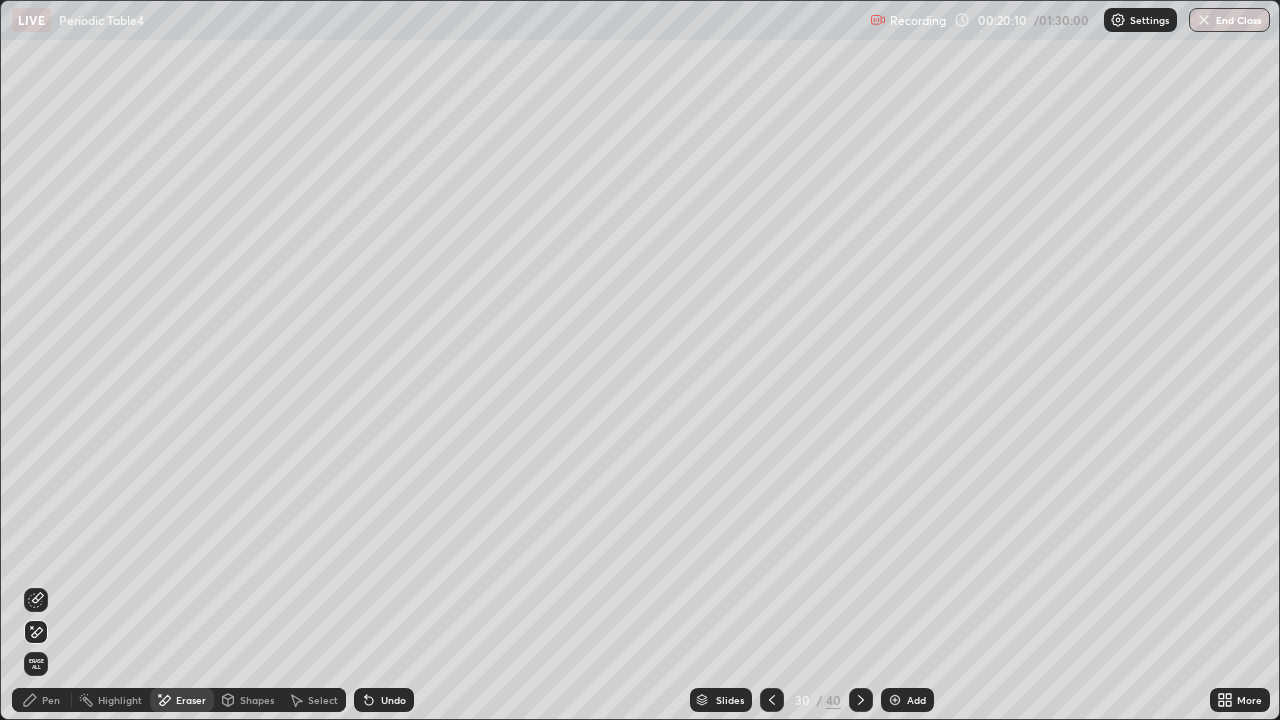 click on "Pen" at bounding box center (42, 700) 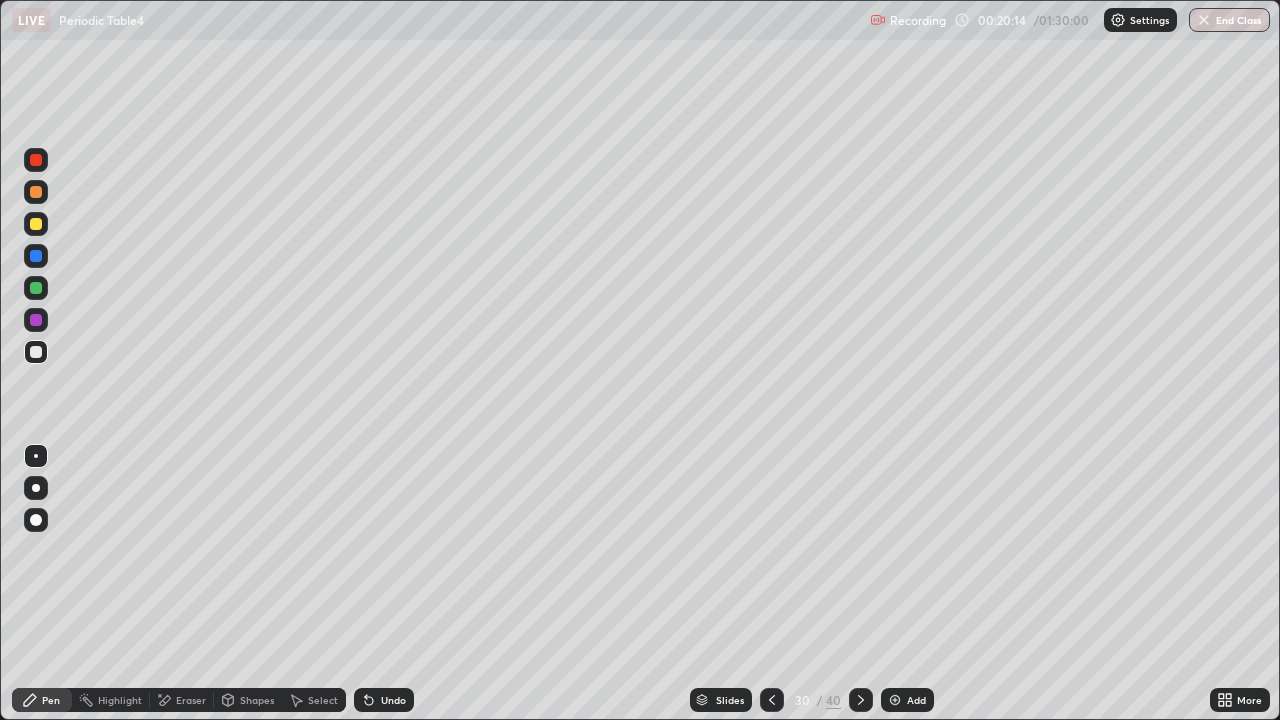 click on "Eraser" at bounding box center [191, 700] 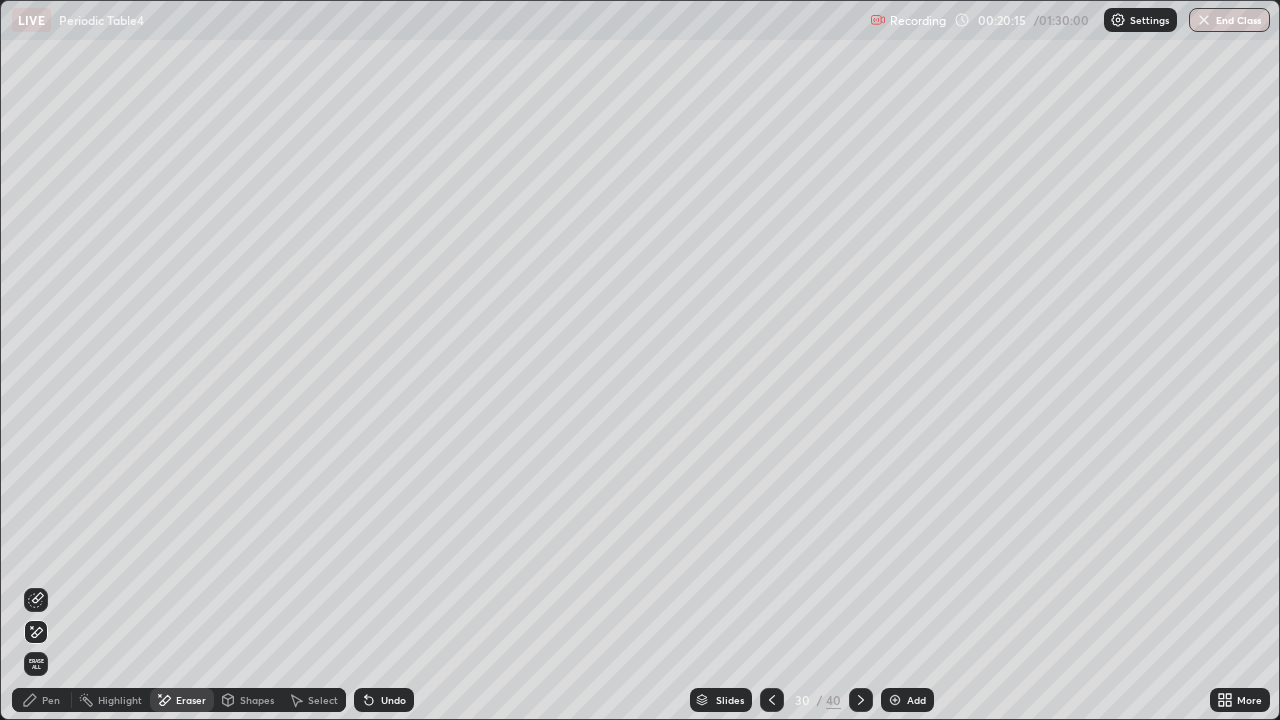 click on "Pen" at bounding box center [42, 700] 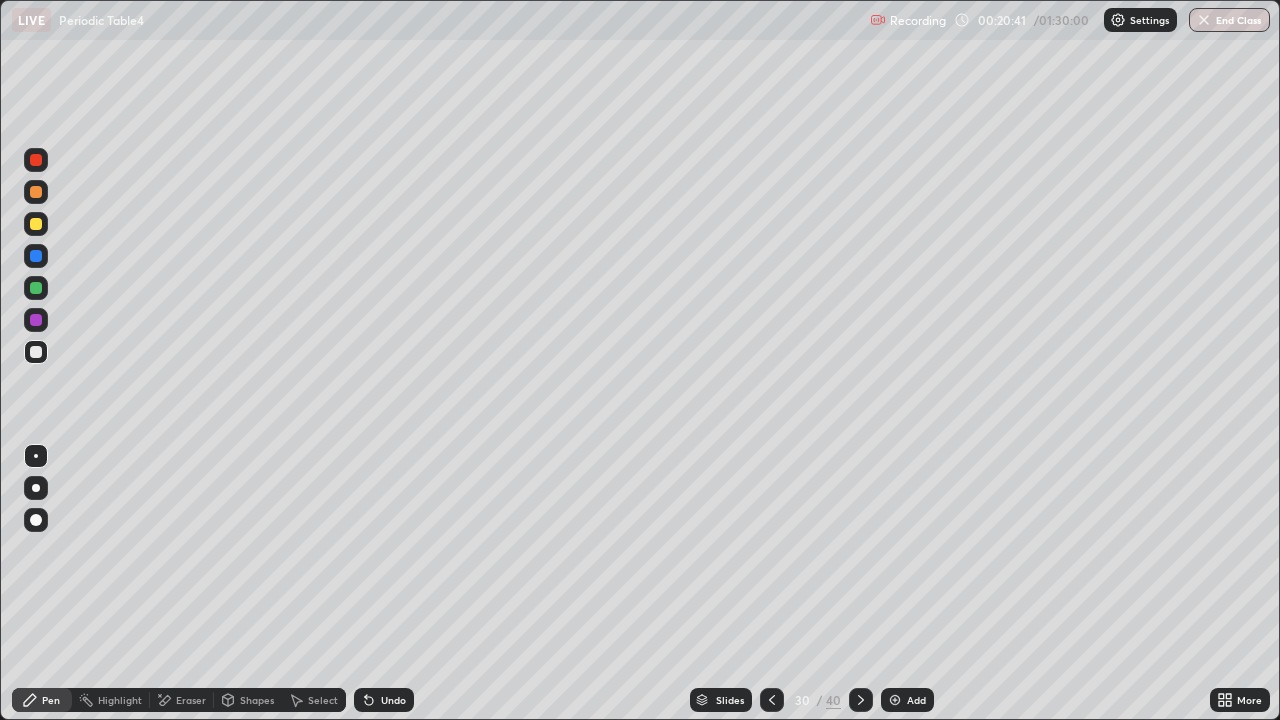 click on "Undo" at bounding box center [384, 700] 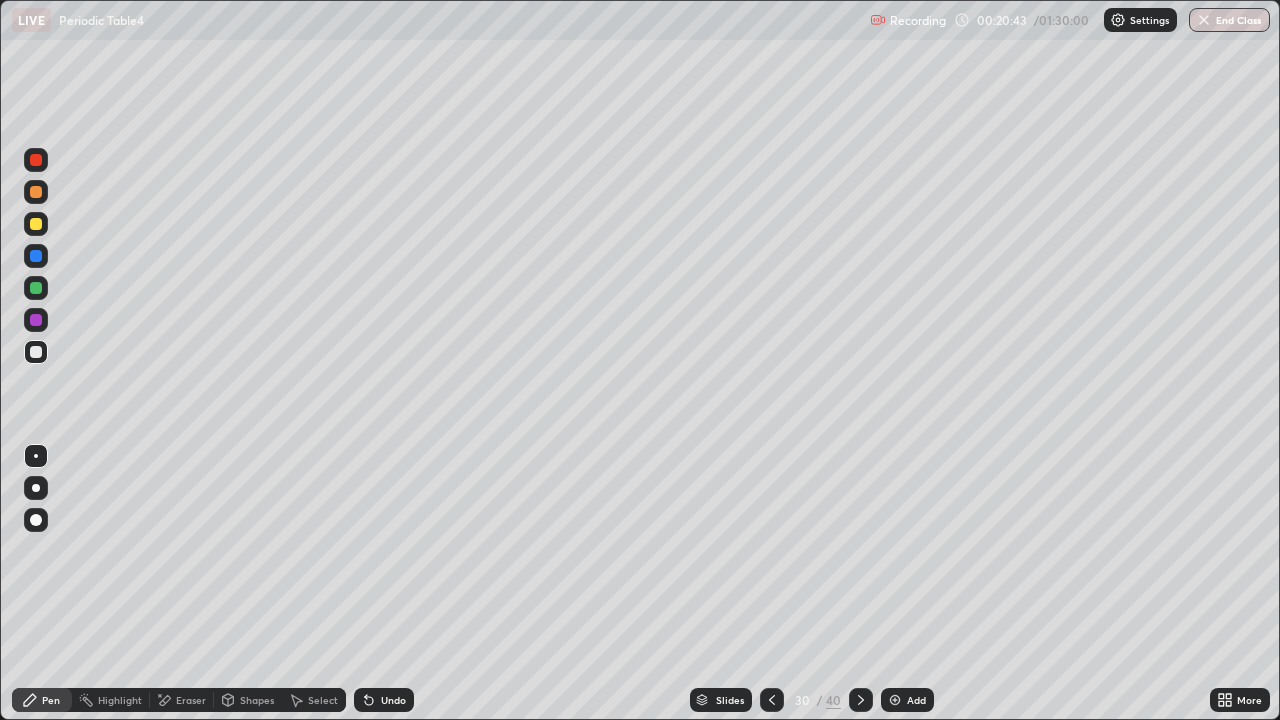 click on "Pen" at bounding box center (42, 700) 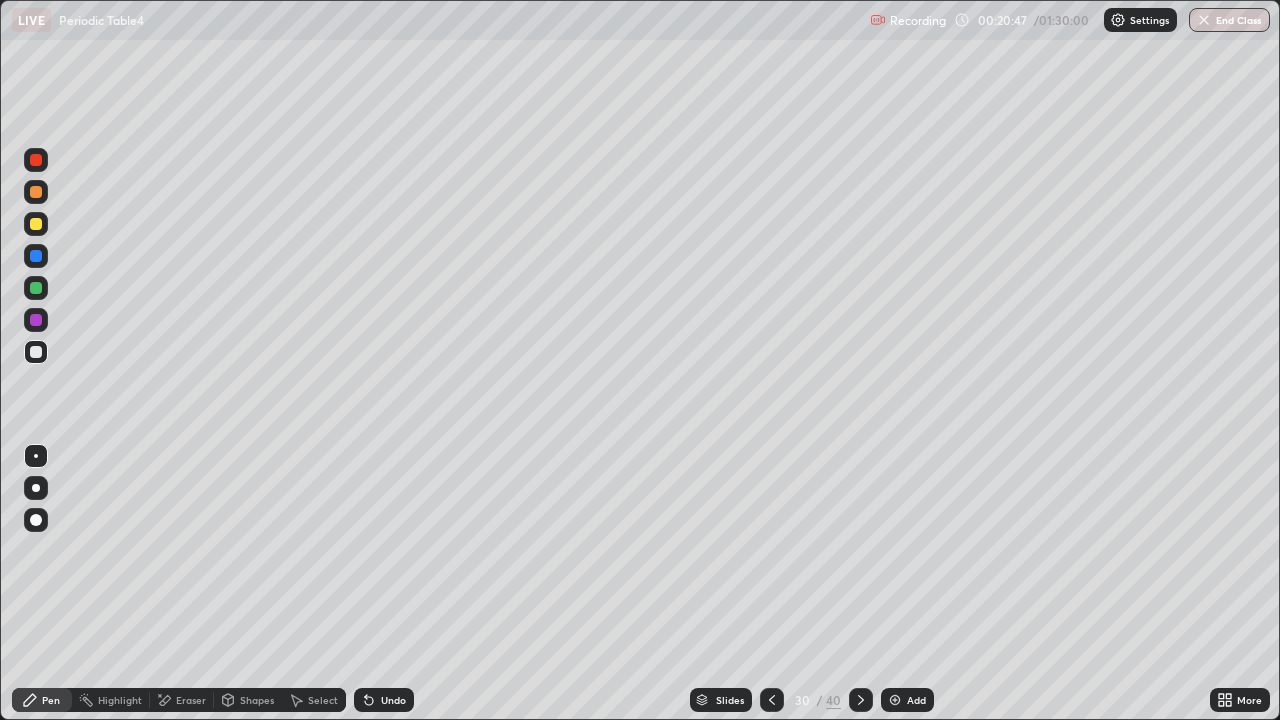 click on "Eraser" at bounding box center (191, 700) 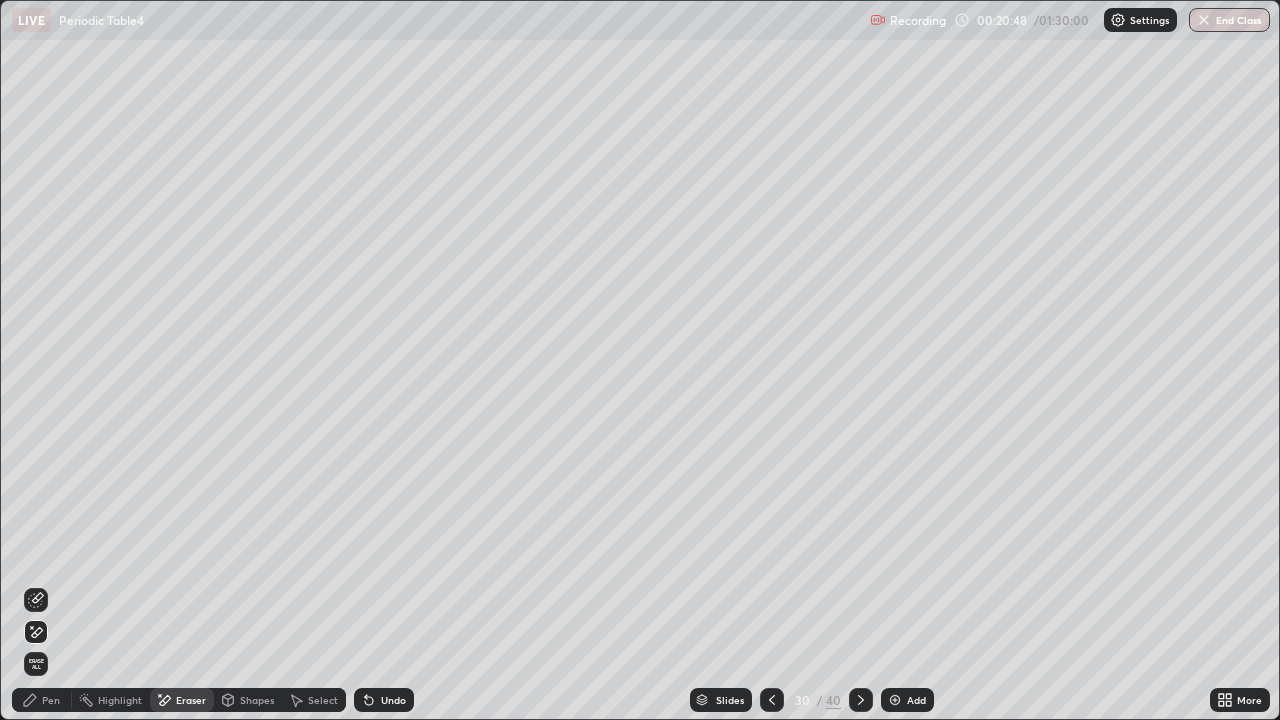 click on "Pen" at bounding box center (42, 700) 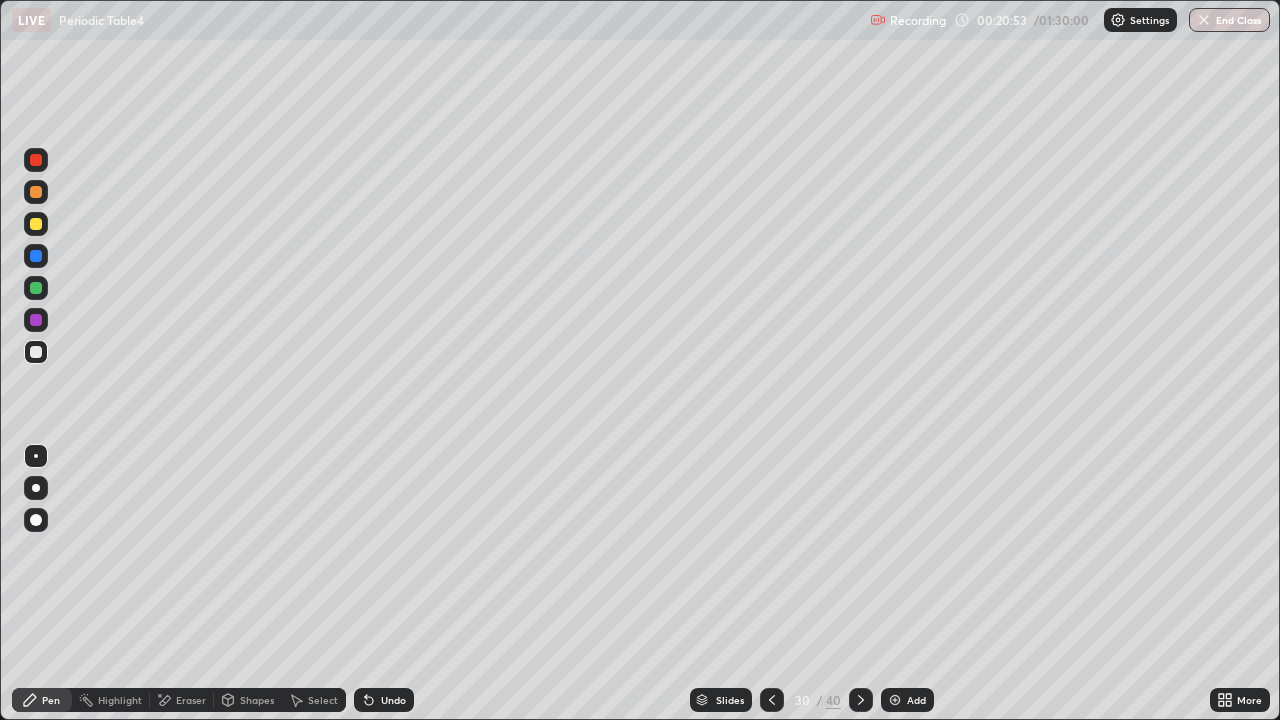 click on "Undo" at bounding box center [384, 700] 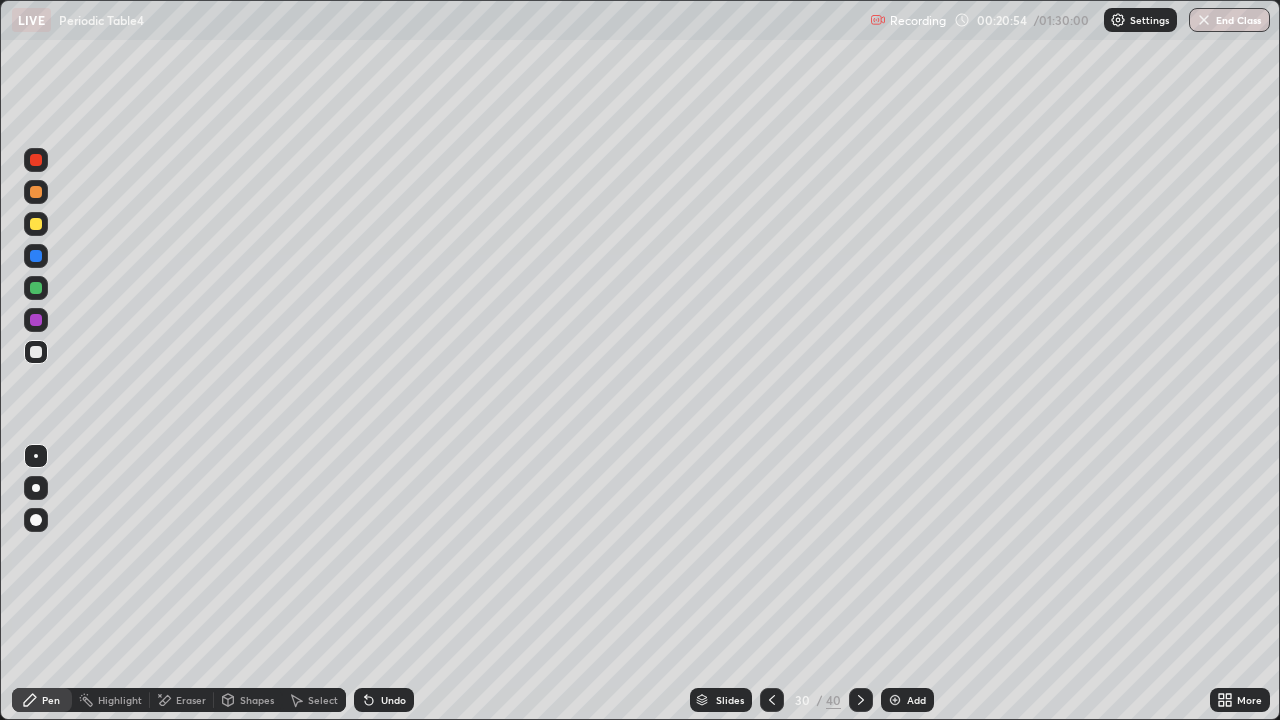click on "Undo" at bounding box center [380, 700] 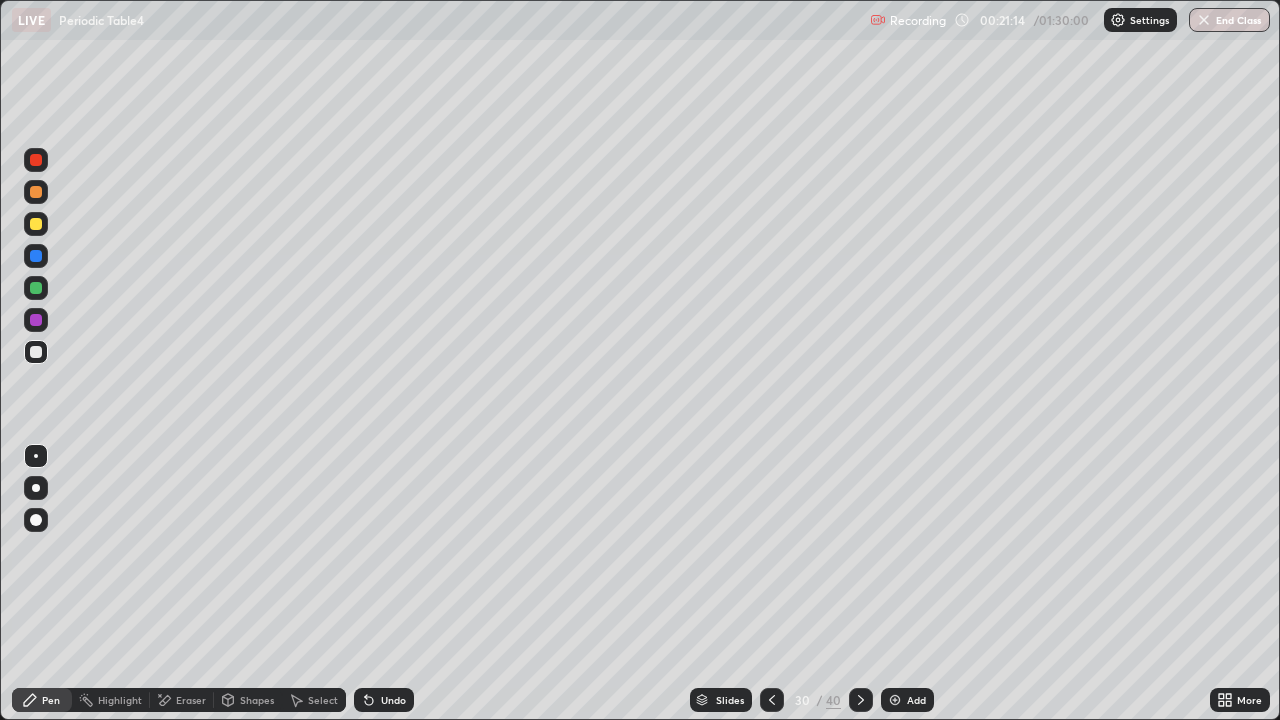 click on "Select" at bounding box center (323, 700) 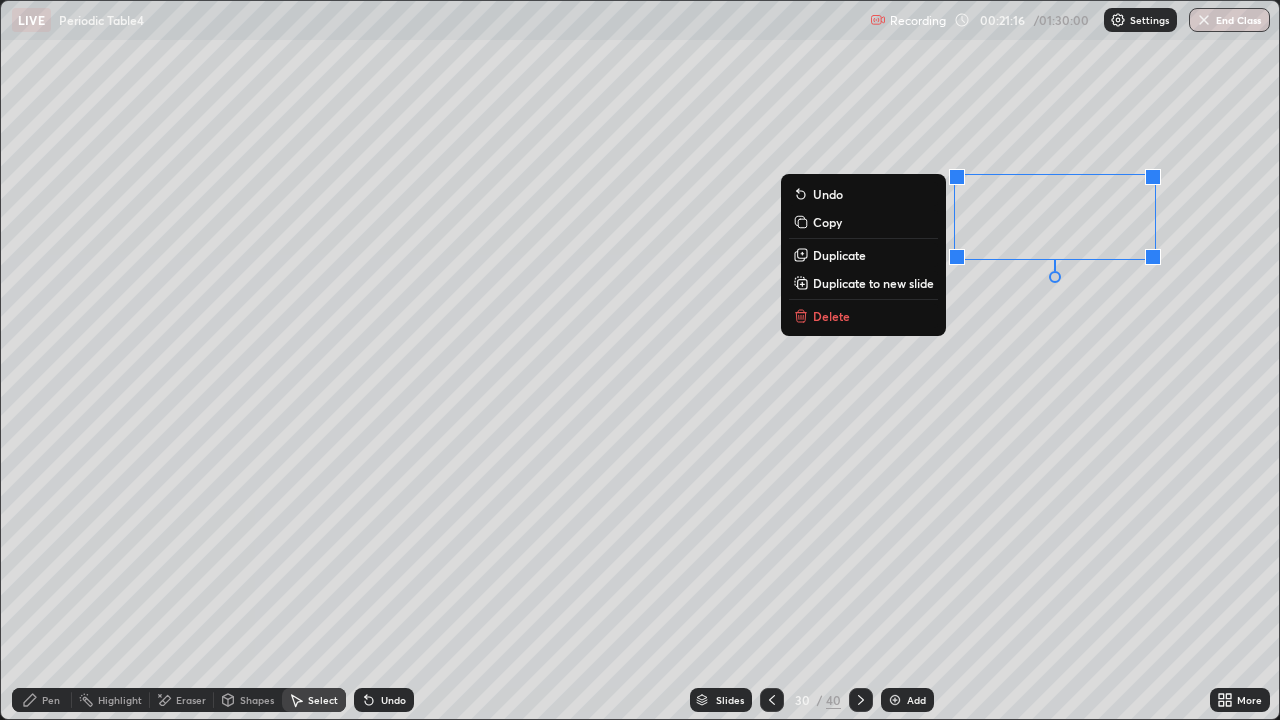 click on "0 ° Undo Copy Duplicate Duplicate to new slide Delete" at bounding box center (640, 360) 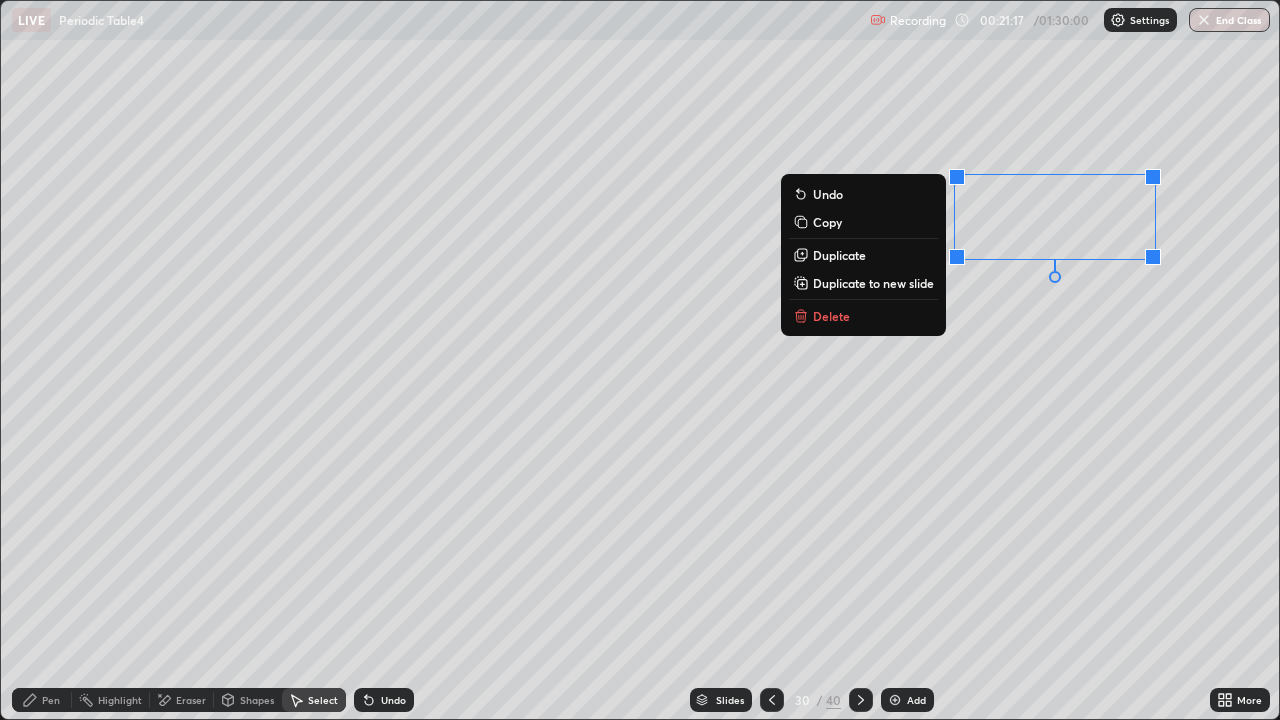 click on "Delete" at bounding box center (831, 316) 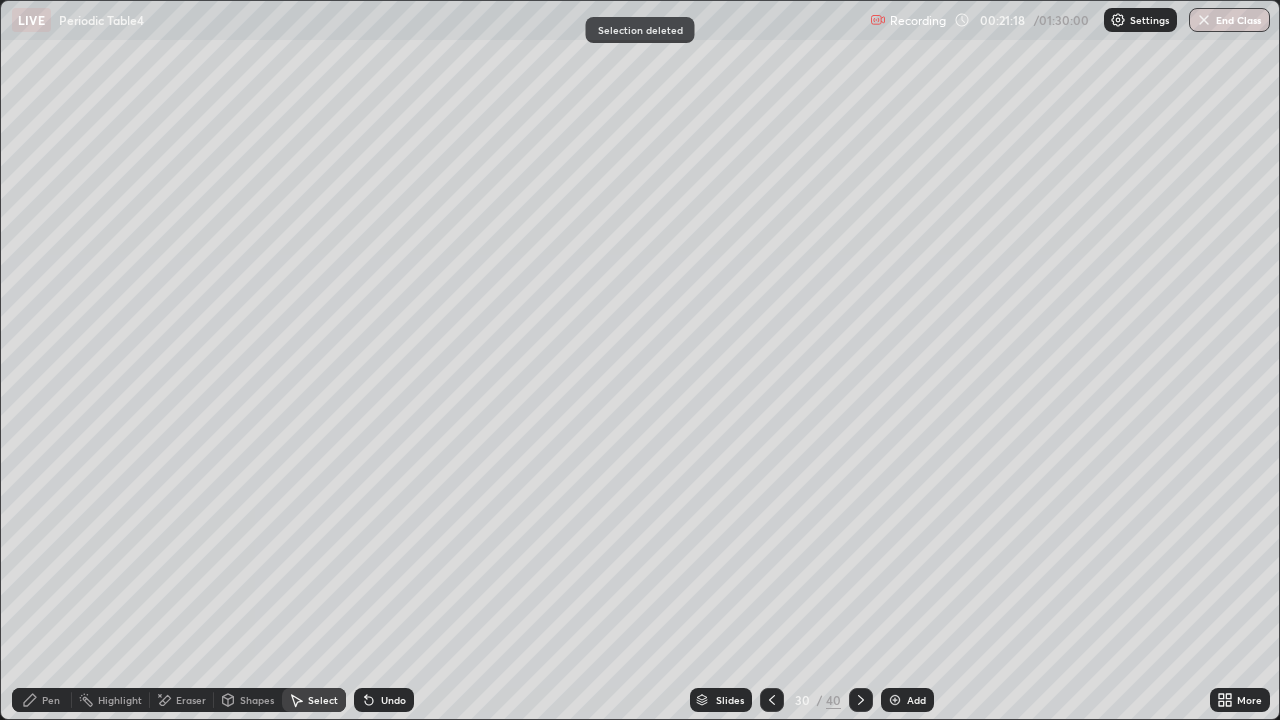 click on "Eraser" at bounding box center [191, 700] 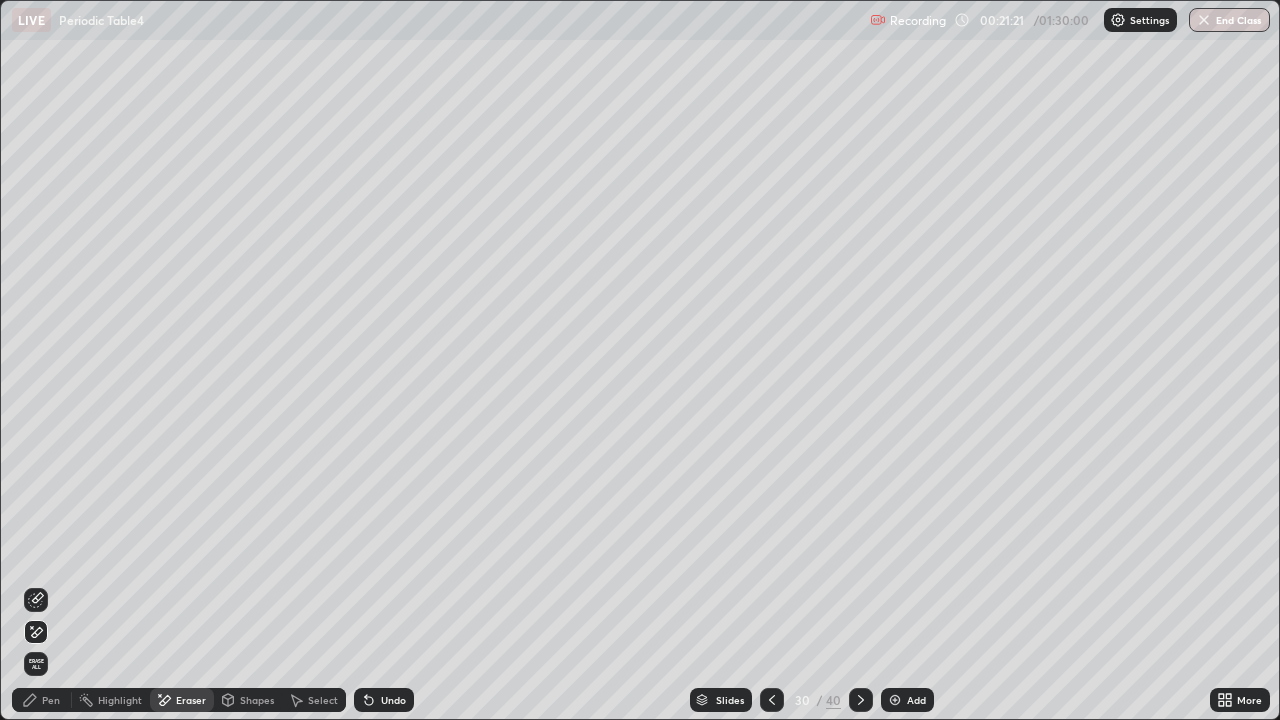 click on "Pen" at bounding box center (42, 700) 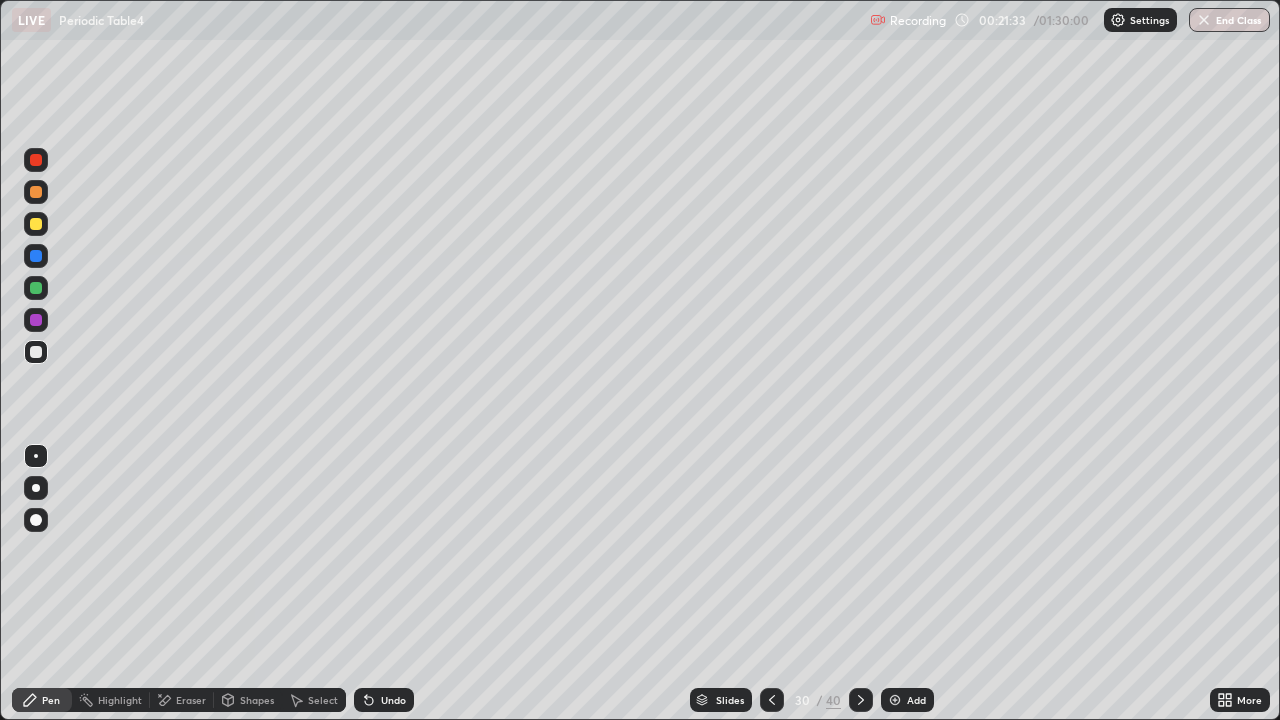 click on "Eraser" at bounding box center (182, 700) 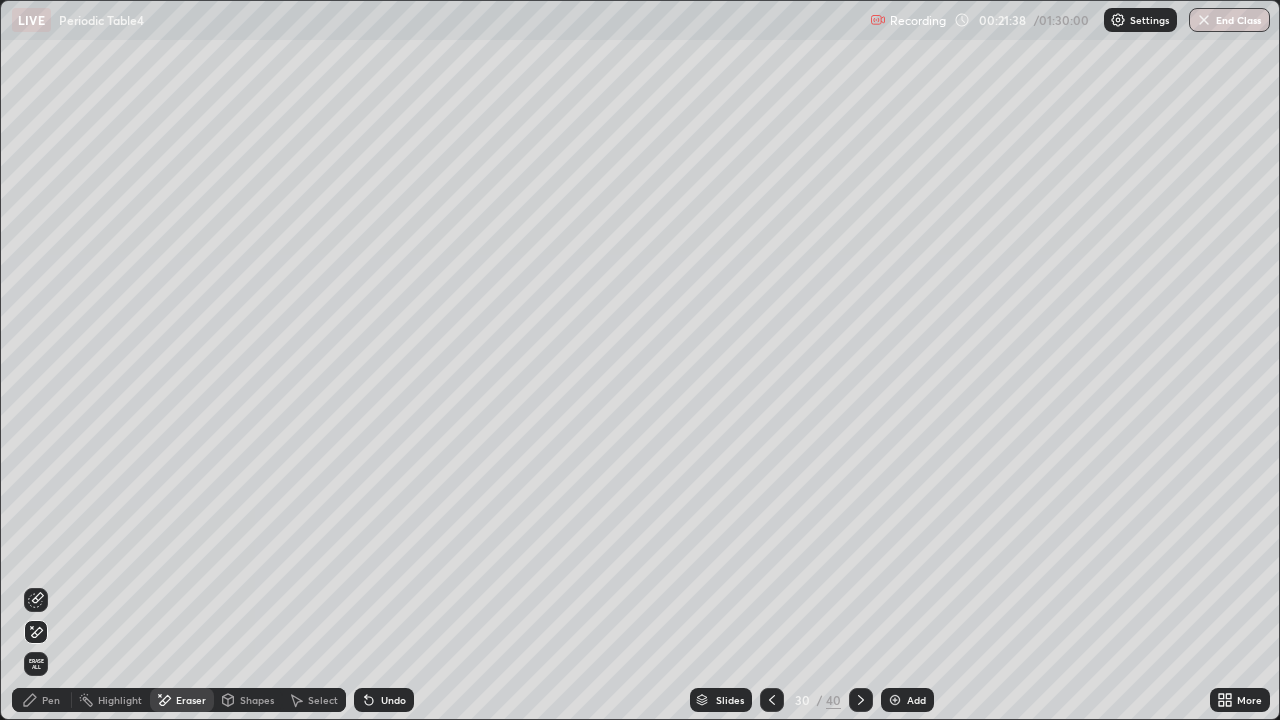 click on "Pen" at bounding box center (51, 700) 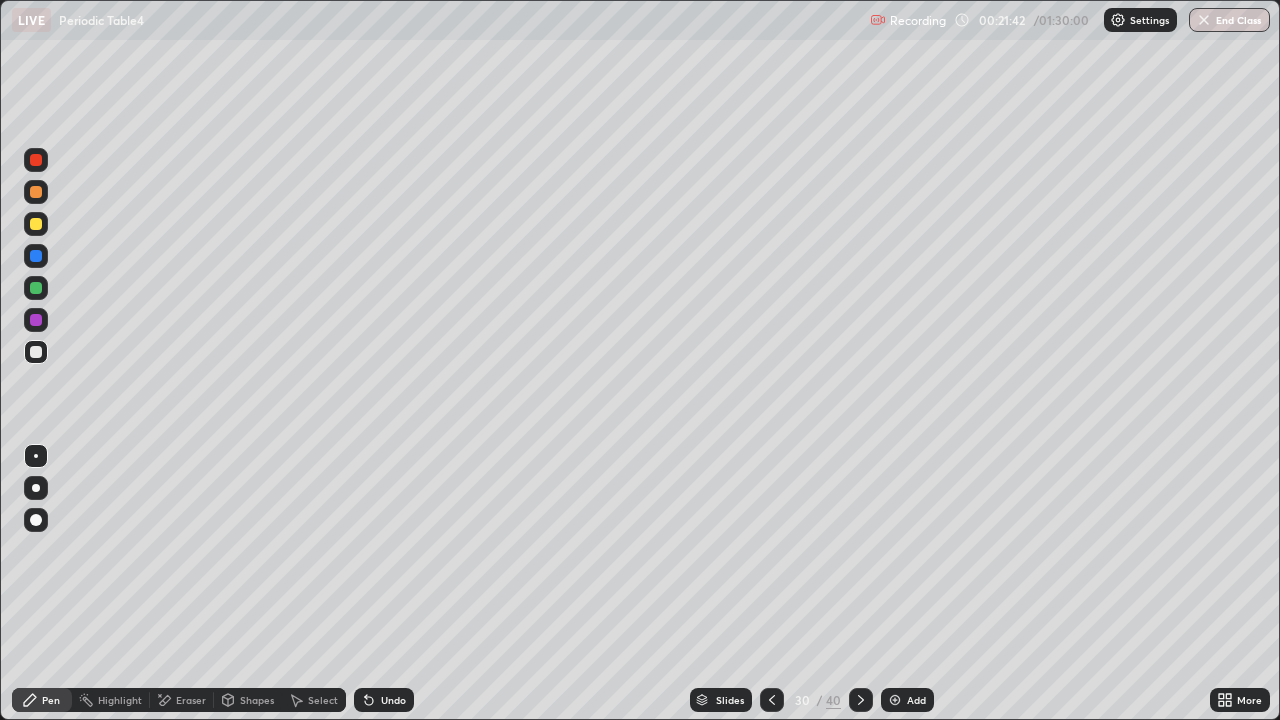click on "Undo" at bounding box center (393, 700) 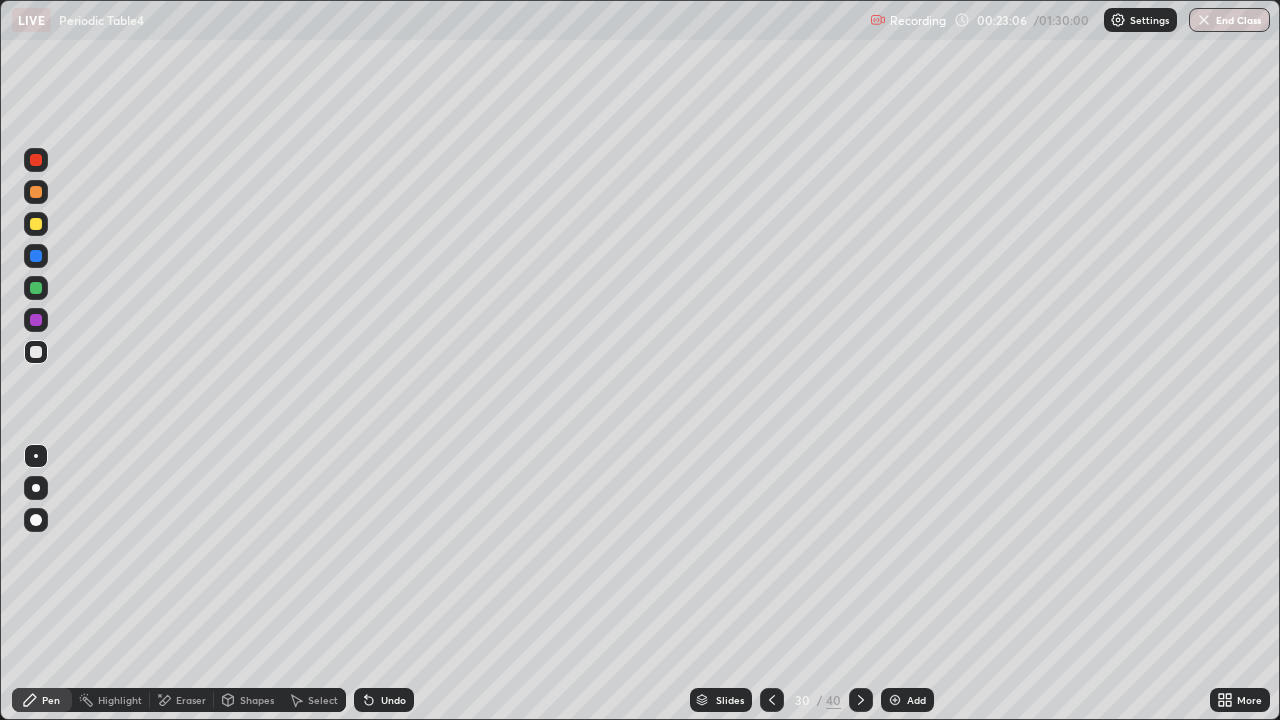click at bounding box center (861, 700) 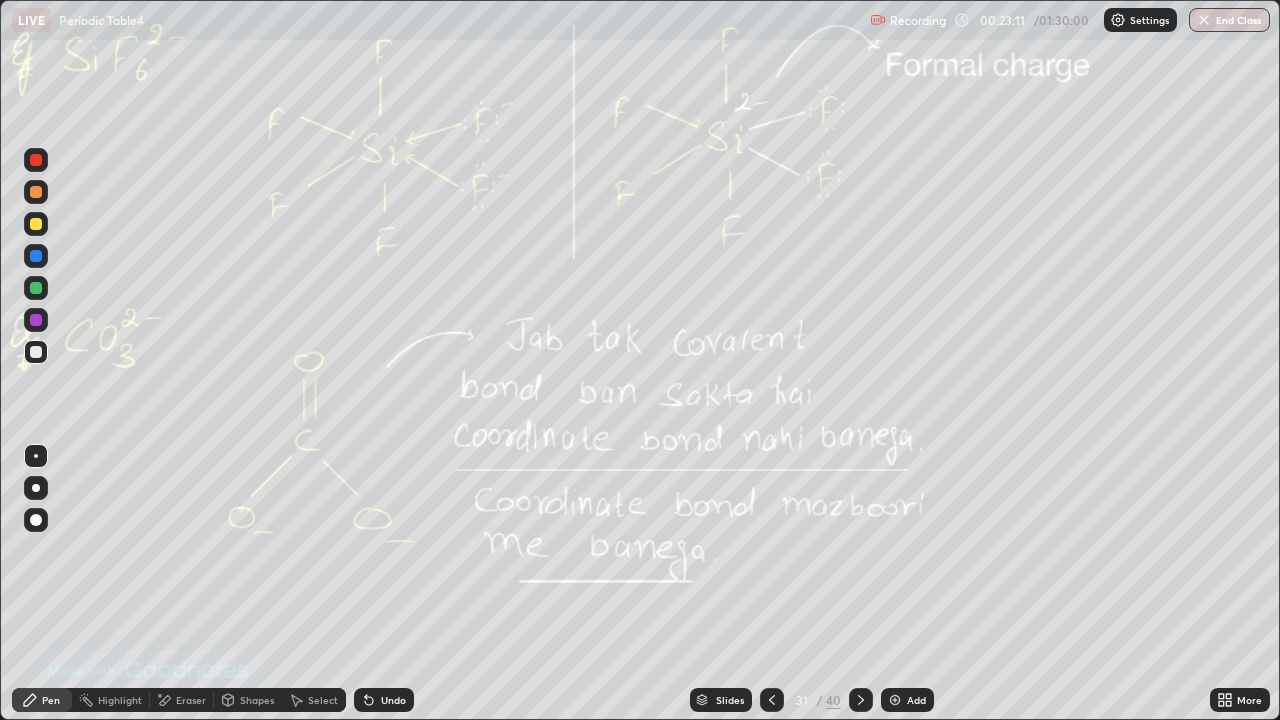 click on "Add" at bounding box center (916, 700) 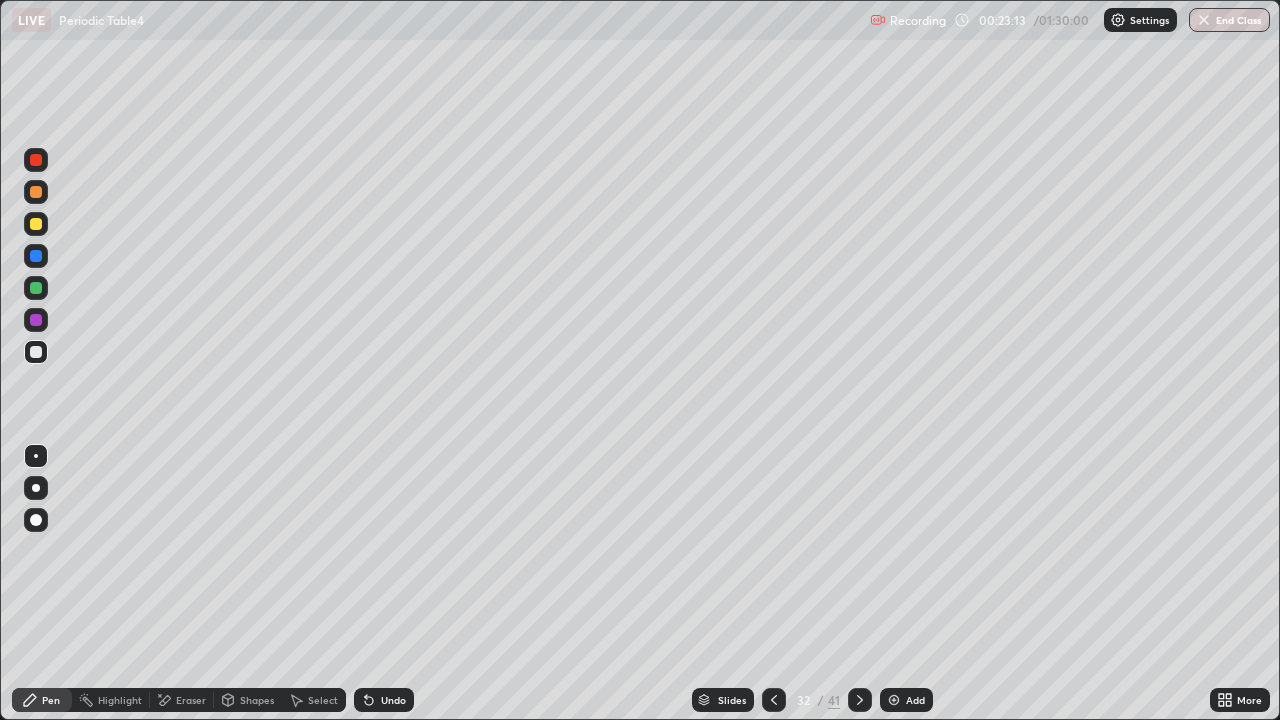 click at bounding box center (36, 352) 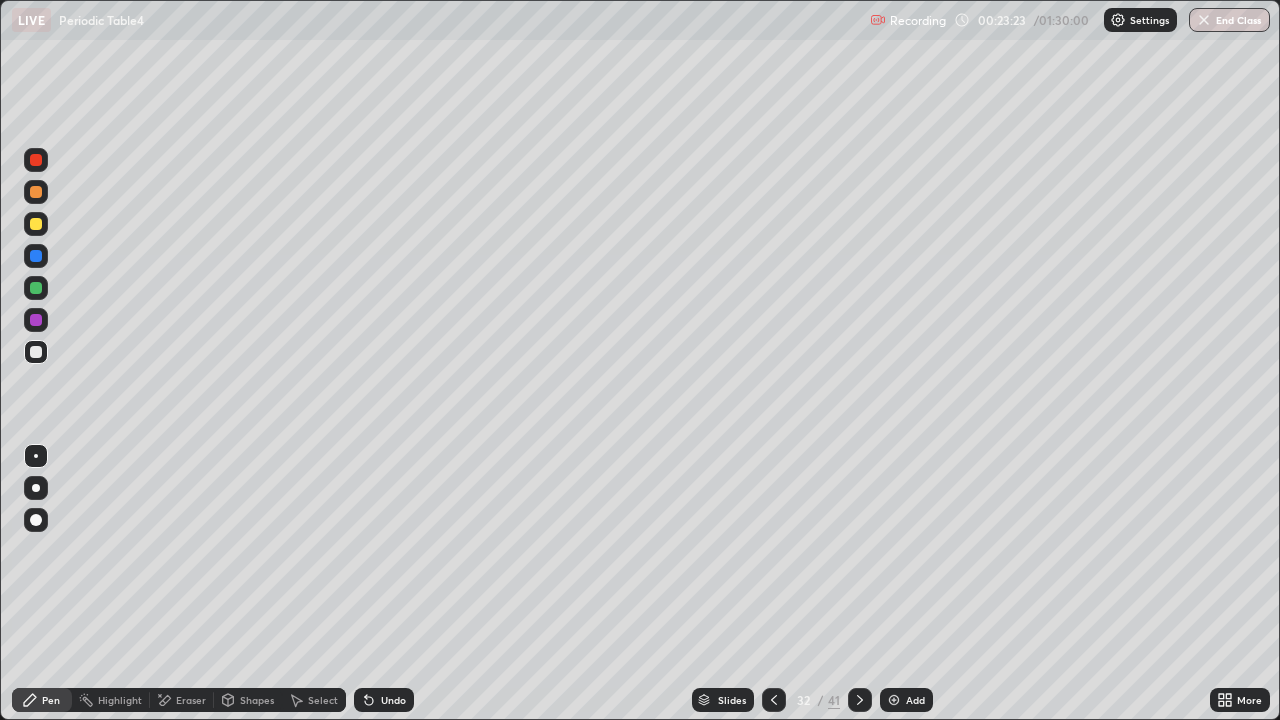 click 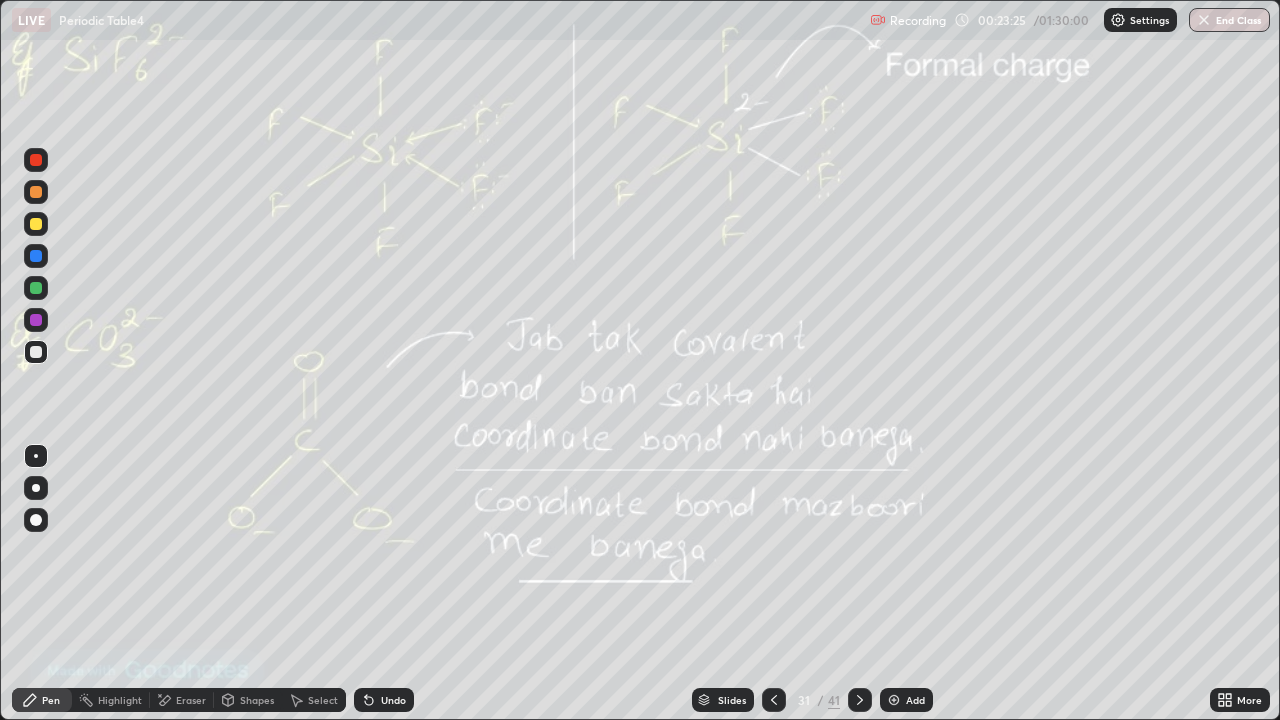 click at bounding box center (860, 700) 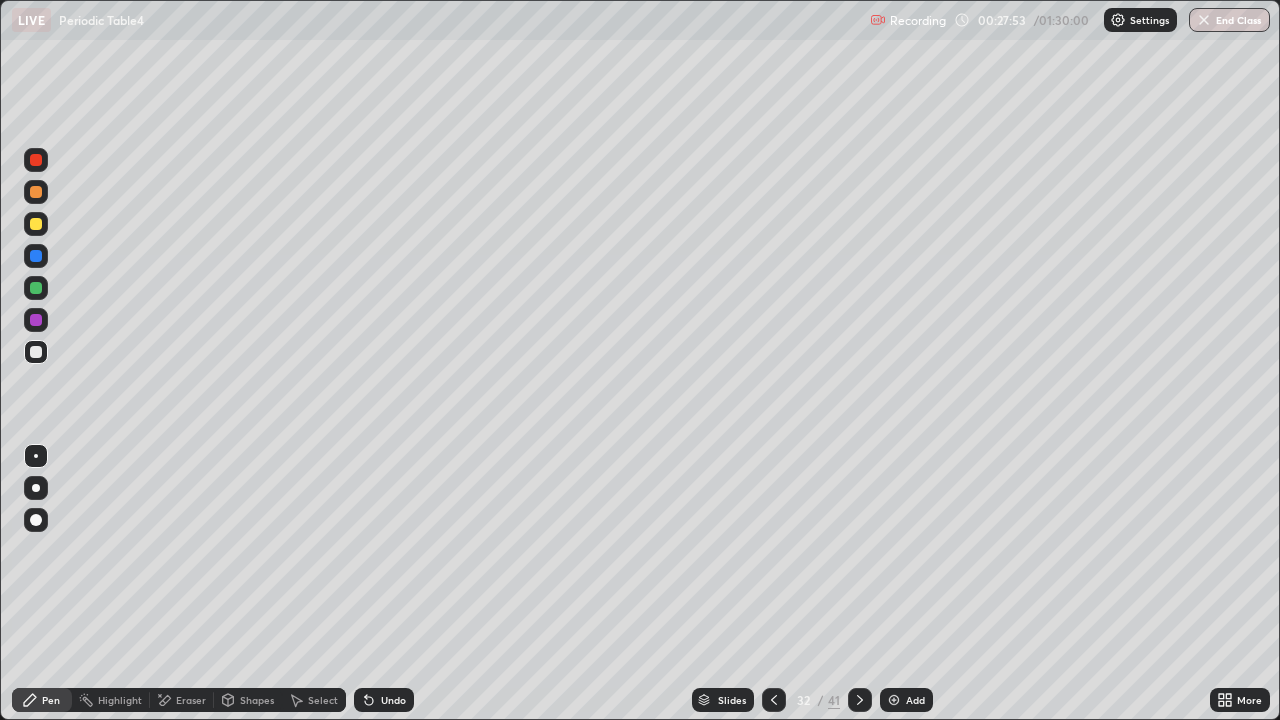 click at bounding box center [36, 352] 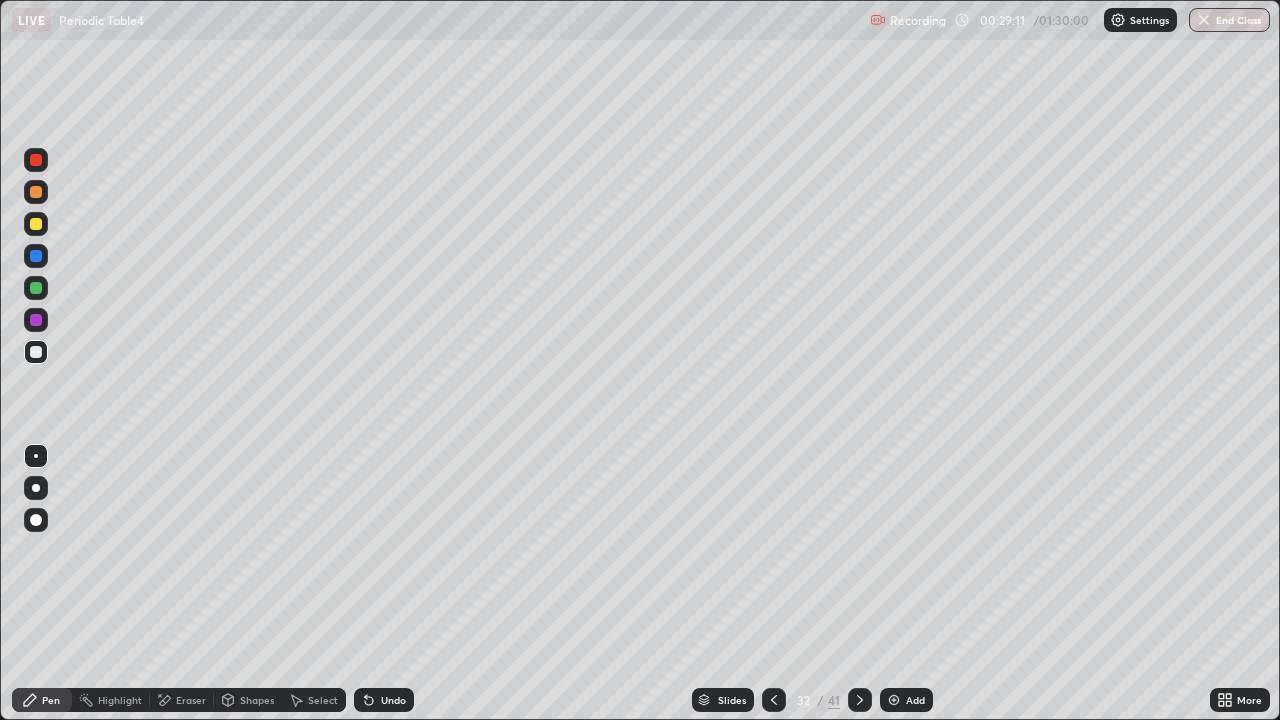 click on "Select" at bounding box center [323, 700] 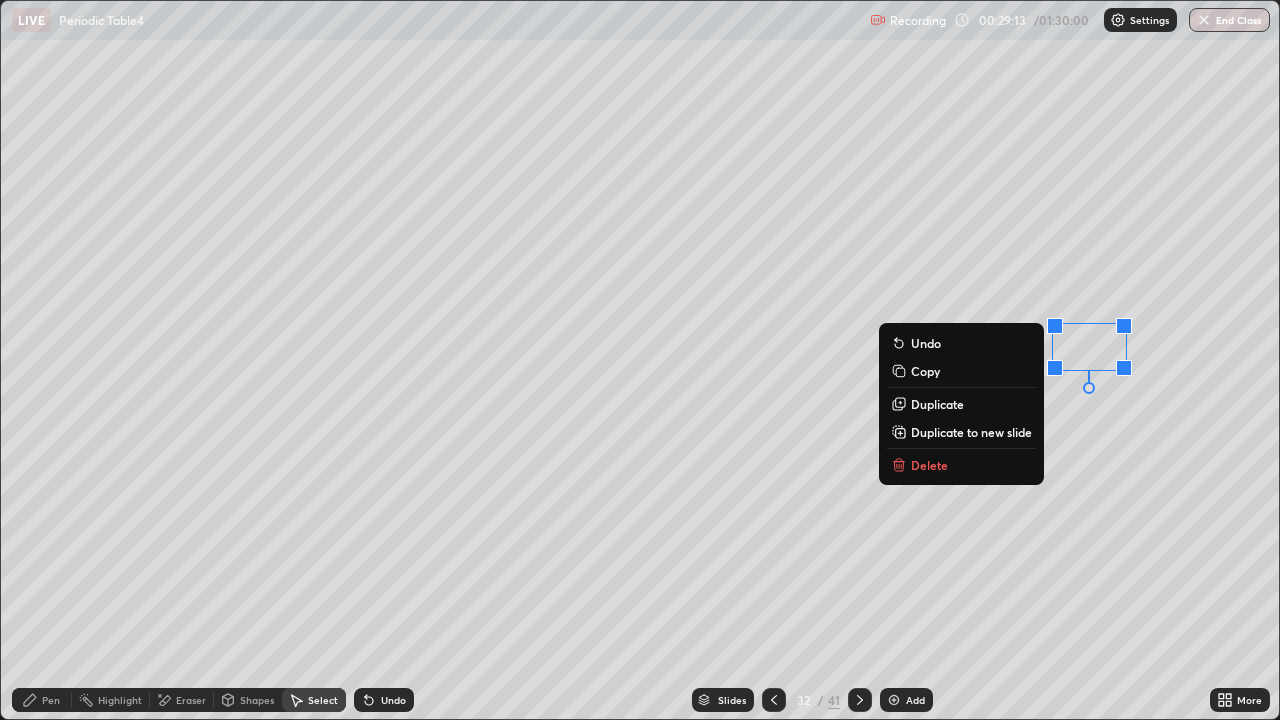 click on "Delete" at bounding box center [929, 465] 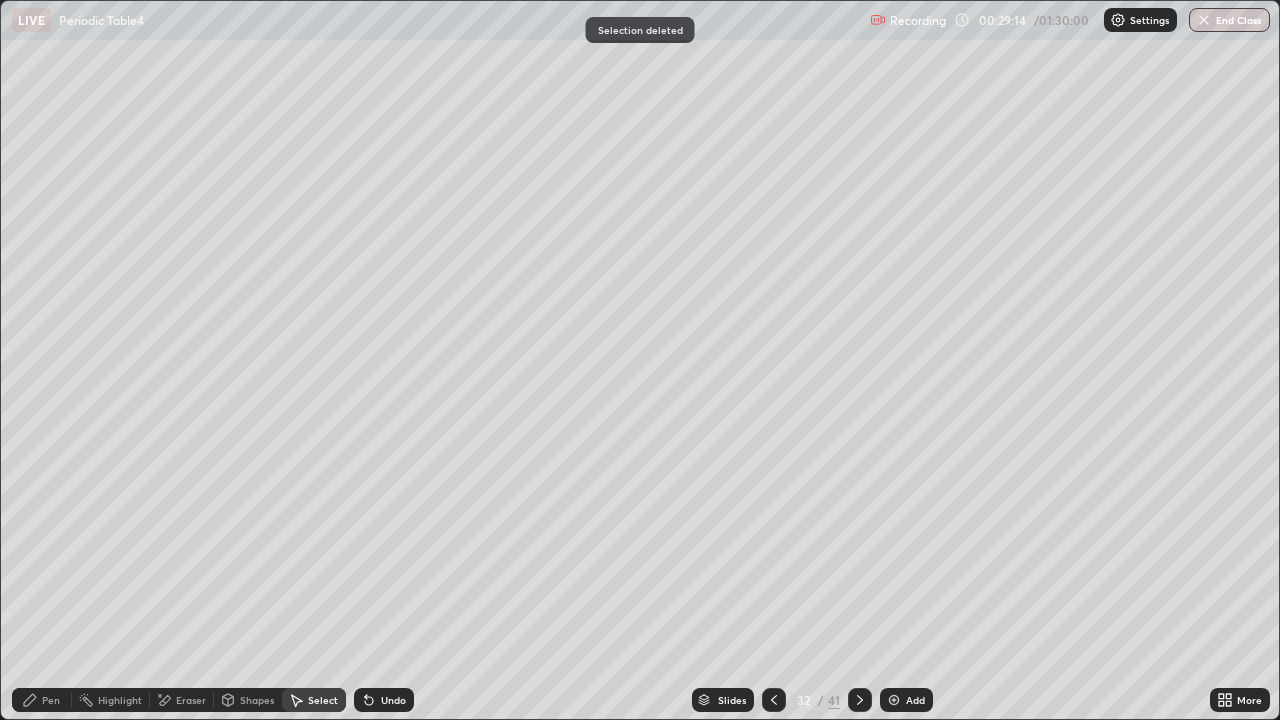 click on "Pen" at bounding box center [51, 700] 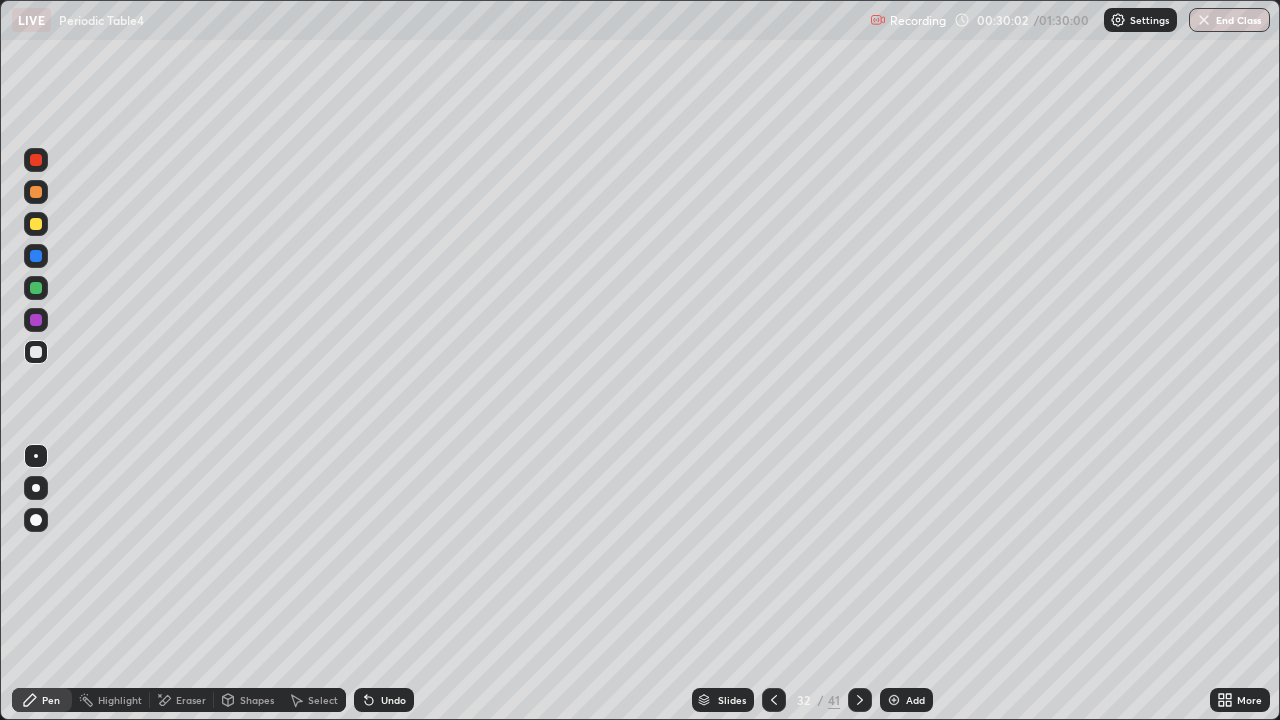 click 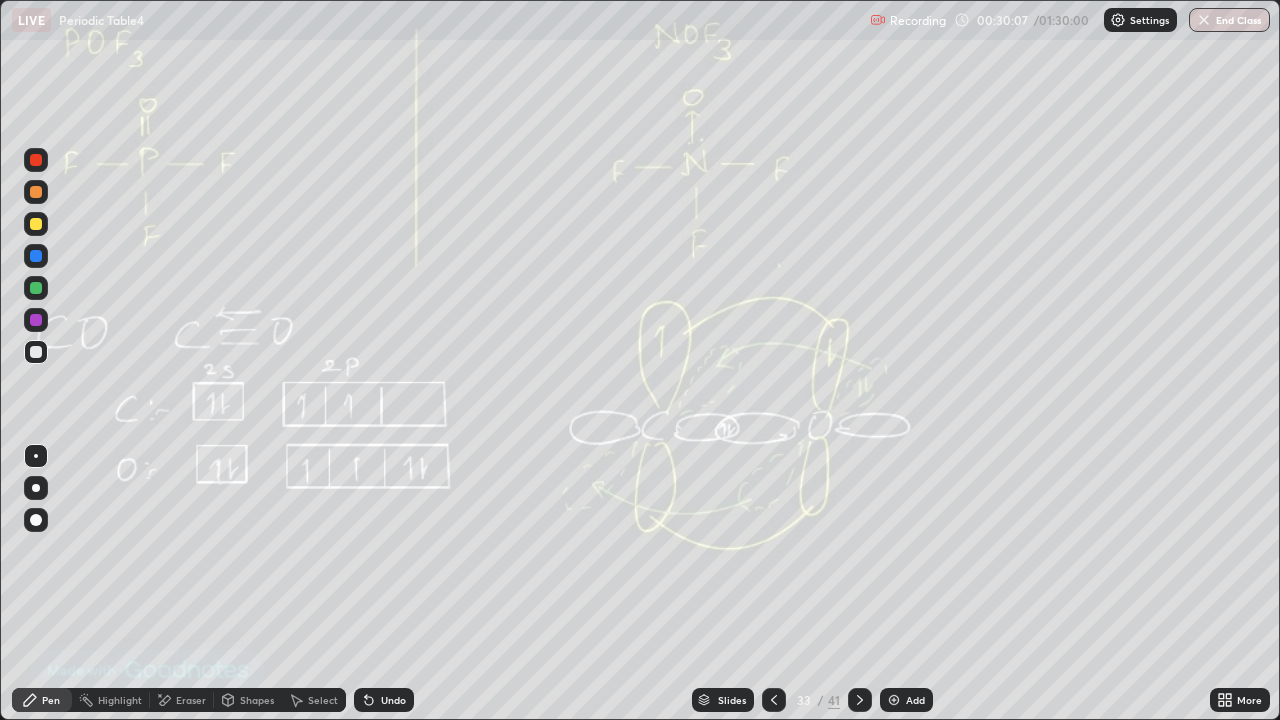 click on "Add" at bounding box center (915, 700) 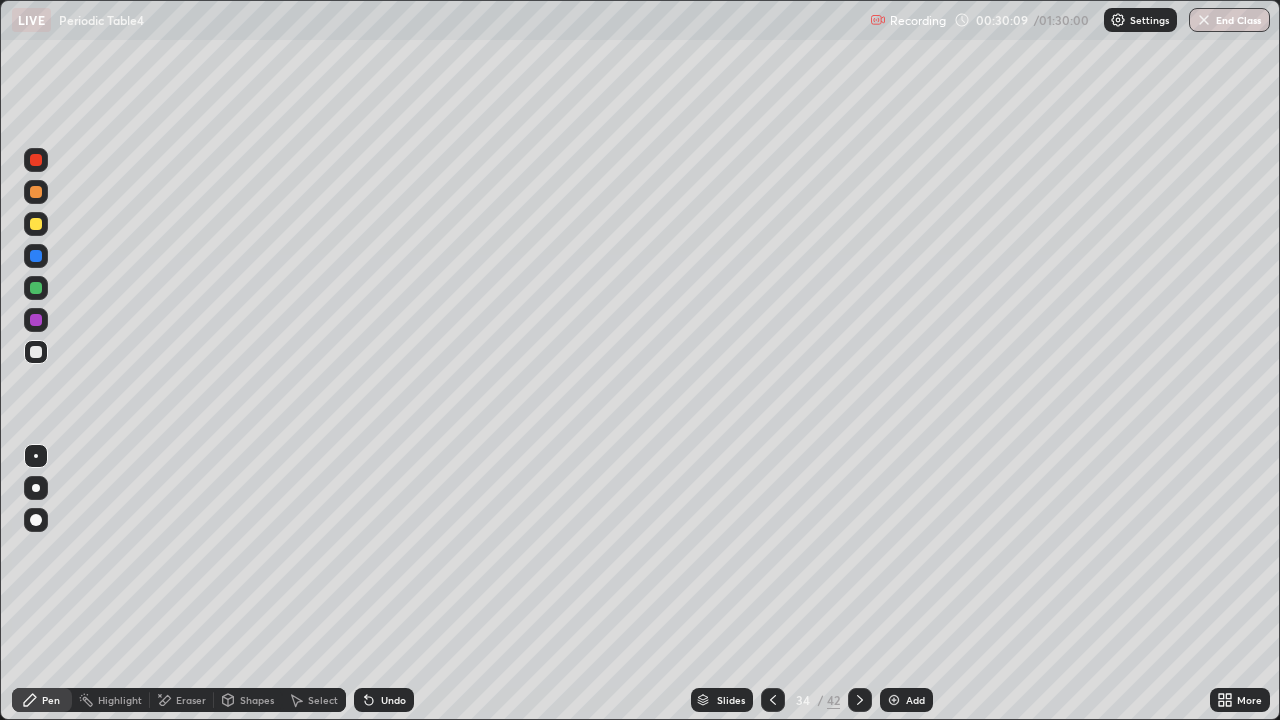 click at bounding box center (36, 224) 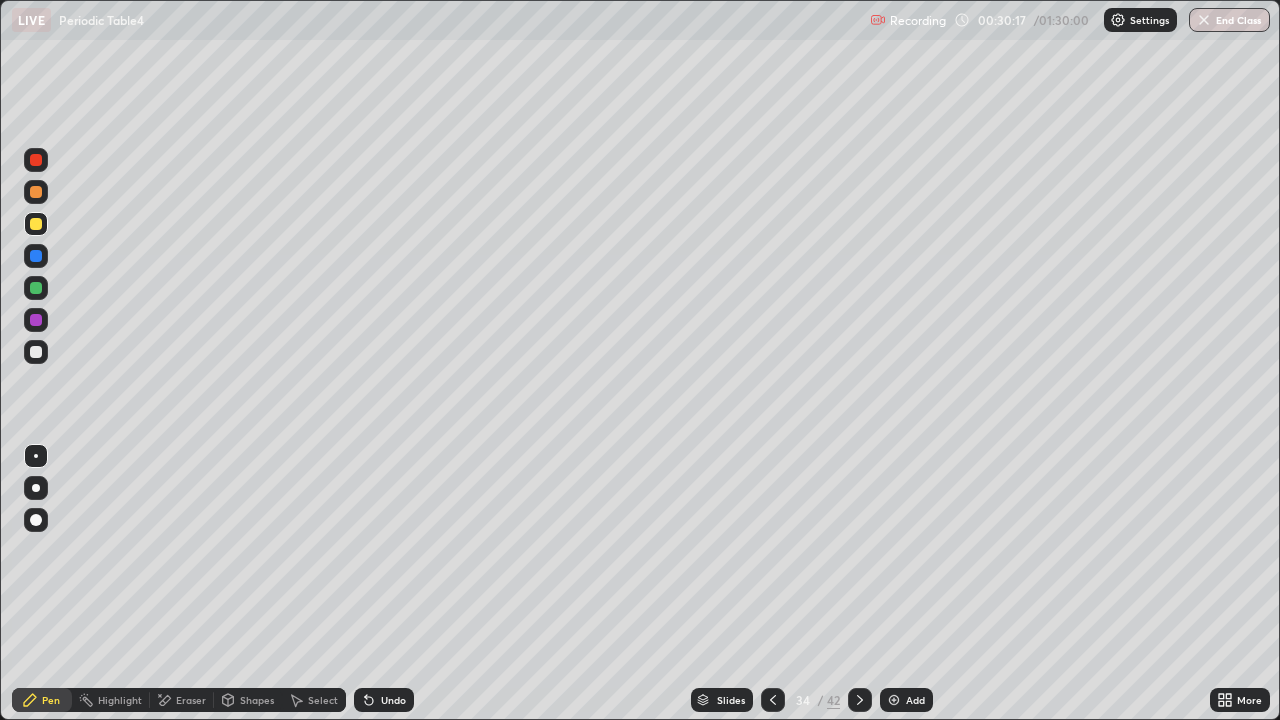 click on "Shapes" at bounding box center (257, 700) 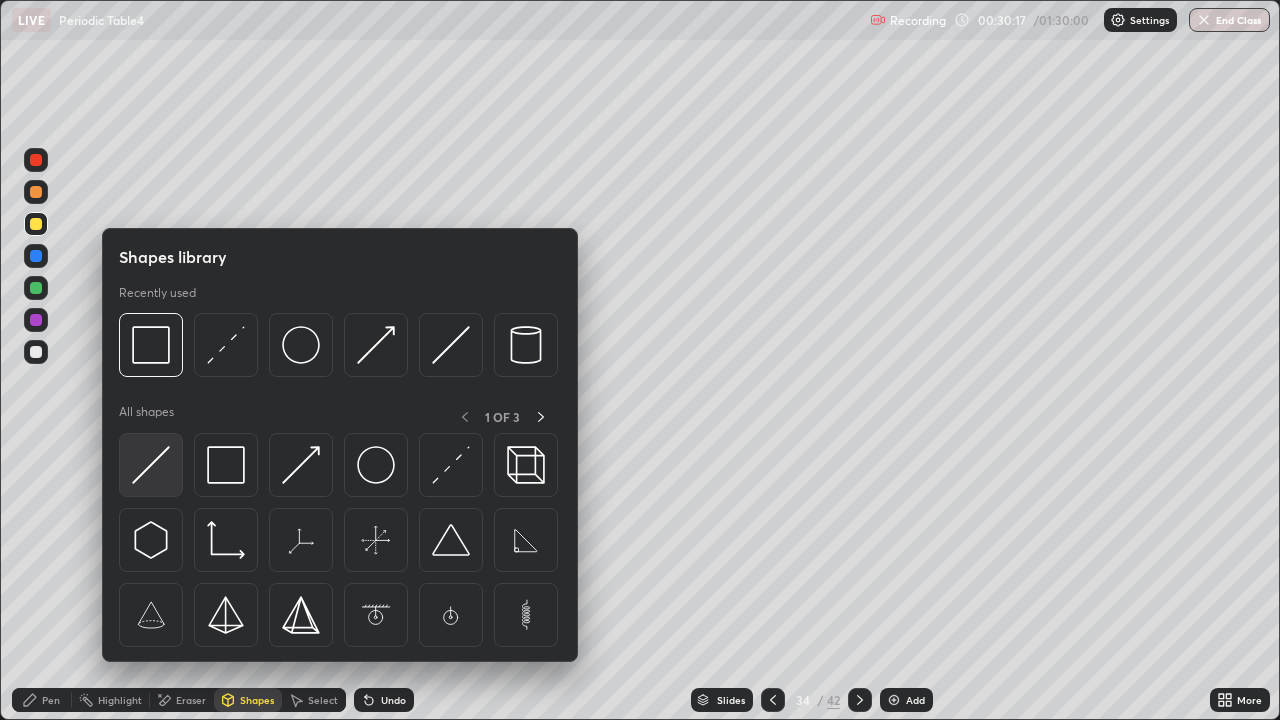 click at bounding box center [151, 465] 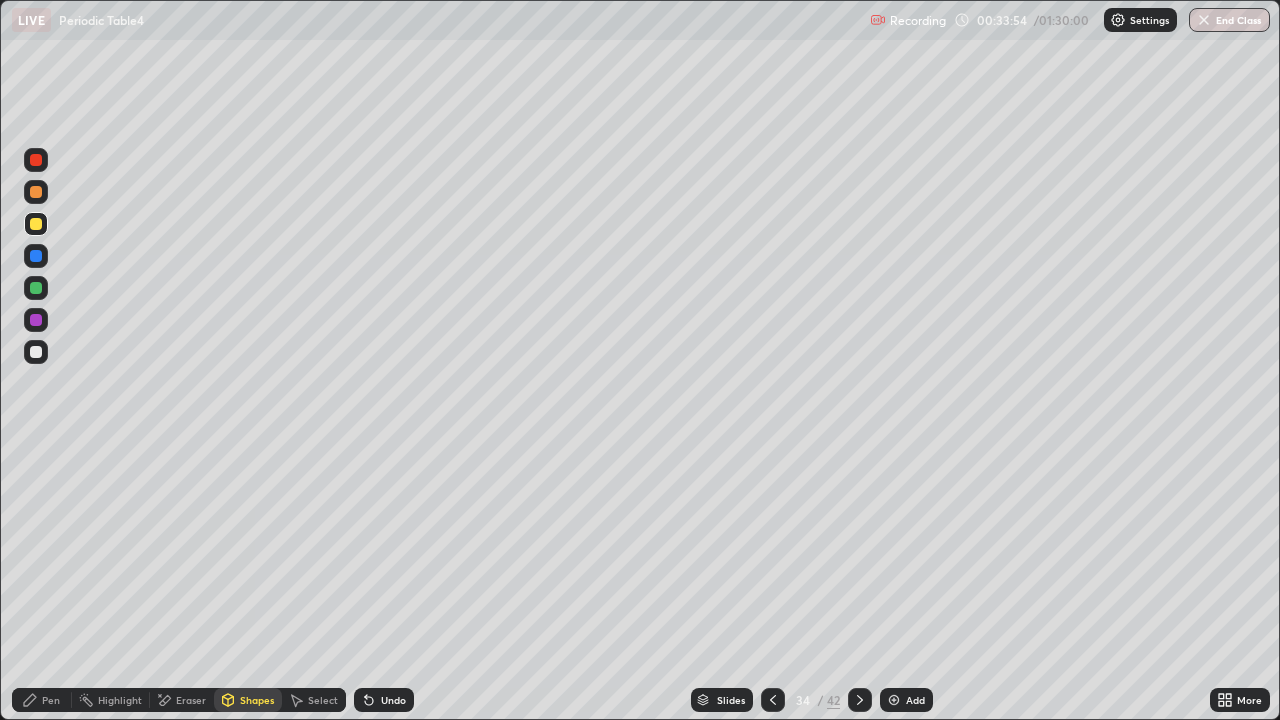 click at bounding box center [36, 352] 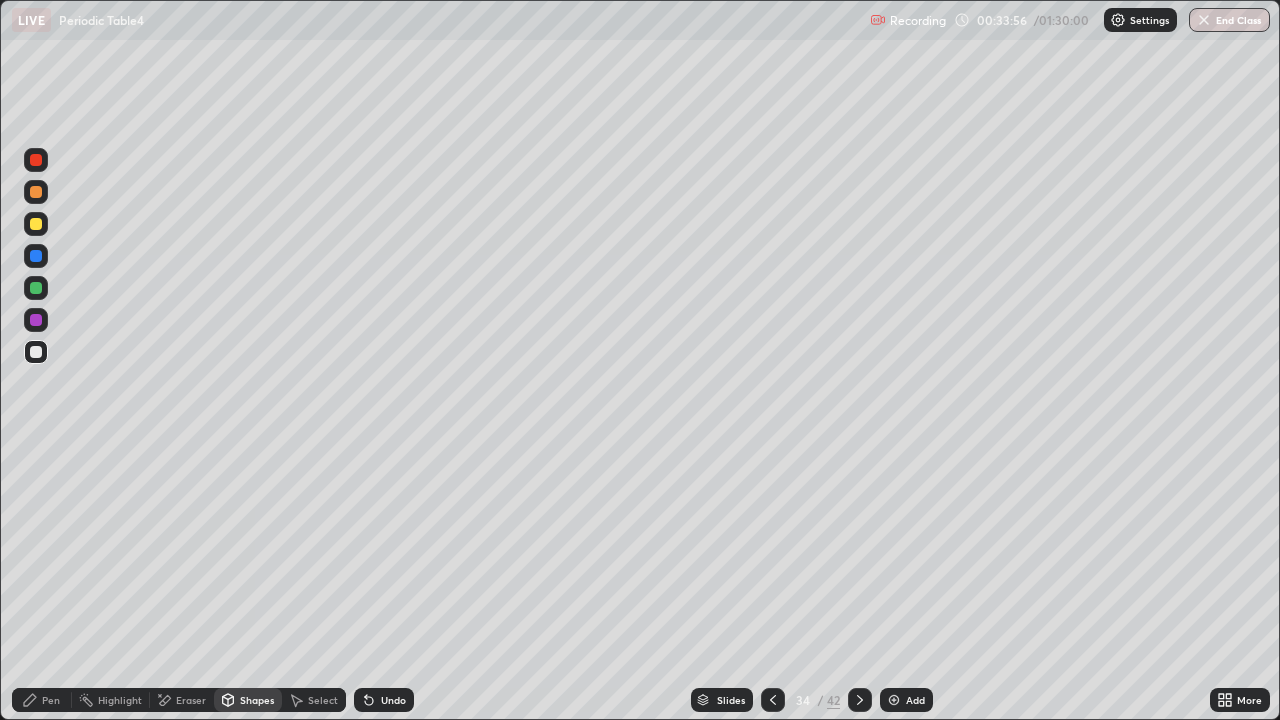 click on "Undo" at bounding box center (393, 700) 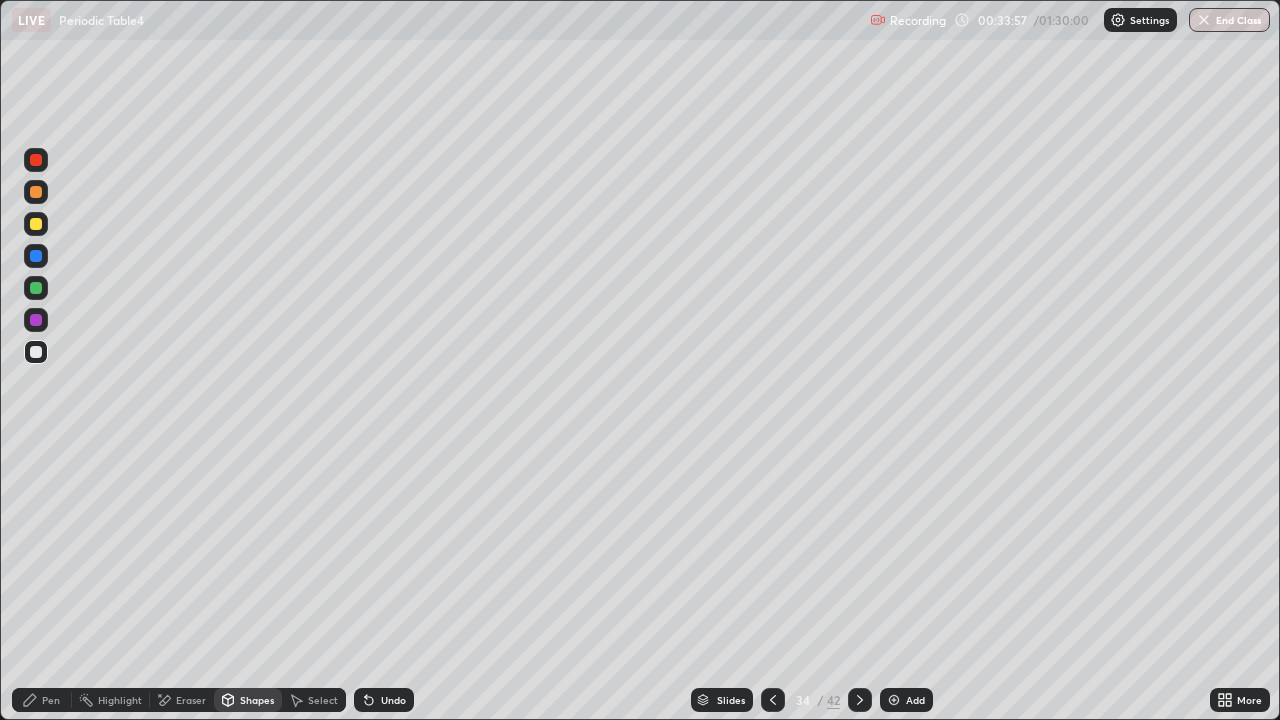 click on "Pen" at bounding box center (42, 700) 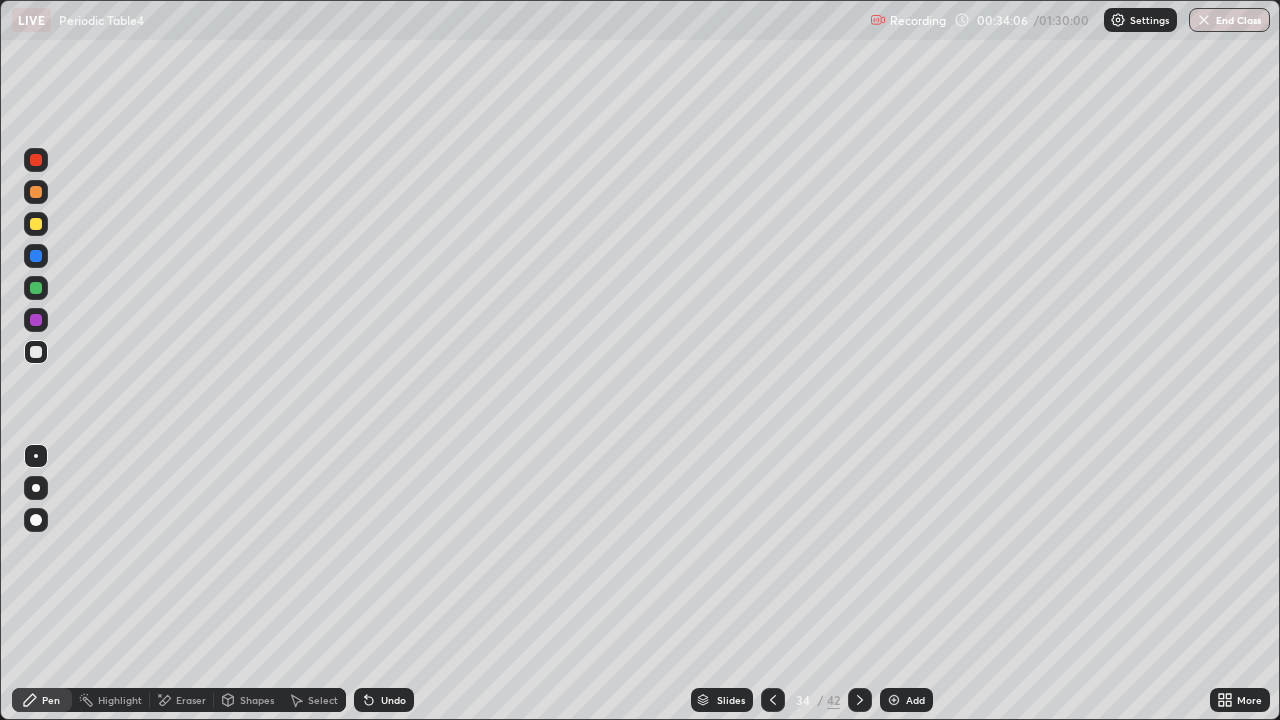click 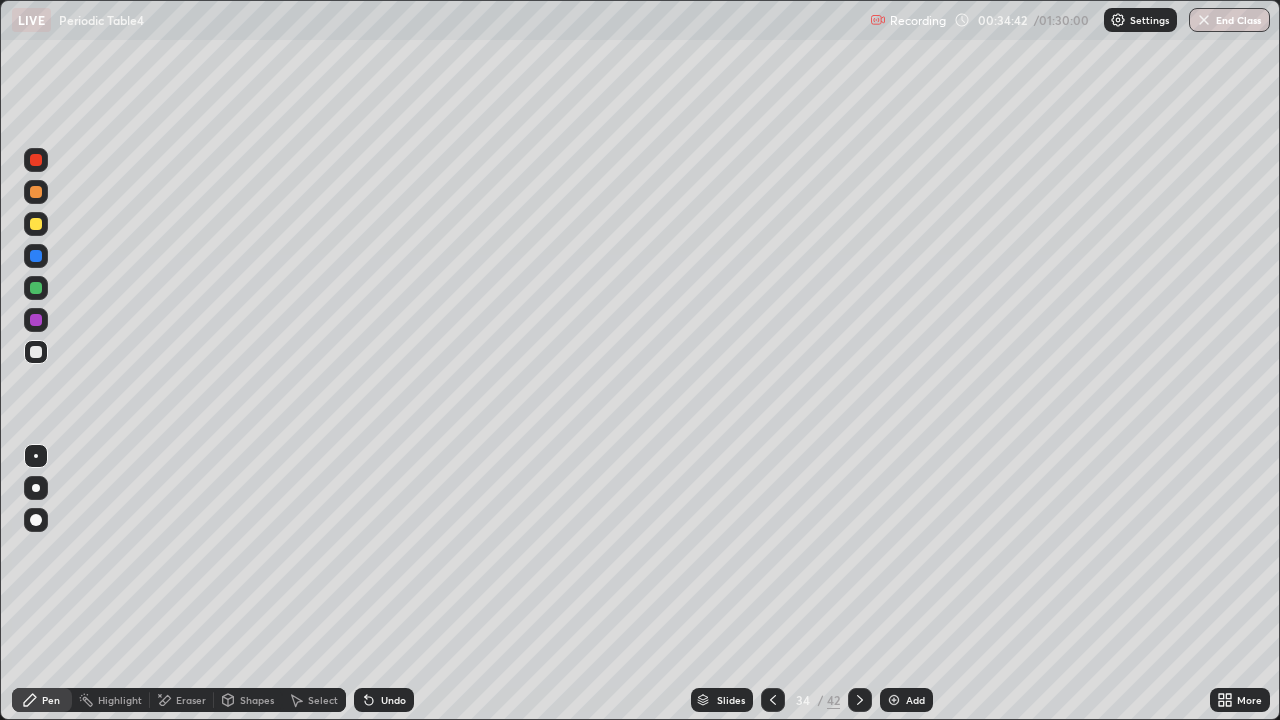 click 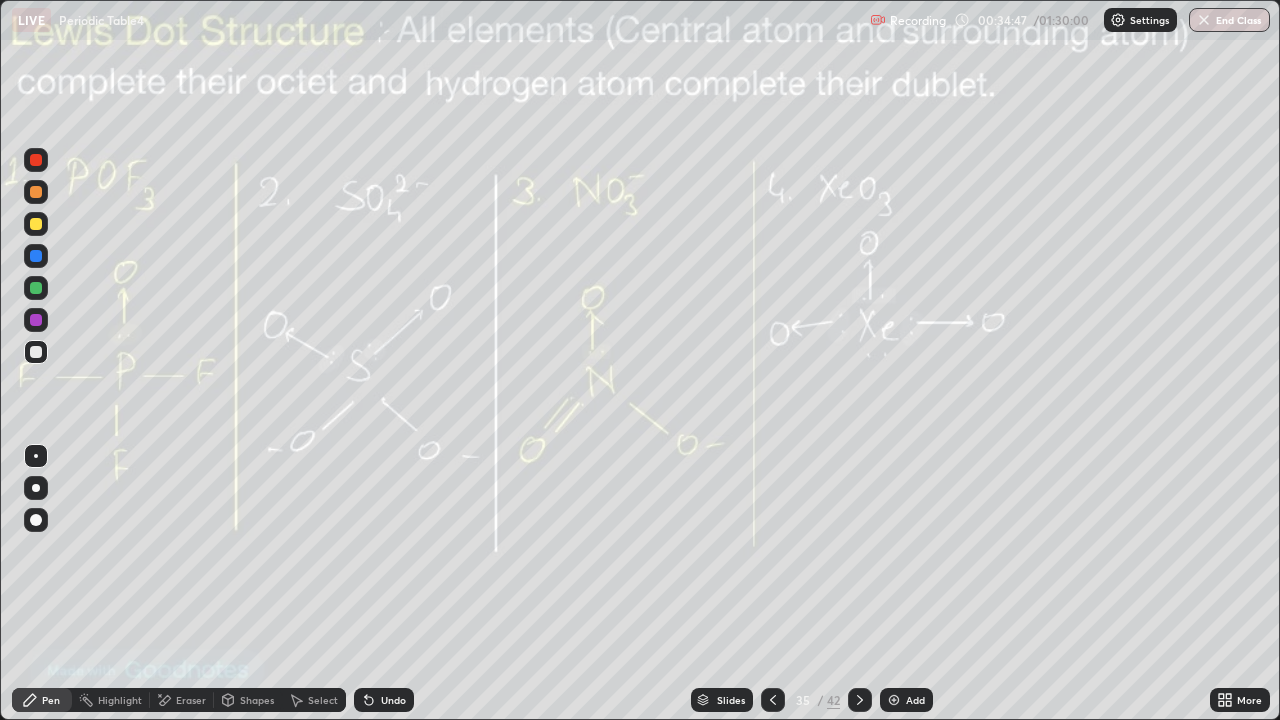 click 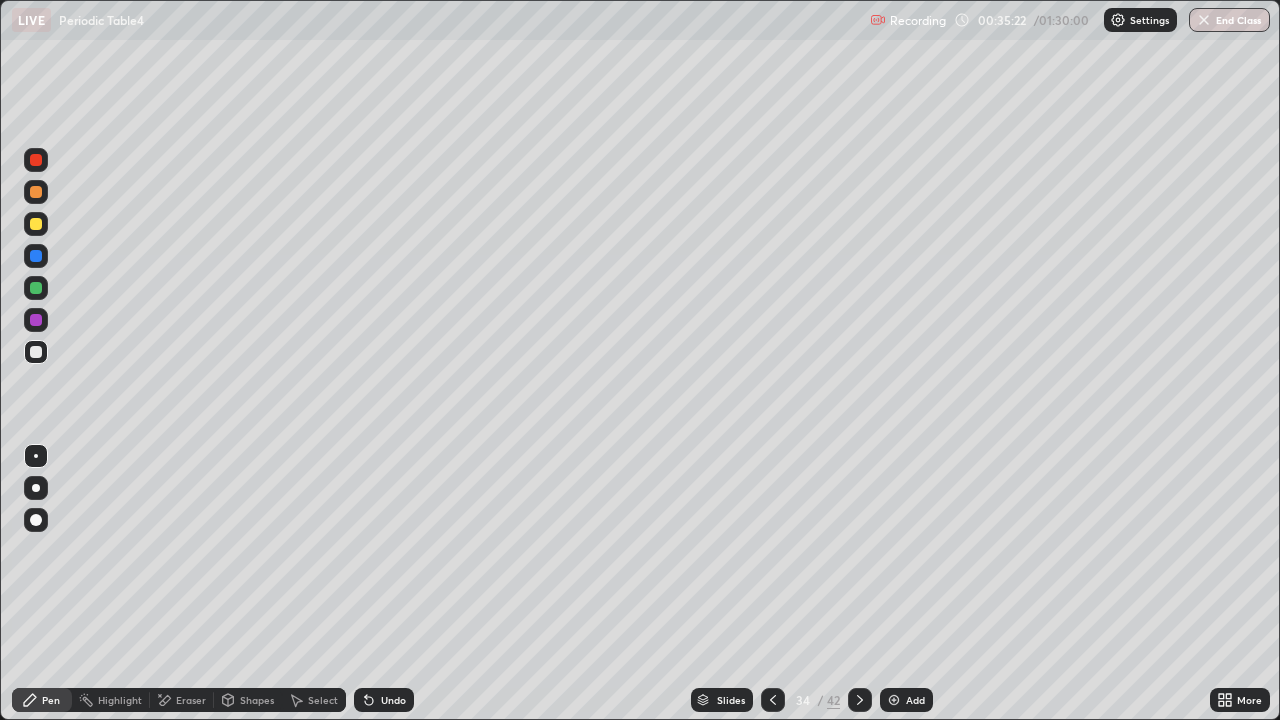 click at bounding box center [36, 224] 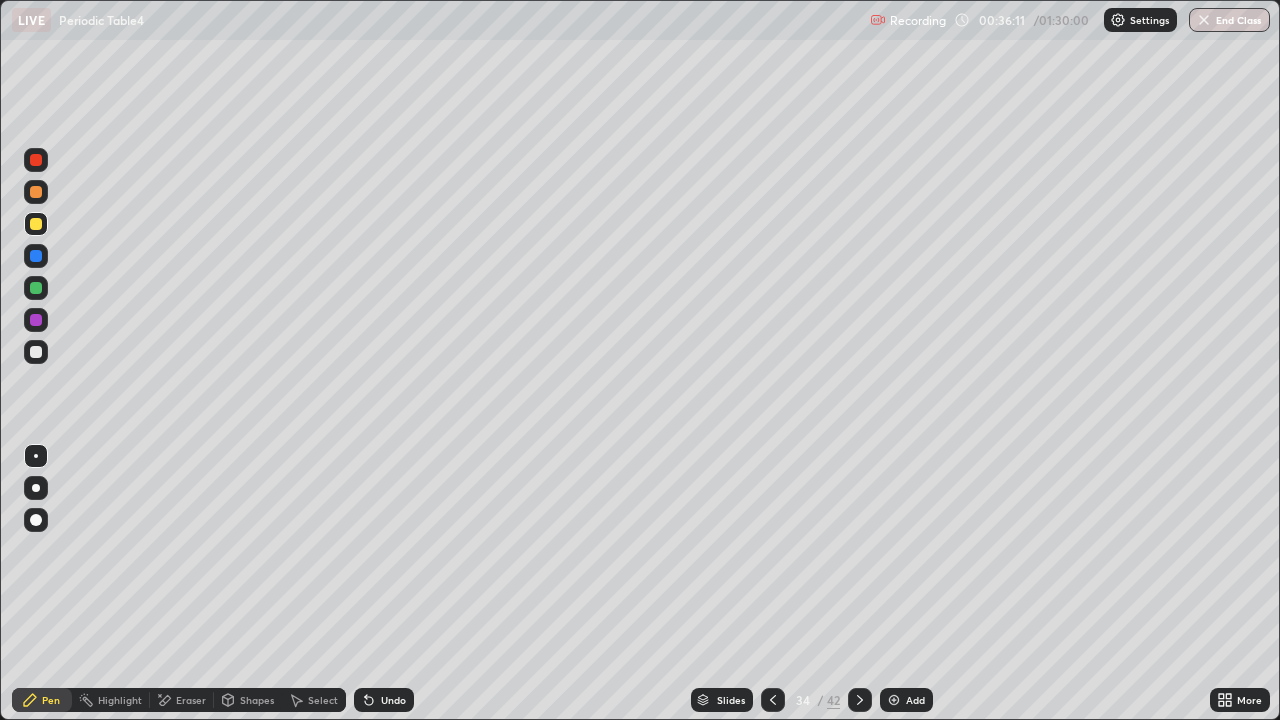 click 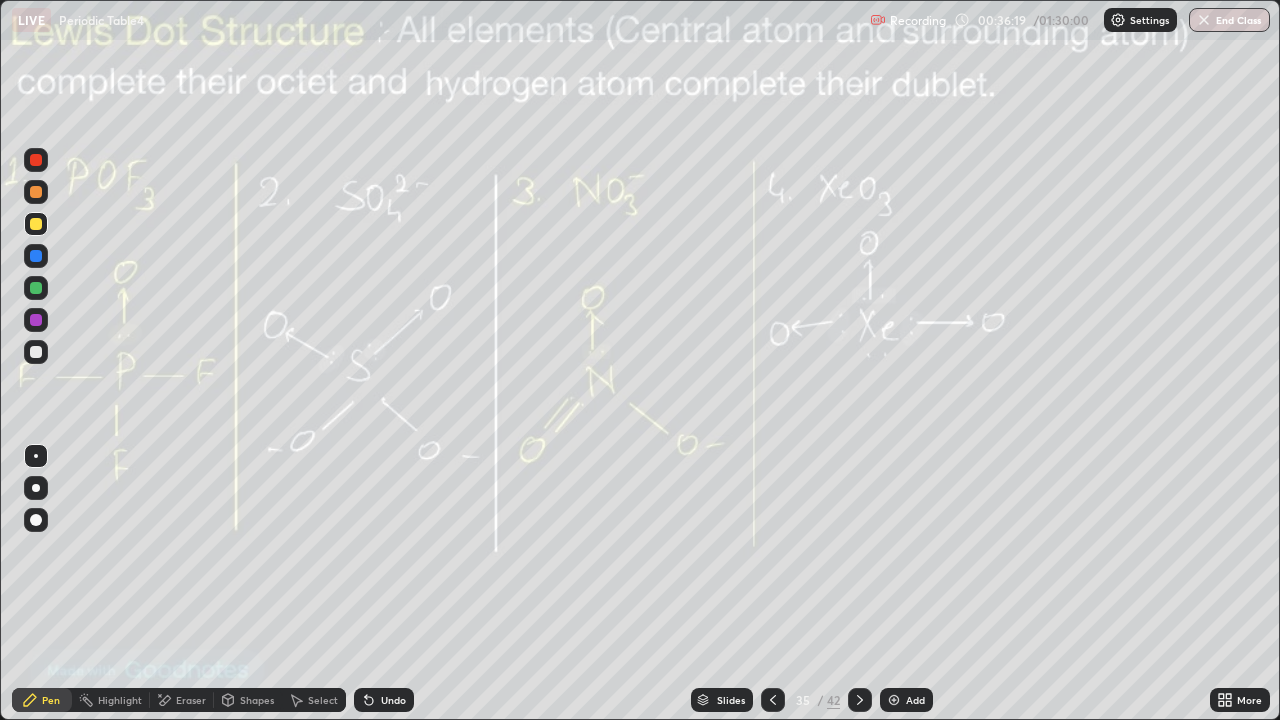 click on "Add" at bounding box center [915, 700] 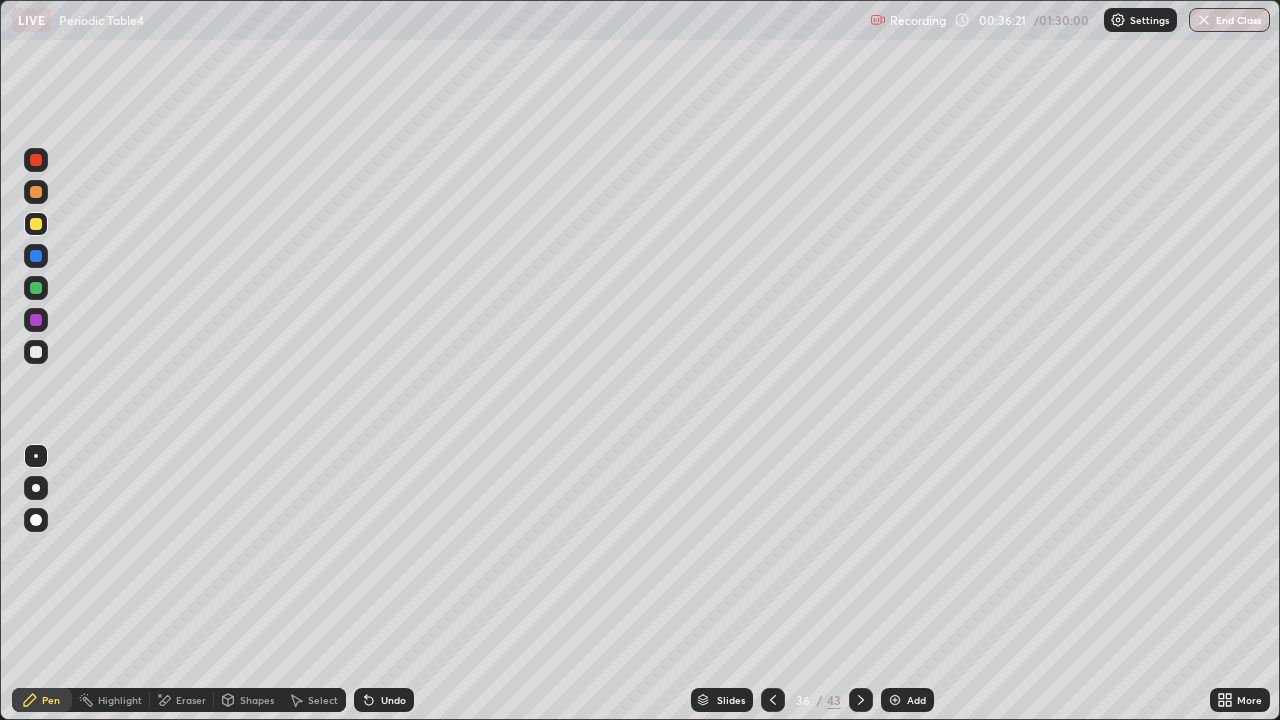click at bounding box center (36, 352) 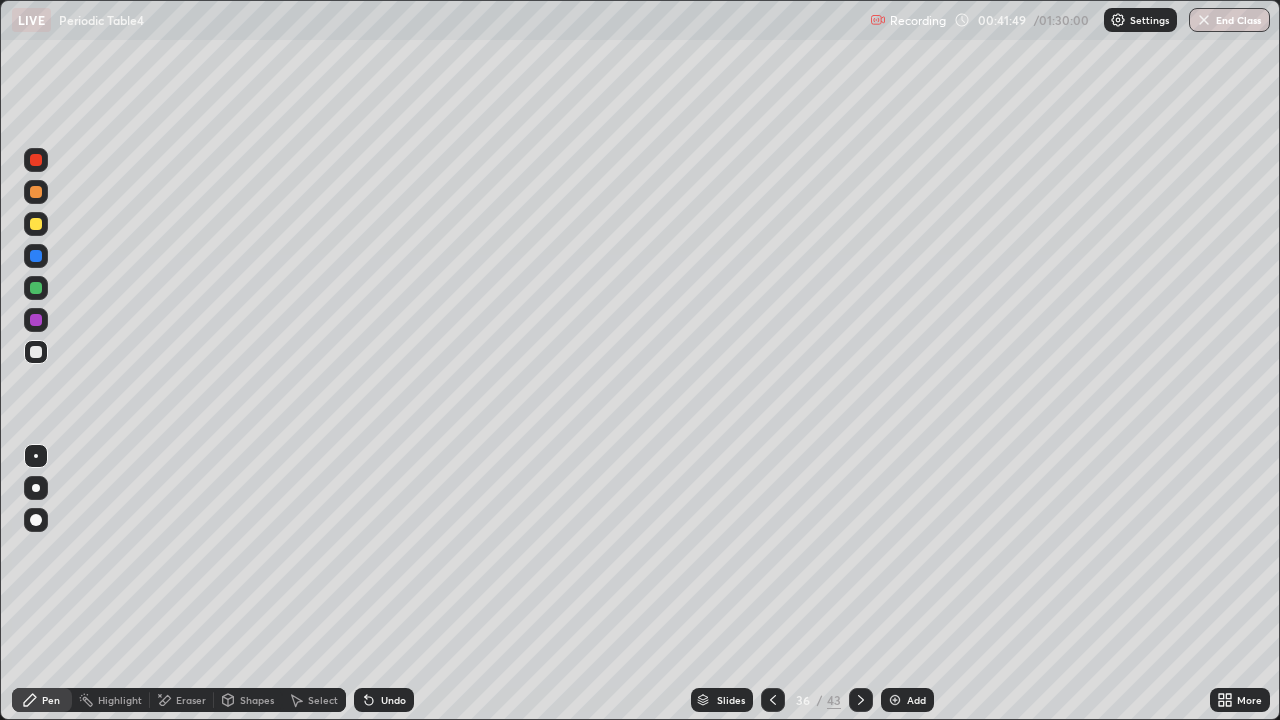 click on "Undo" at bounding box center (393, 700) 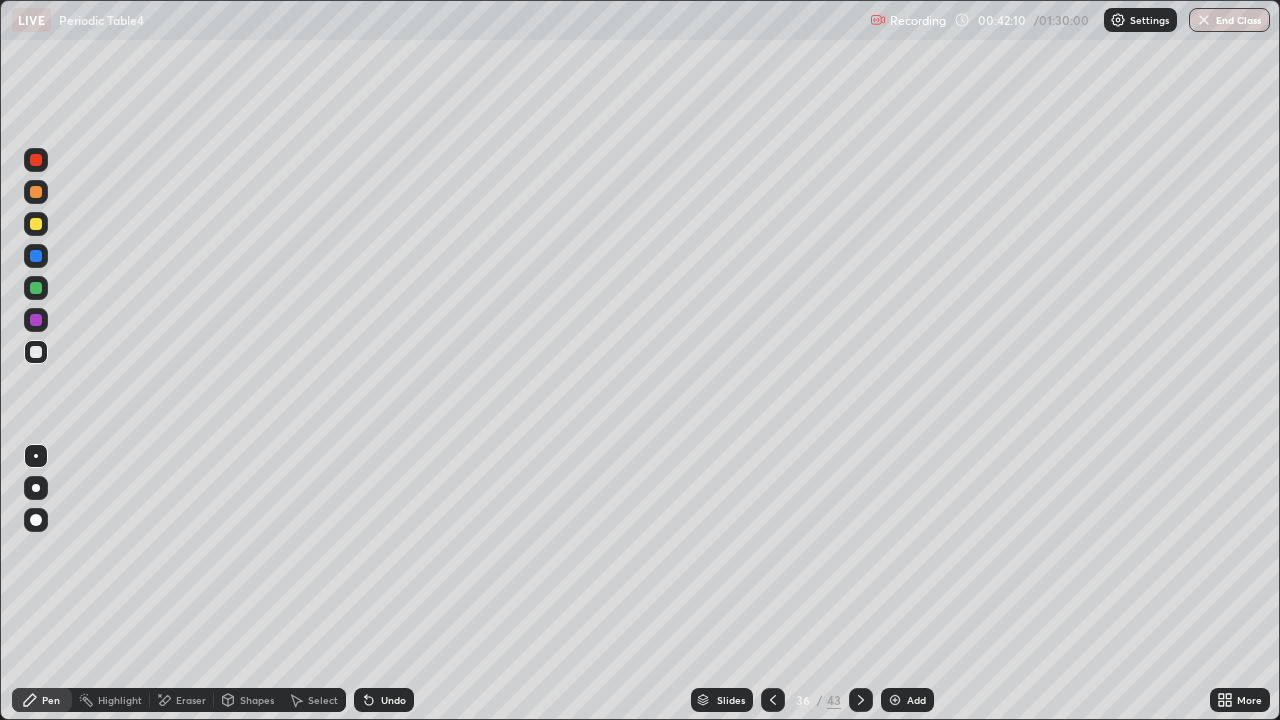 click 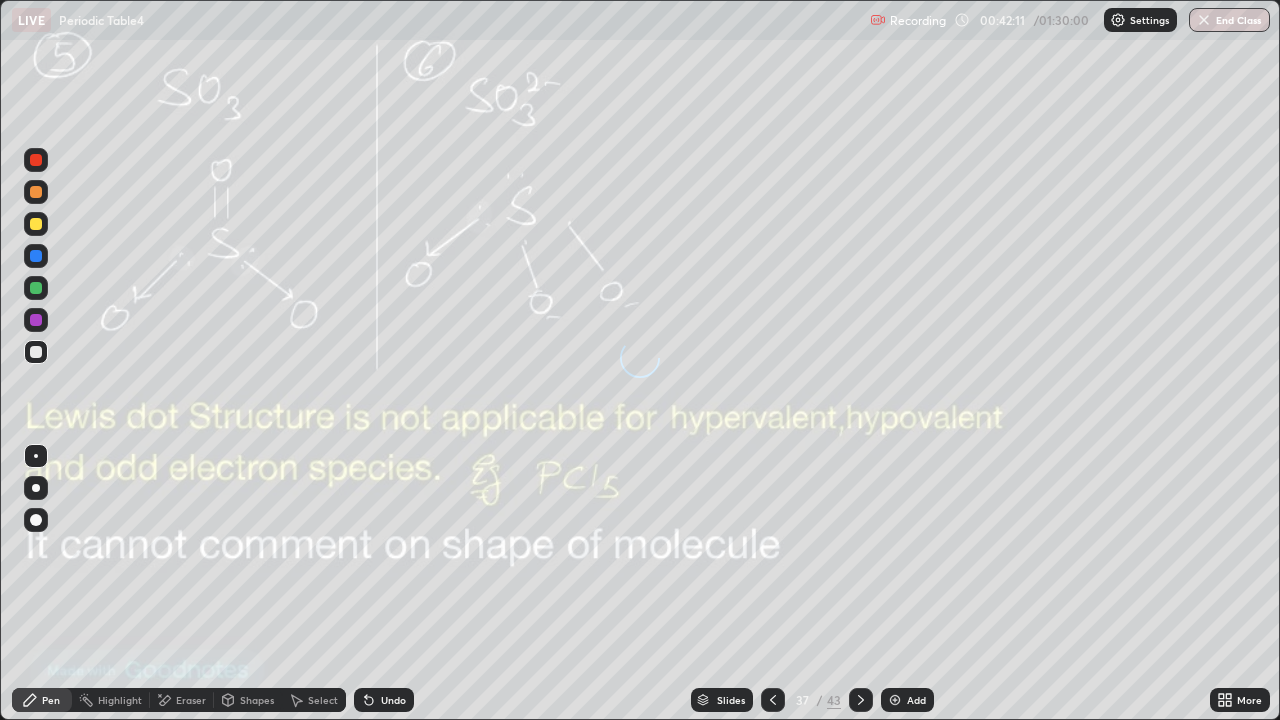 click at bounding box center [773, 700] 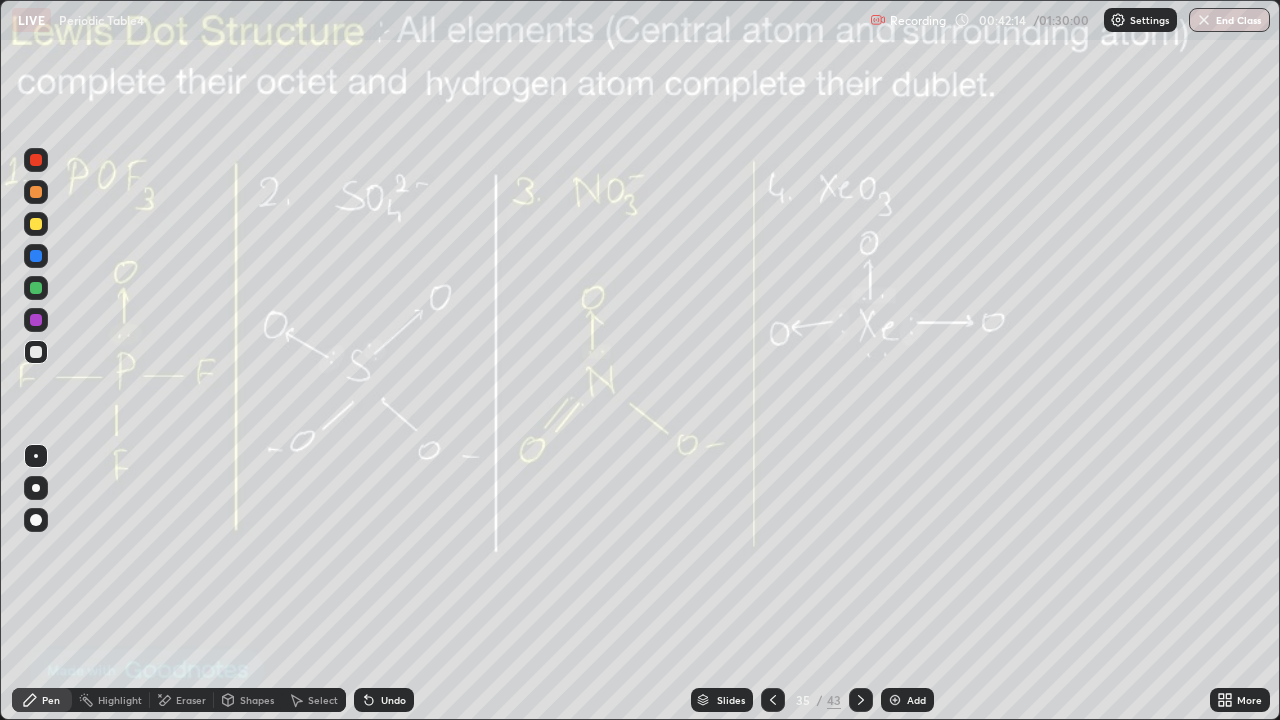click on "Add" at bounding box center (916, 700) 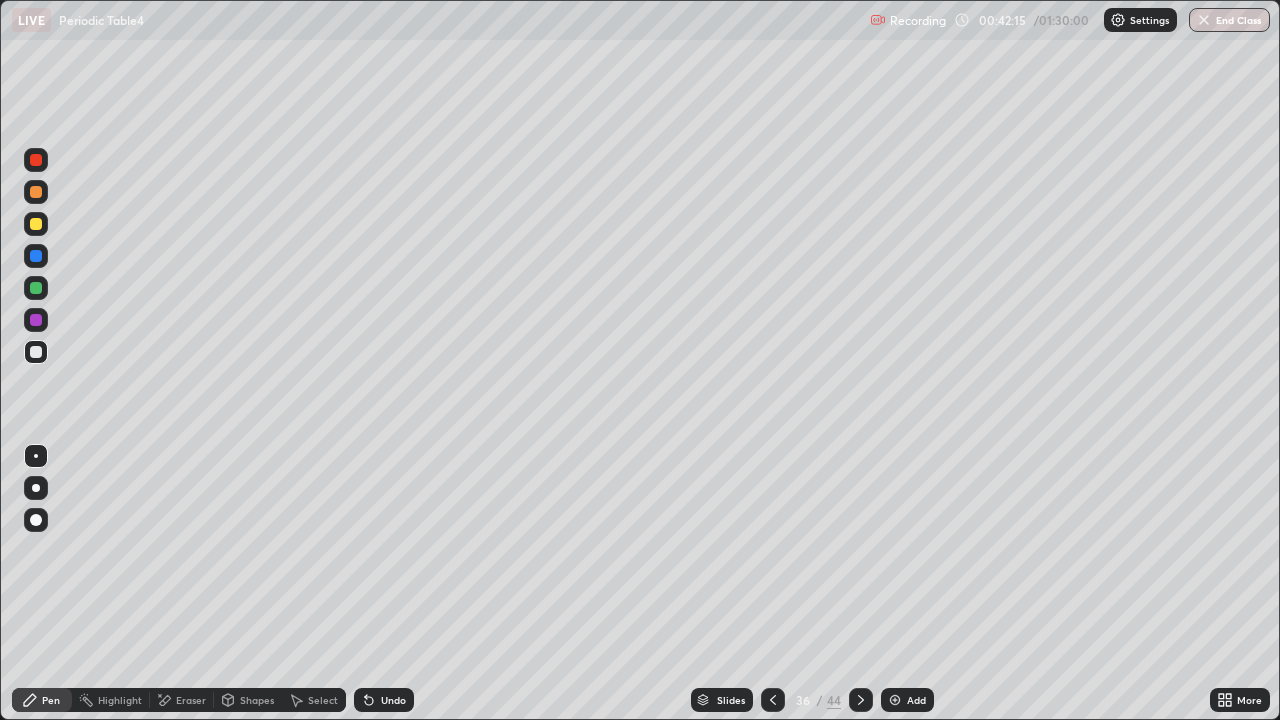 click 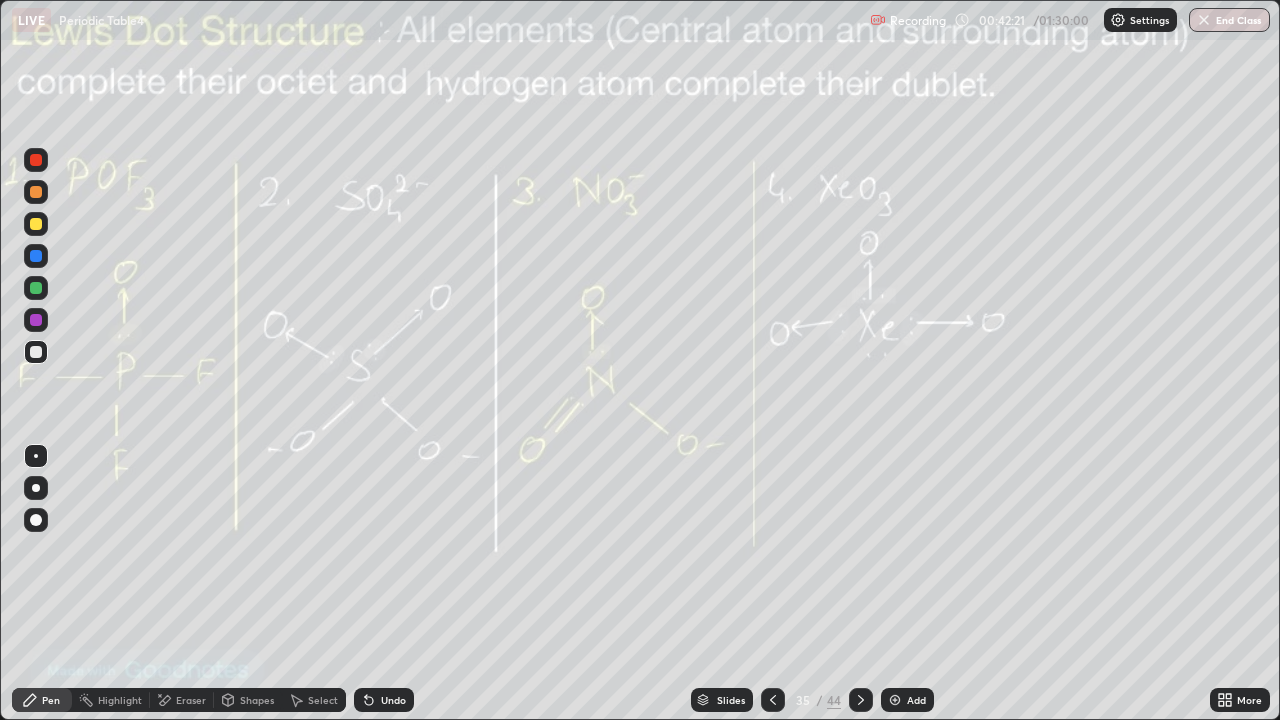 click 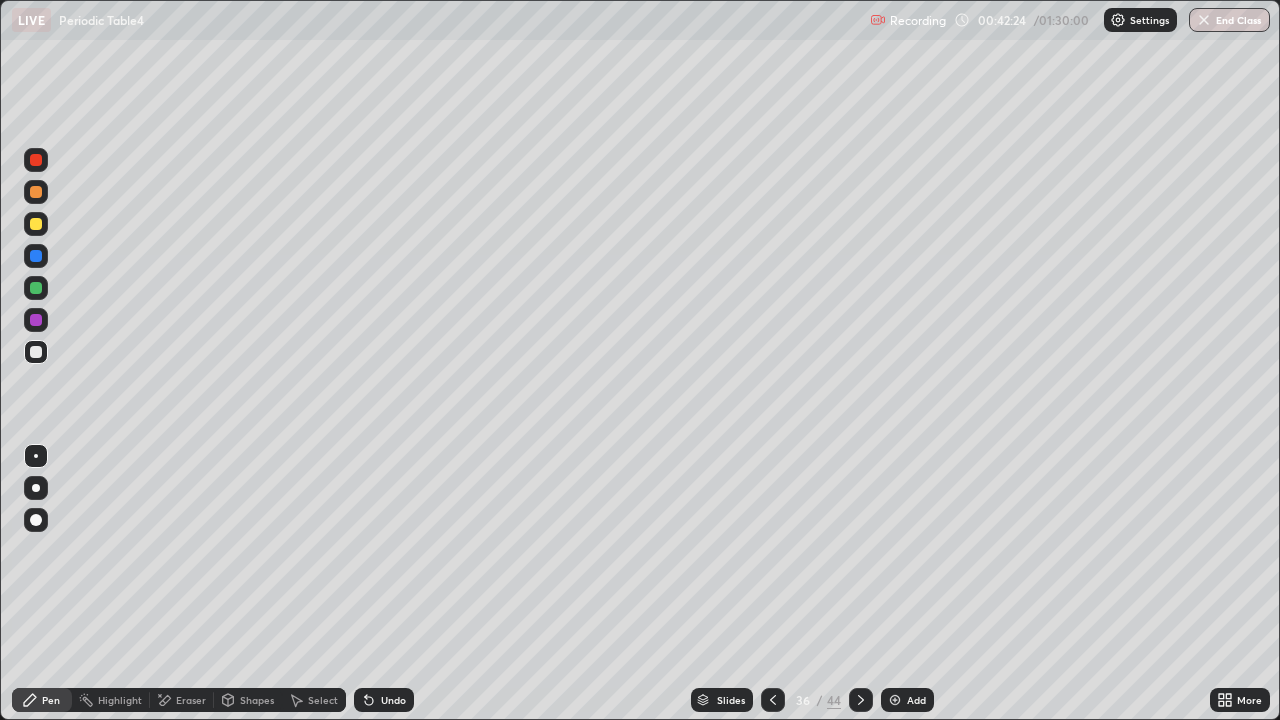 click at bounding box center [36, 192] 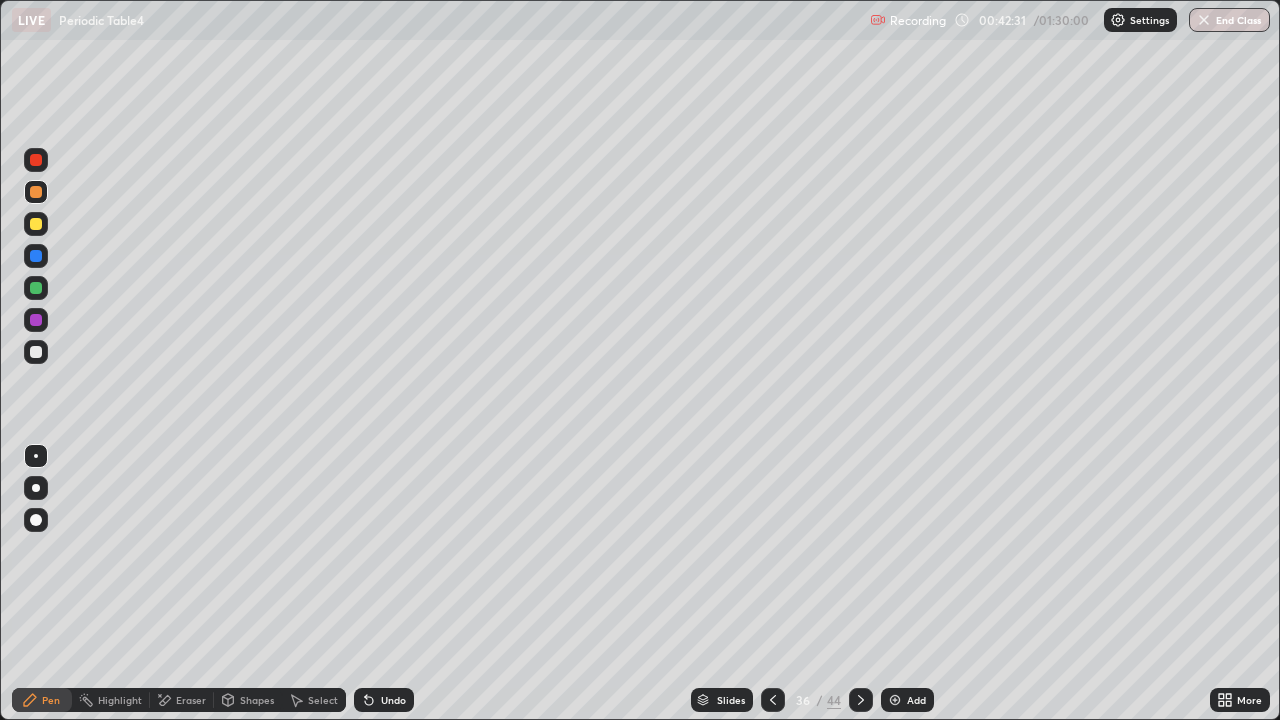 click 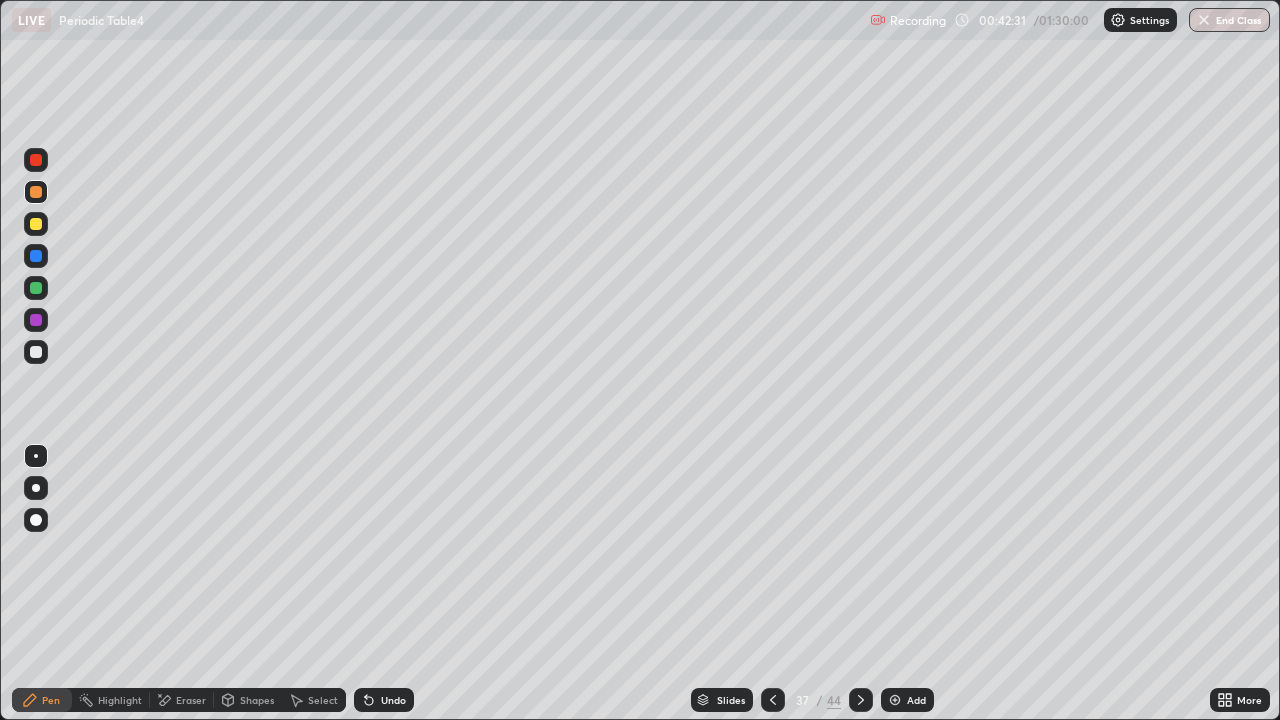 click 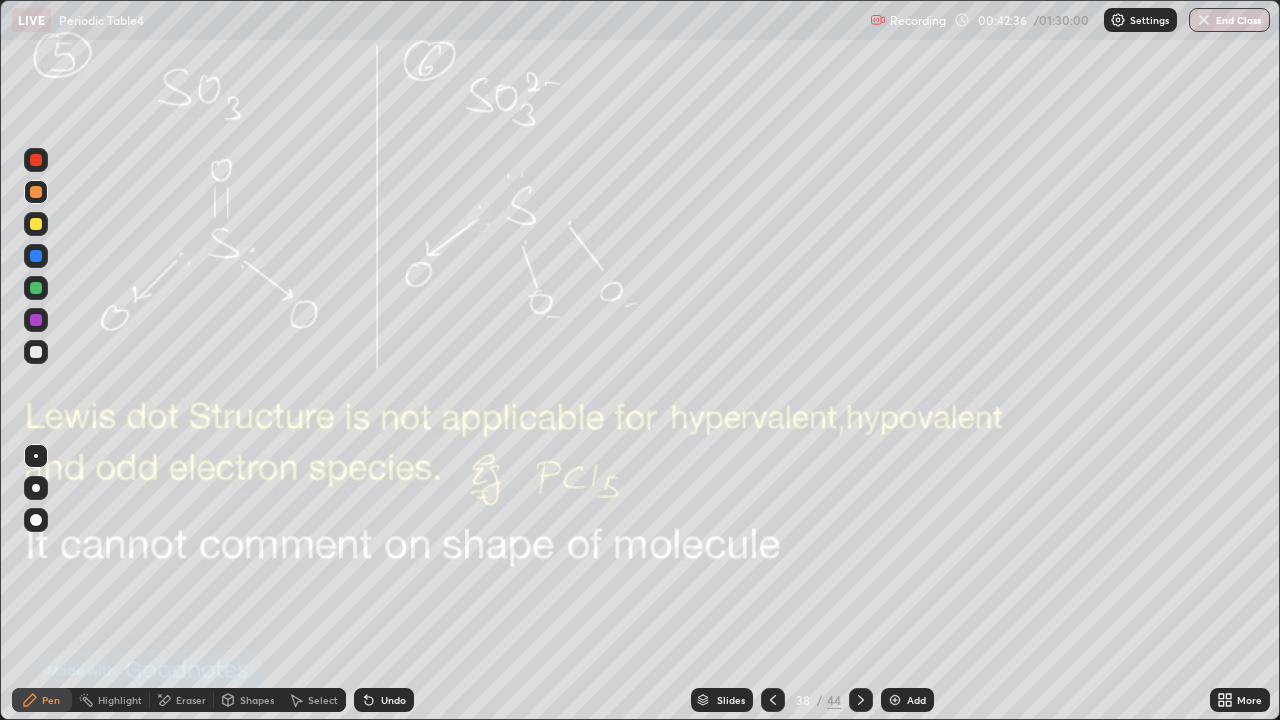 click 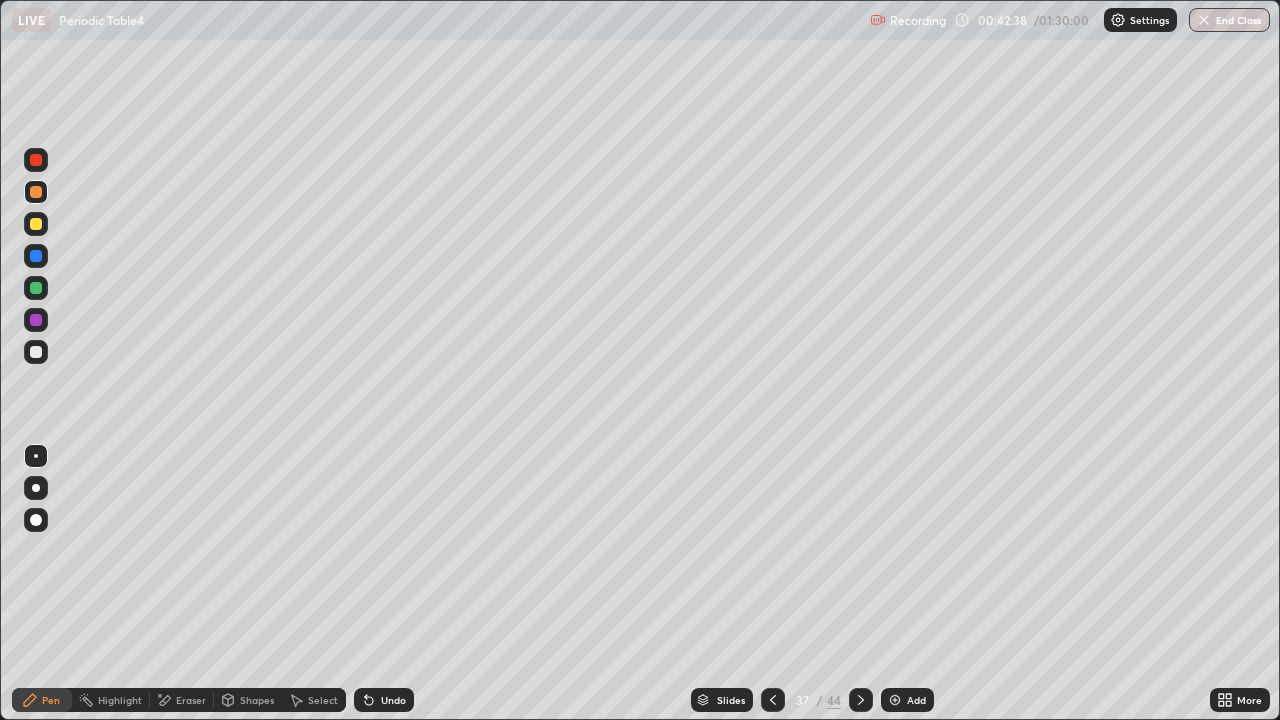 click at bounding box center [861, 700] 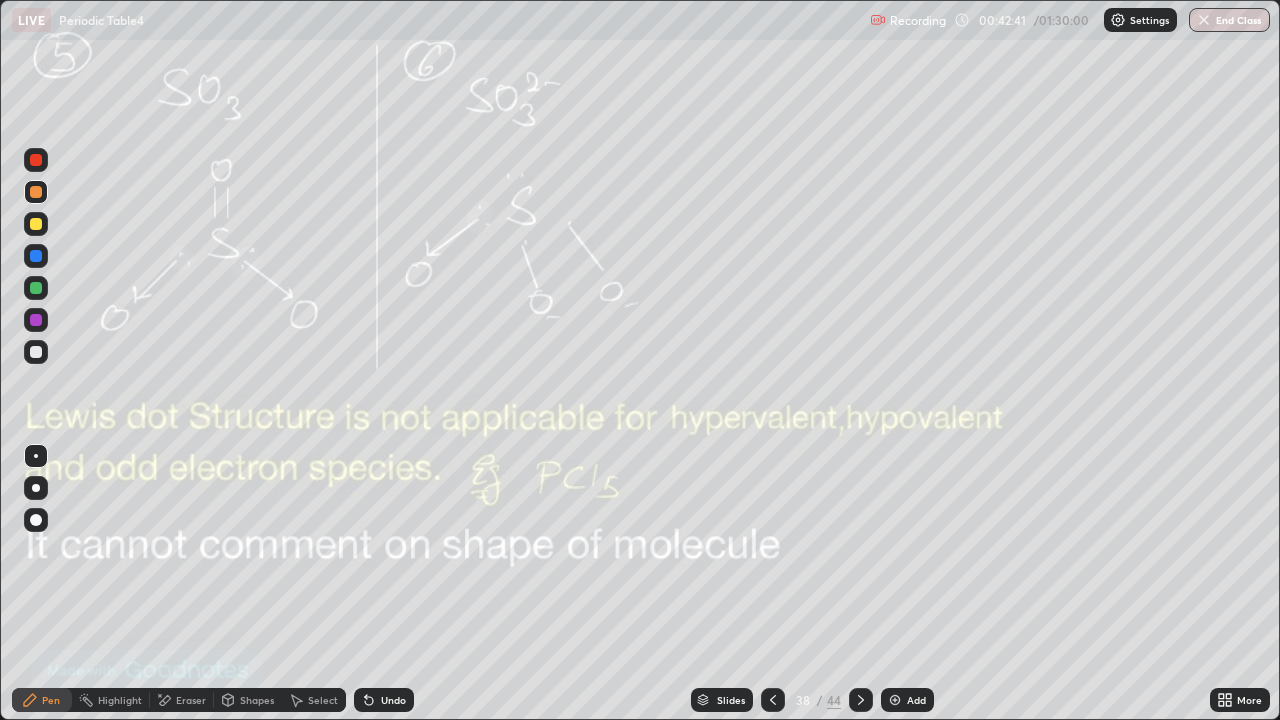 click 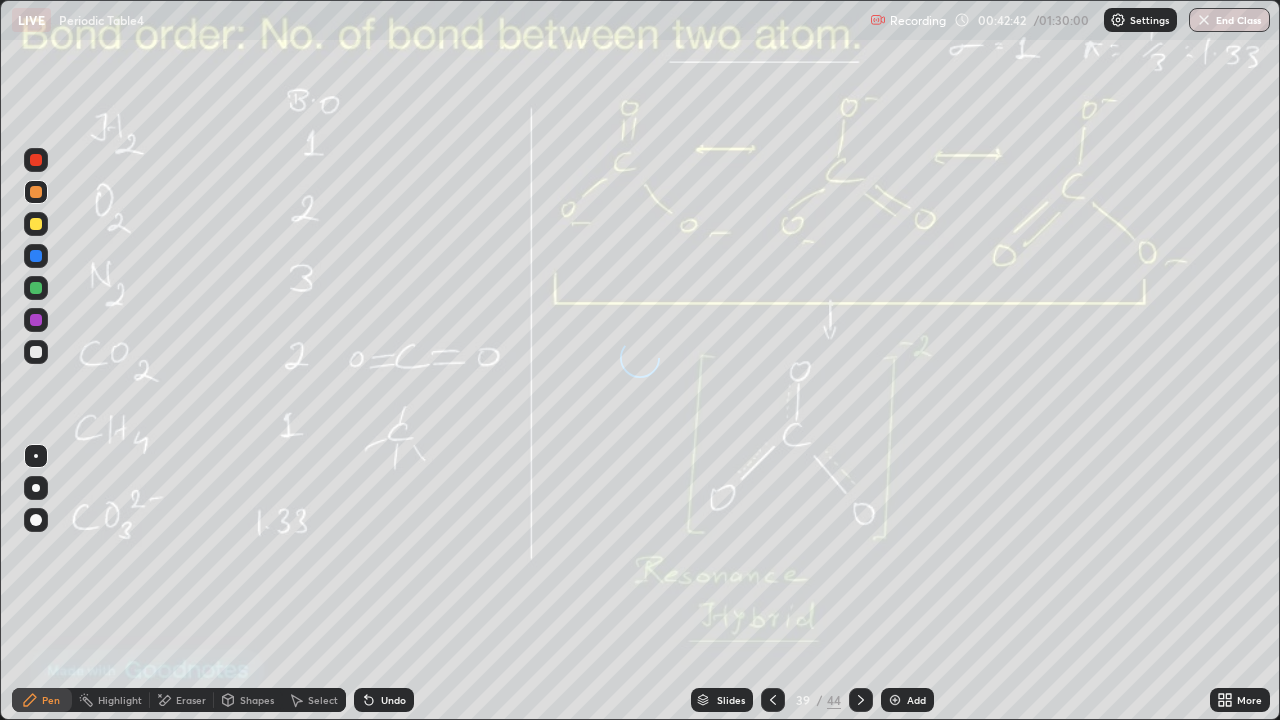 click 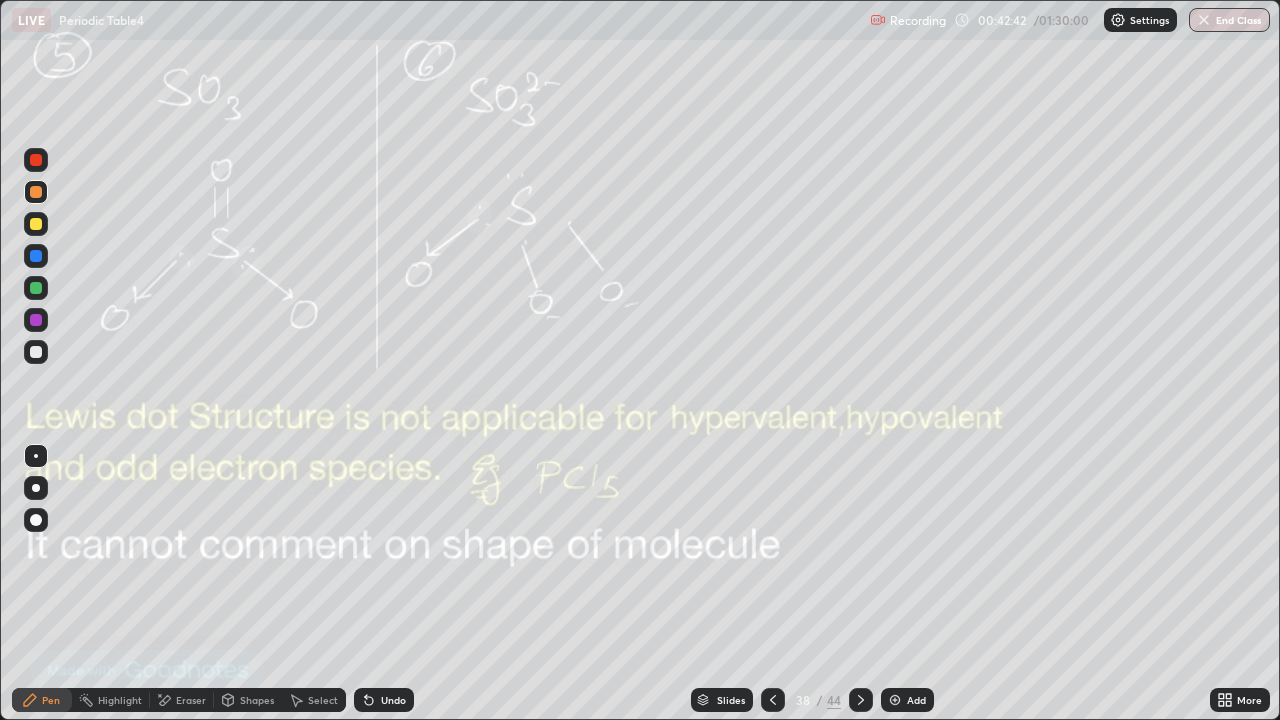 click 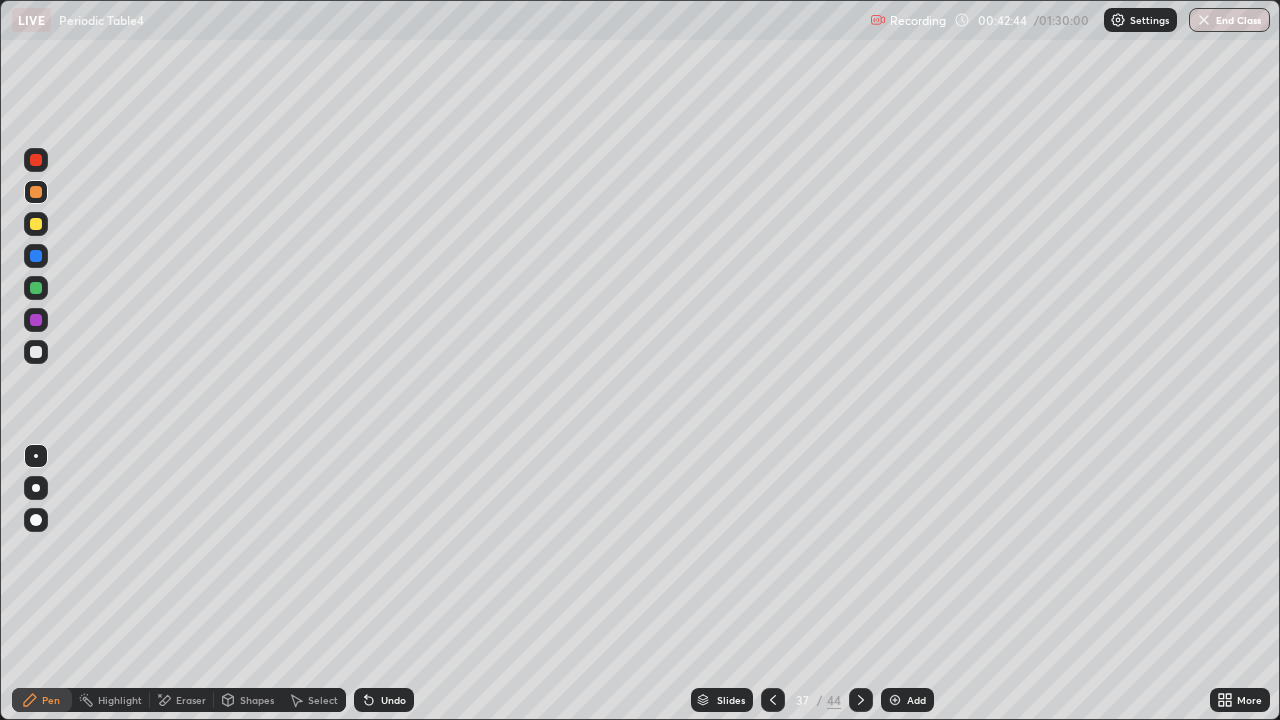 click at bounding box center [861, 700] 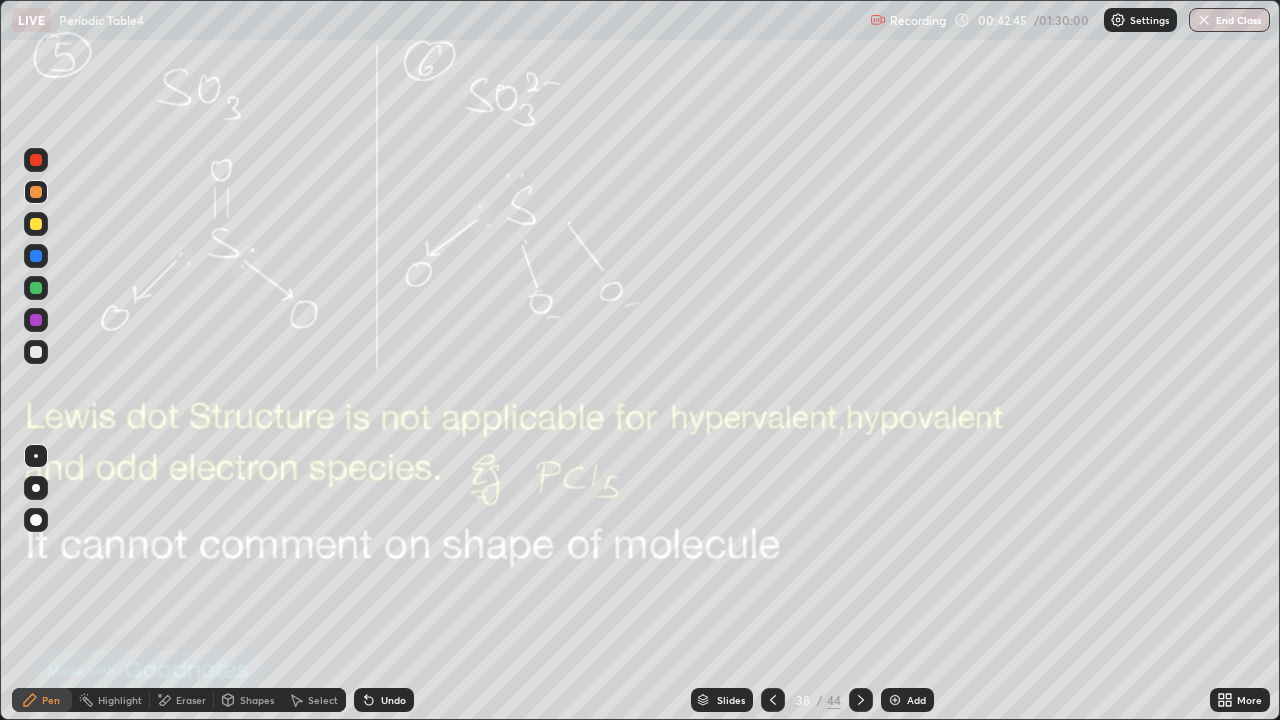 click 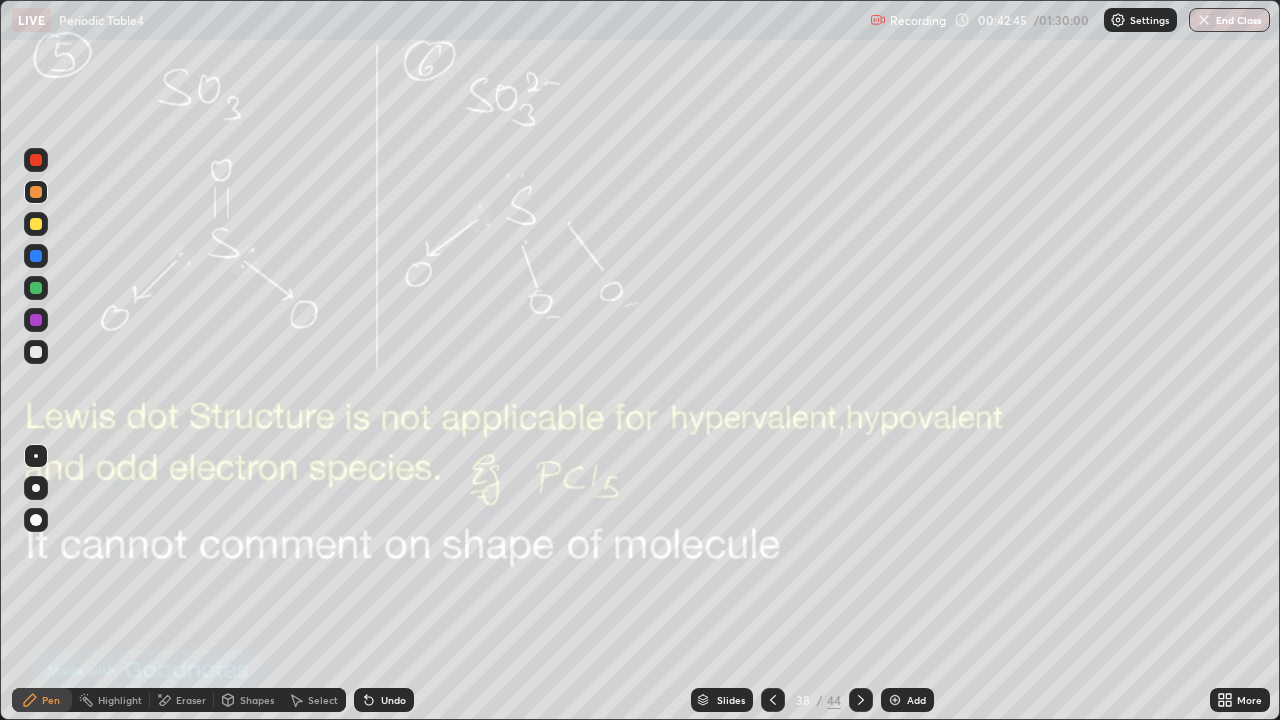 click 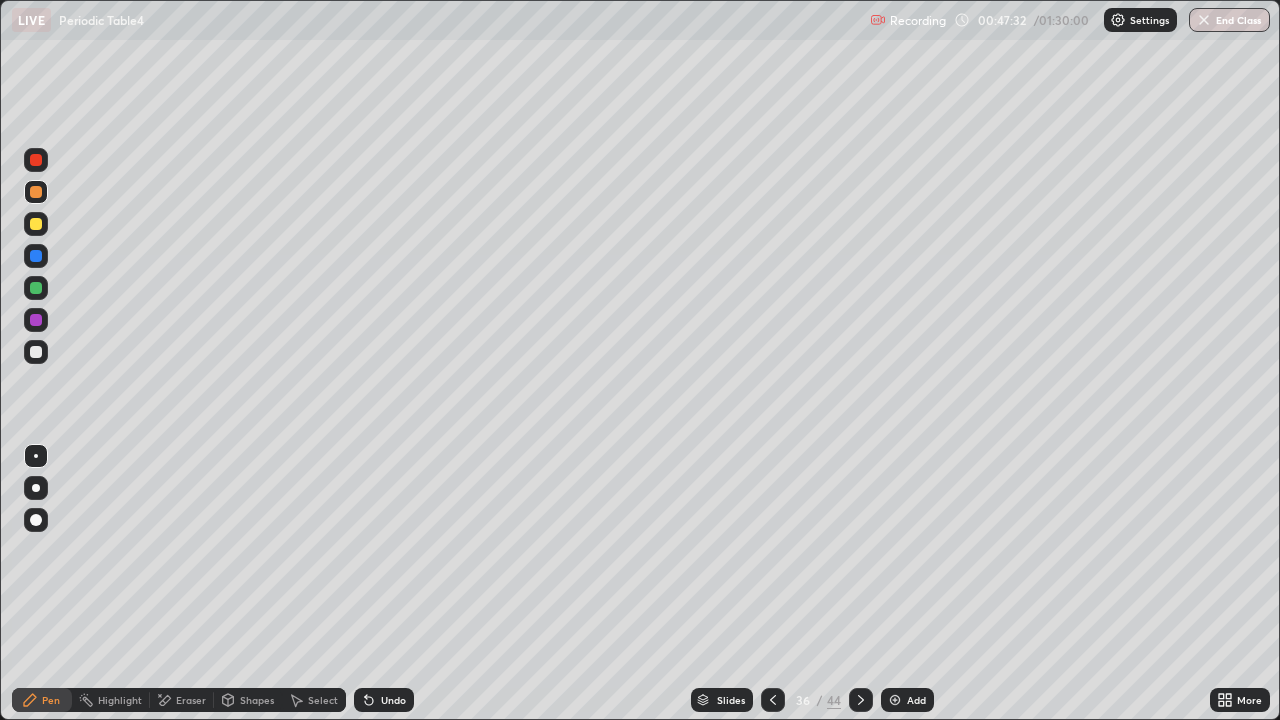 click at bounding box center (36, 352) 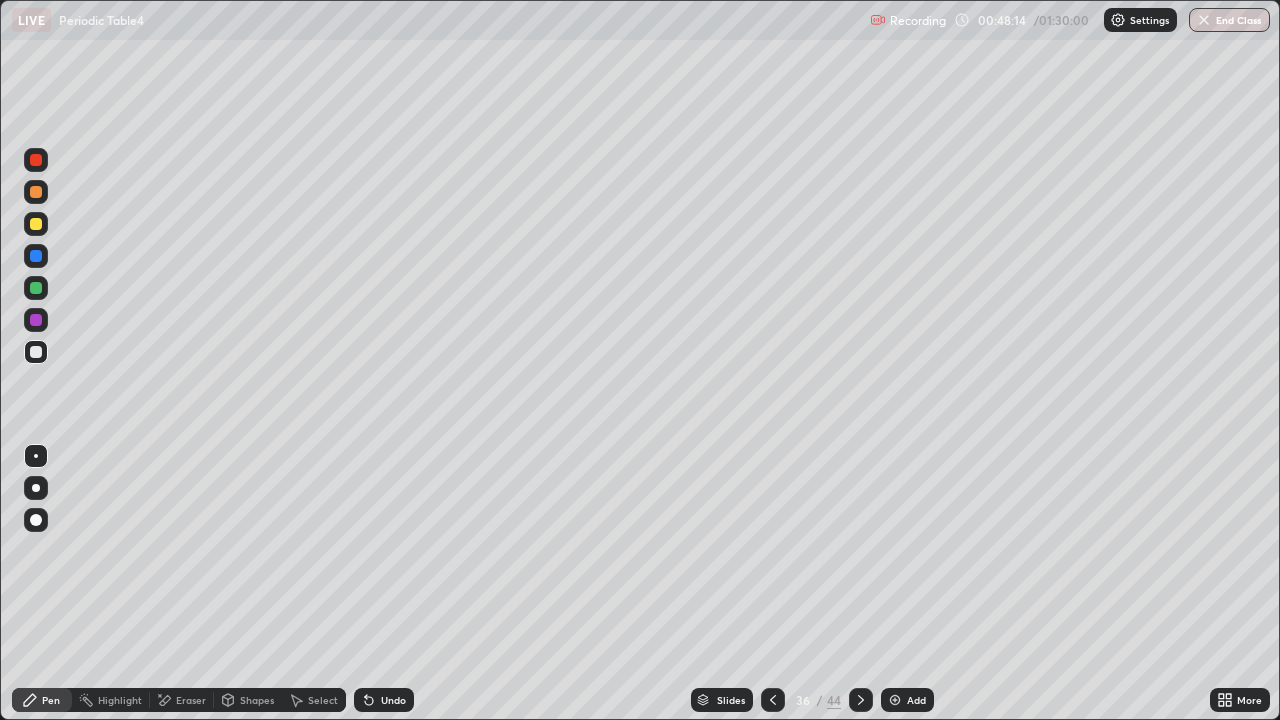 click on "Undo" at bounding box center [393, 700] 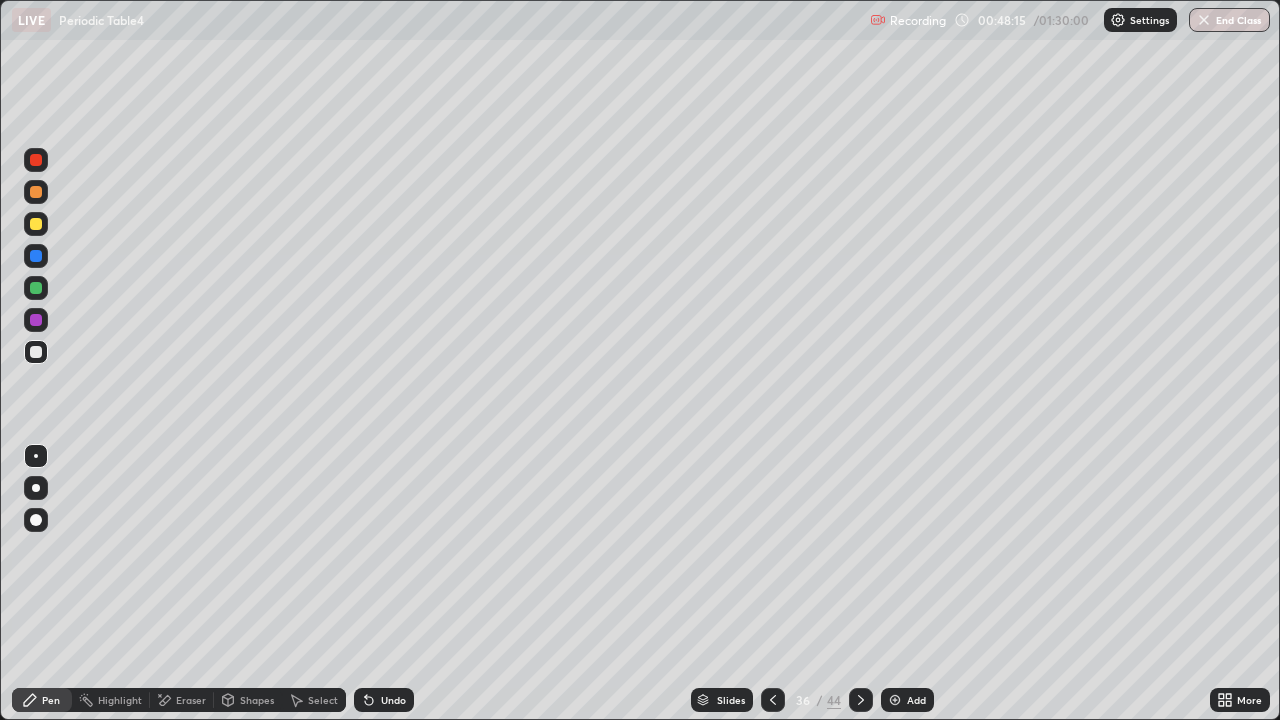 click on "Eraser" at bounding box center (191, 700) 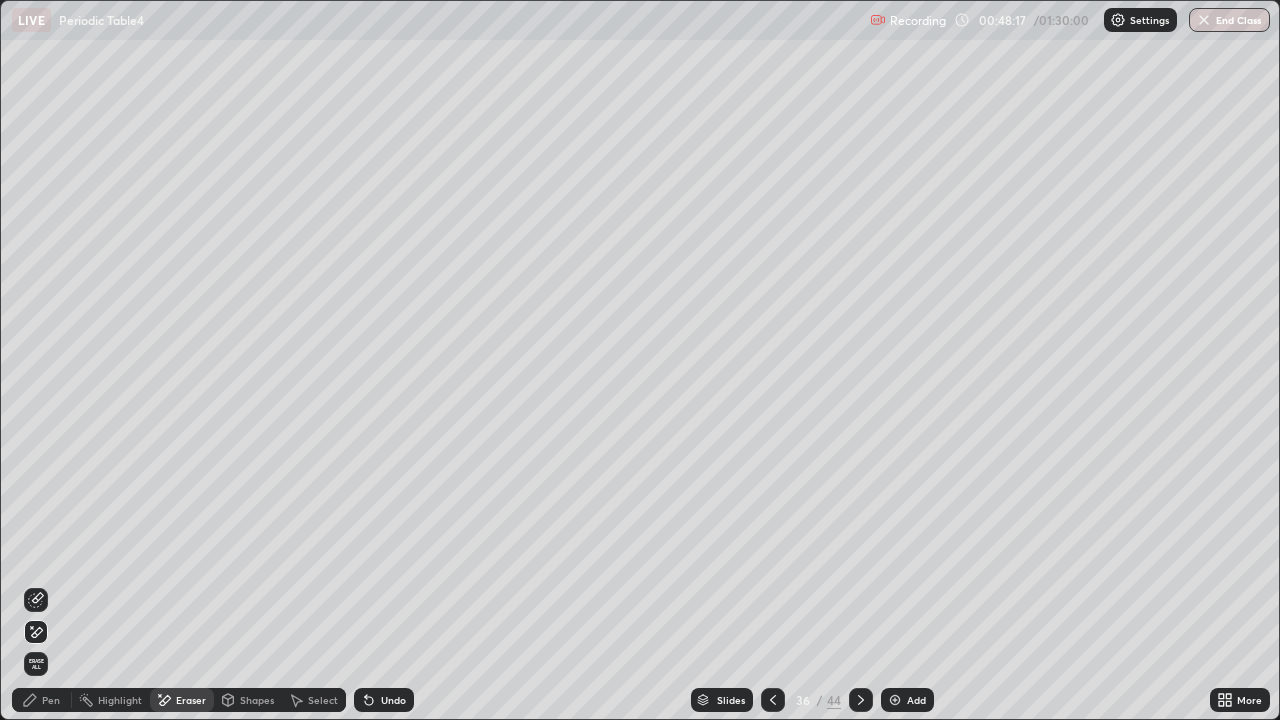click on "Pen" at bounding box center (42, 700) 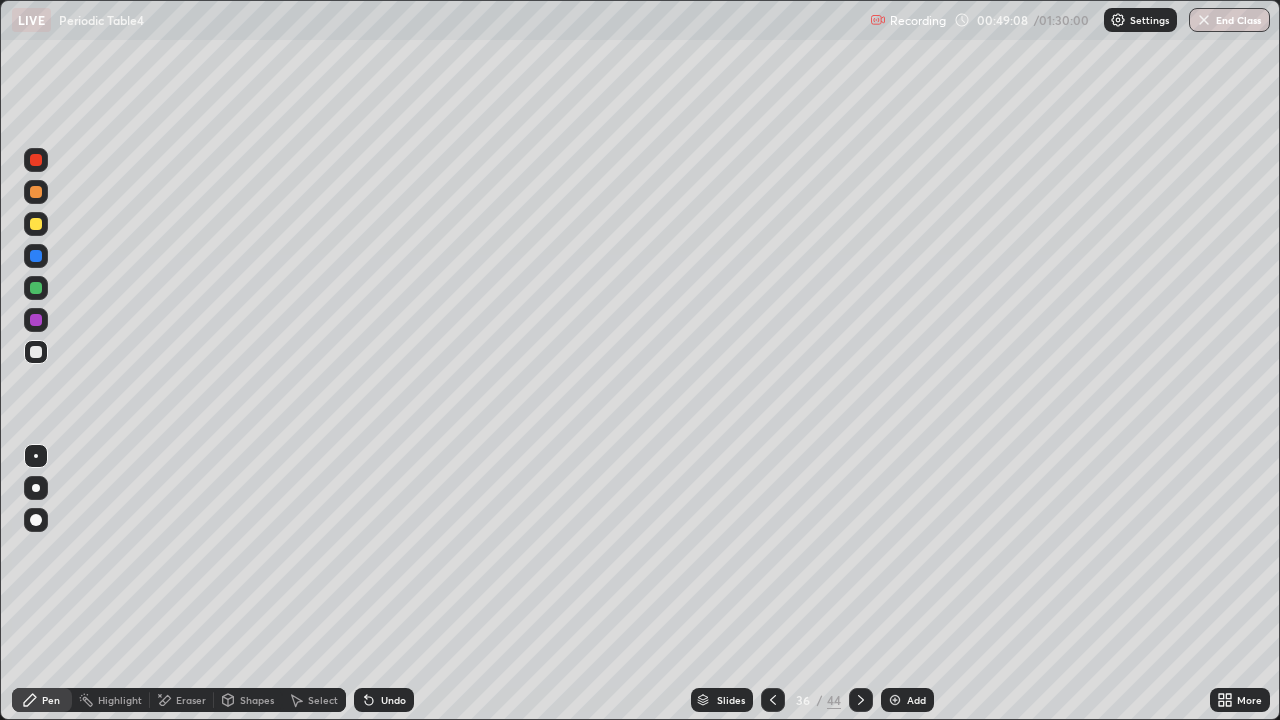 click 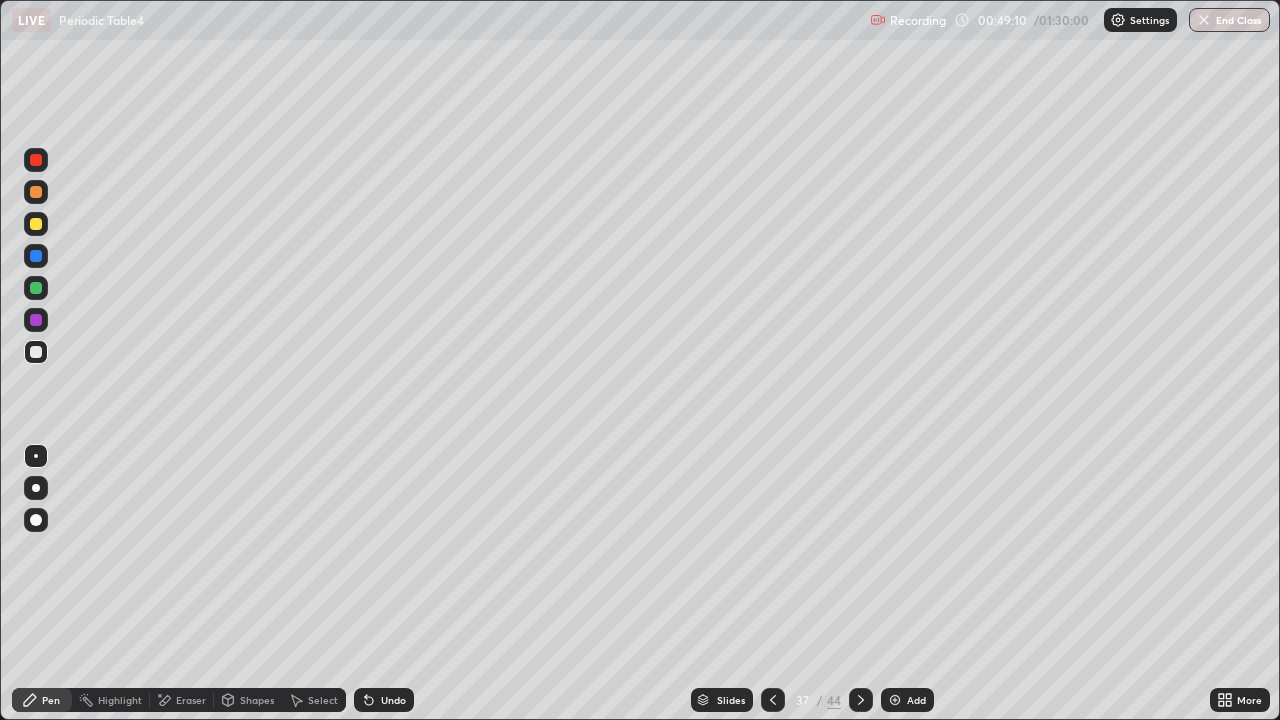 click 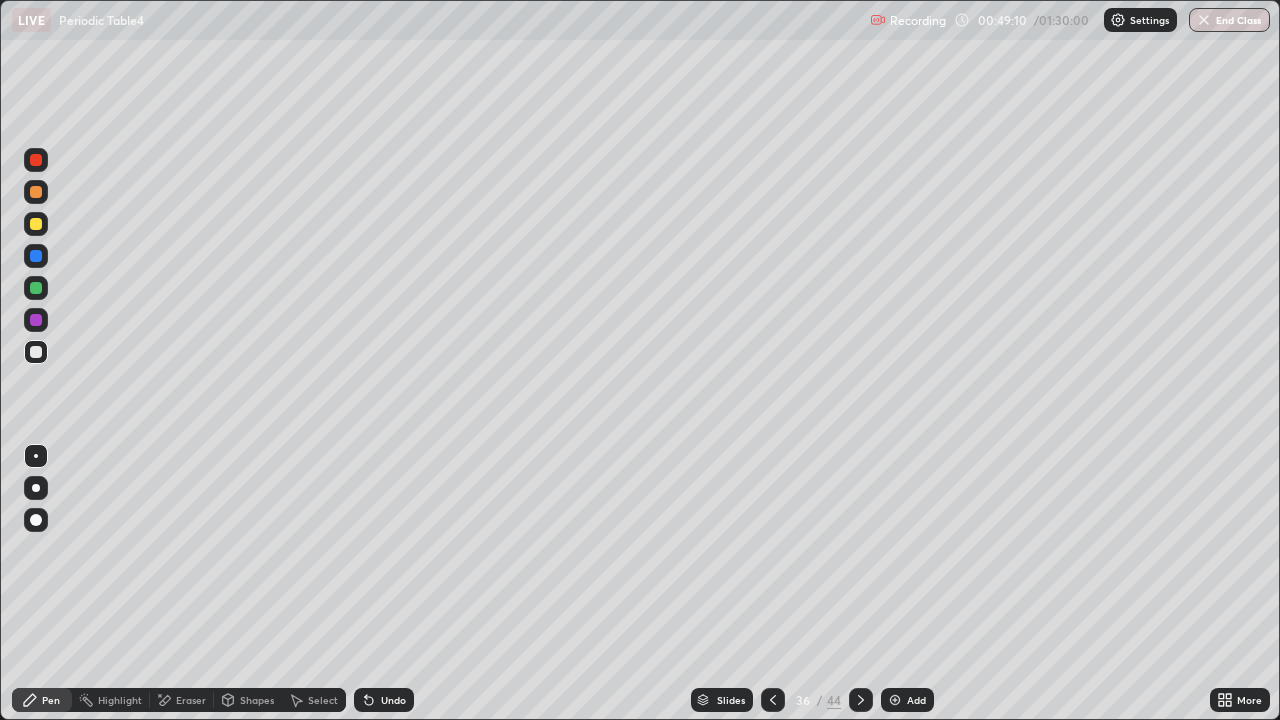 click 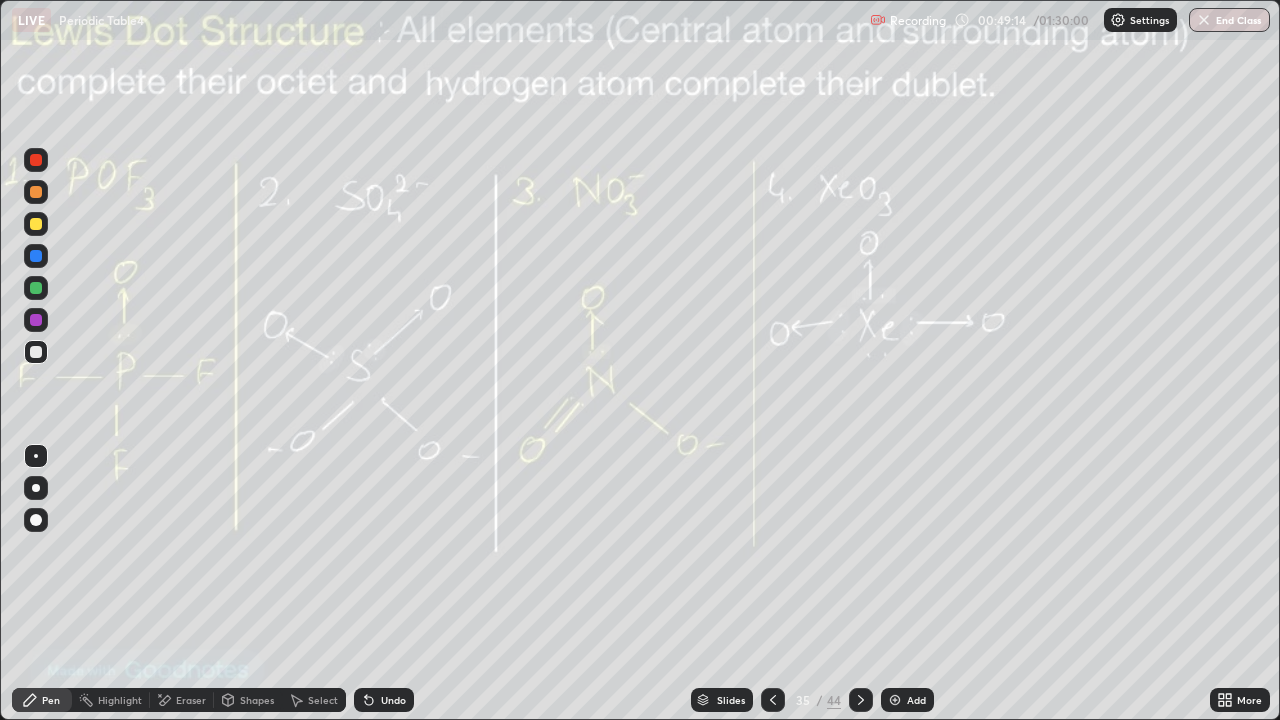 click 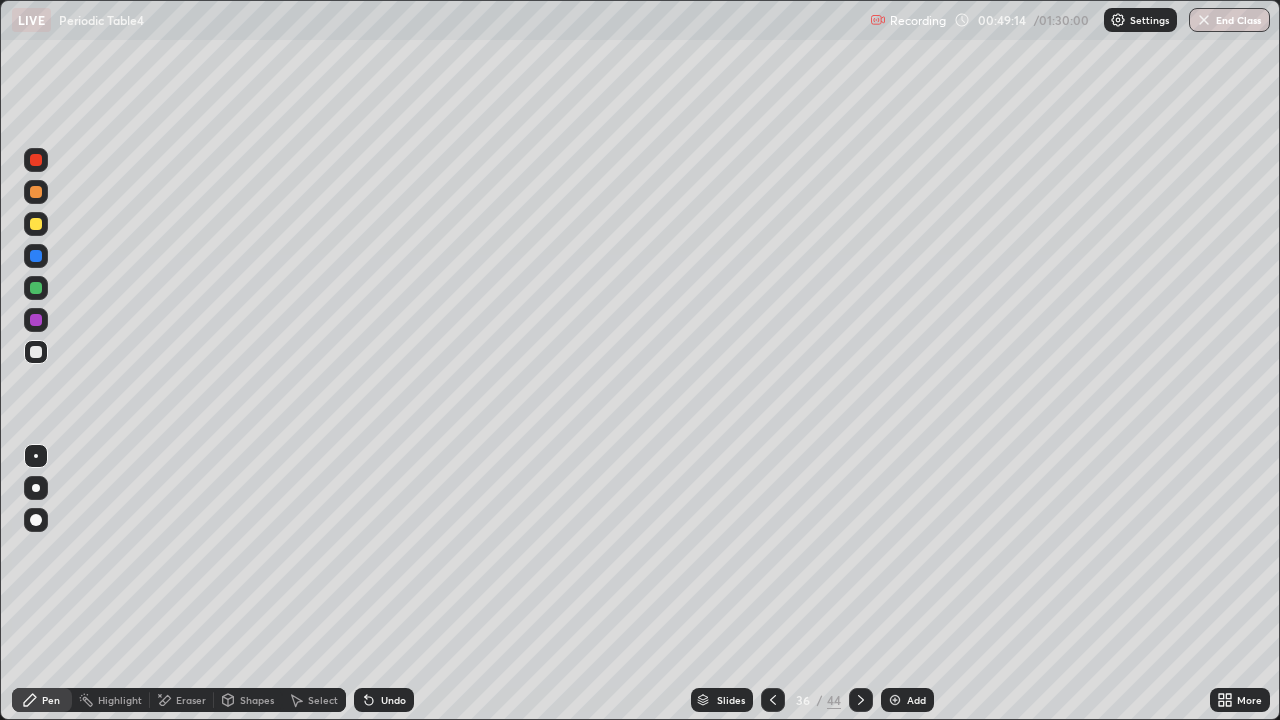 click 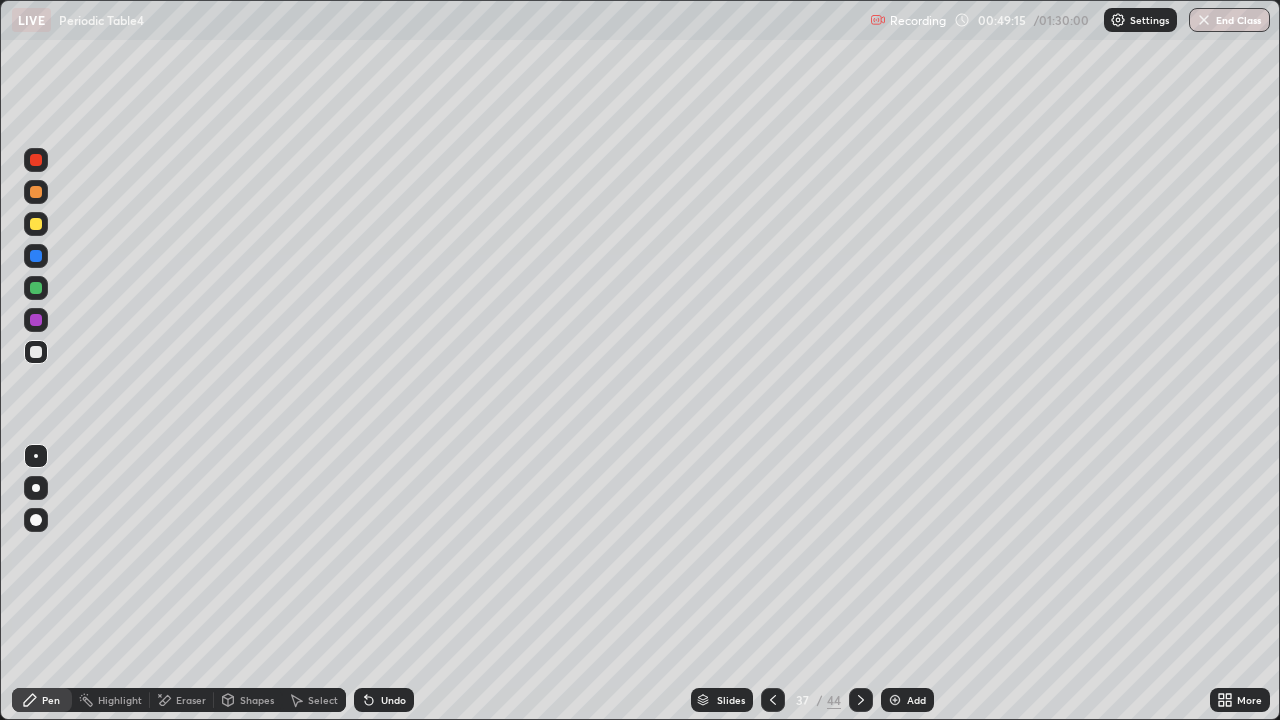 click at bounding box center (861, 700) 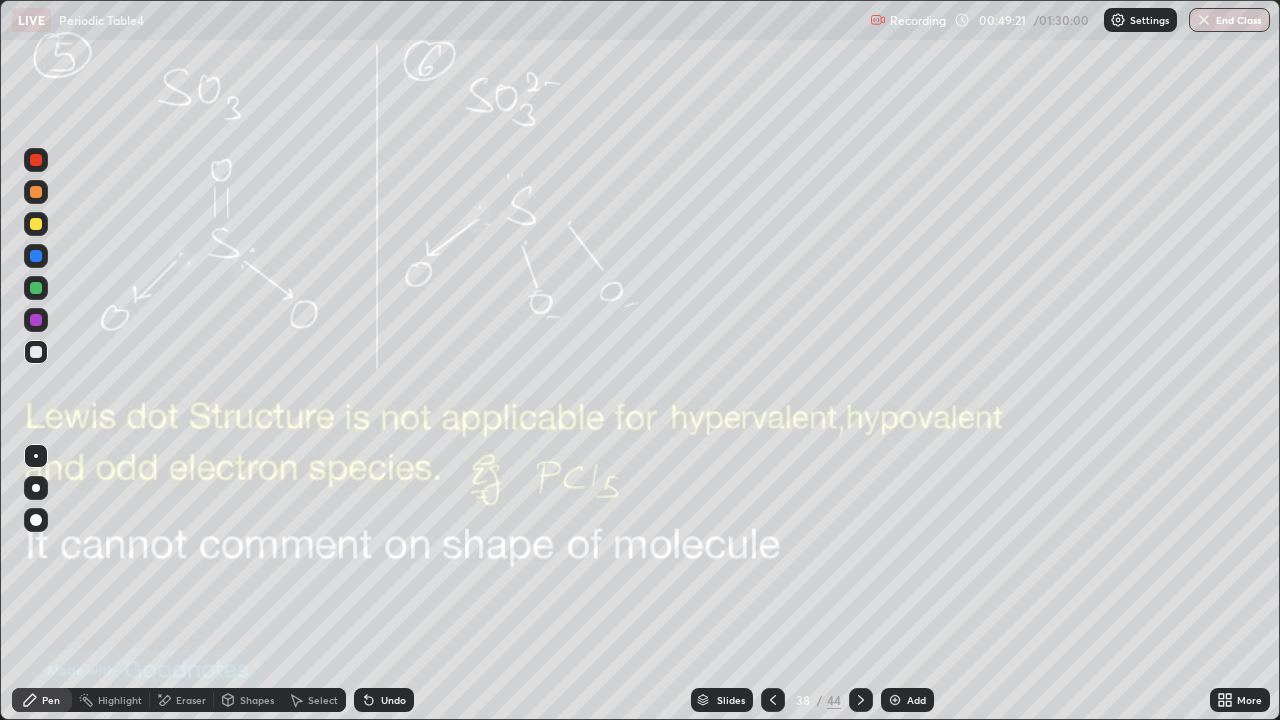 click 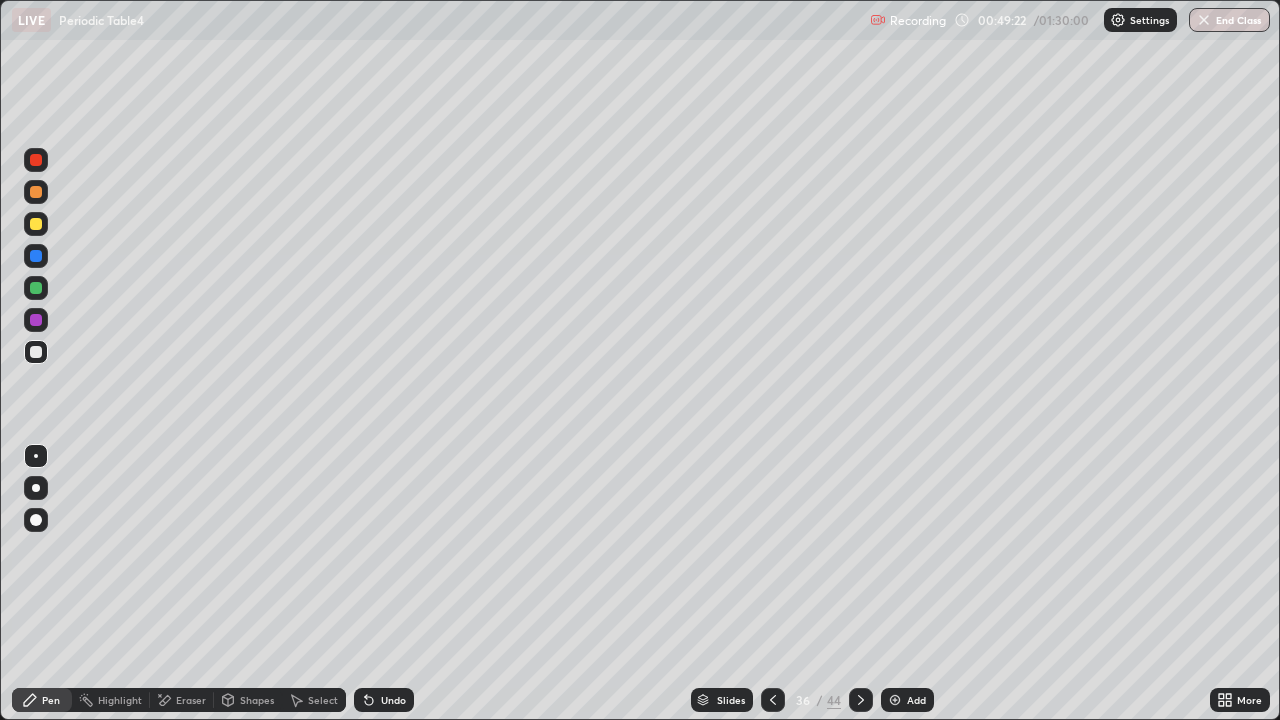 click 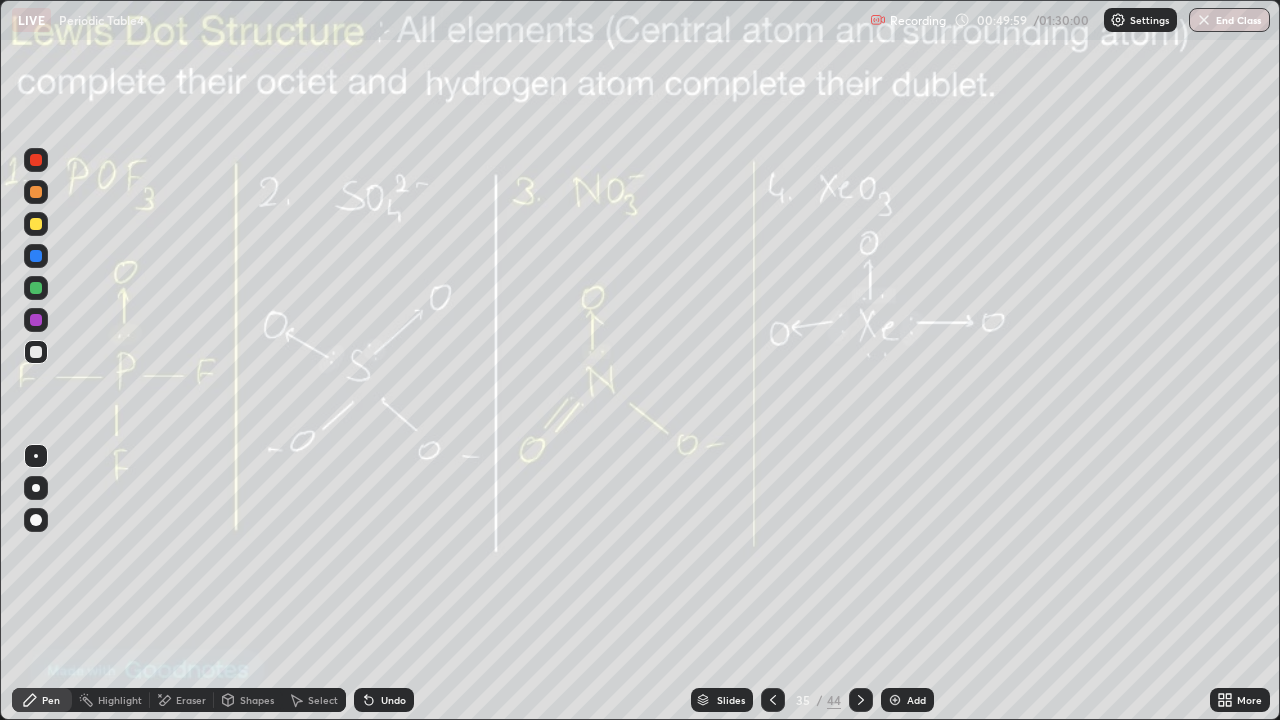 click 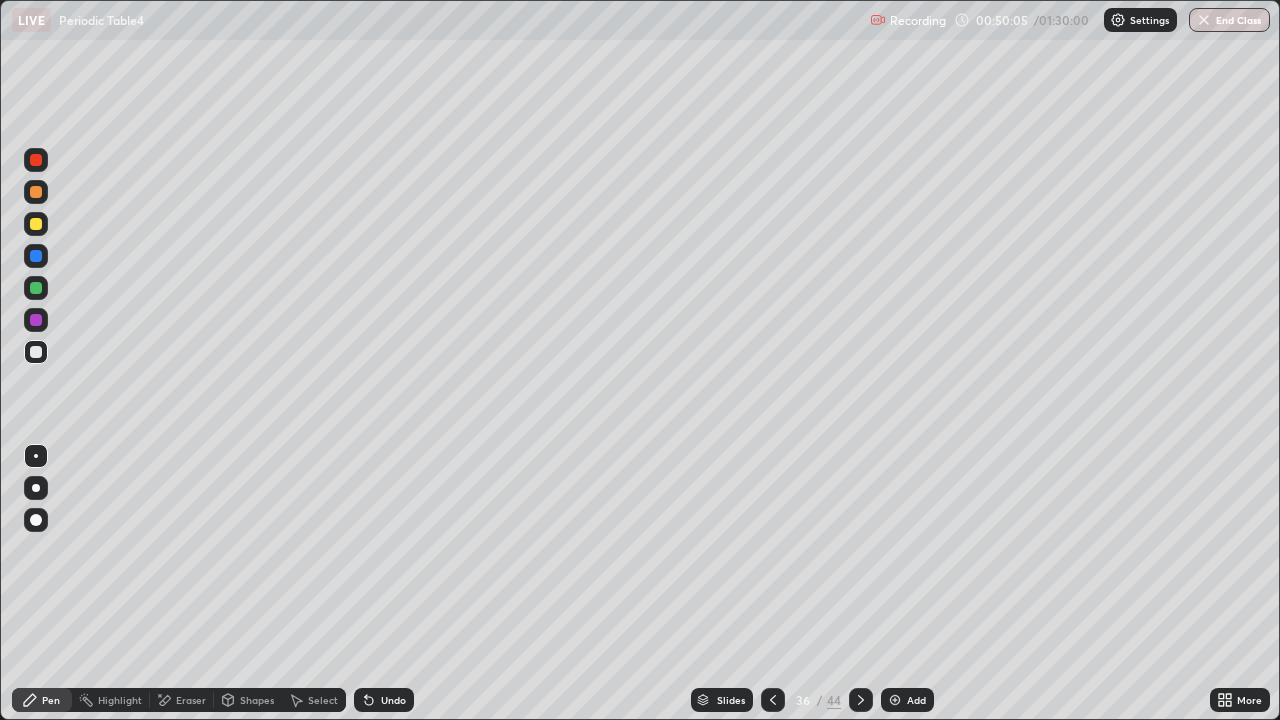 click 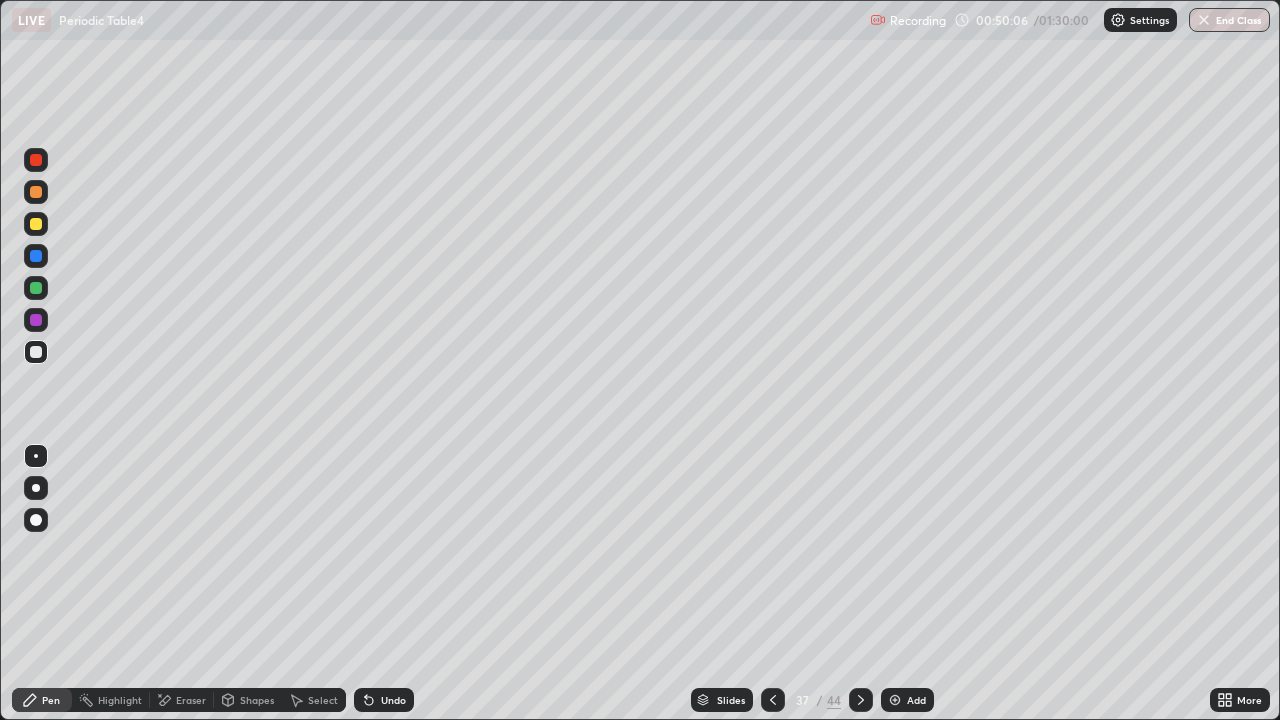 click 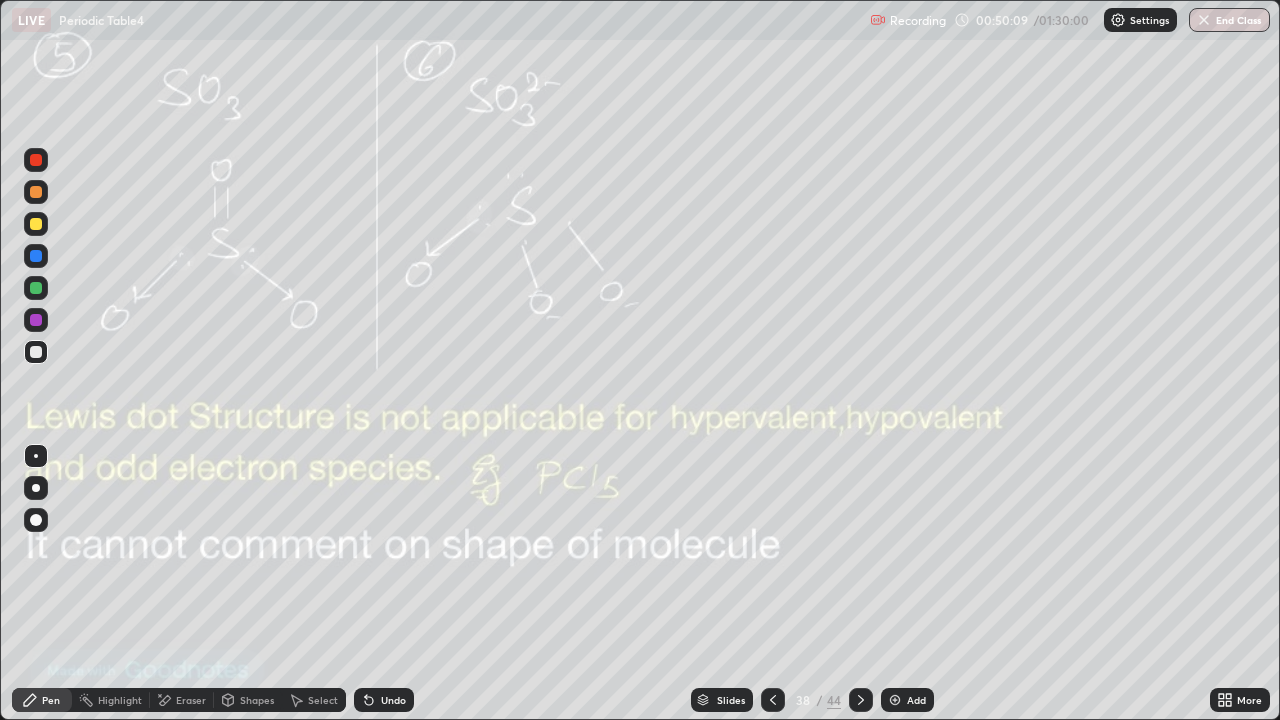 click 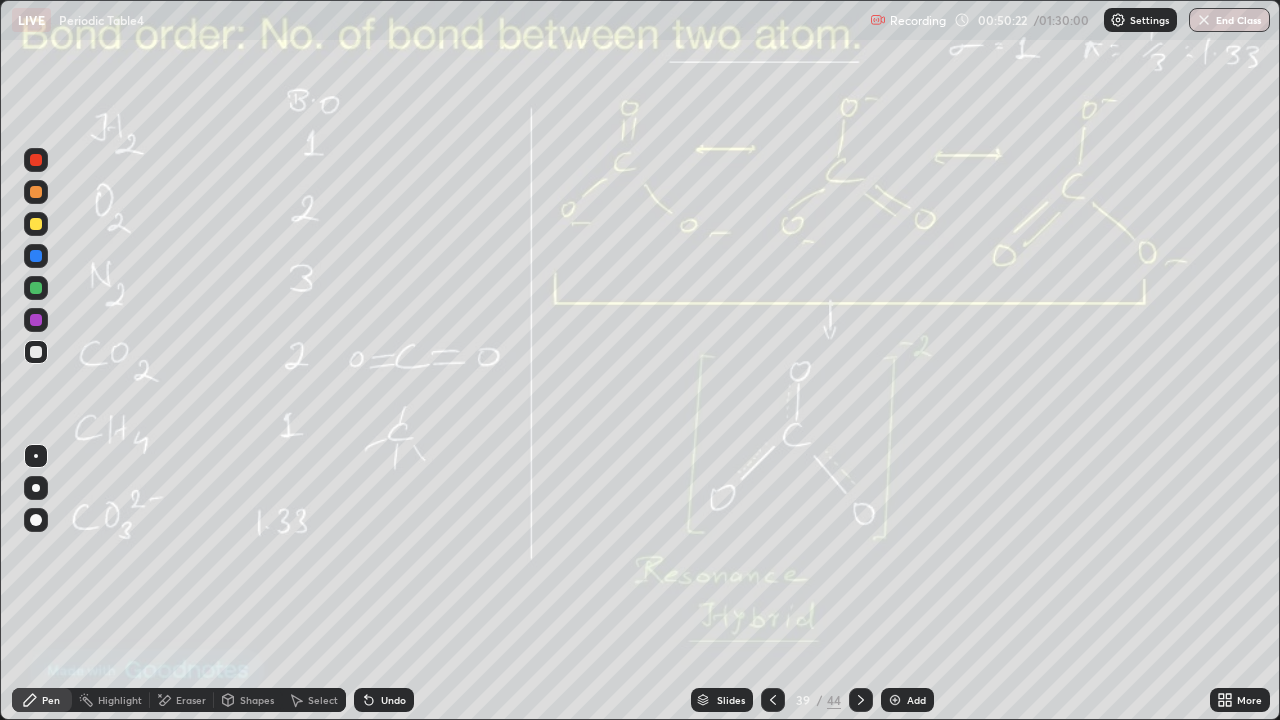 click on "Add" at bounding box center [907, 700] 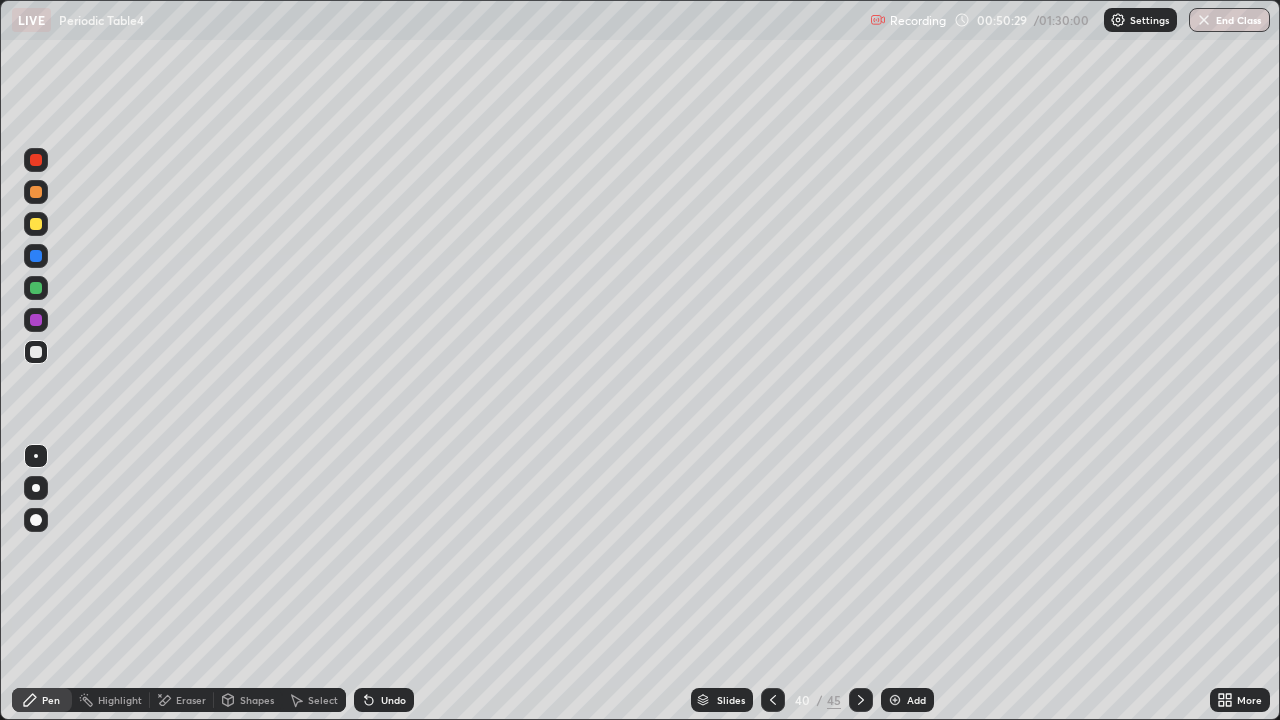 click at bounding box center (36, 288) 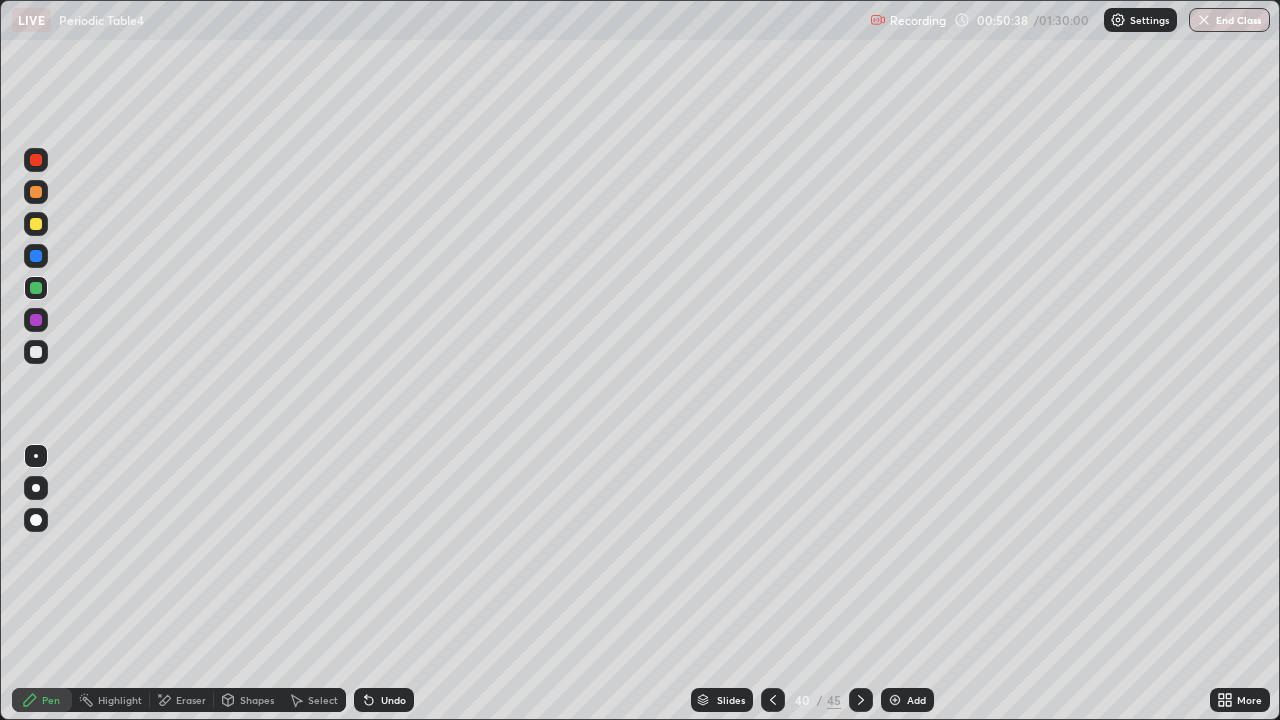 click at bounding box center (36, 352) 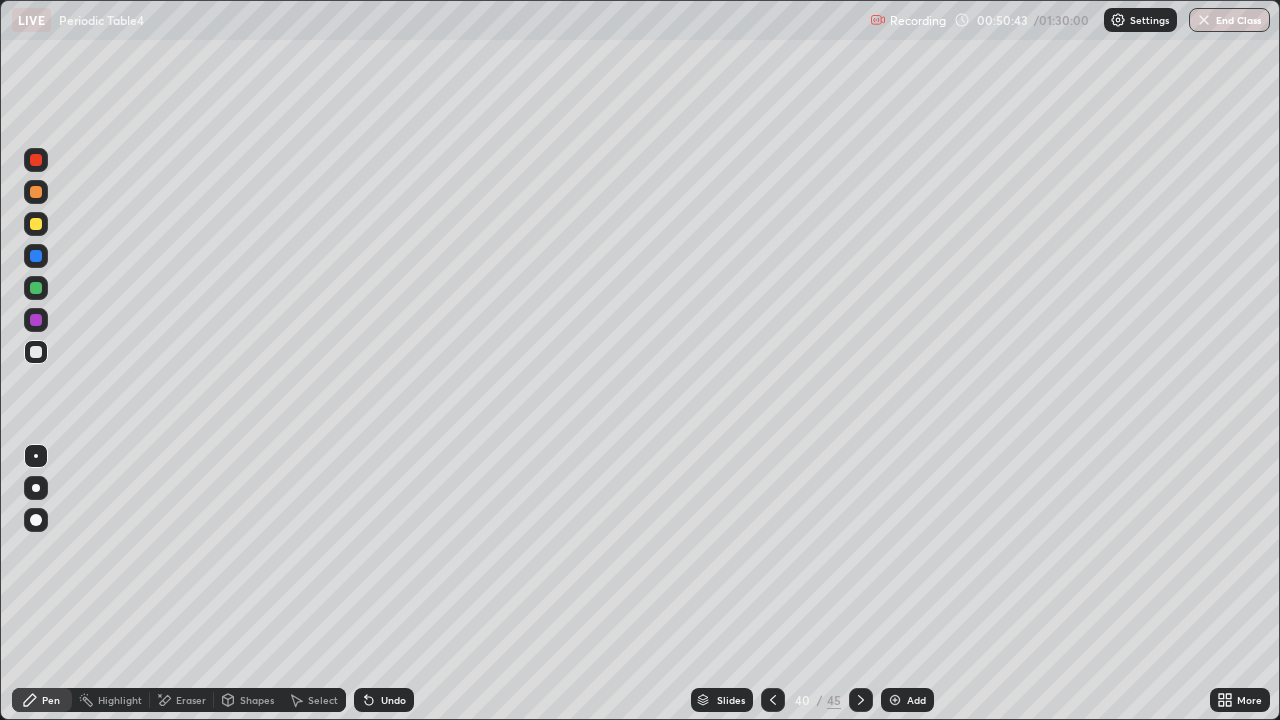 click on "Eraser" at bounding box center (191, 700) 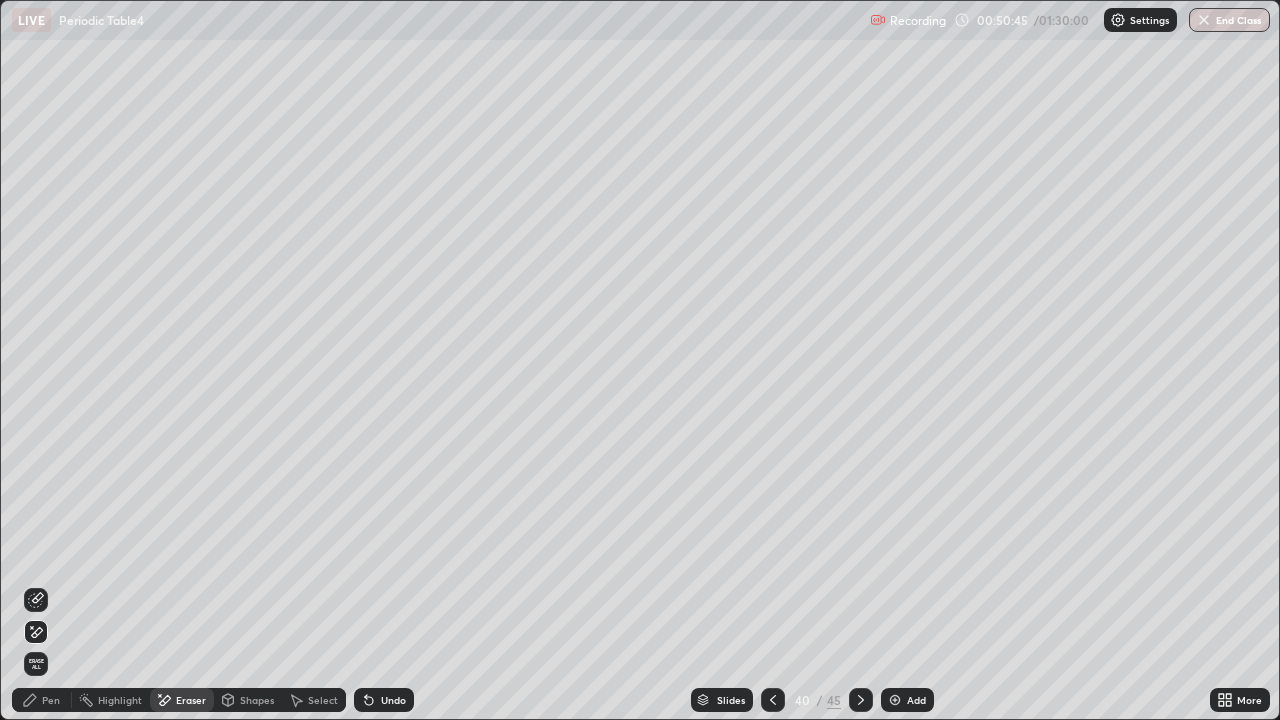 click on "Pen" at bounding box center [42, 700] 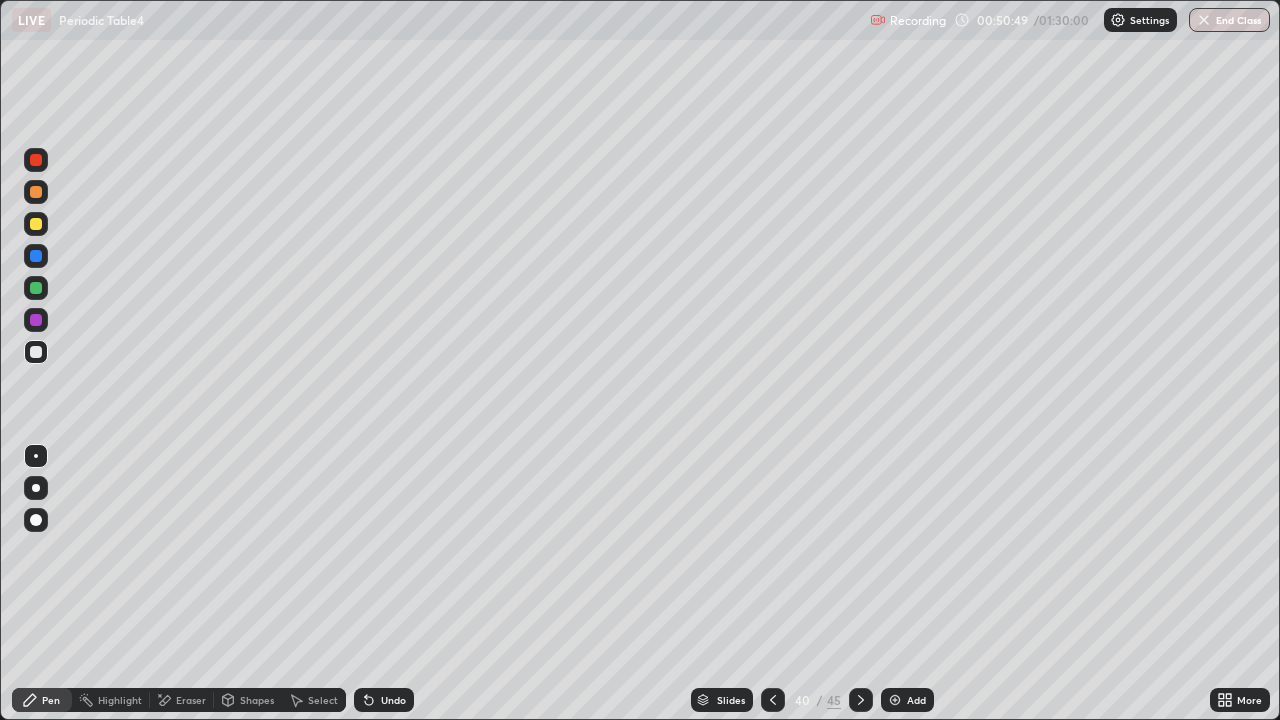 click at bounding box center [36, 192] 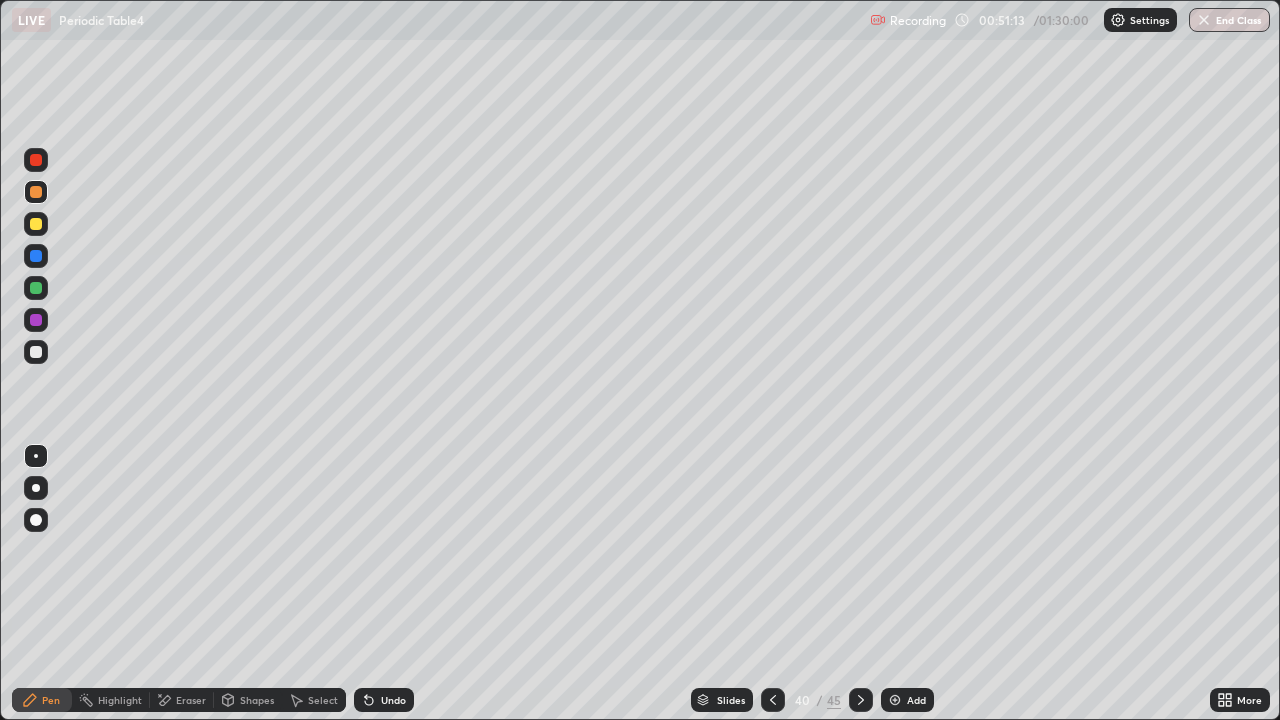 click on "Undo" at bounding box center (384, 700) 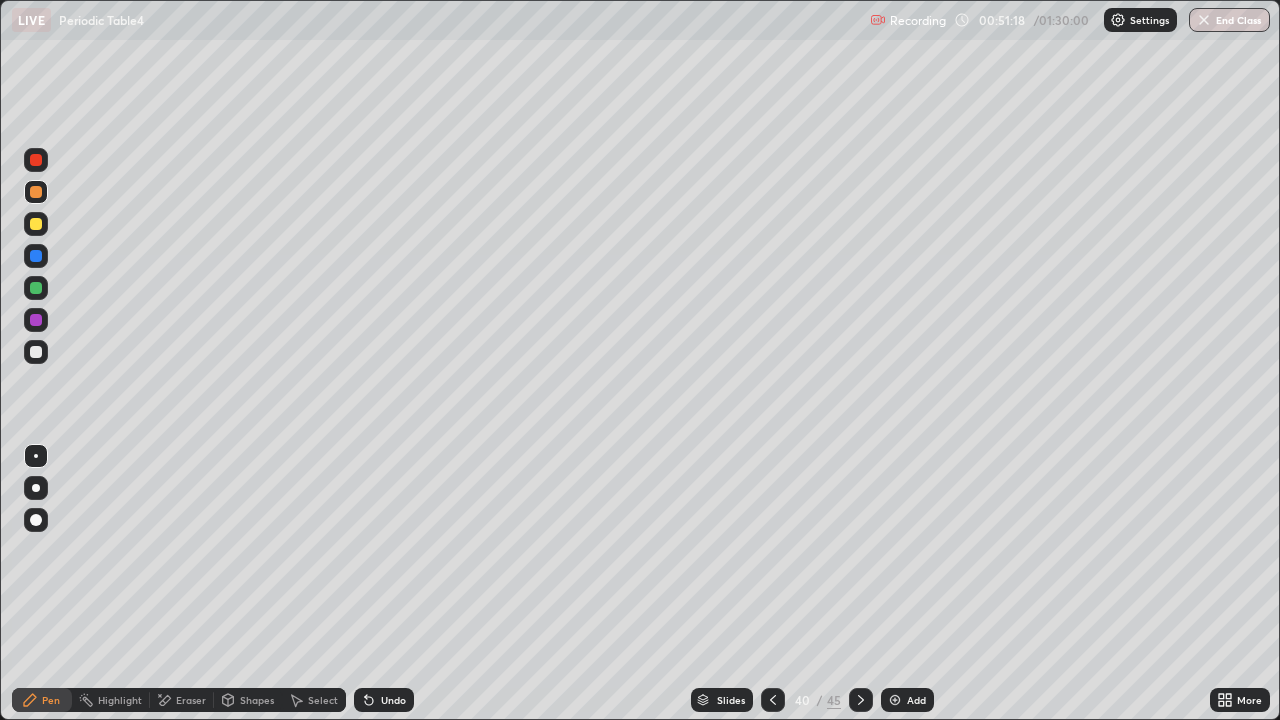 click on "Eraser" at bounding box center (182, 700) 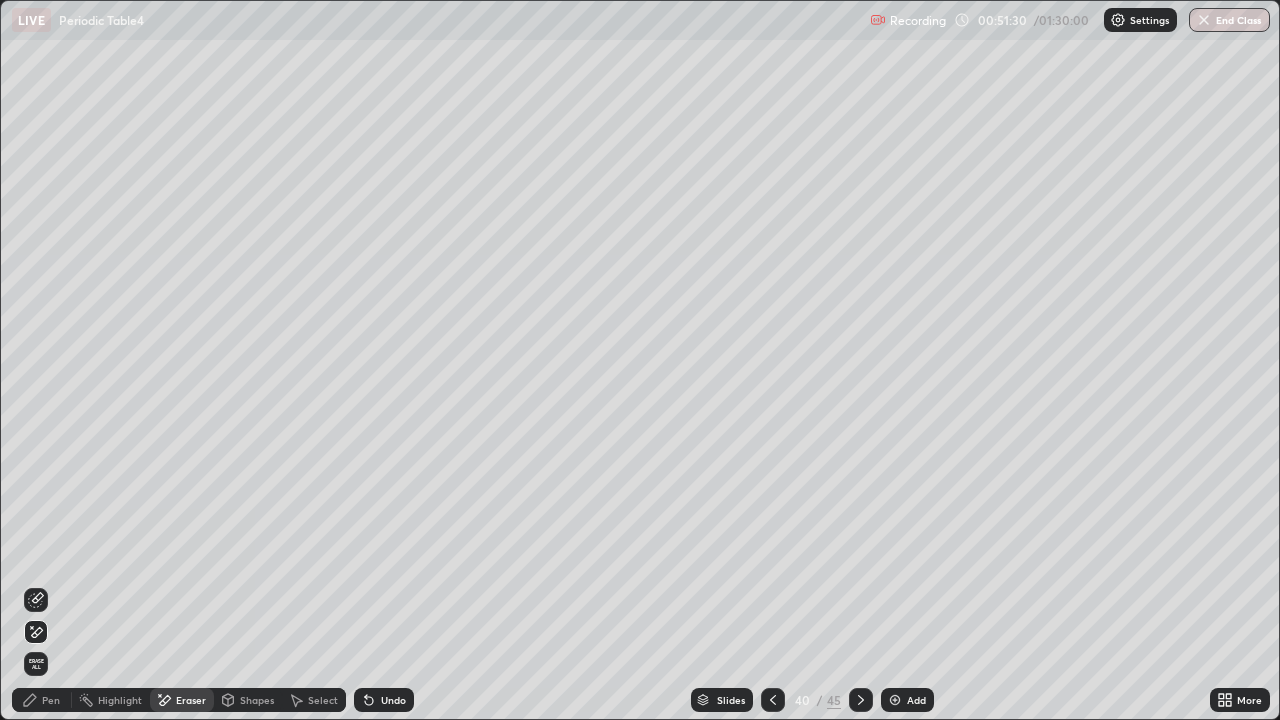 click on "Pen" at bounding box center [51, 700] 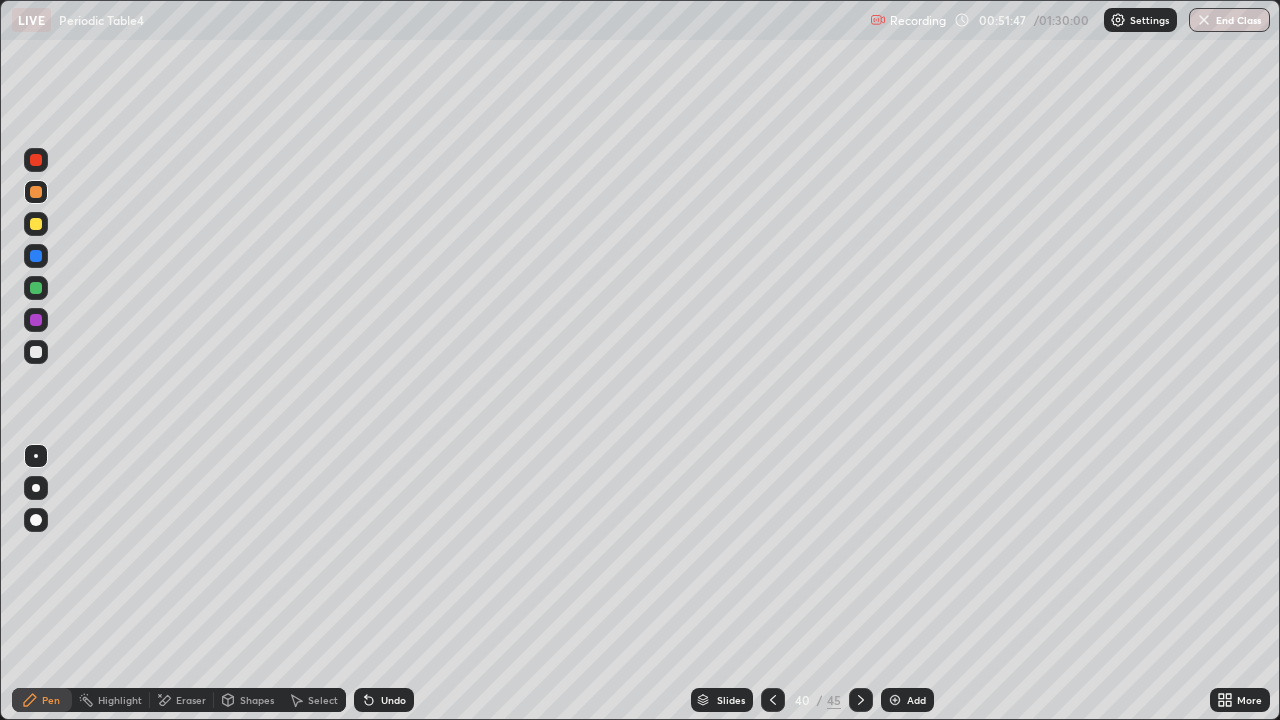 click at bounding box center [36, 224] 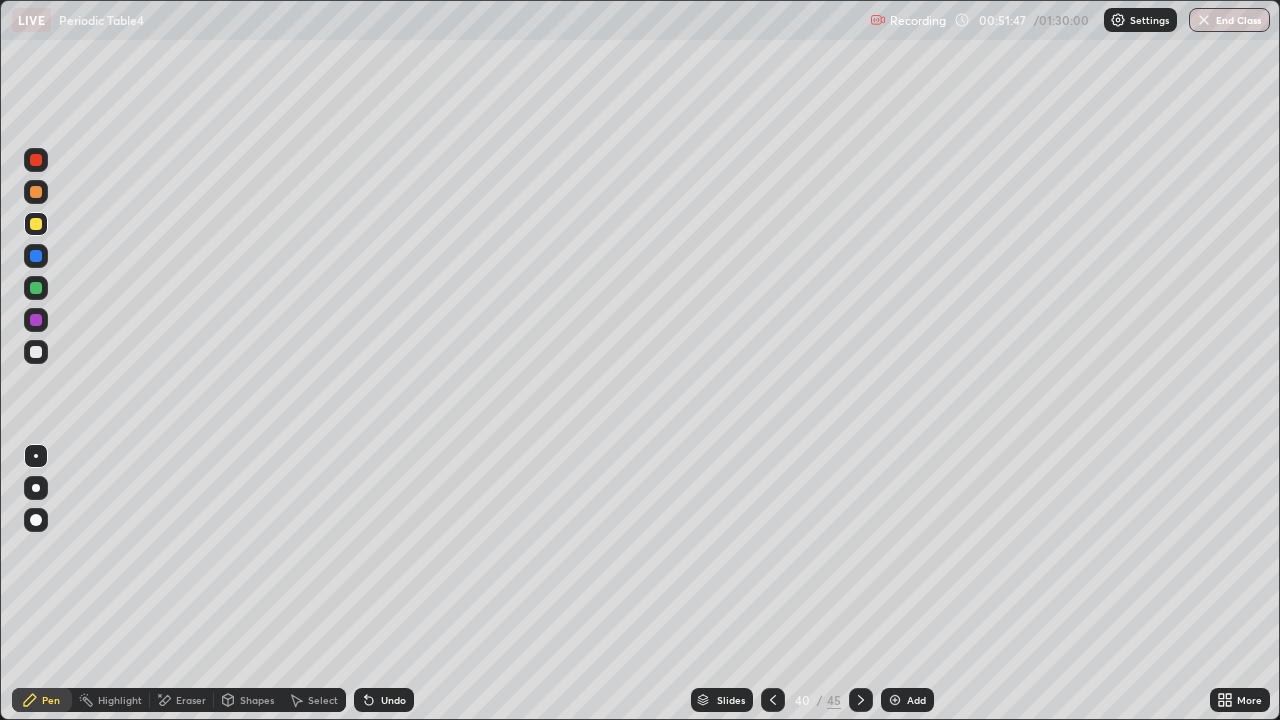 click at bounding box center (36, 288) 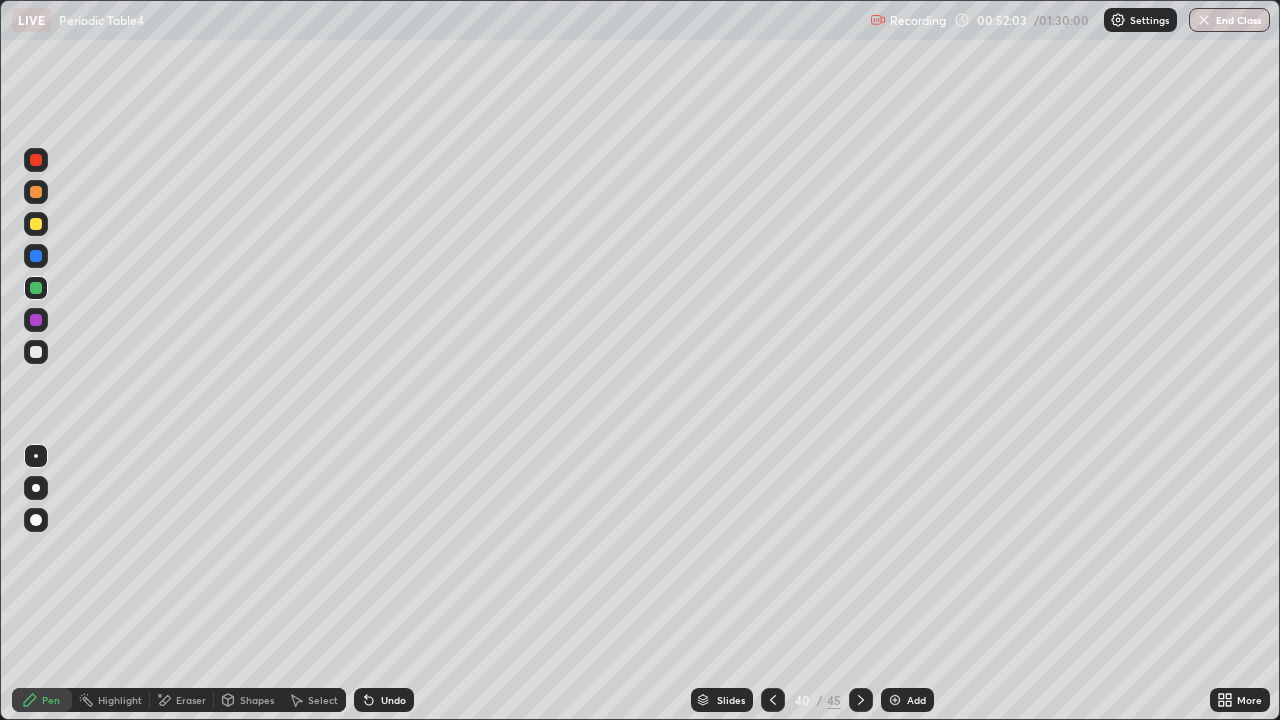 click on "Add" at bounding box center (916, 700) 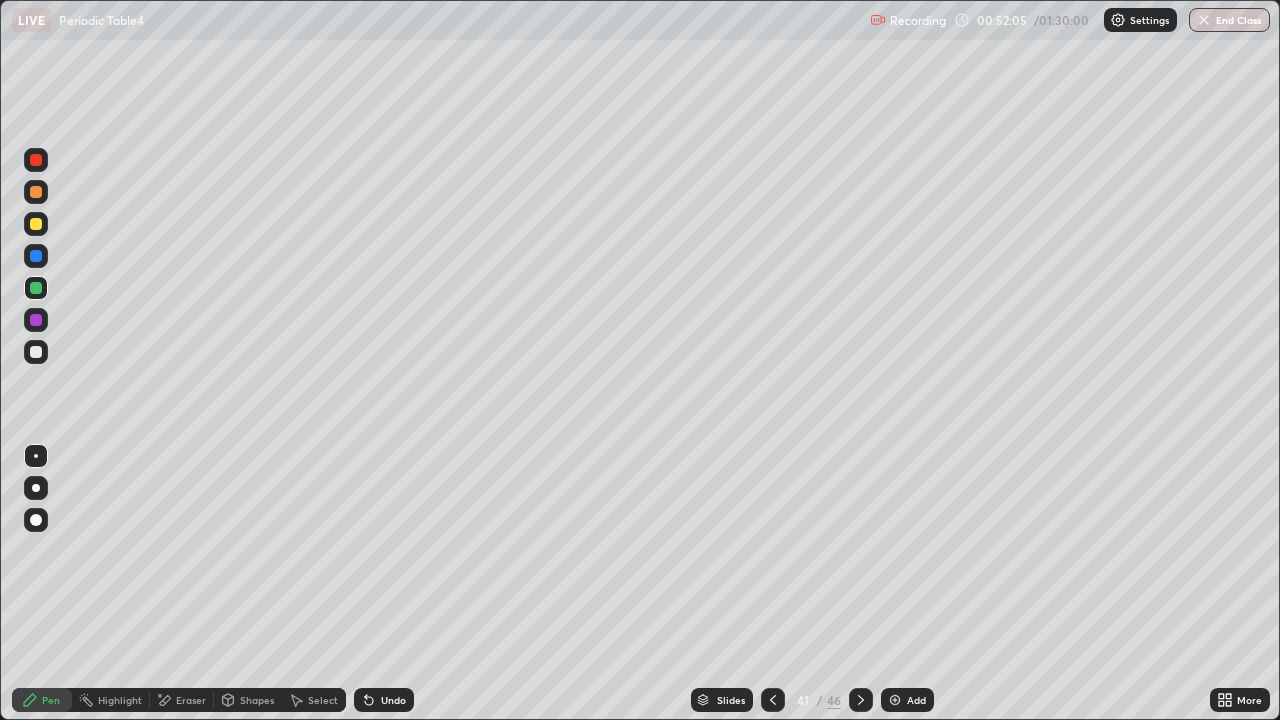 click at bounding box center (36, 224) 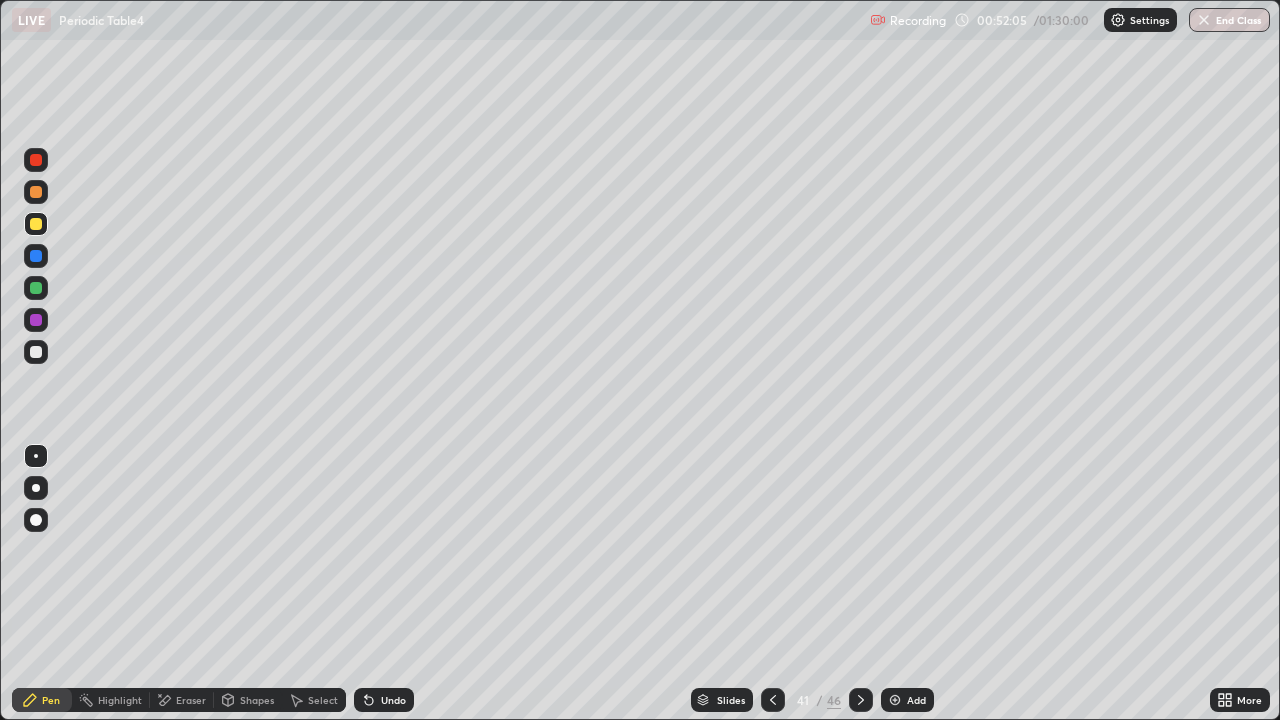 click at bounding box center (36, 192) 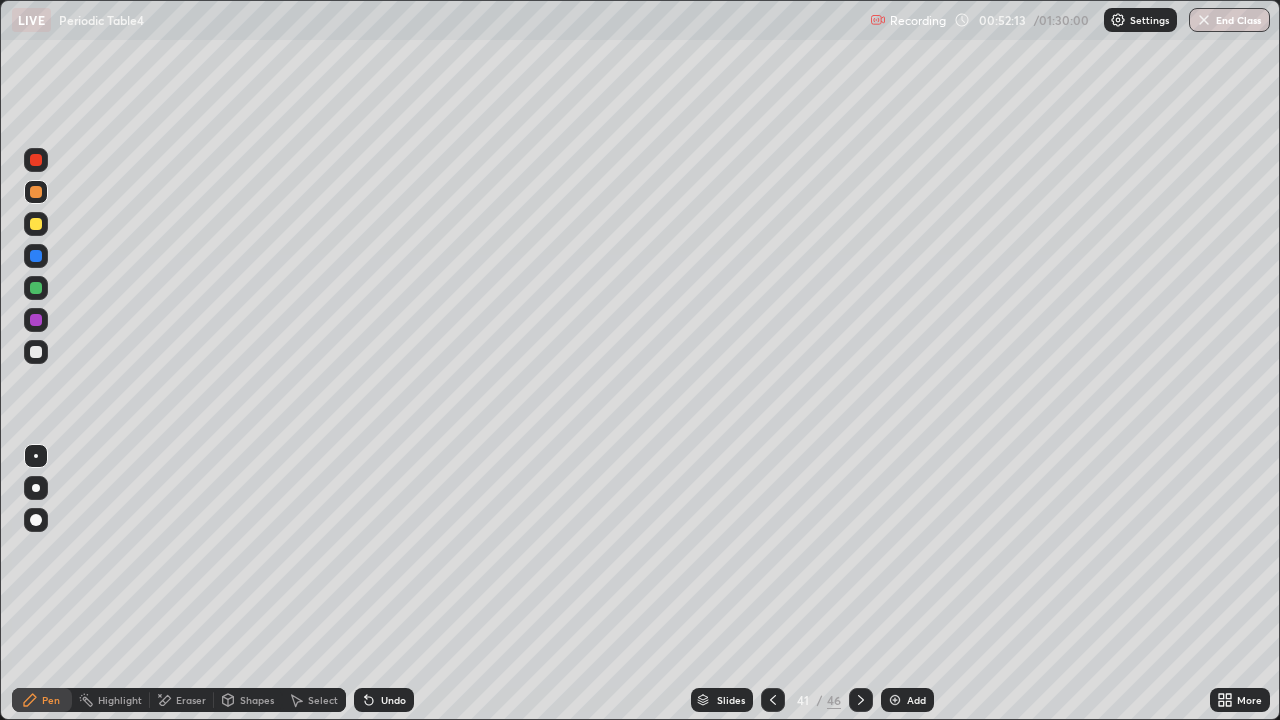 click on "Eraser" at bounding box center (182, 700) 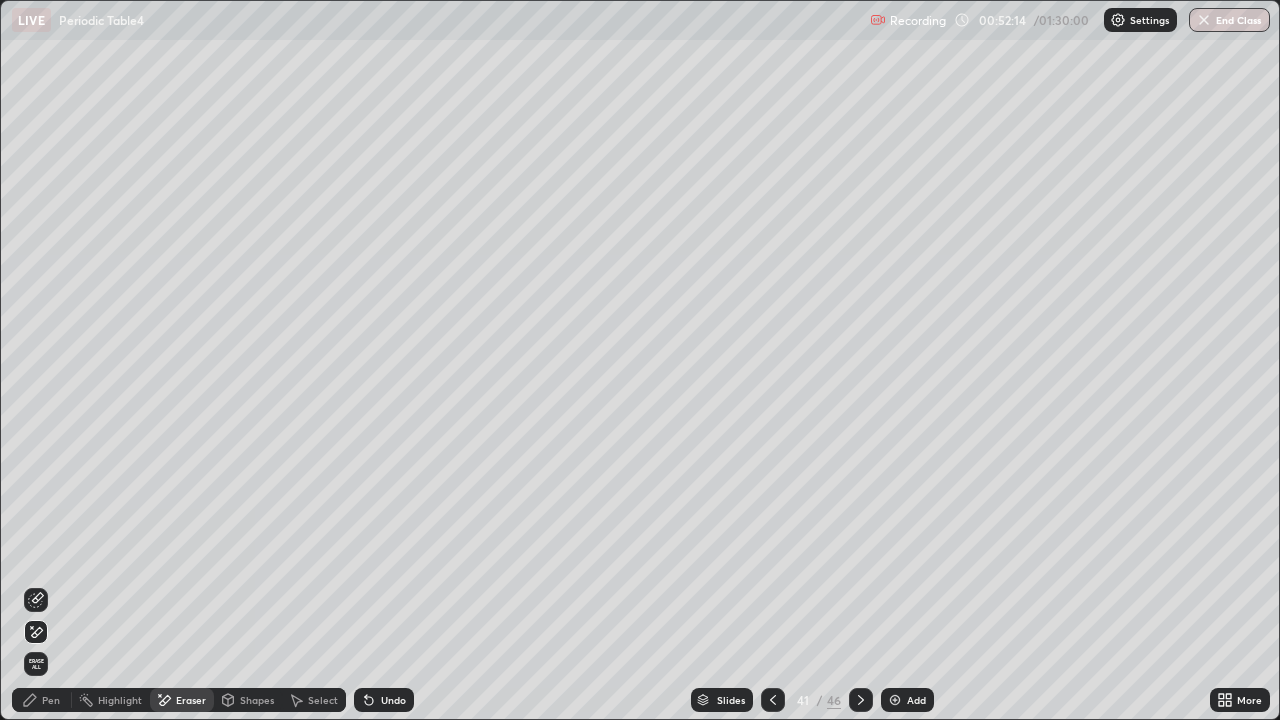 click on "Pen" at bounding box center (51, 700) 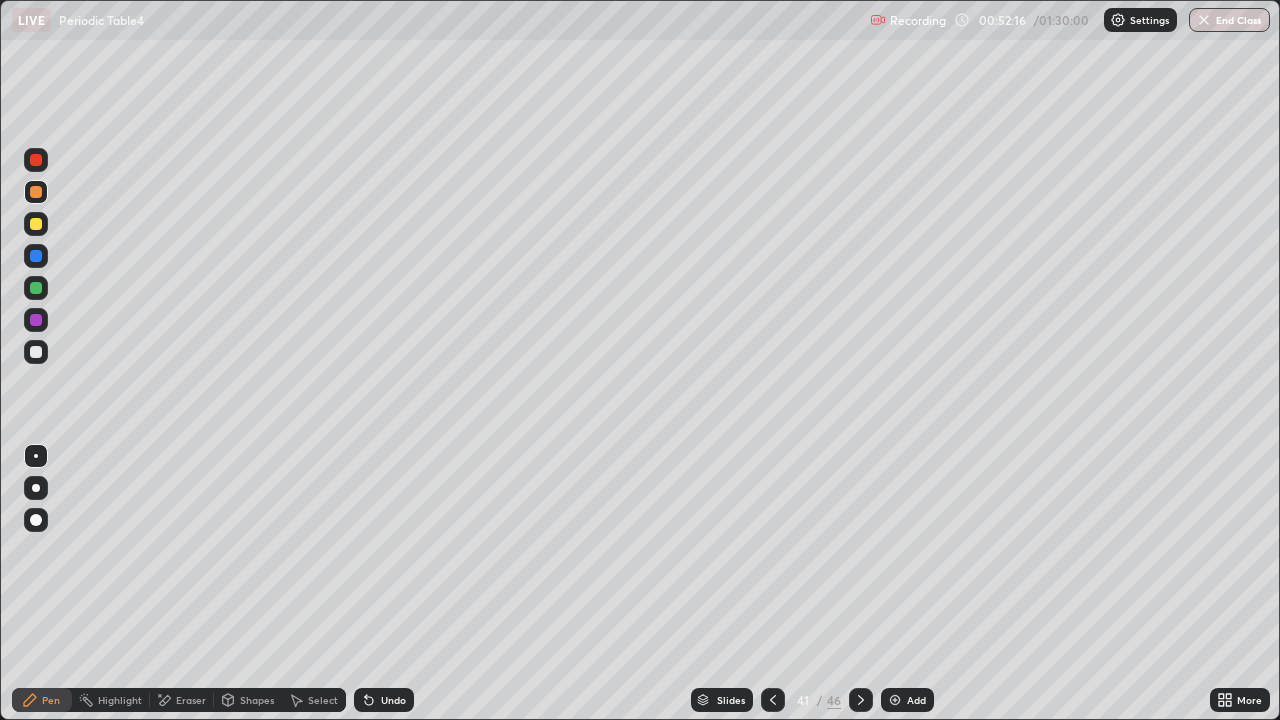 click on "Undo" at bounding box center (393, 700) 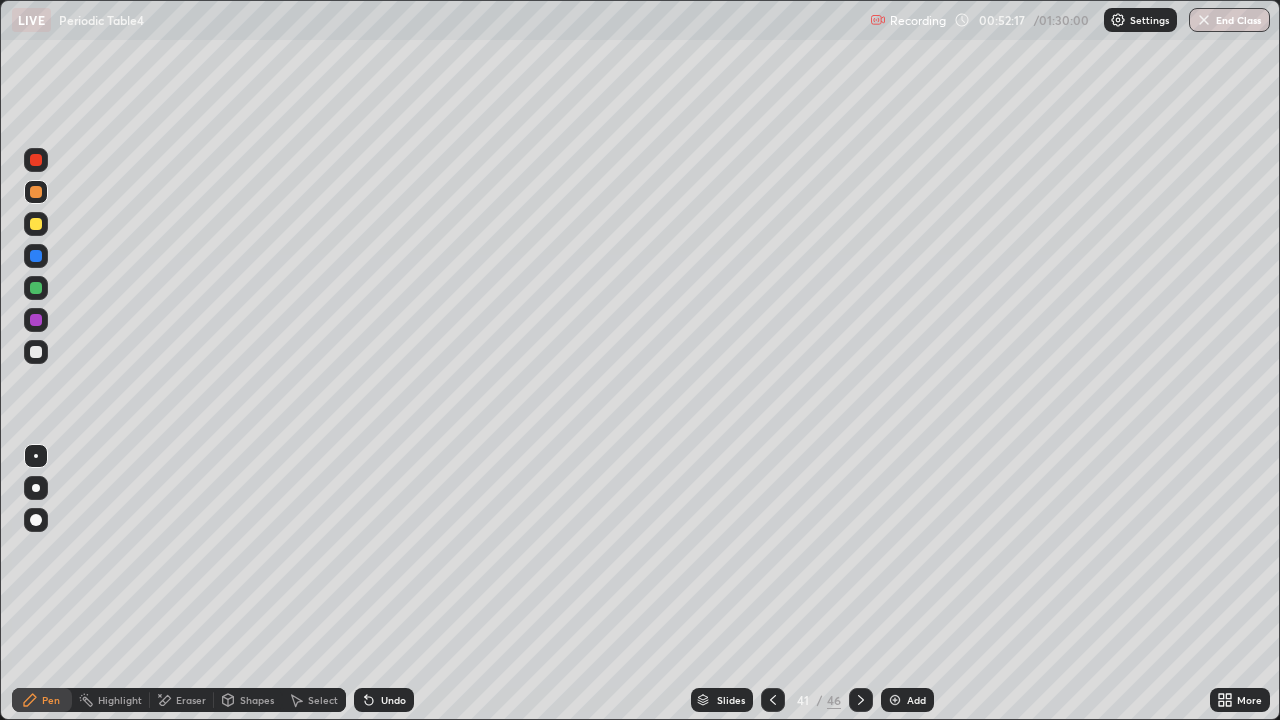 click on "Eraser" at bounding box center [191, 700] 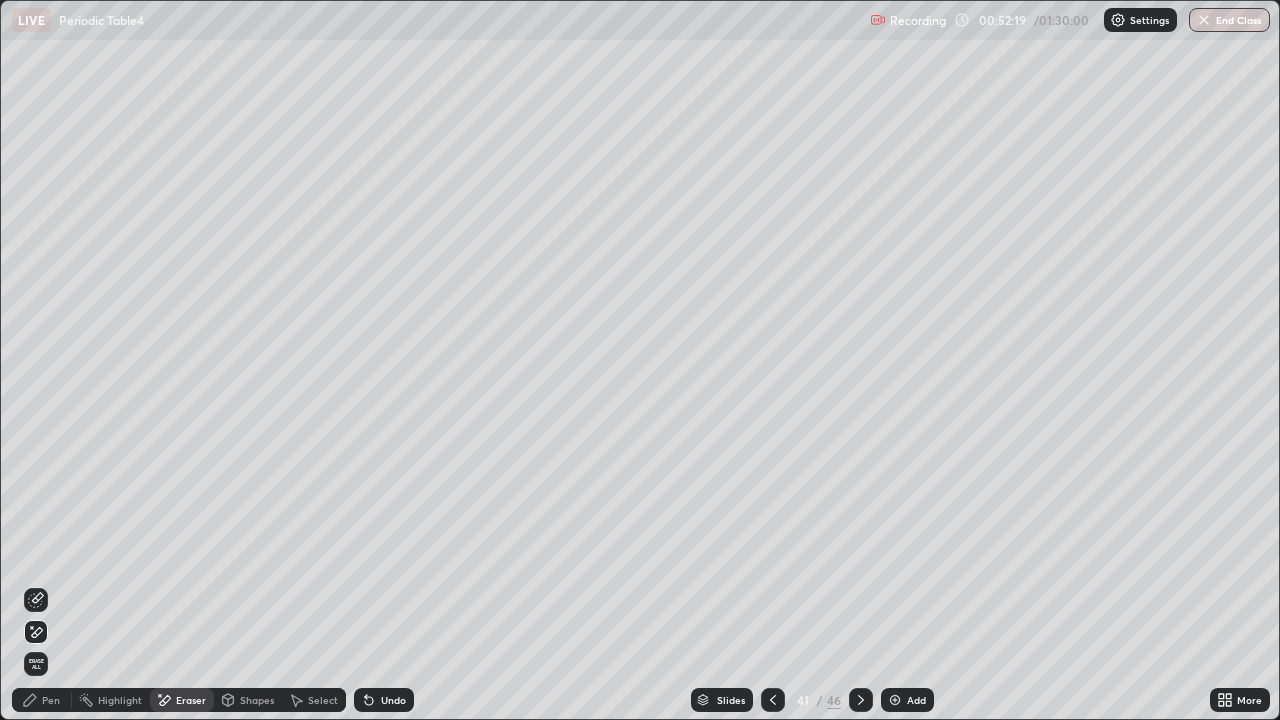 click on "Pen" at bounding box center [42, 700] 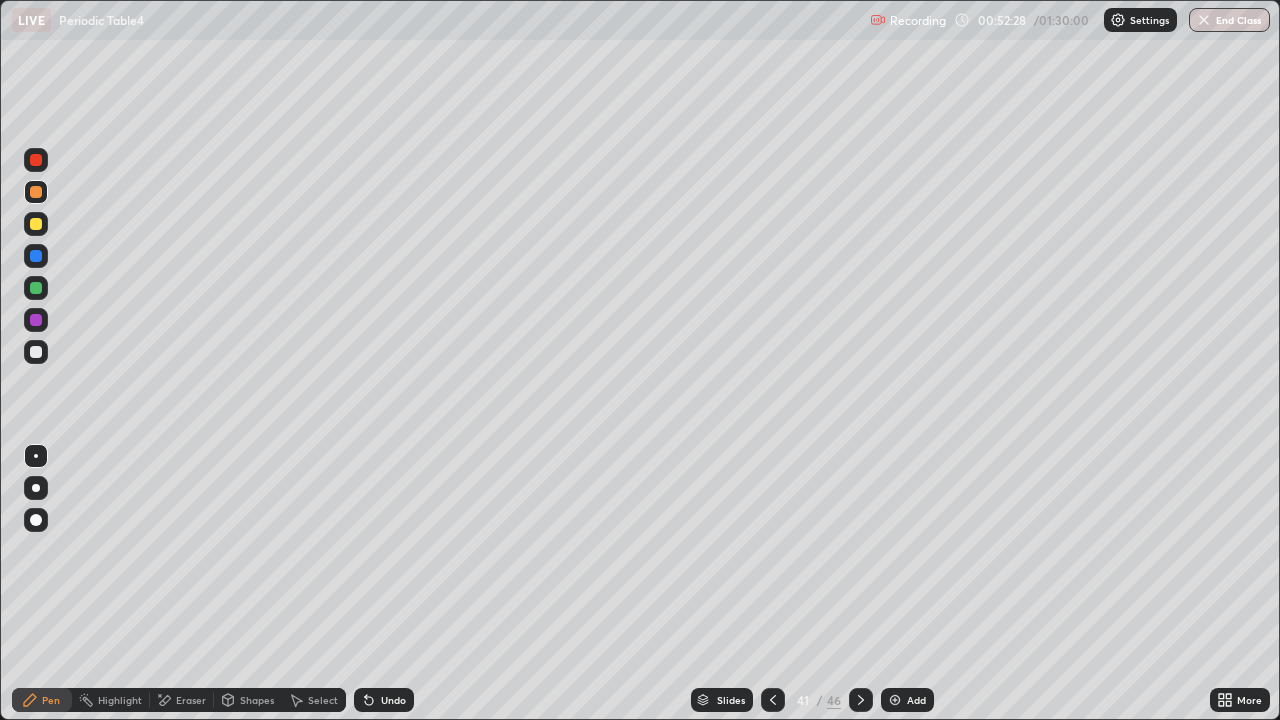 click at bounding box center (36, 352) 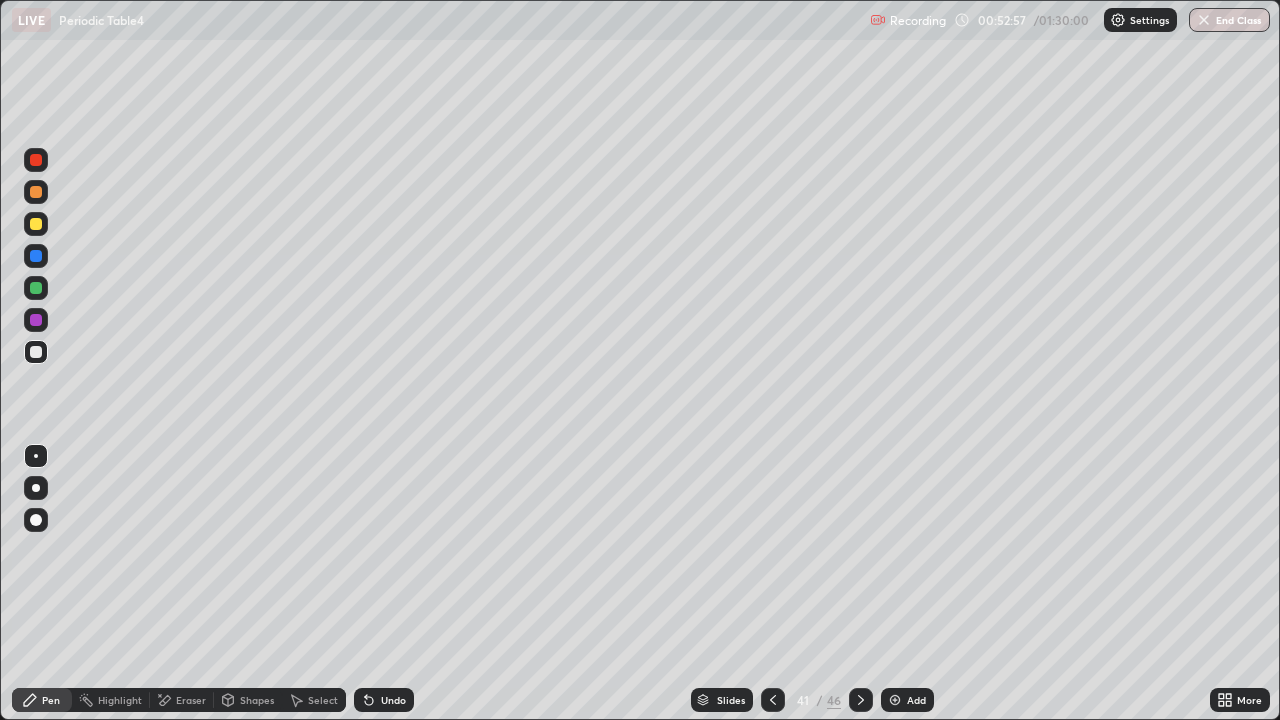 click on "Add" at bounding box center [907, 700] 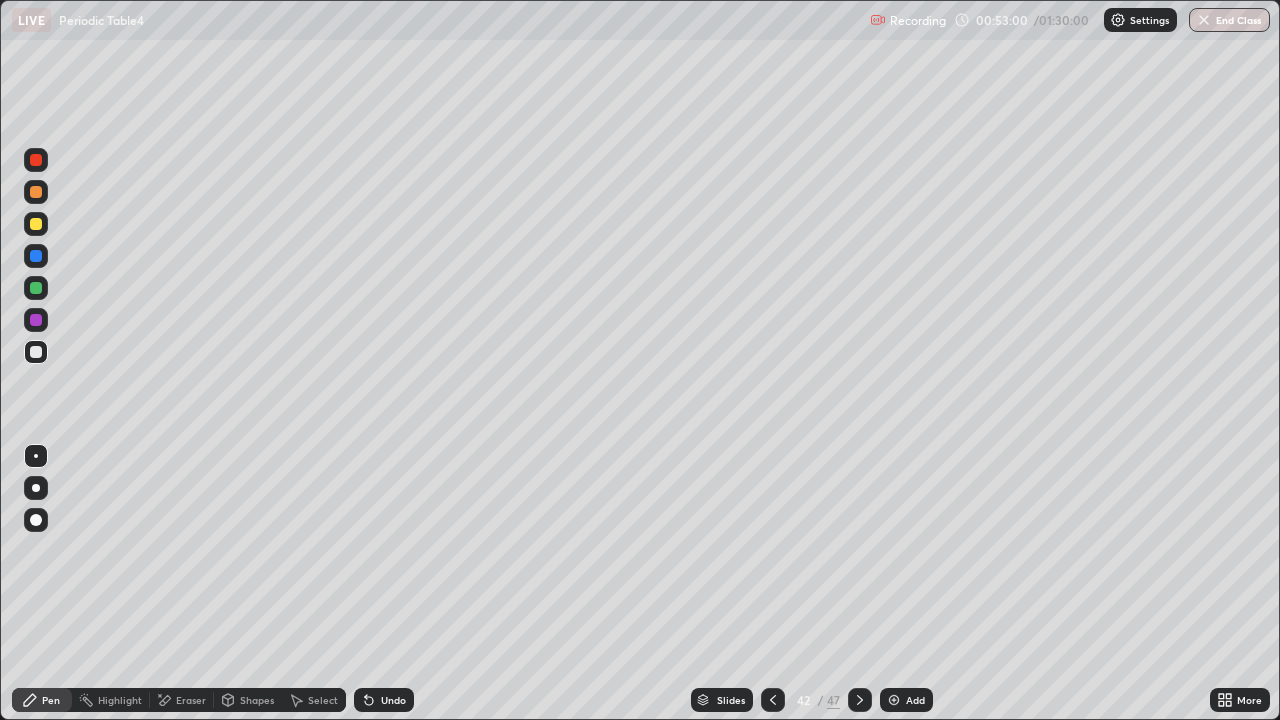 click on "Undo" at bounding box center (384, 700) 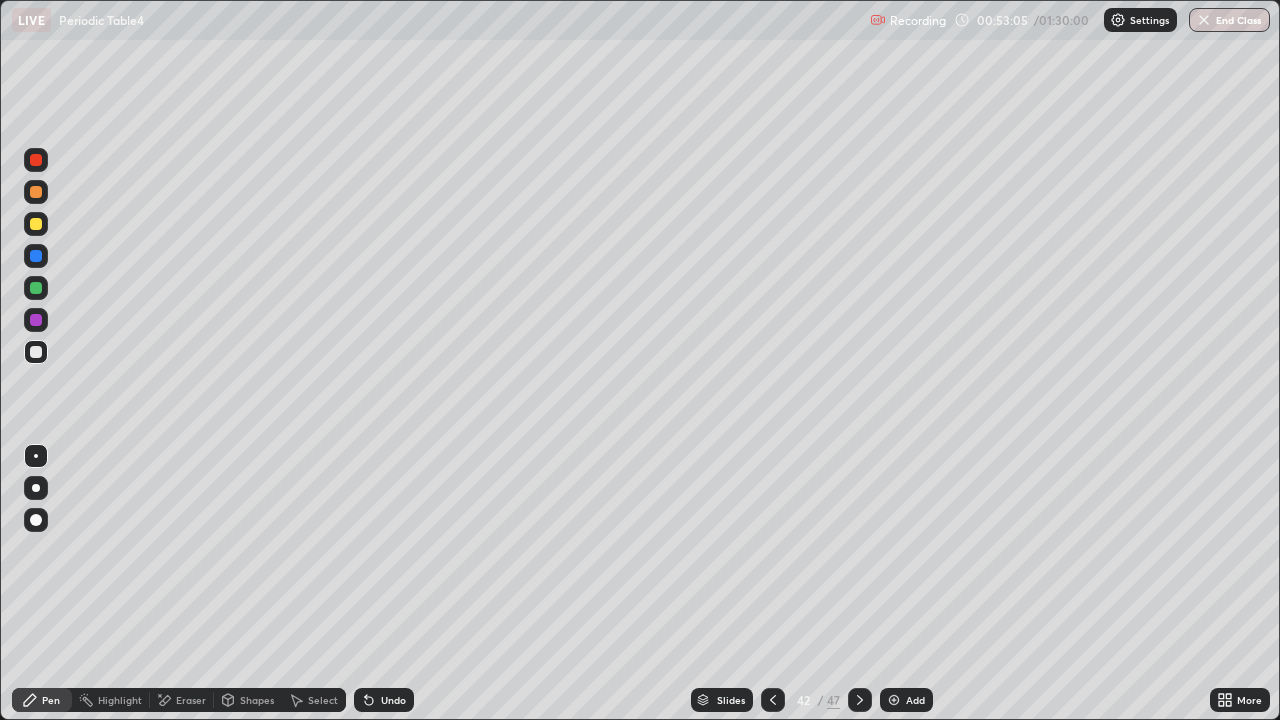 click on "Select" at bounding box center [314, 700] 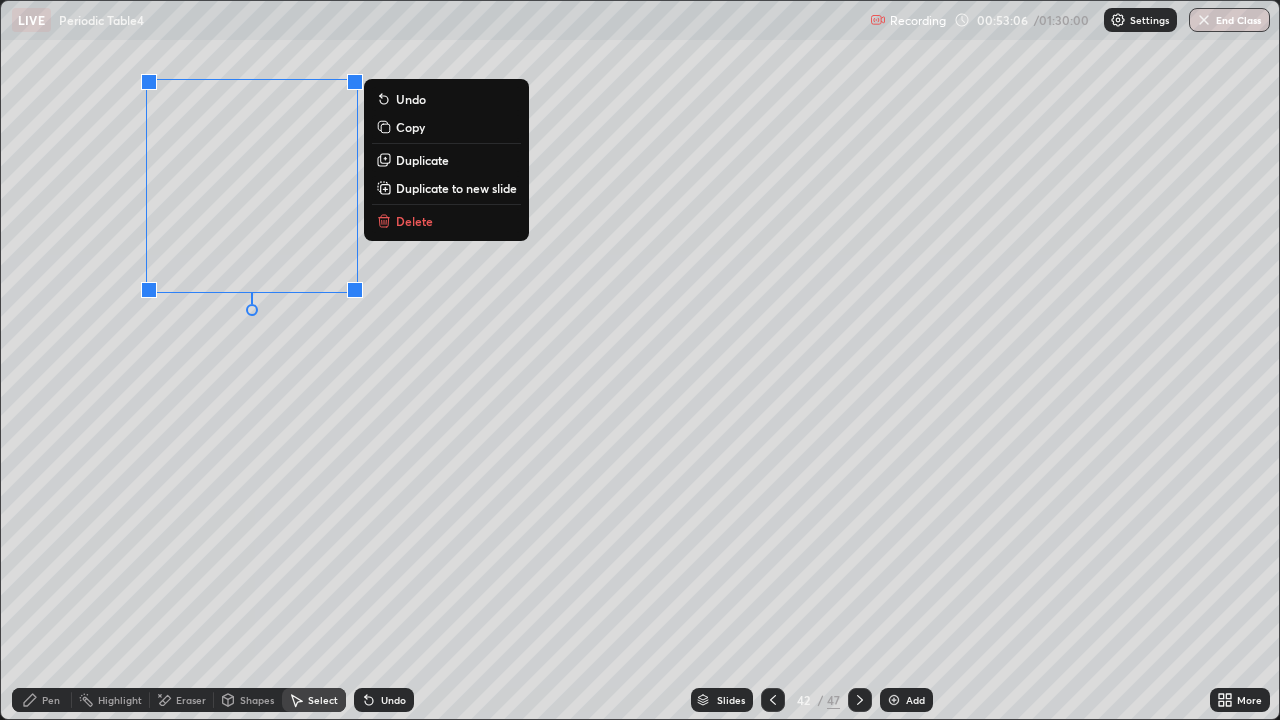 click on "Duplicate" at bounding box center [422, 160] 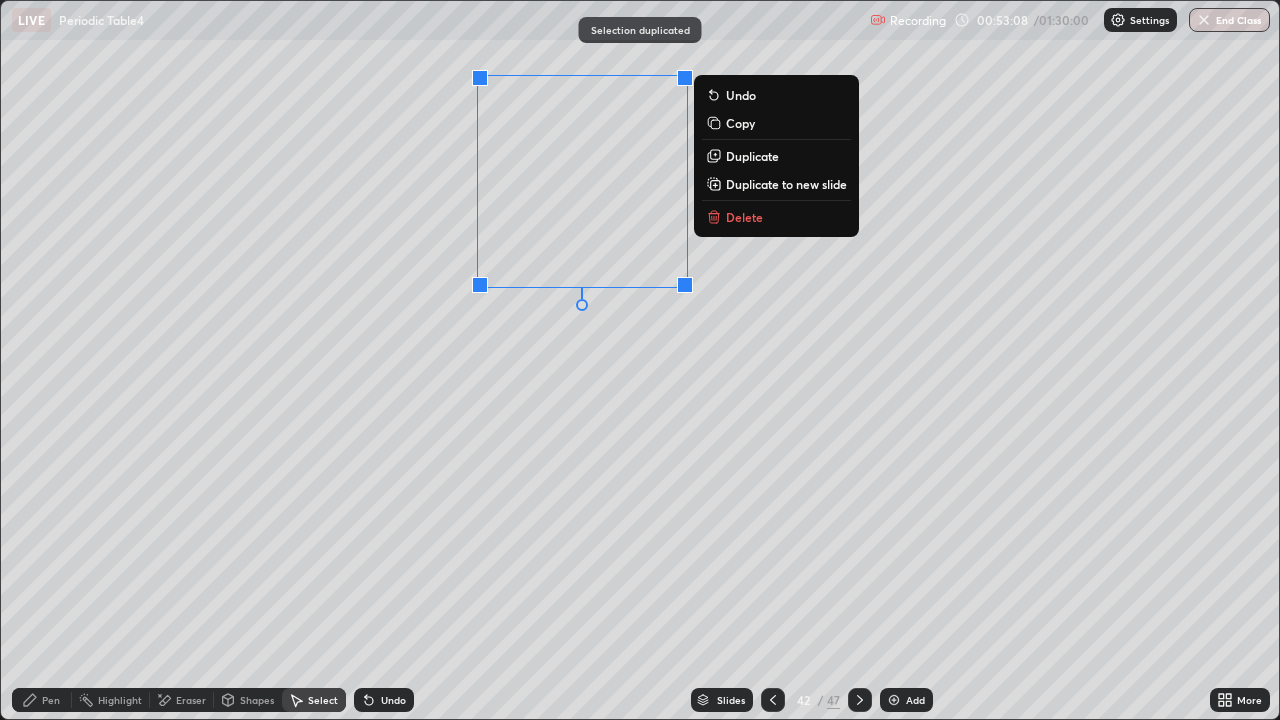 click on "Duplicate" at bounding box center (752, 156) 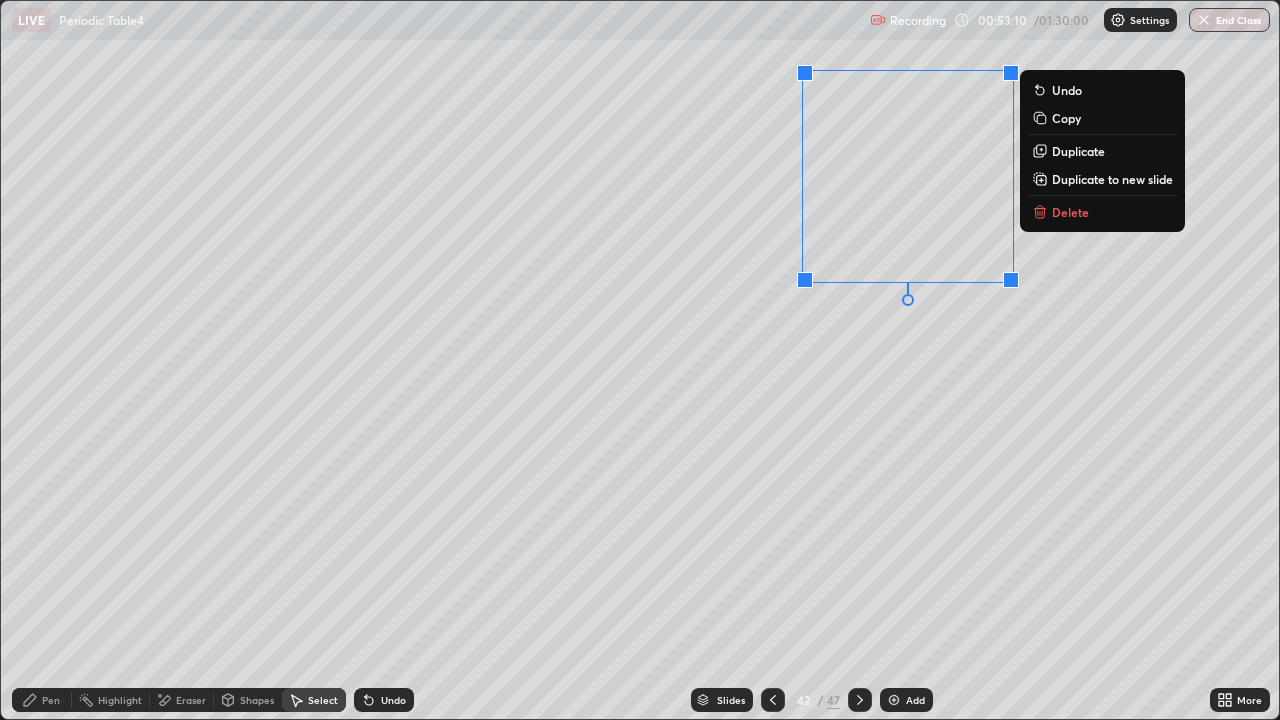 click on "Duplicate" at bounding box center (1102, 151) 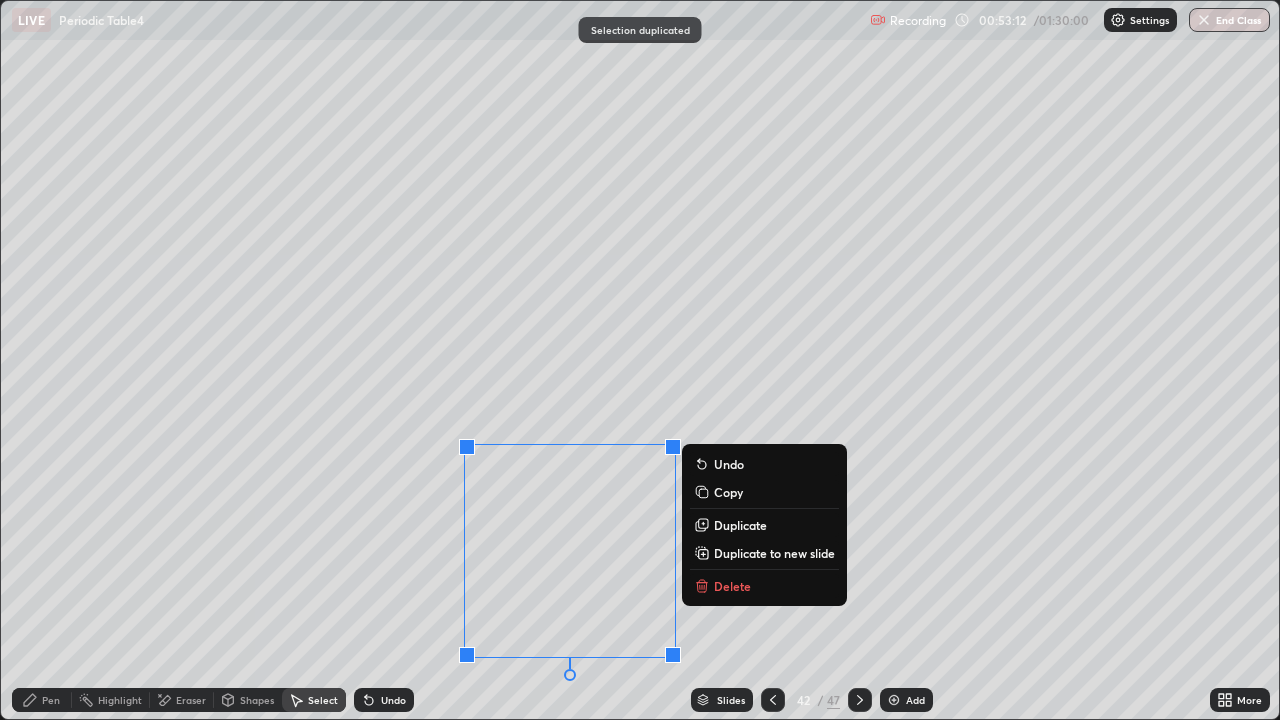 click on "Pen" at bounding box center [42, 700] 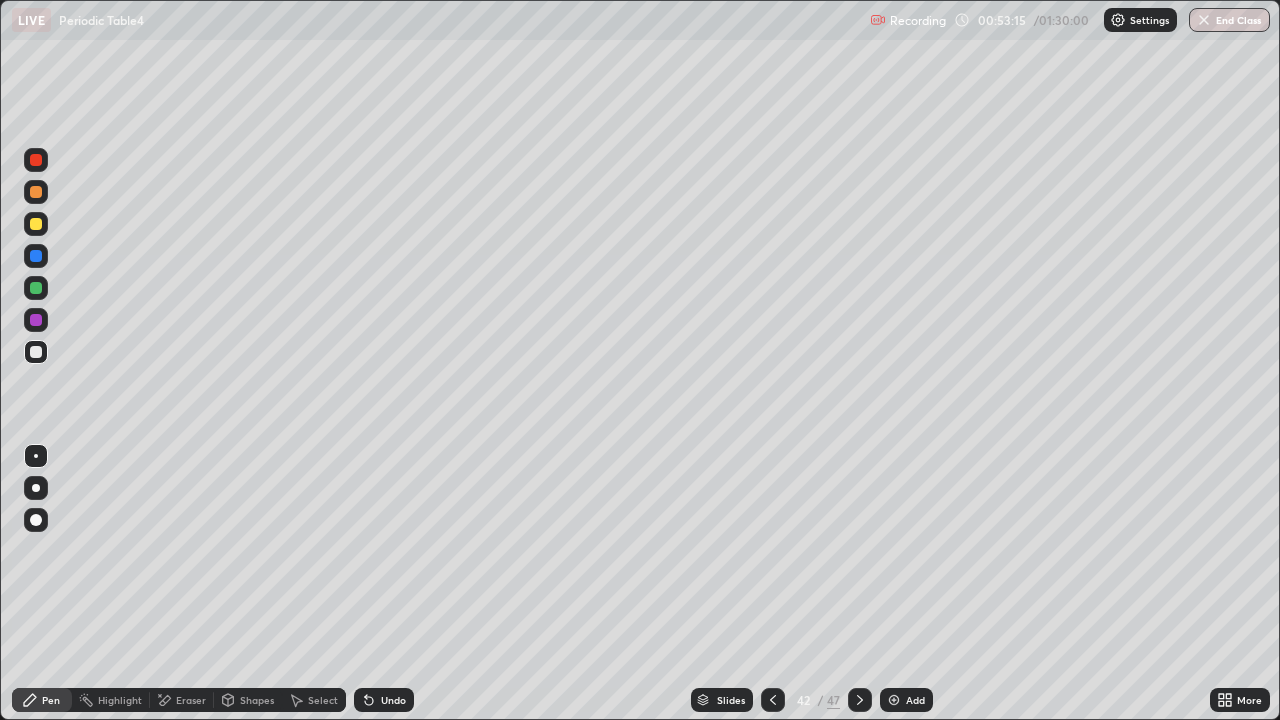 click at bounding box center (36, 352) 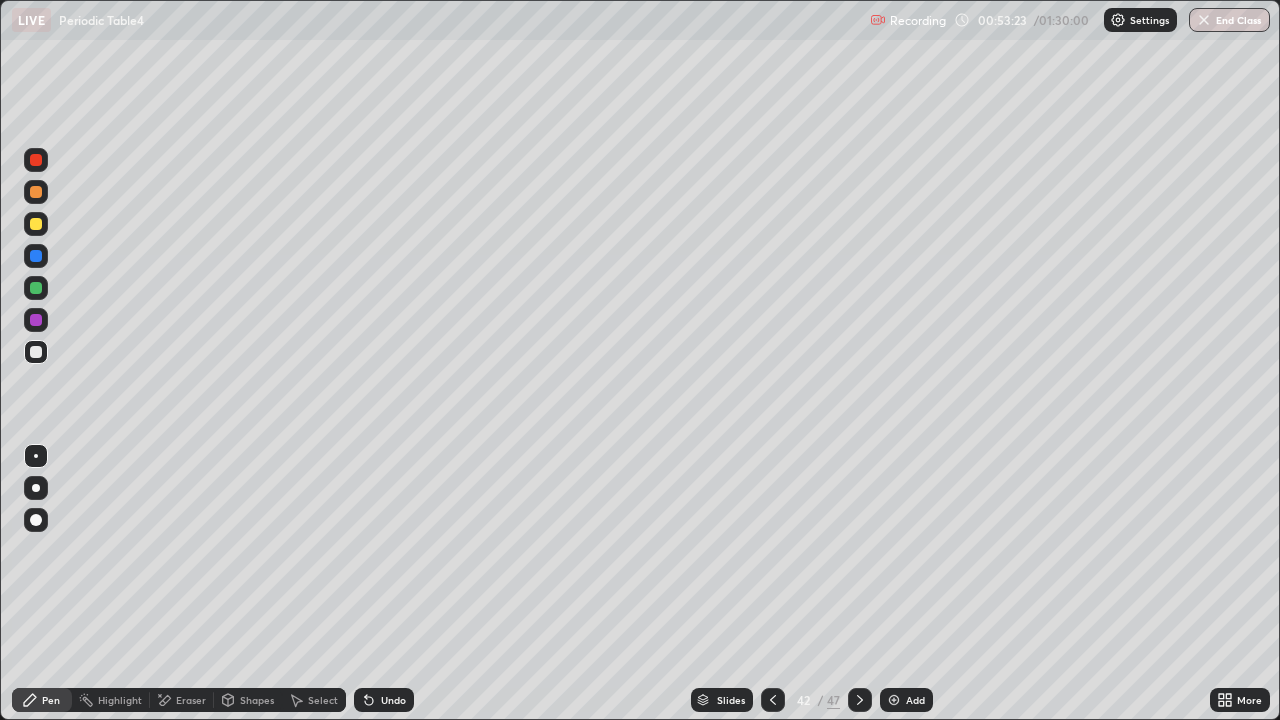 click at bounding box center [36, 352] 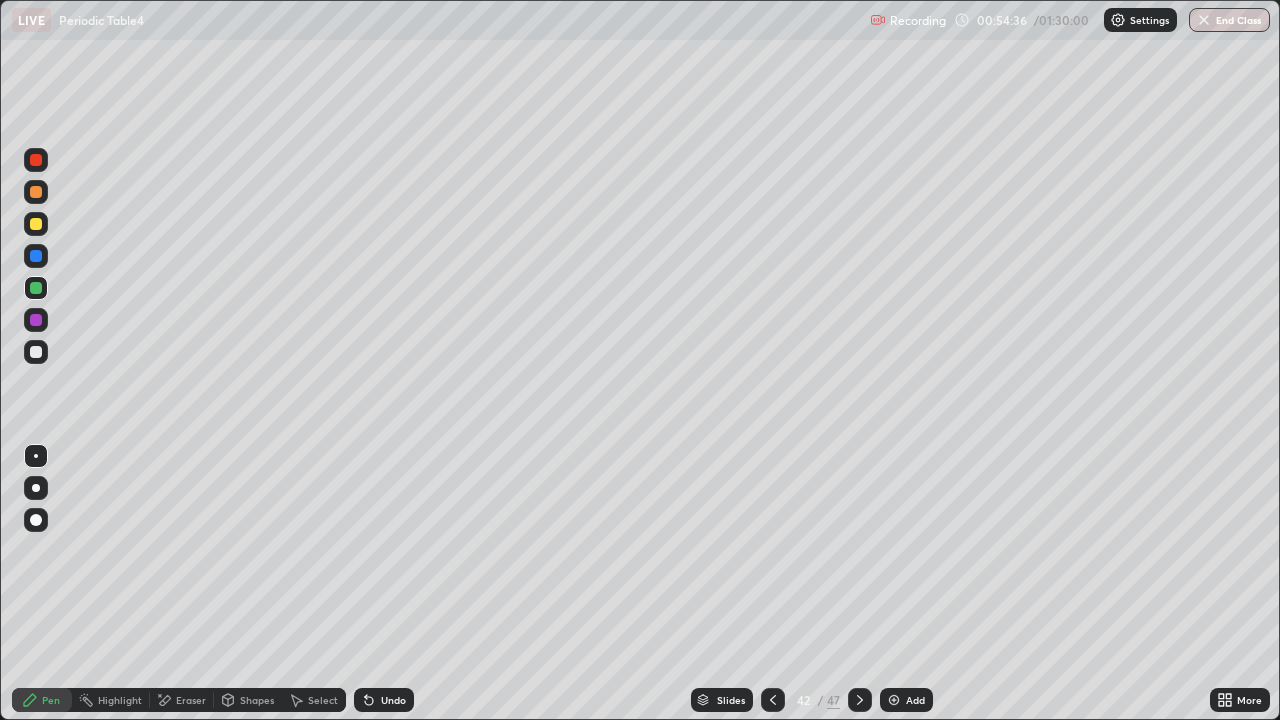 click at bounding box center [773, 700] 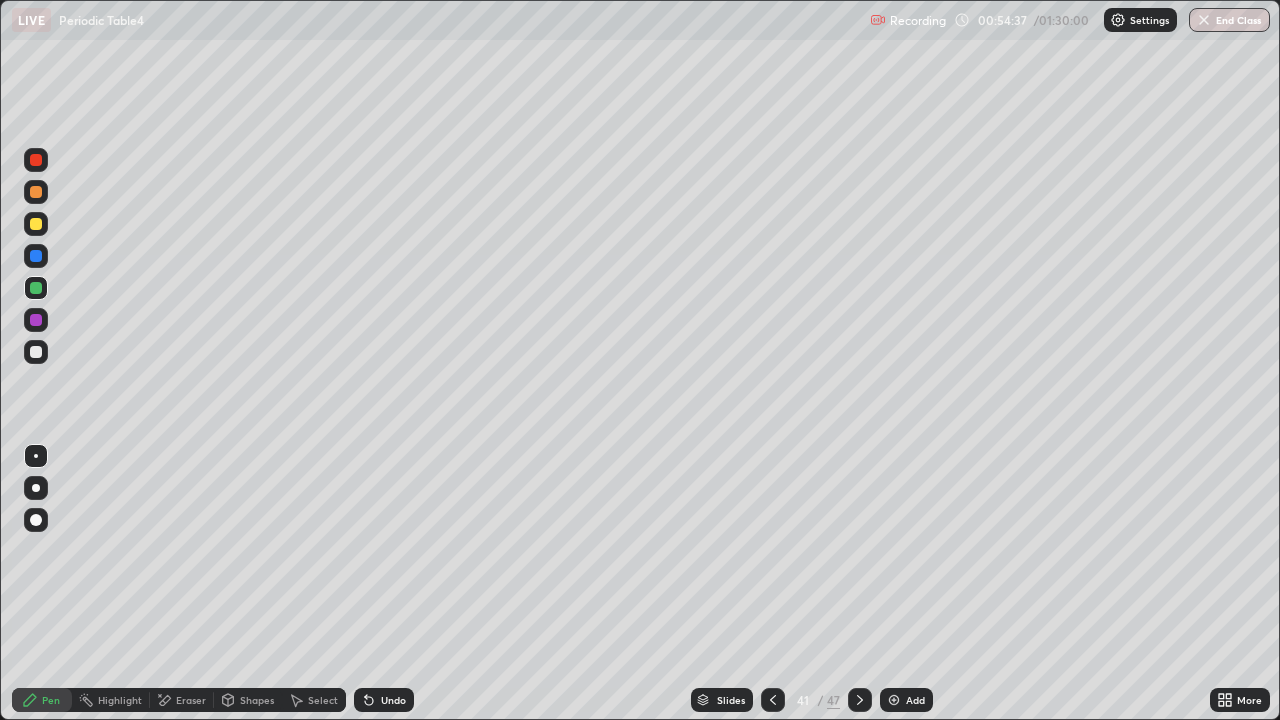 click at bounding box center [773, 700] 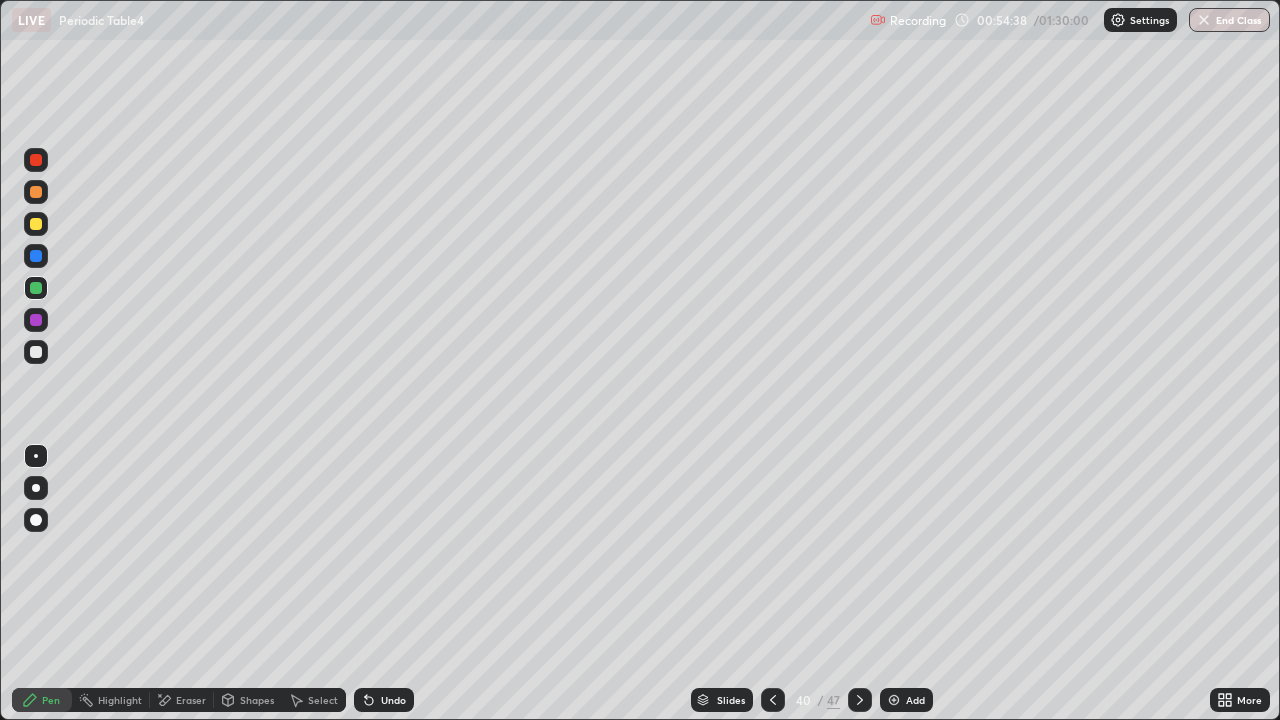 click 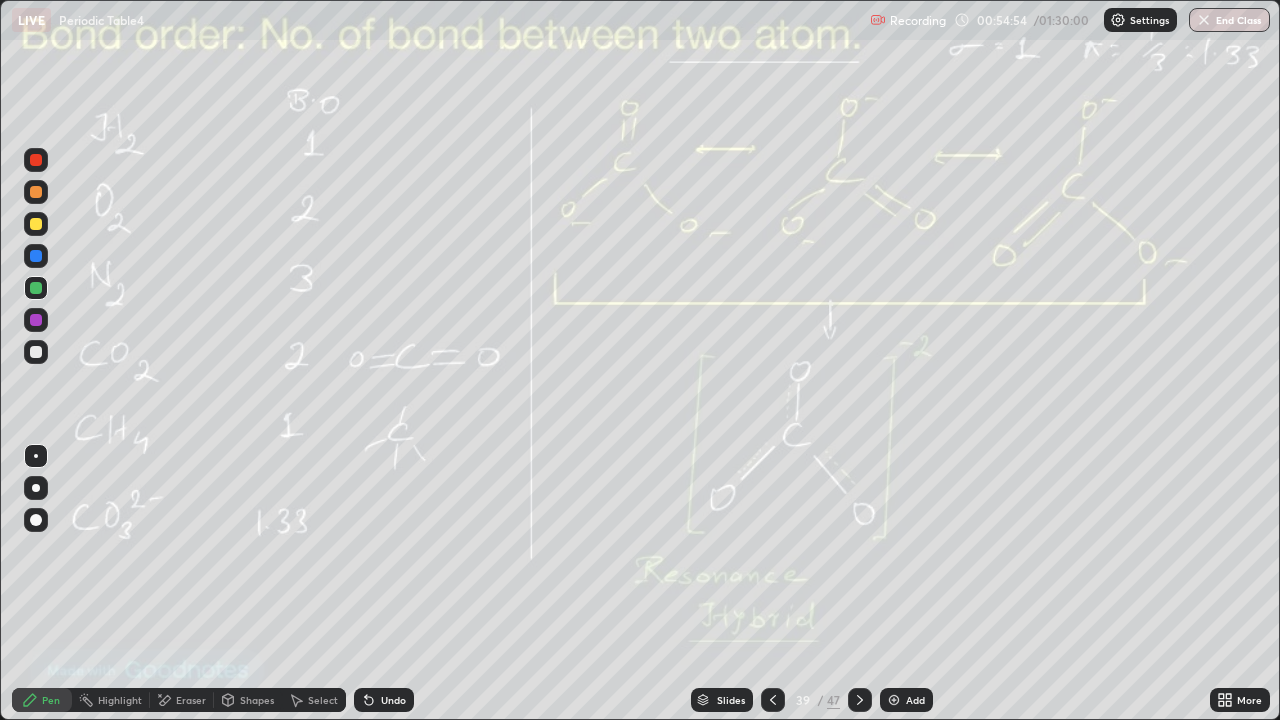 click at bounding box center (860, 700) 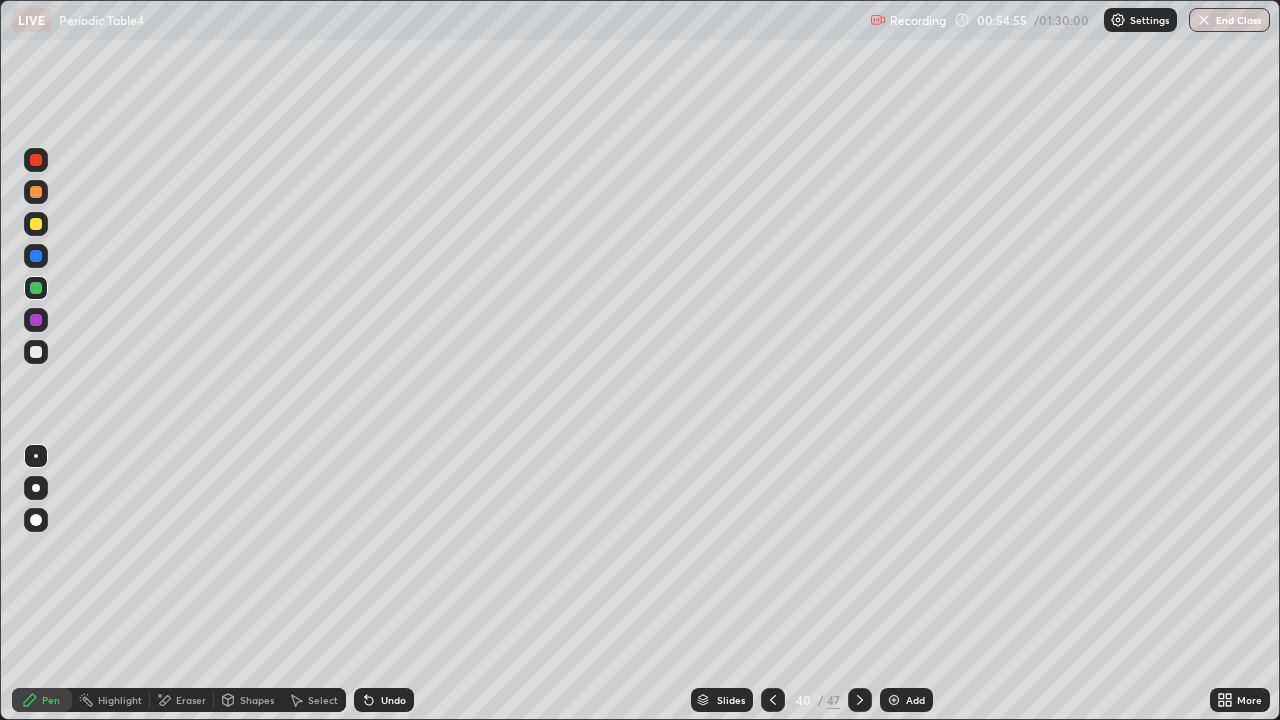 click on "Slides 40 / 47 Add" at bounding box center [812, 700] 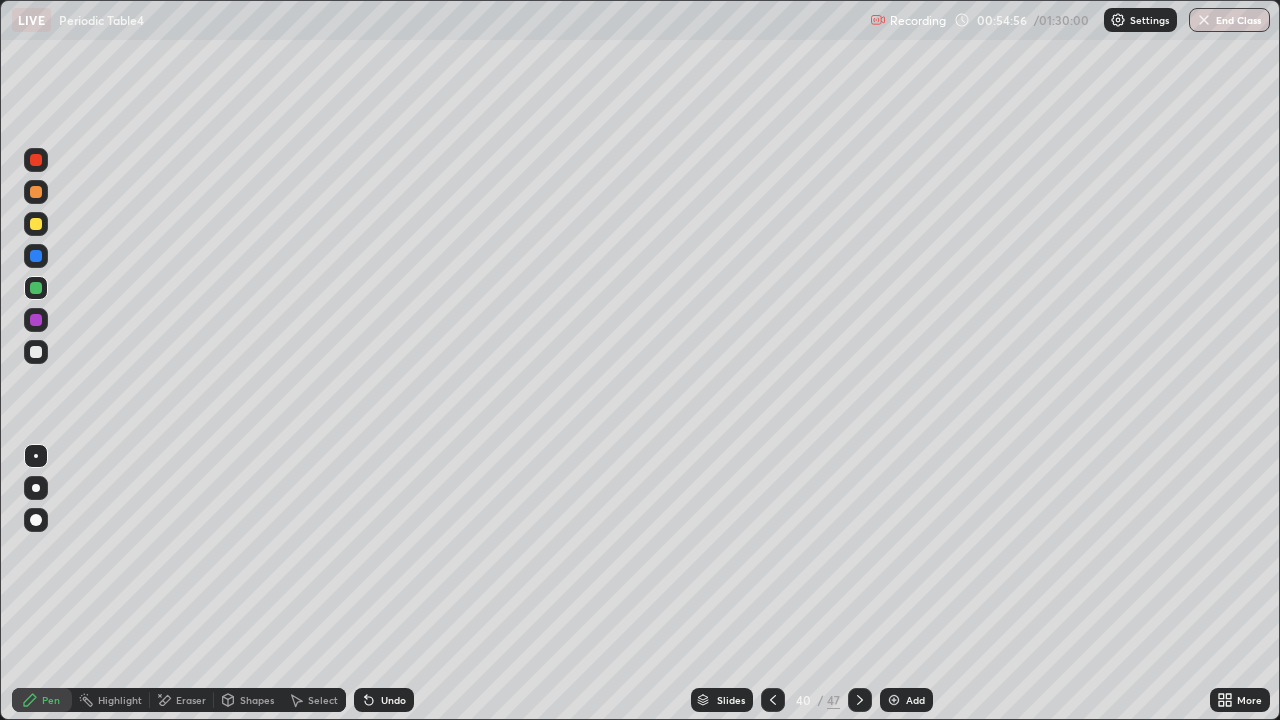 click 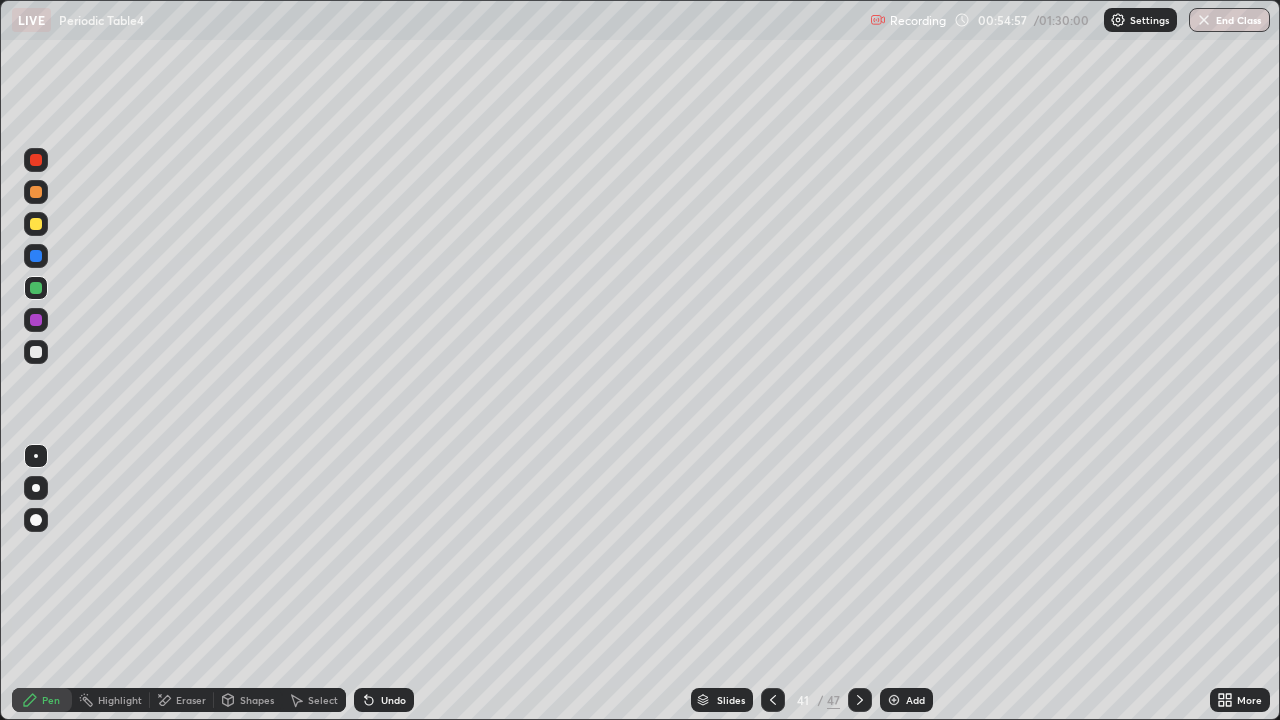 click 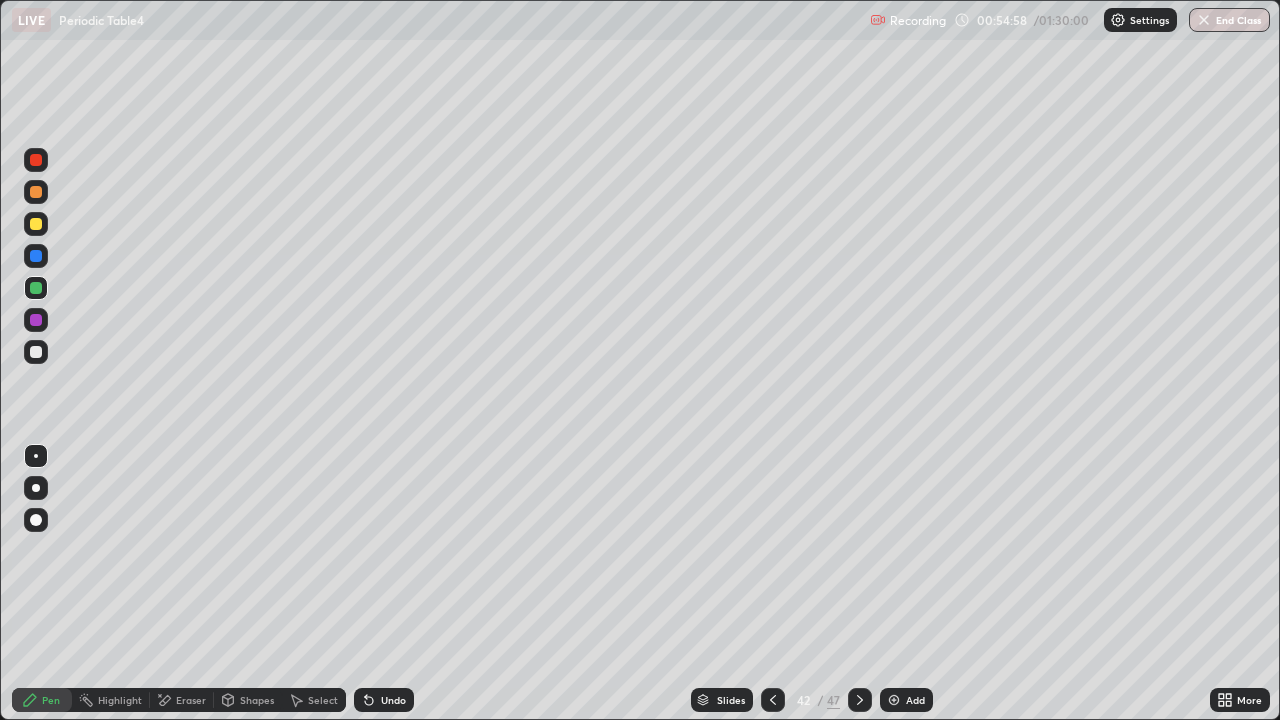 click 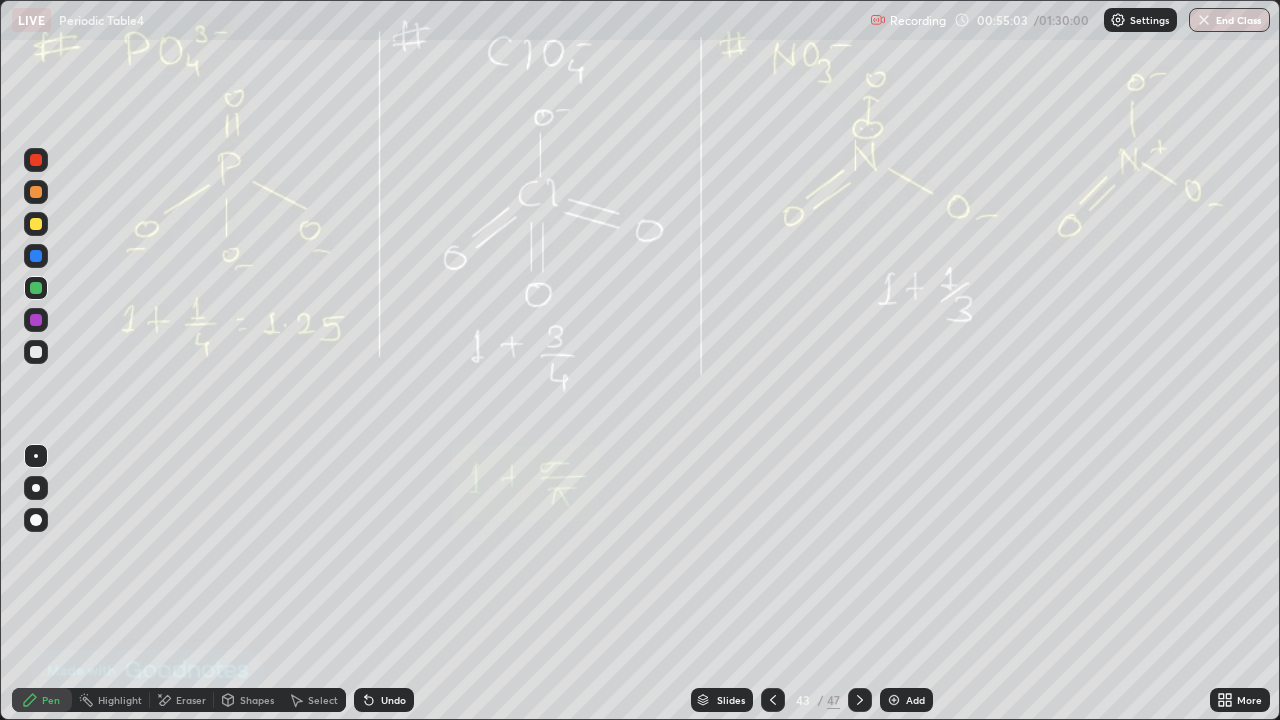 click 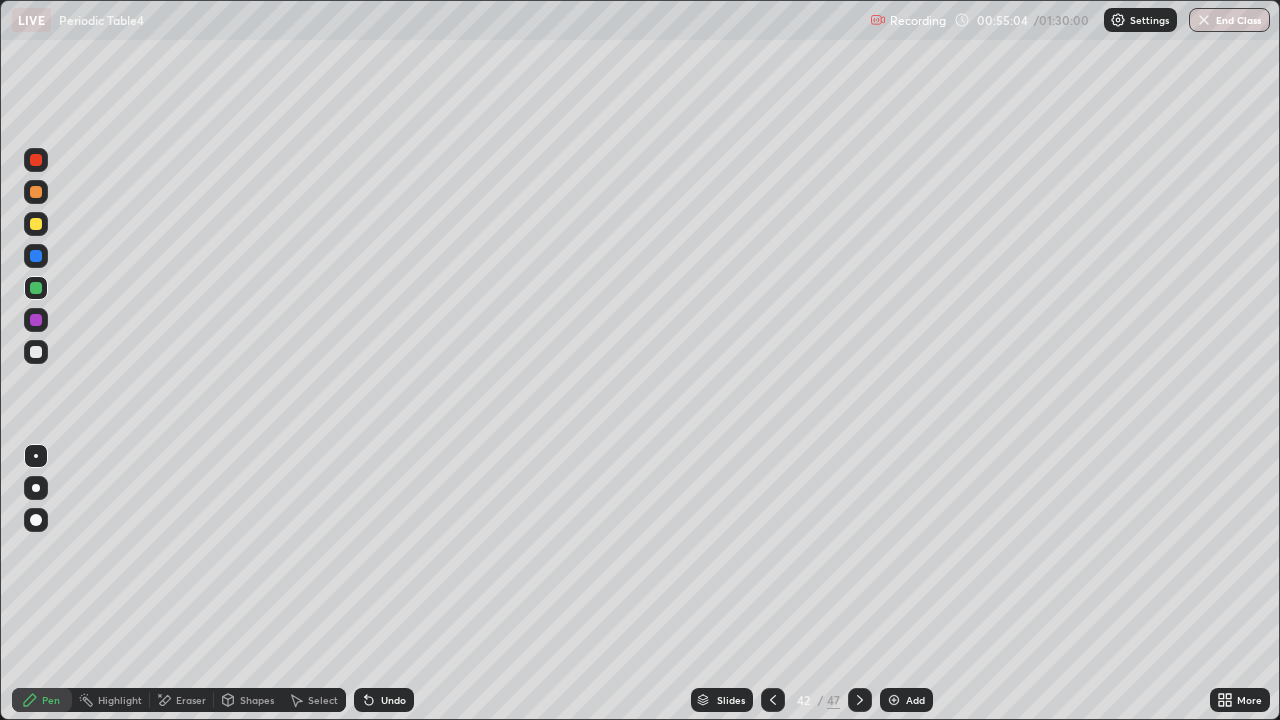 click 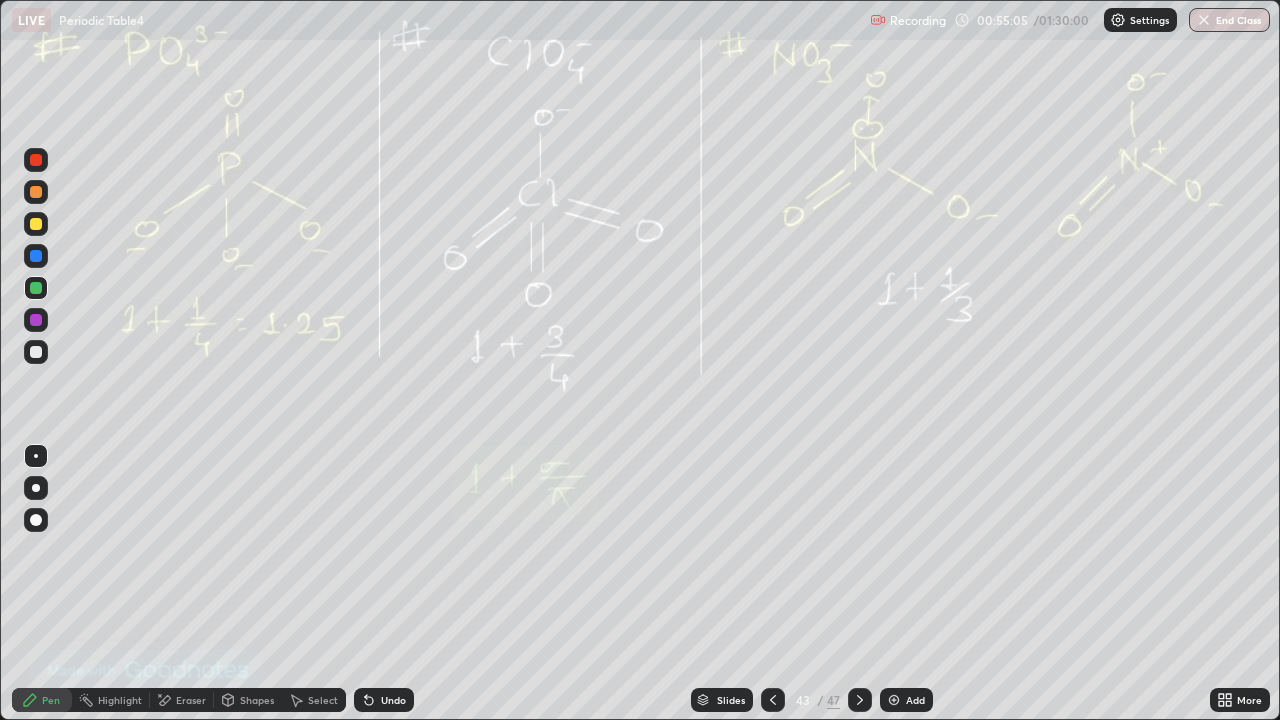click 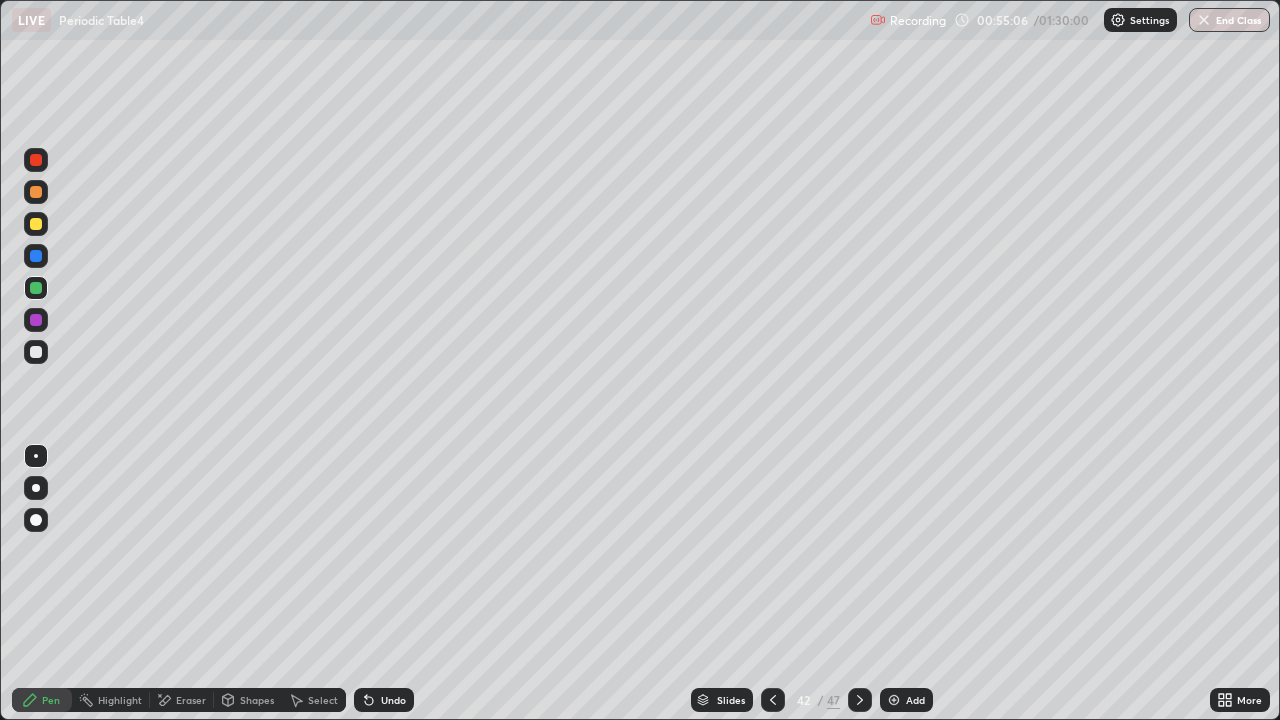 click on "Add" at bounding box center [906, 700] 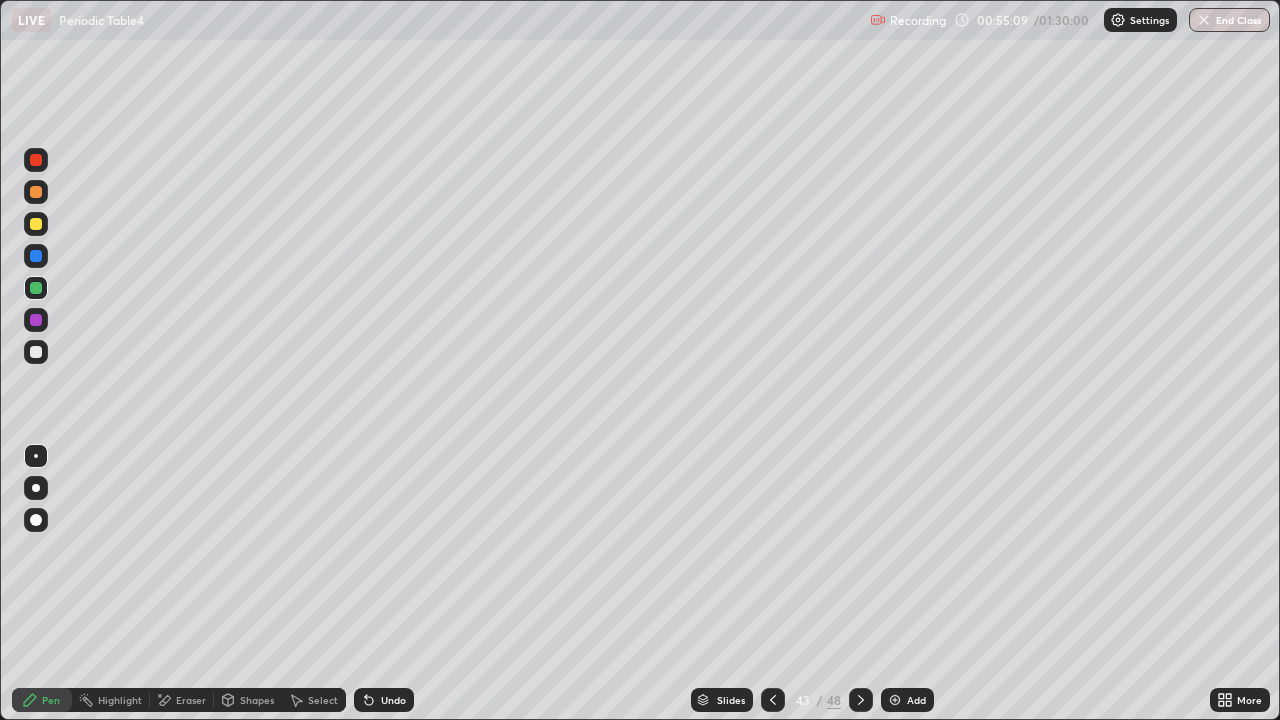click at bounding box center (36, 192) 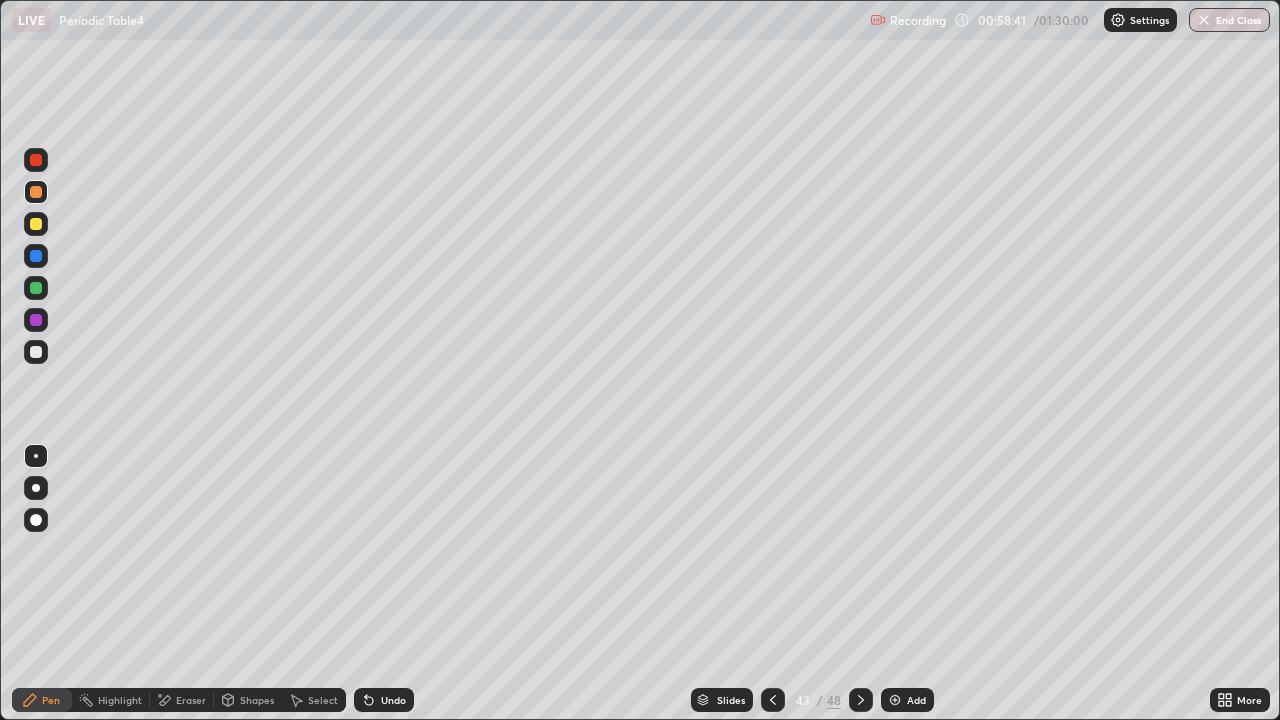 click at bounding box center (36, 352) 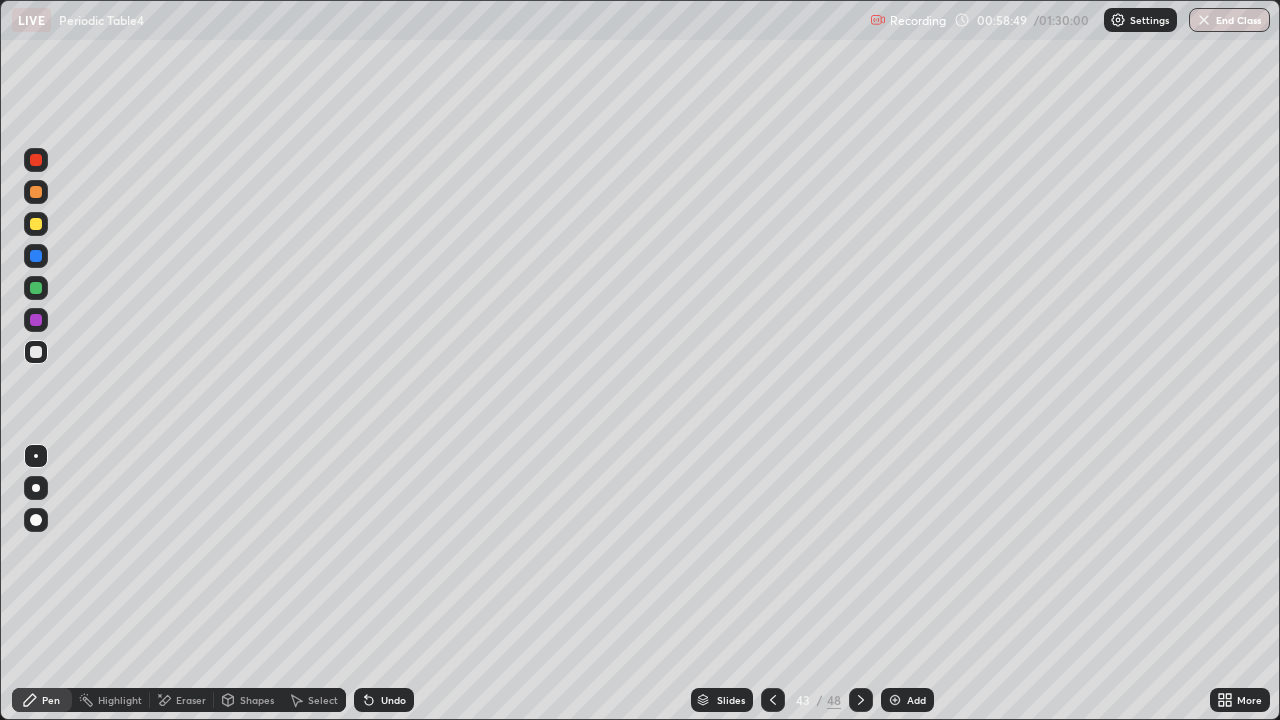 click at bounding box center (36, 288) 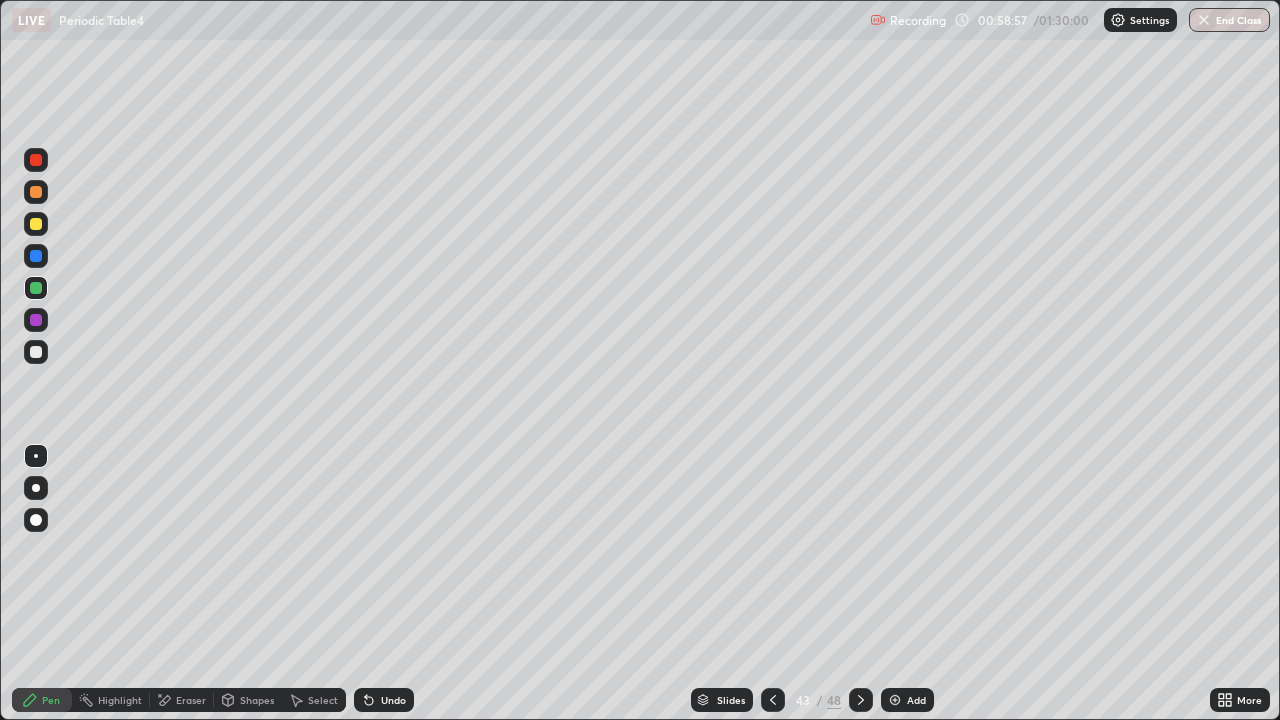 click on "Undo" at bounding box center (393, 700) 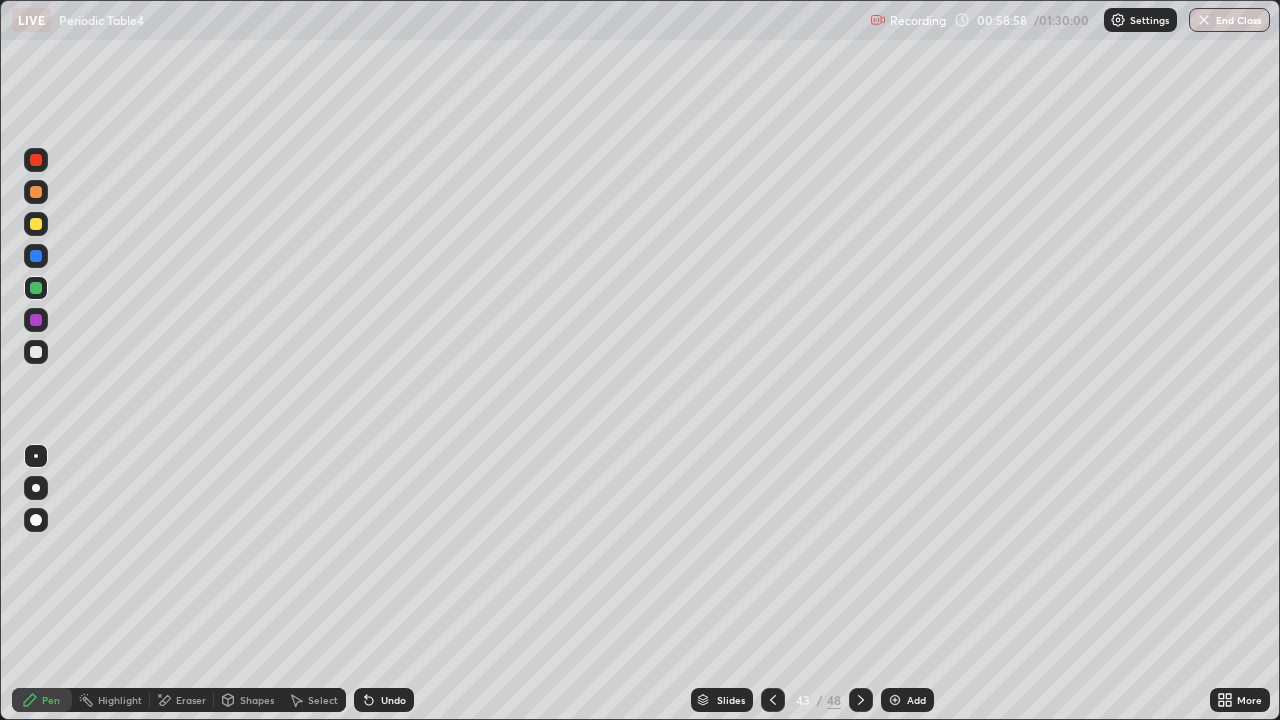 click on "Undo" at bounding box center (393, 700) 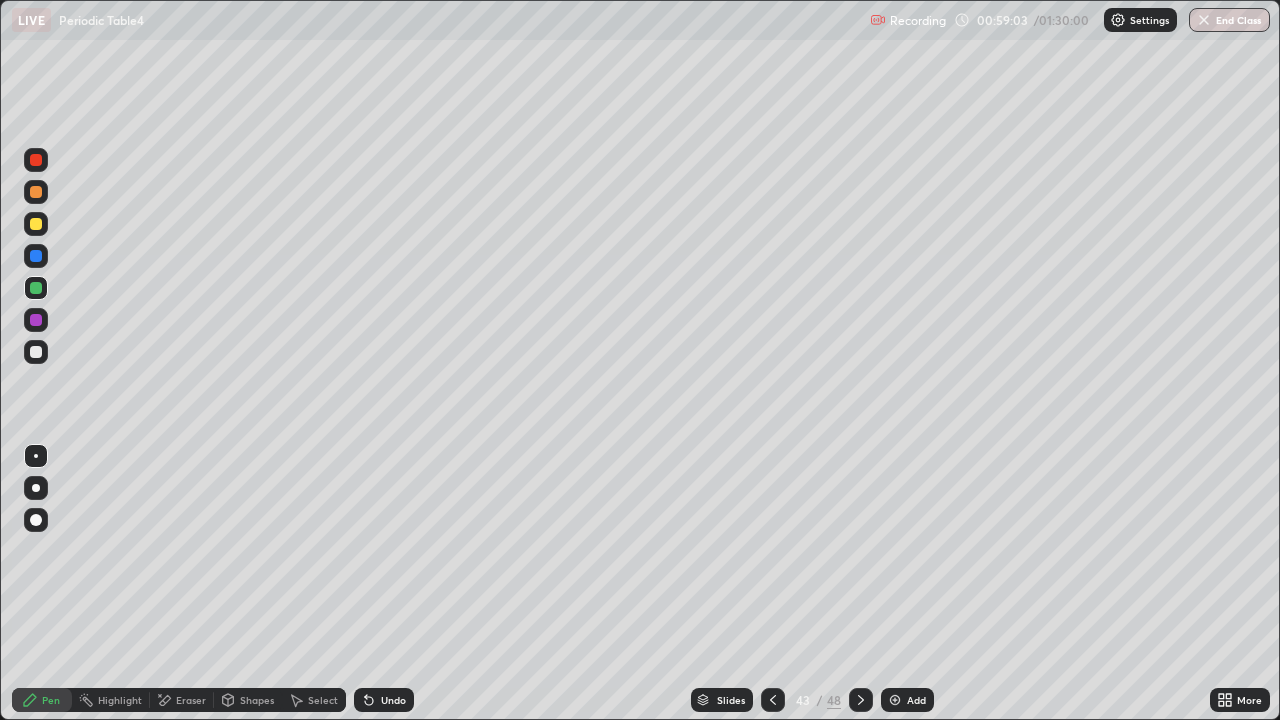 click at bounding box center (36, 352) 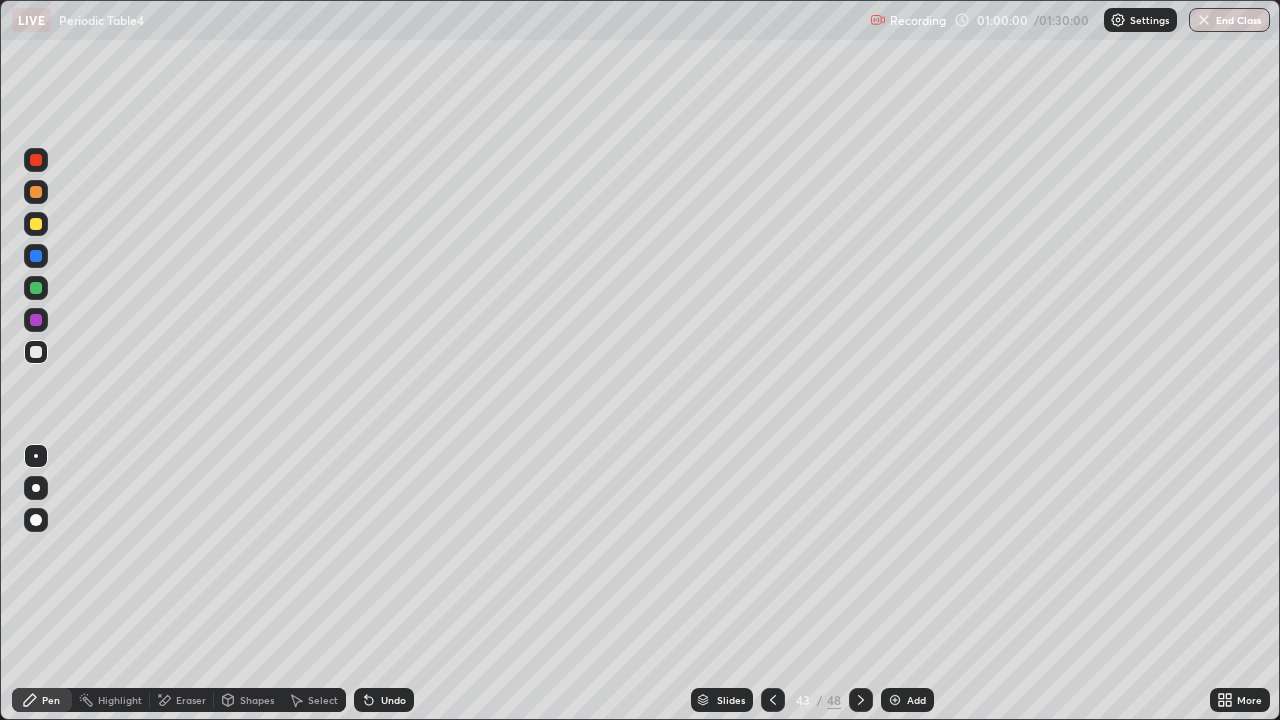 click 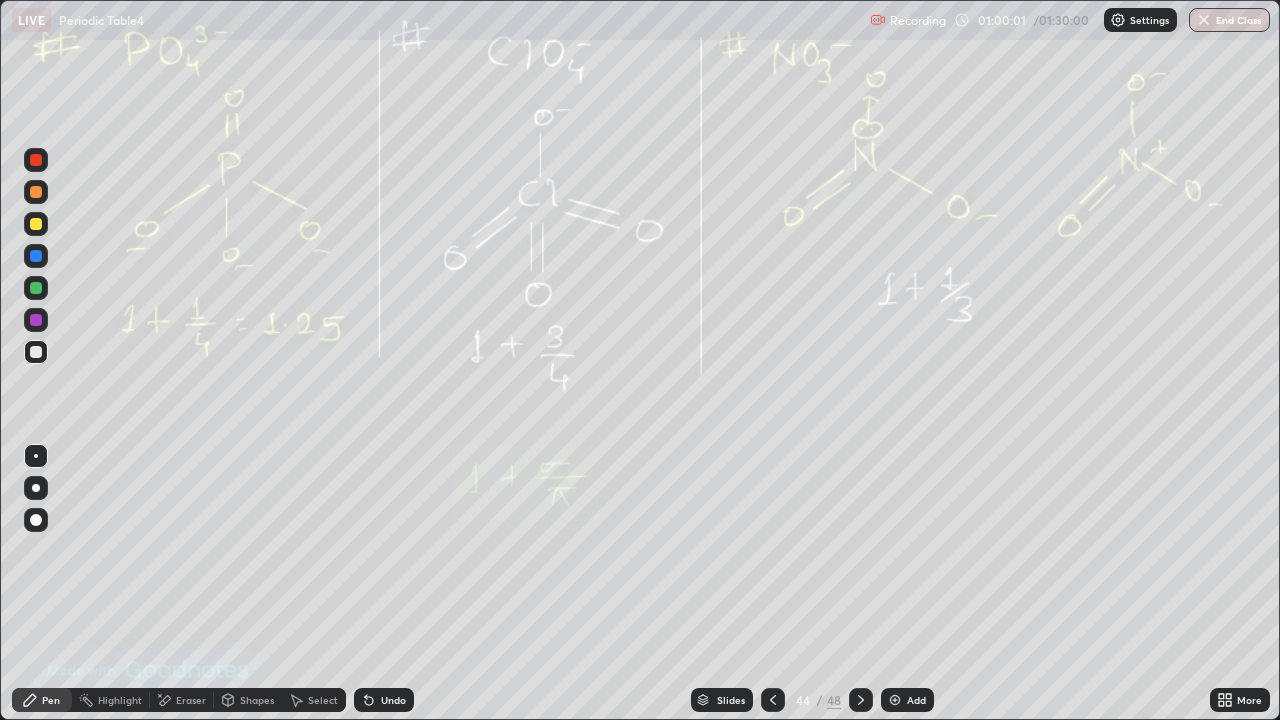 click at bounding box center (773, 700) 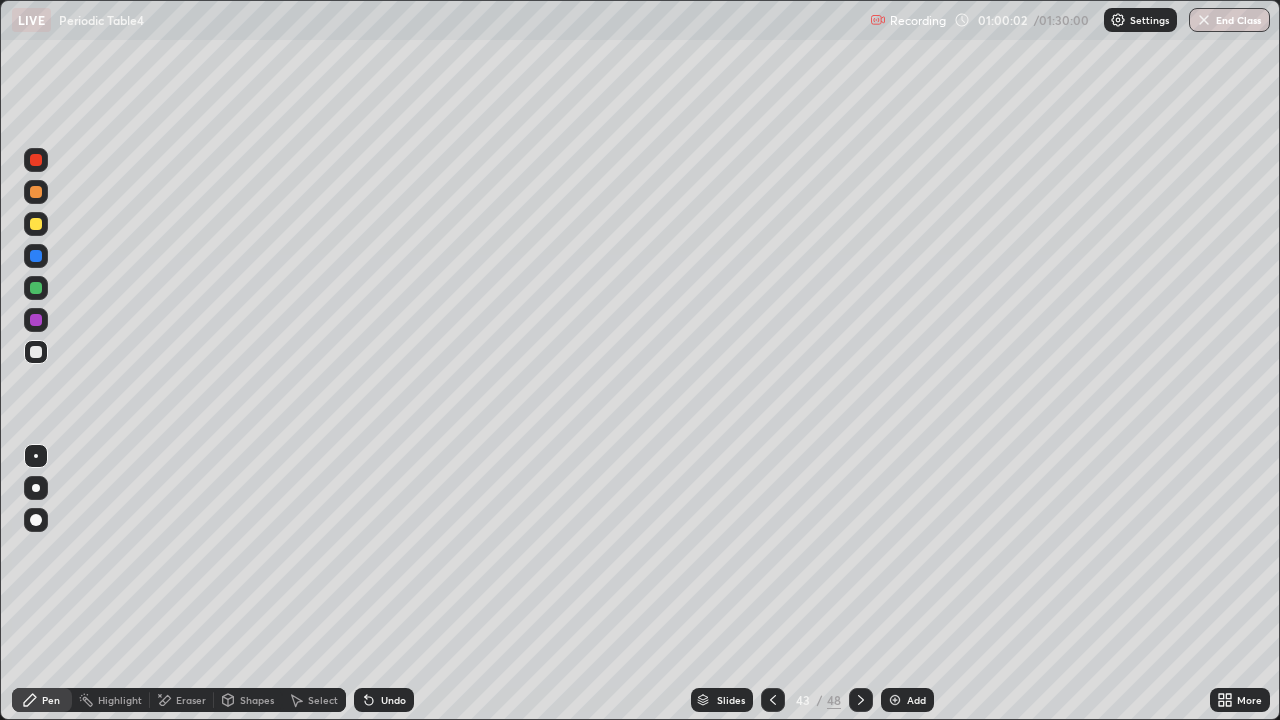 click at bounding box center (895, 700) 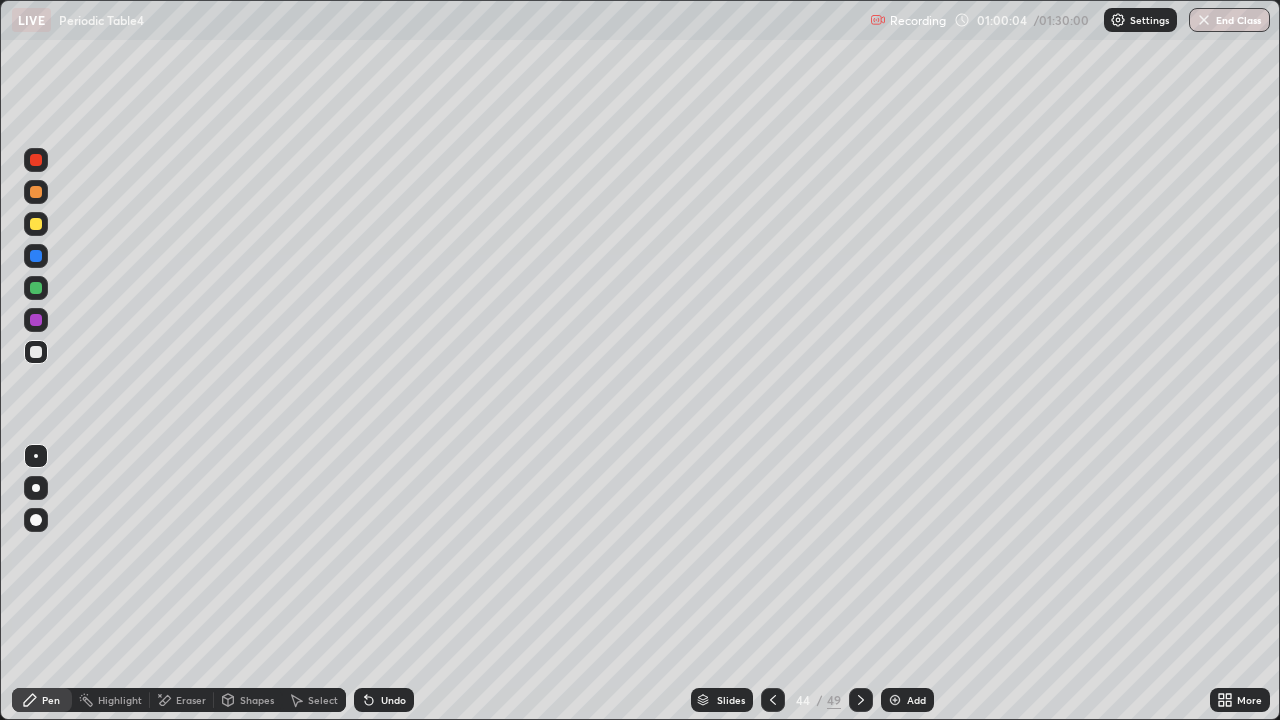 click at bounding box center [36, 192] 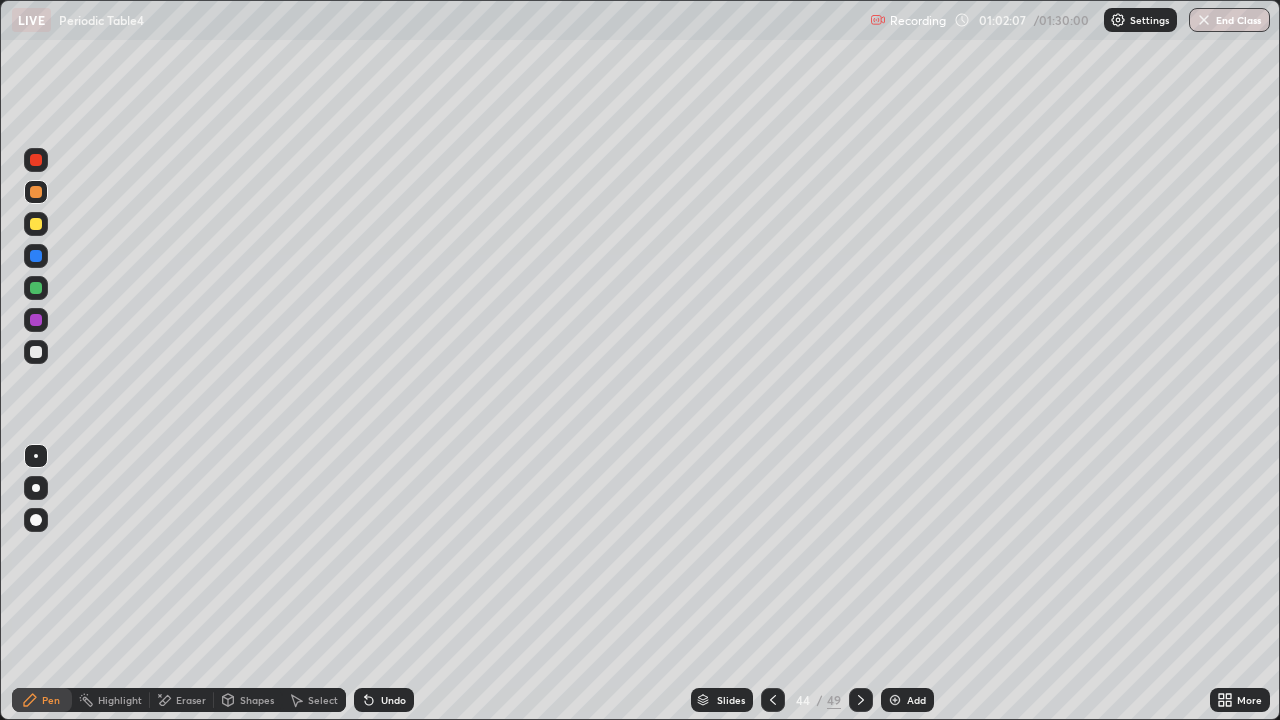 click at bounding box center [36, 352] 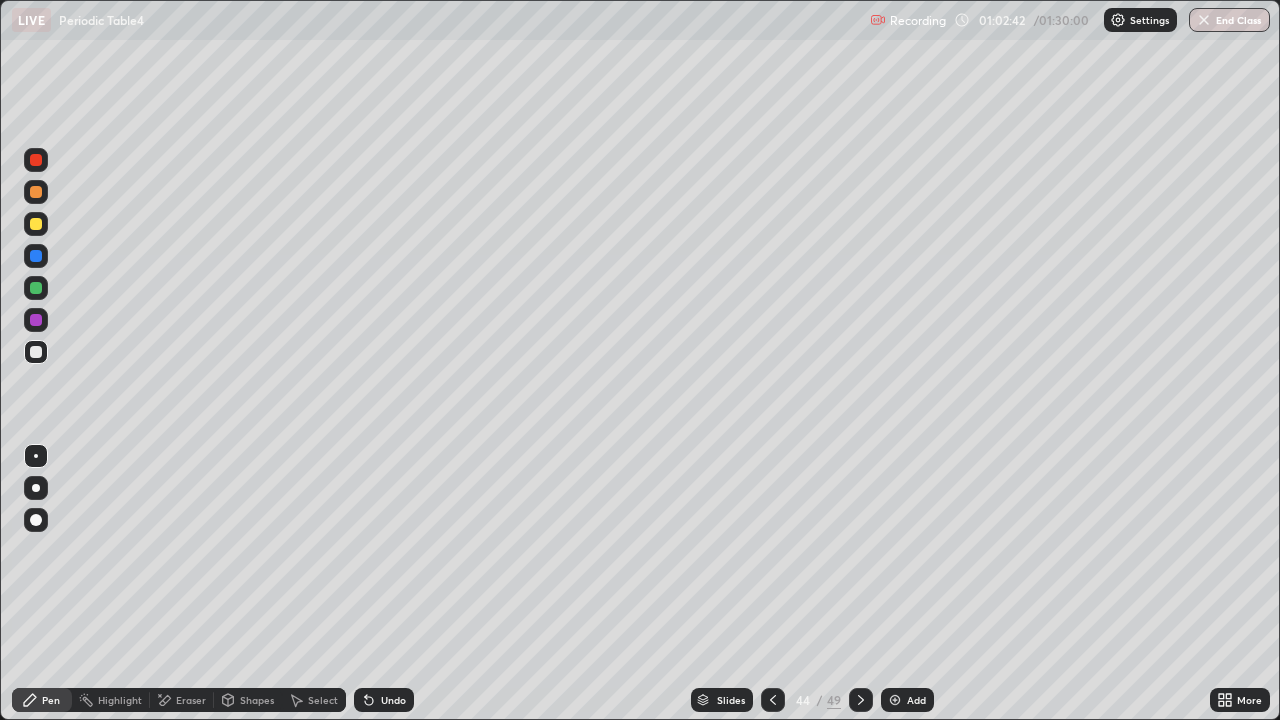 click at bounding box center (36, 288) 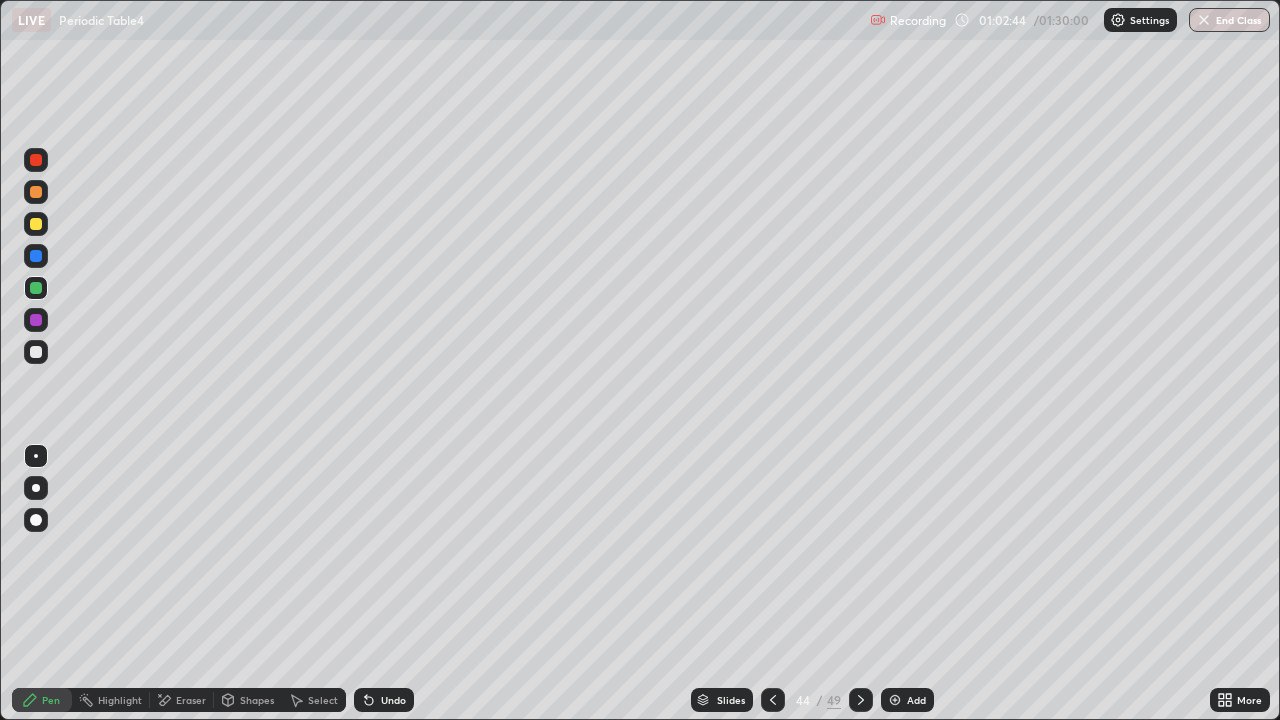 click on "Select" at bounding box center (323, 700) 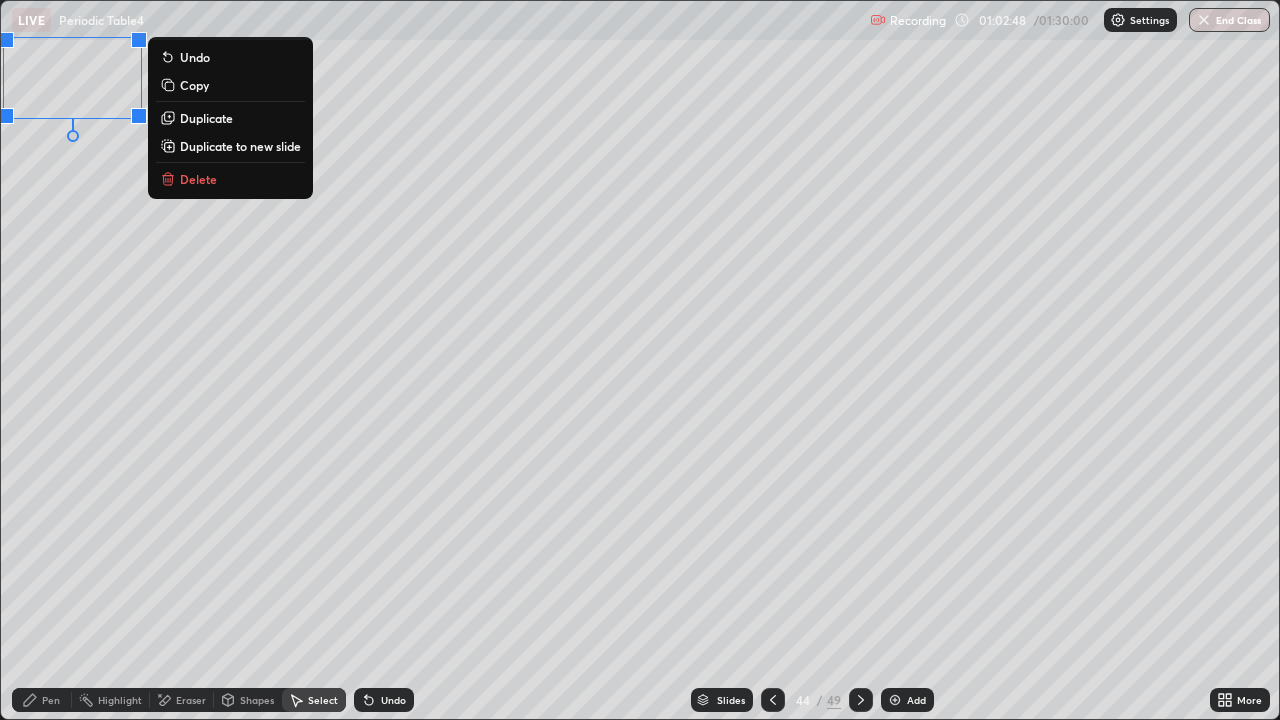 click on "0 ° Undo Copy Duplicate Duplicate to new slide Delete" at bounding box center [640, 360] 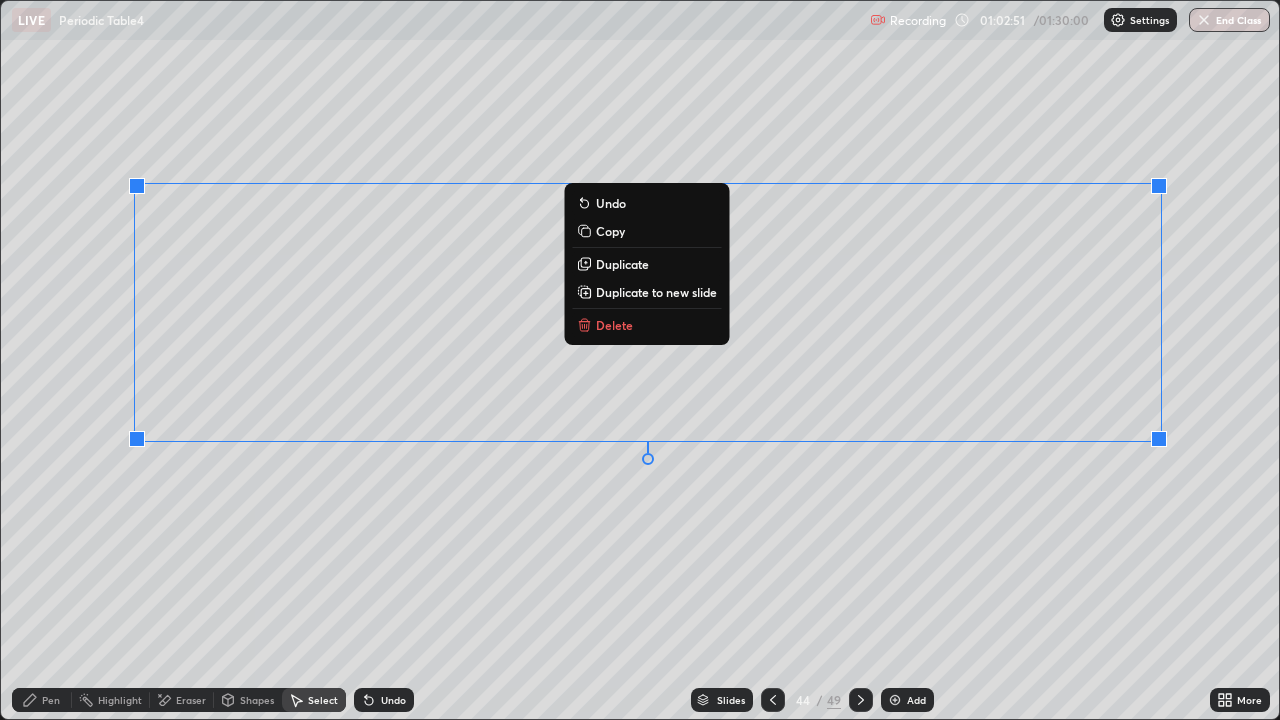 click on "0 ° Undo Copy Duplicate Duplicate to new slide Delete" at bounding box center [640, 360] 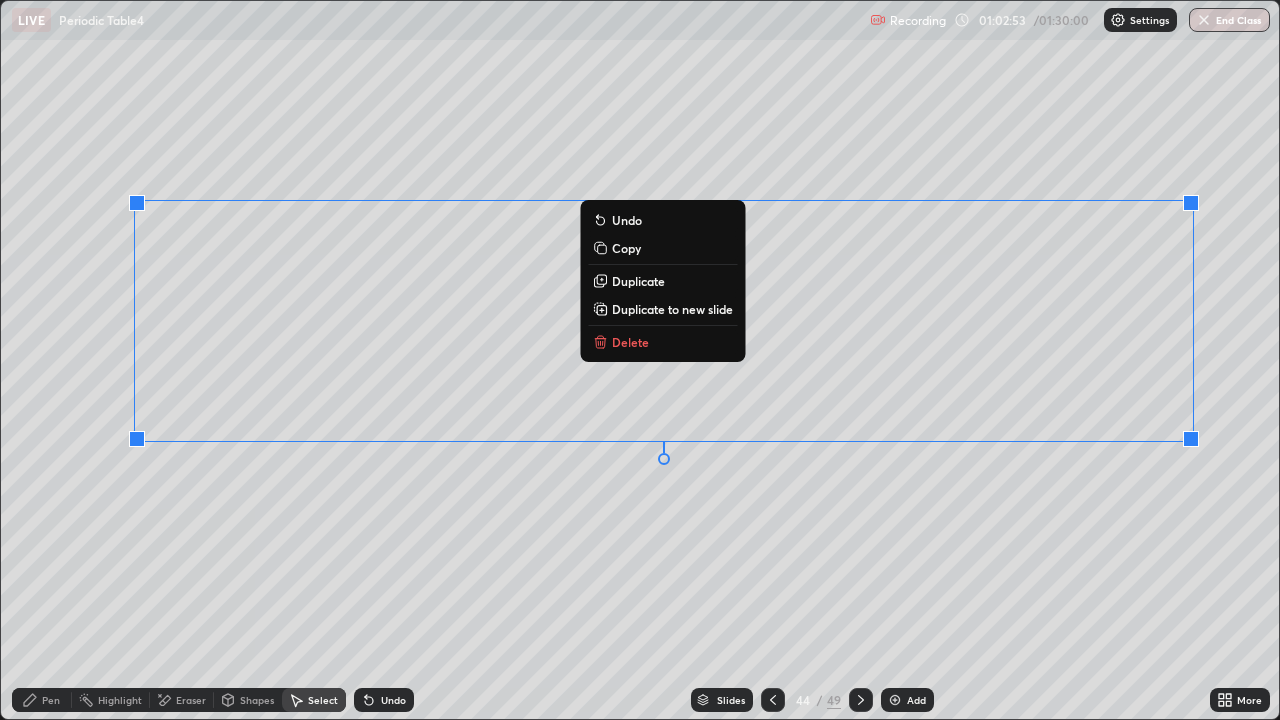 click on "0 ° Undo Copy Duplicate Duplicate to new slide Delete" at bounding box center [640, 360] 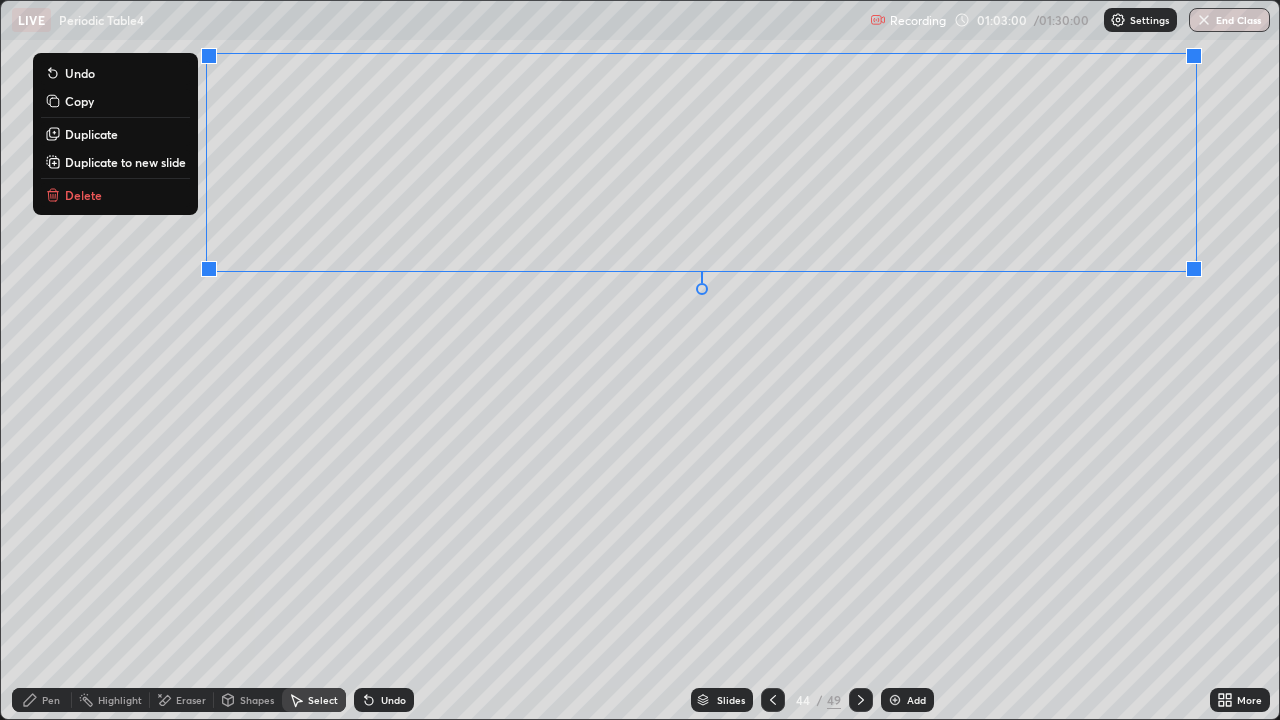 click on "0 ° Undo Copy Duplicate Duplicate to new slide Delete" at bounding box center (640, 360) 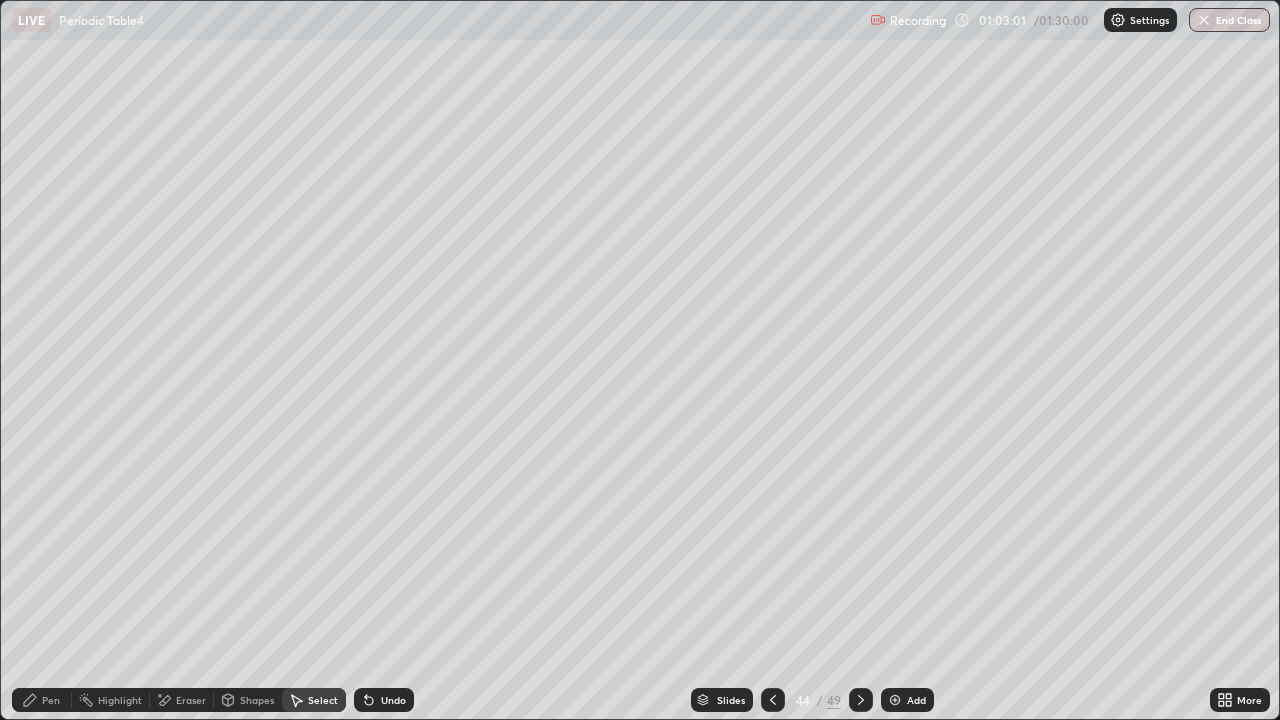 click on "Pen" at bounding box center (42, 700) 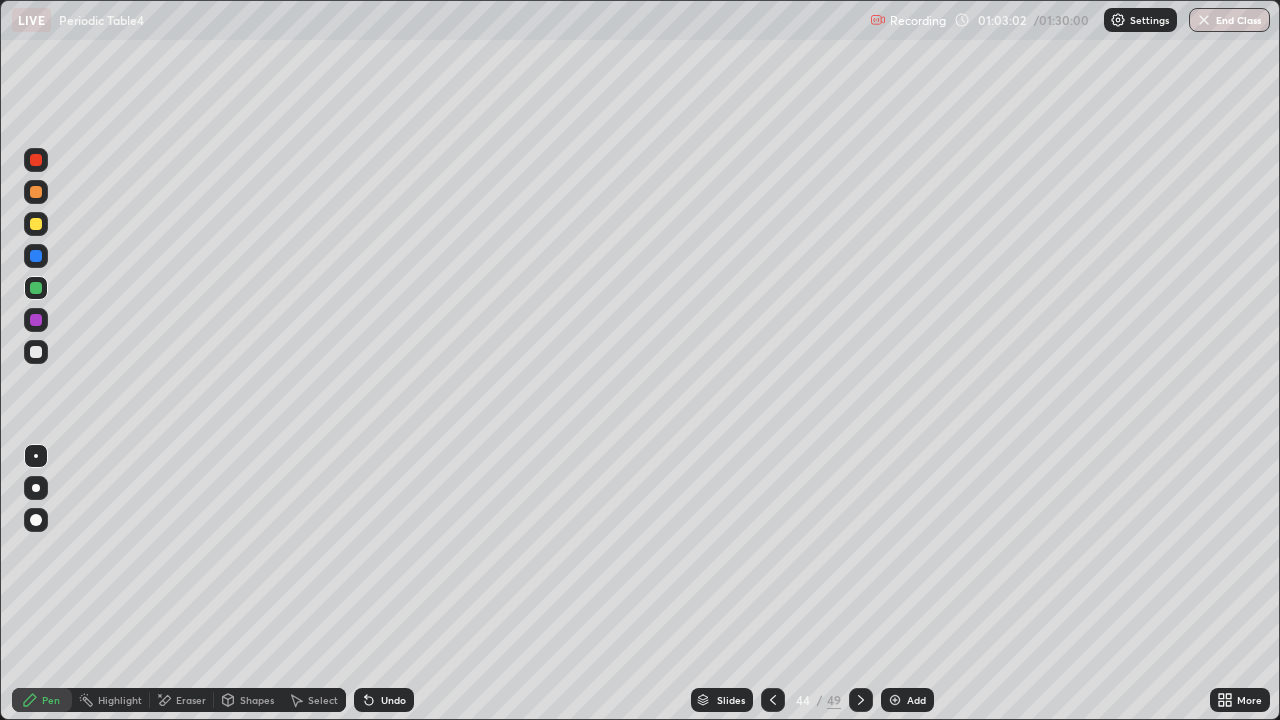 click at bounding box center (36, 288) 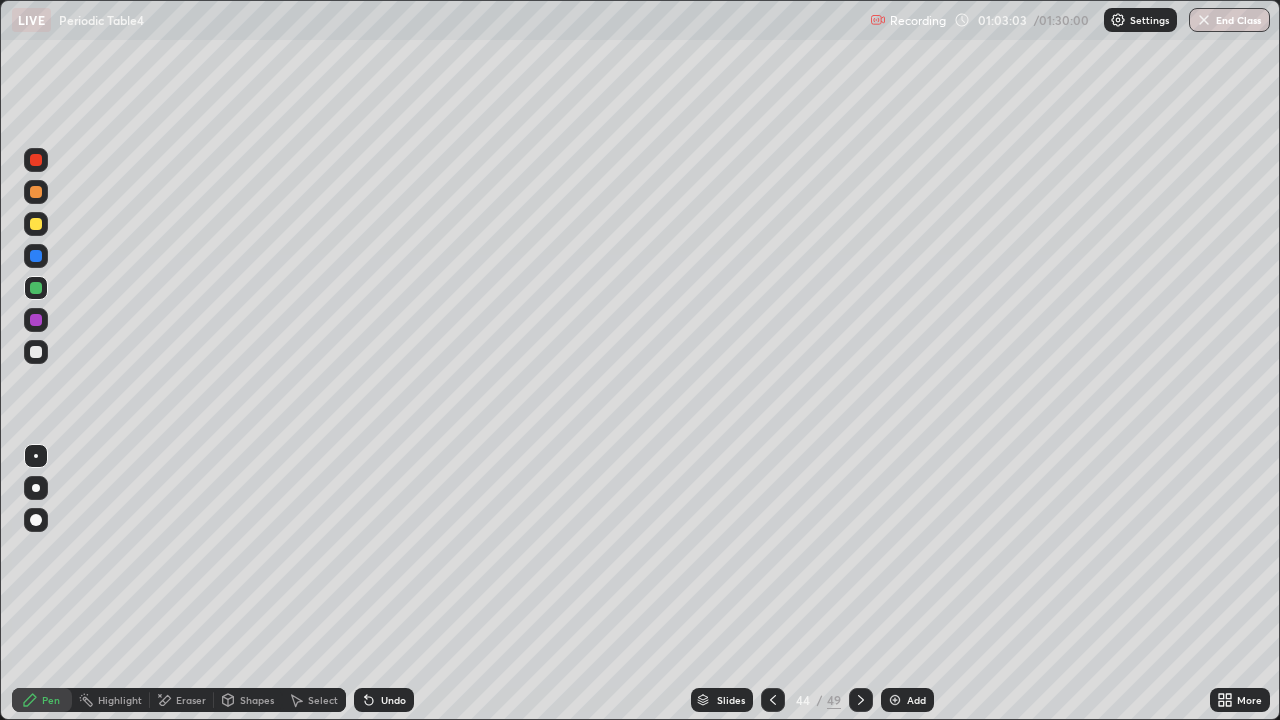 click at bounding box center (36, 352) 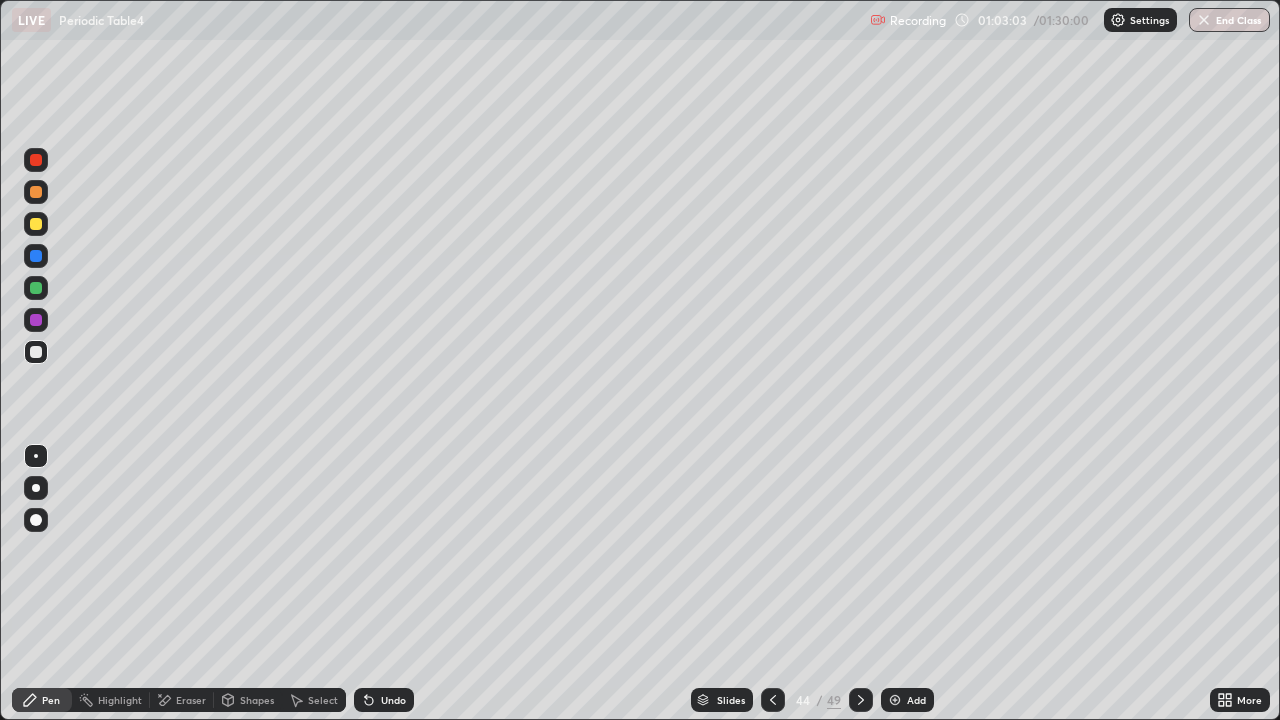click at bounding box center (36, 224) 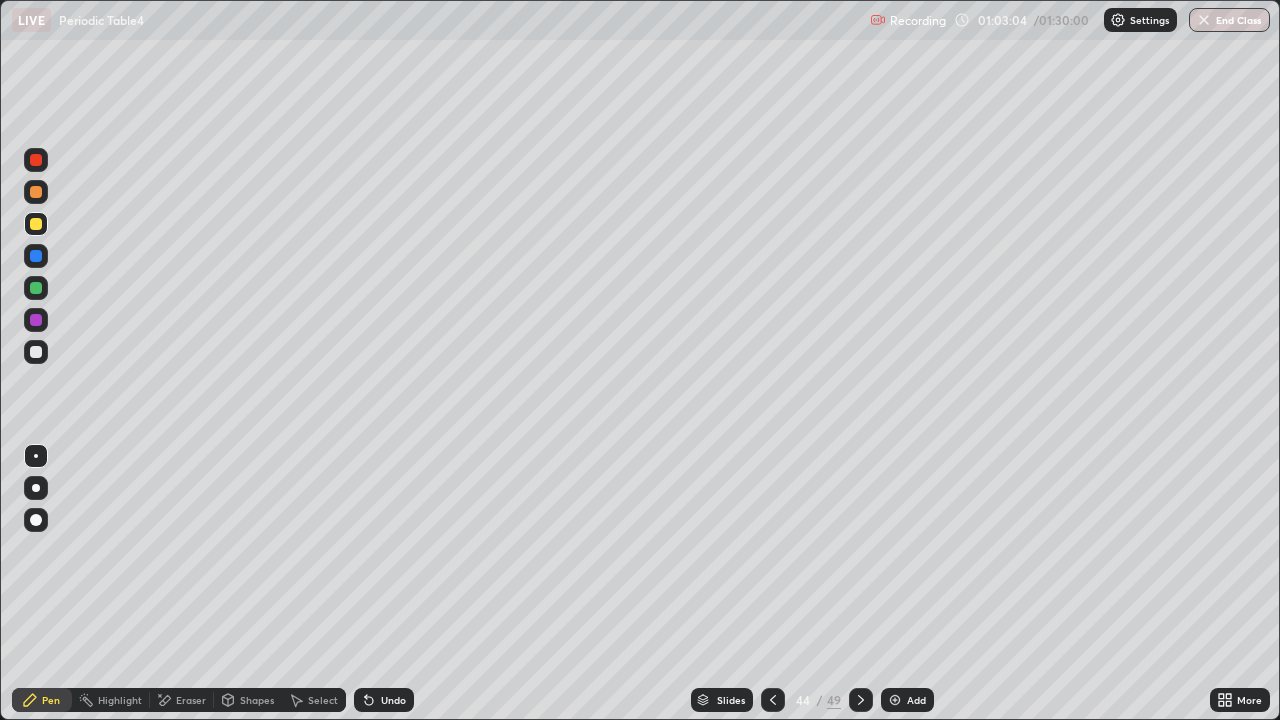 click at bounding box center [36, 192] 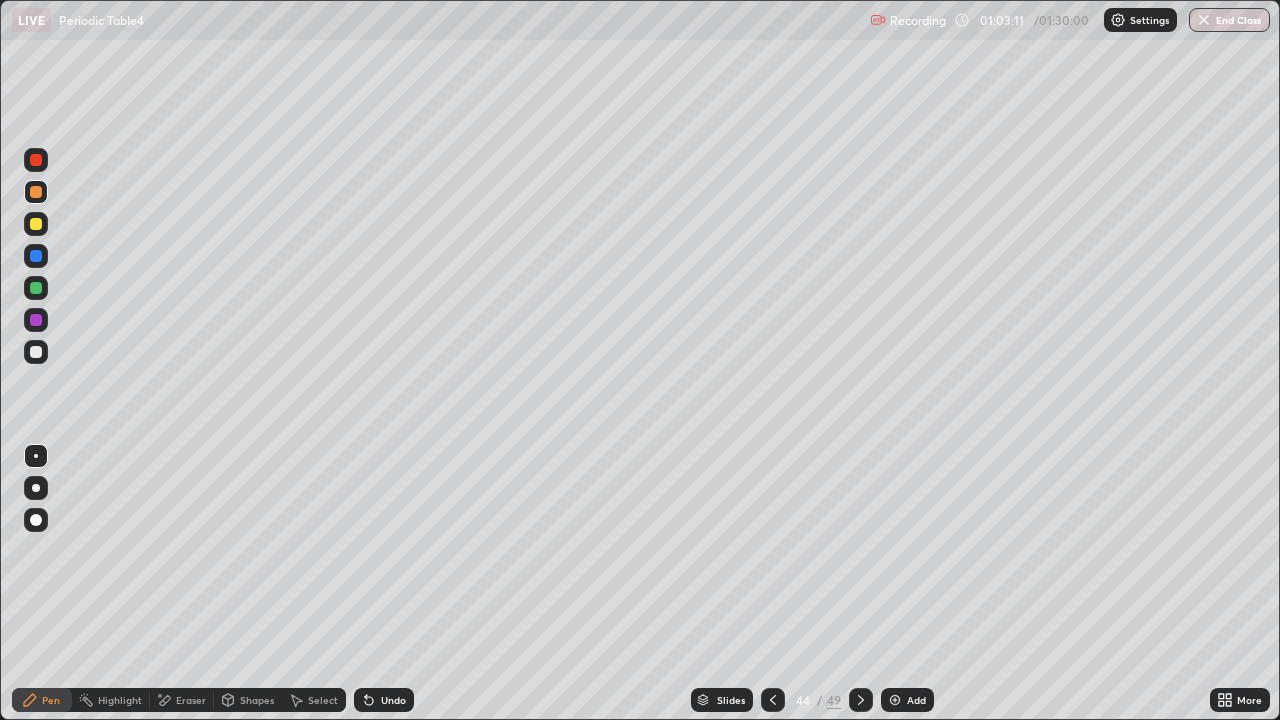 click at bounding box center [36, 288] 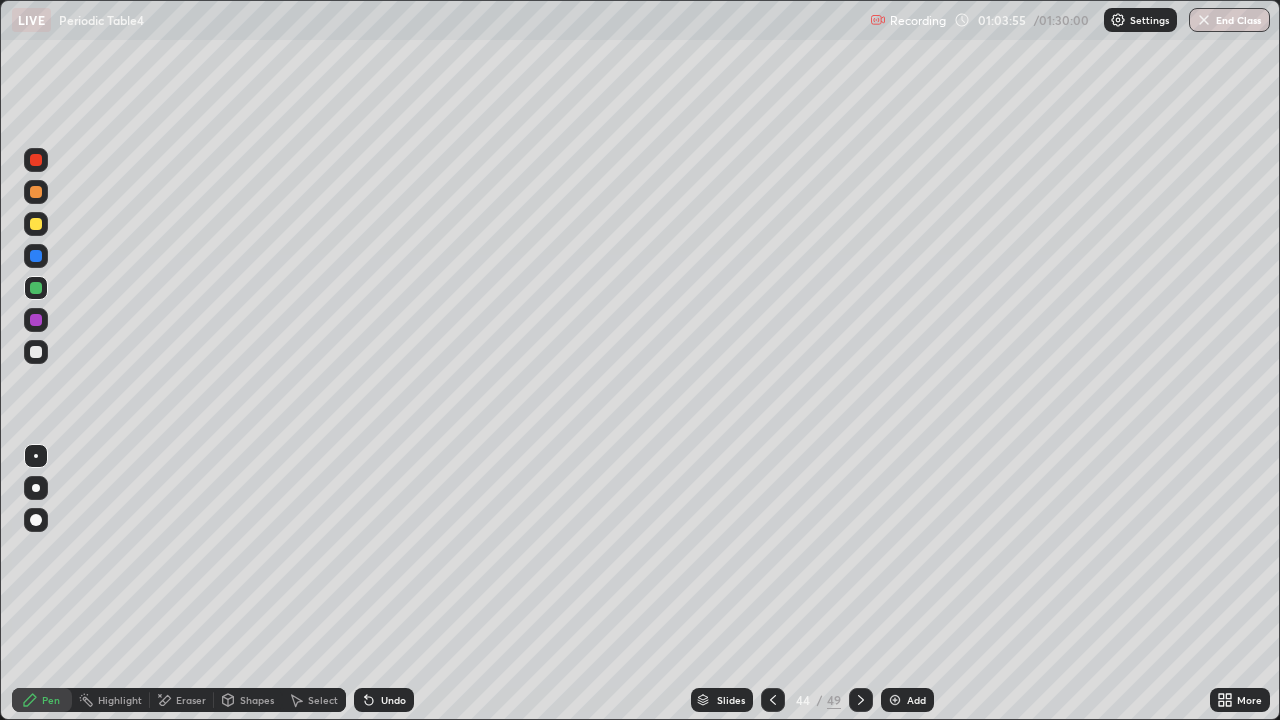 click 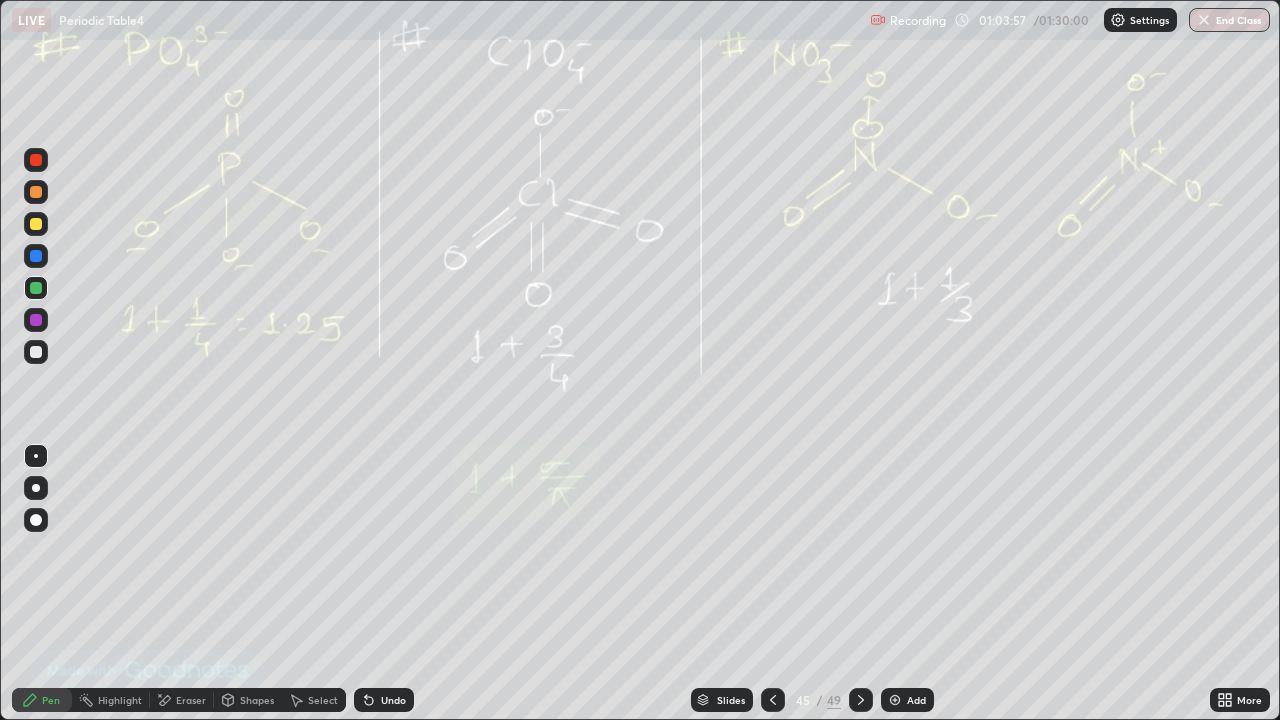 click 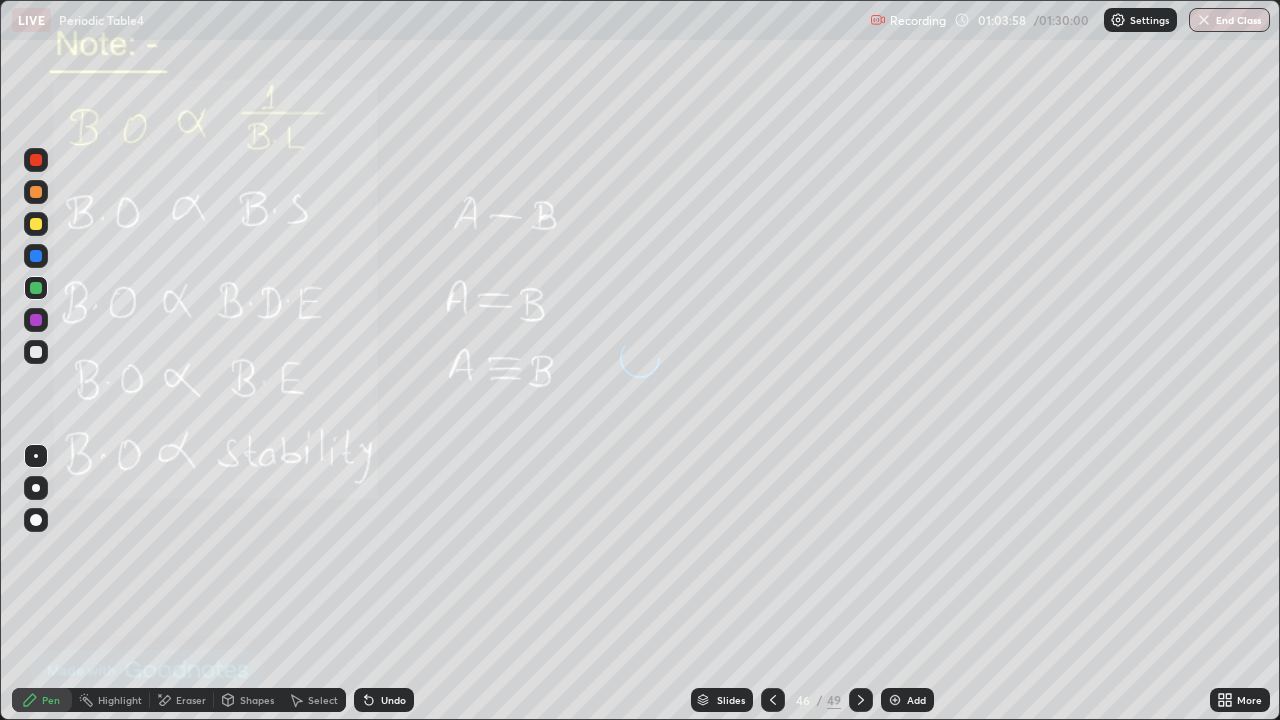 click 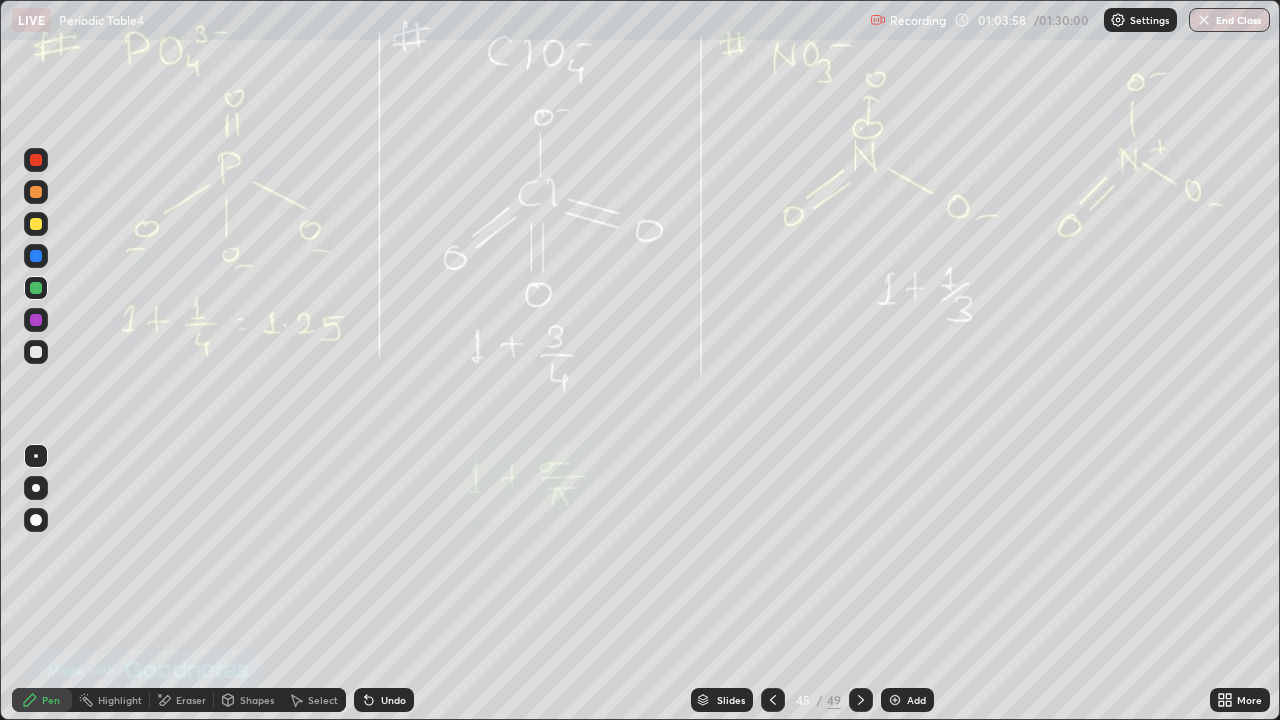 click at bounding box center (773, 700) 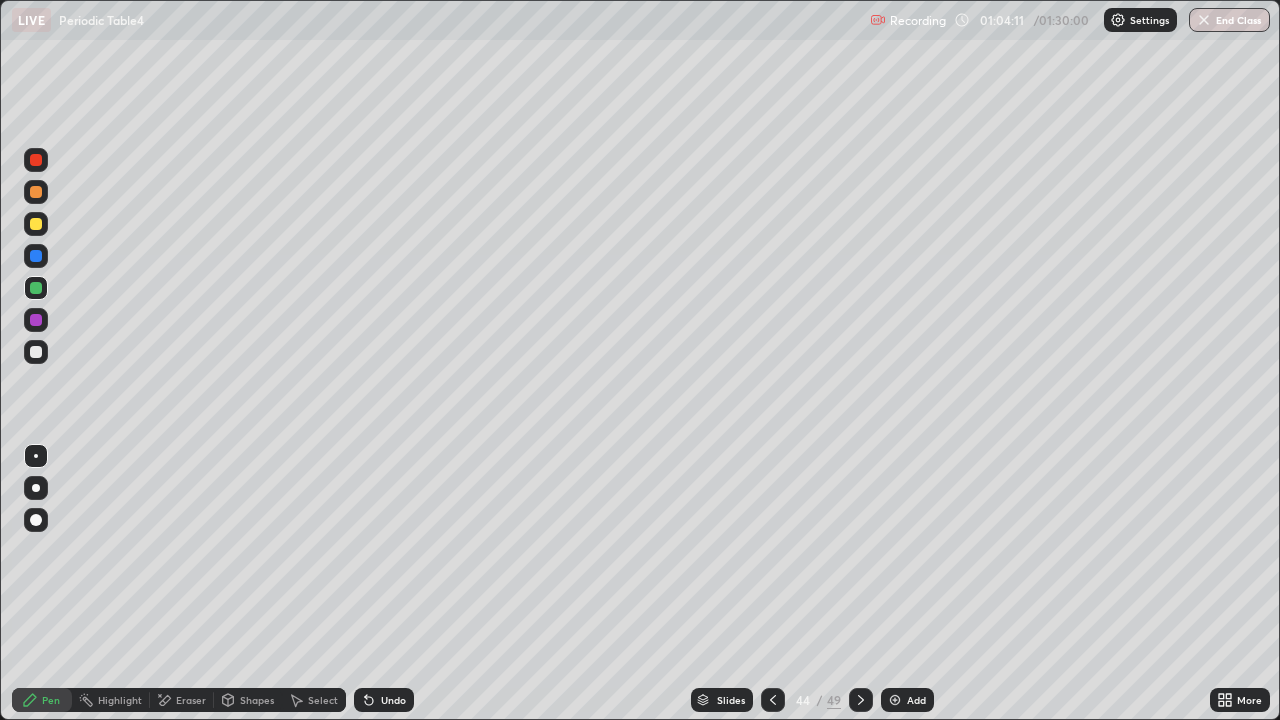 click 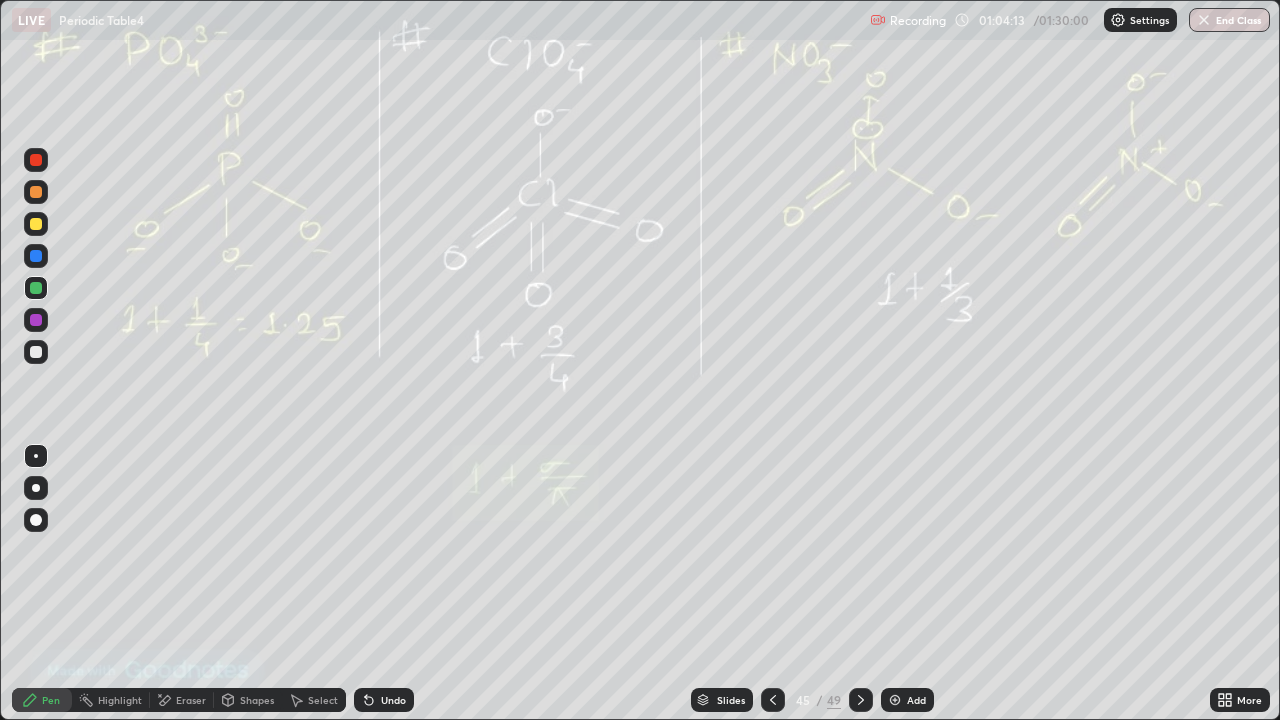 click at bounding box center (773, 700) 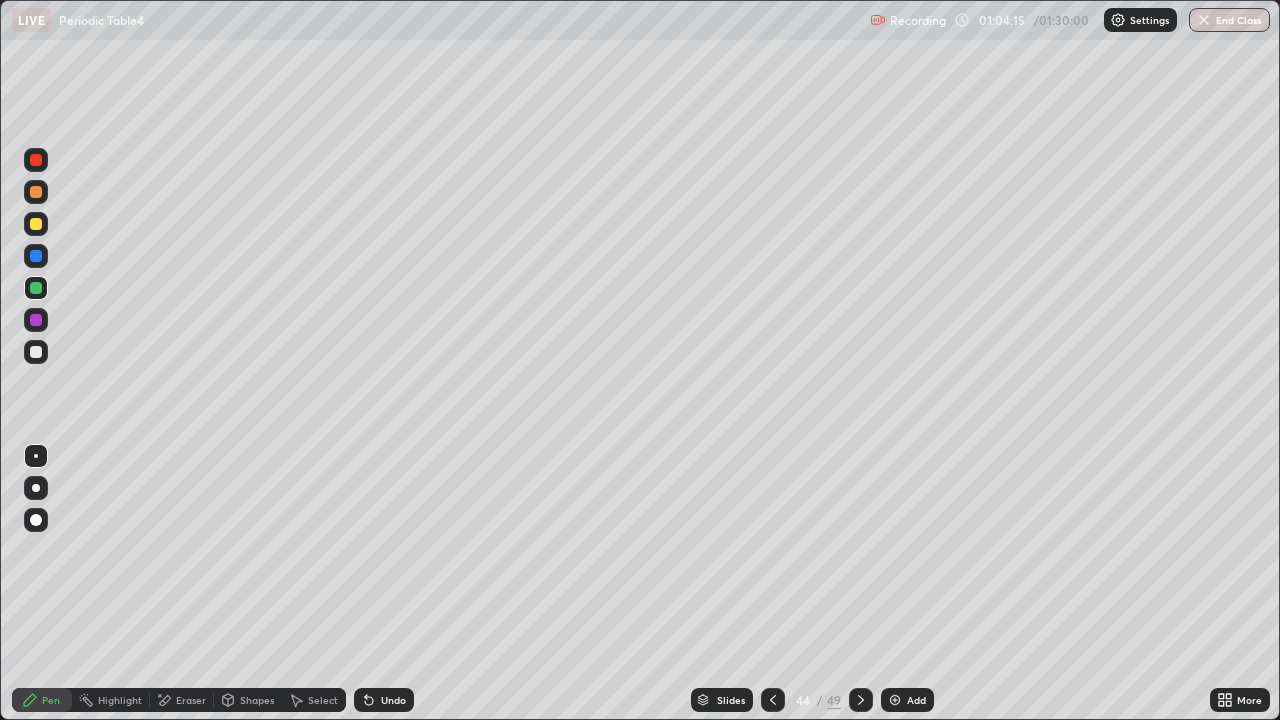 click at bounding box center [861, 700] 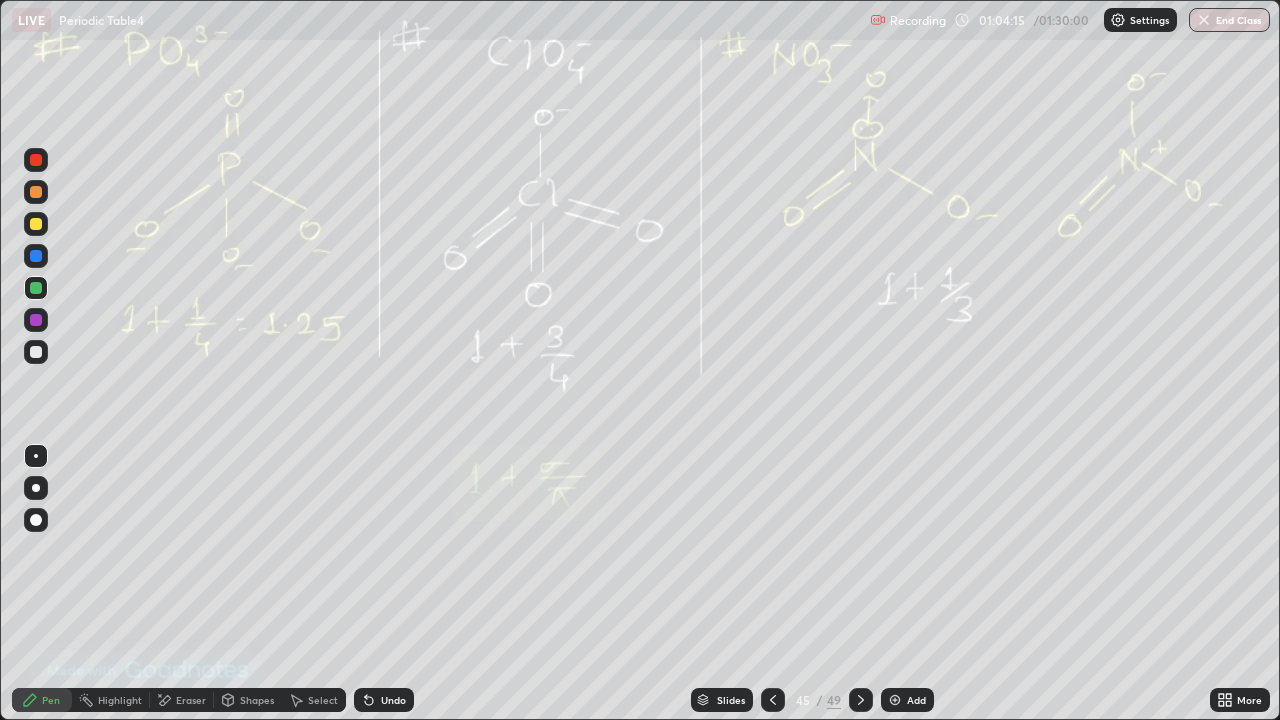 click at bounding box center (861, 700) 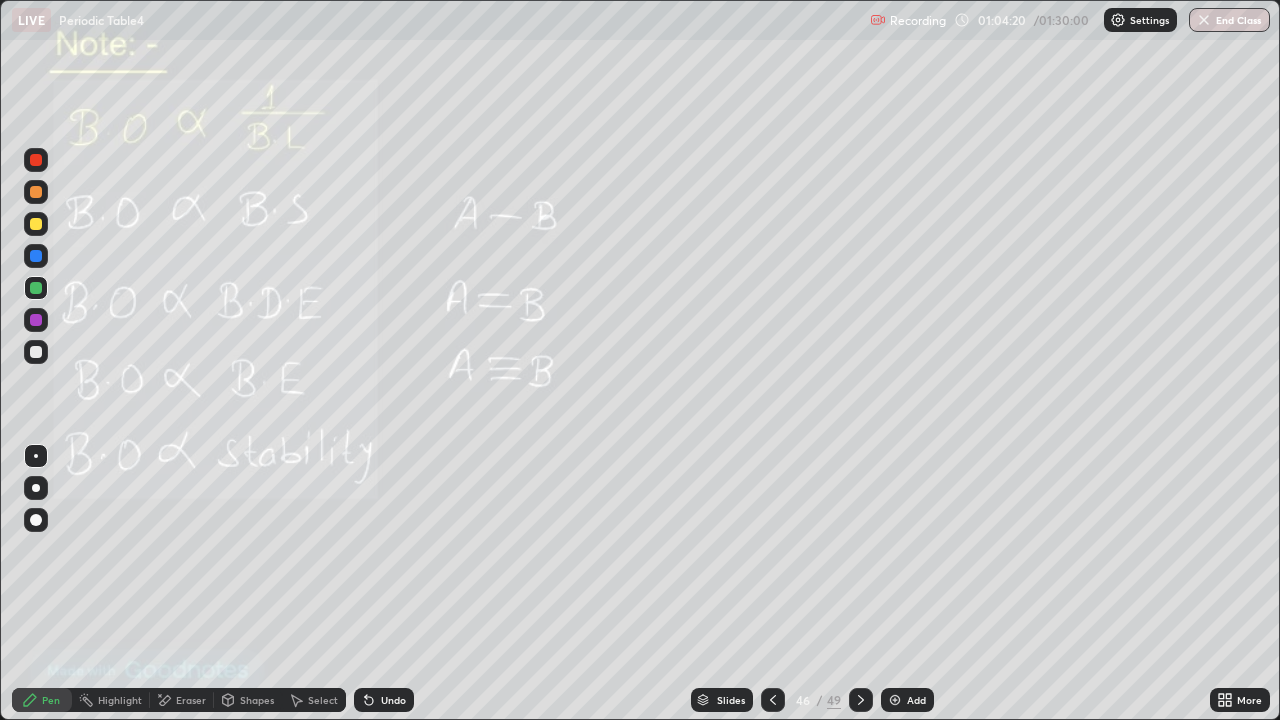 click on "46" at bounding box center (803, 700) 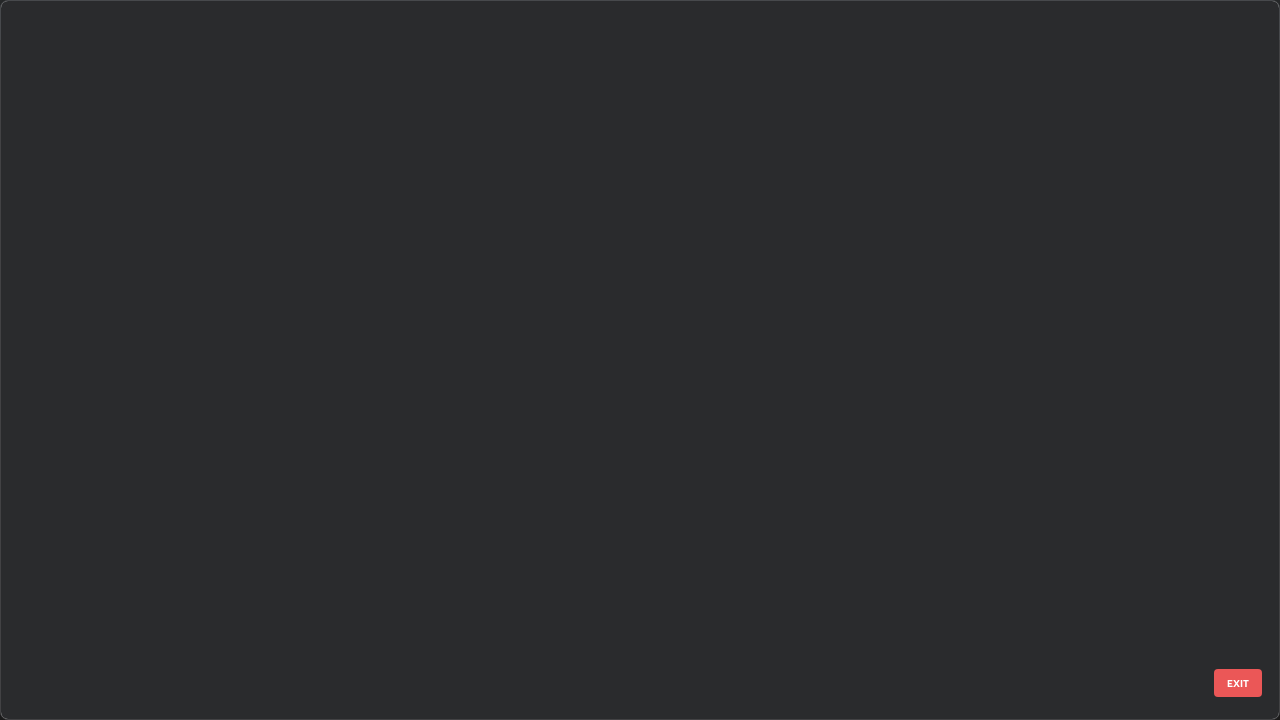 scroll, scrollTop: 2876, scrollLeft: 0, axis: vertical 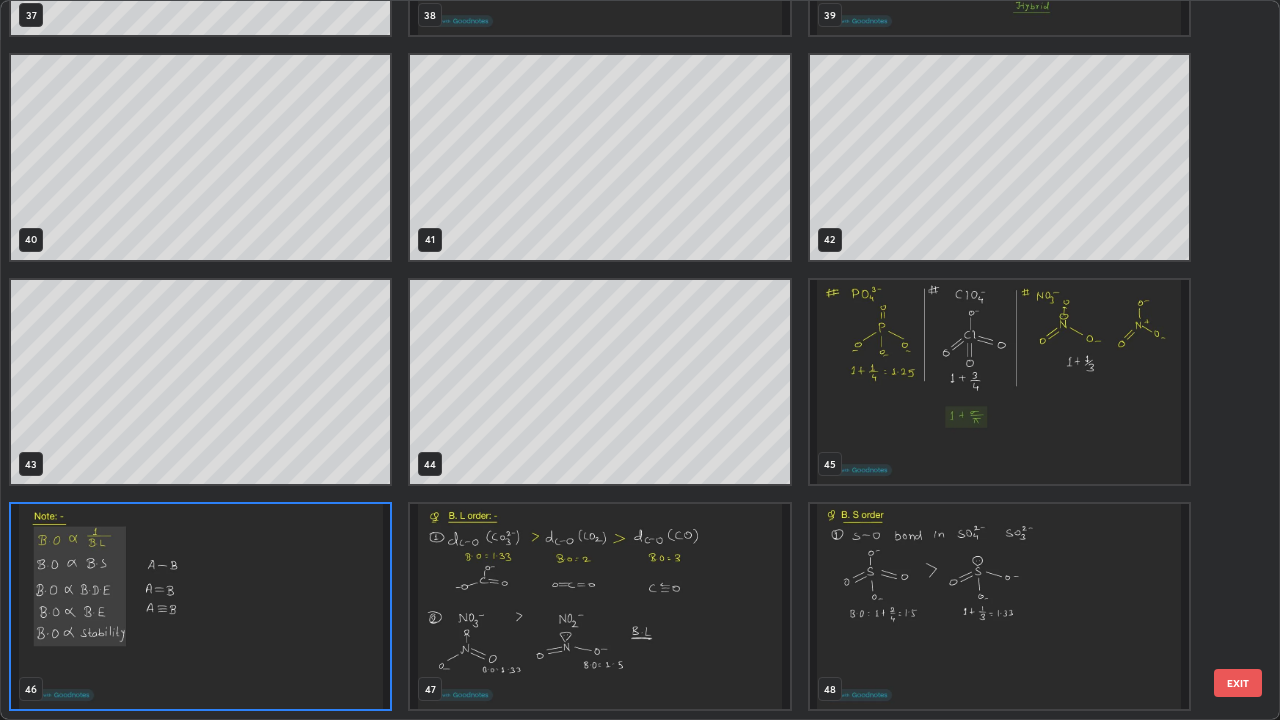 click at bounding box center [200, 606] 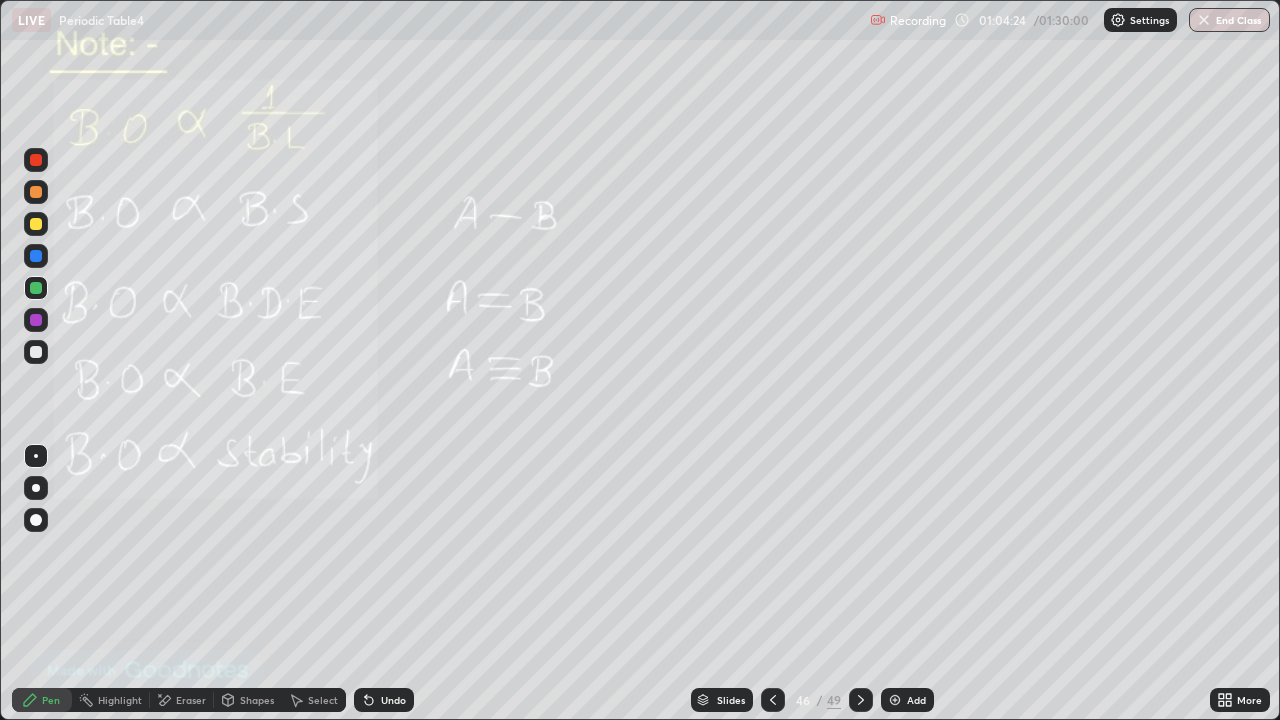 click at bounding box center [200, 606] 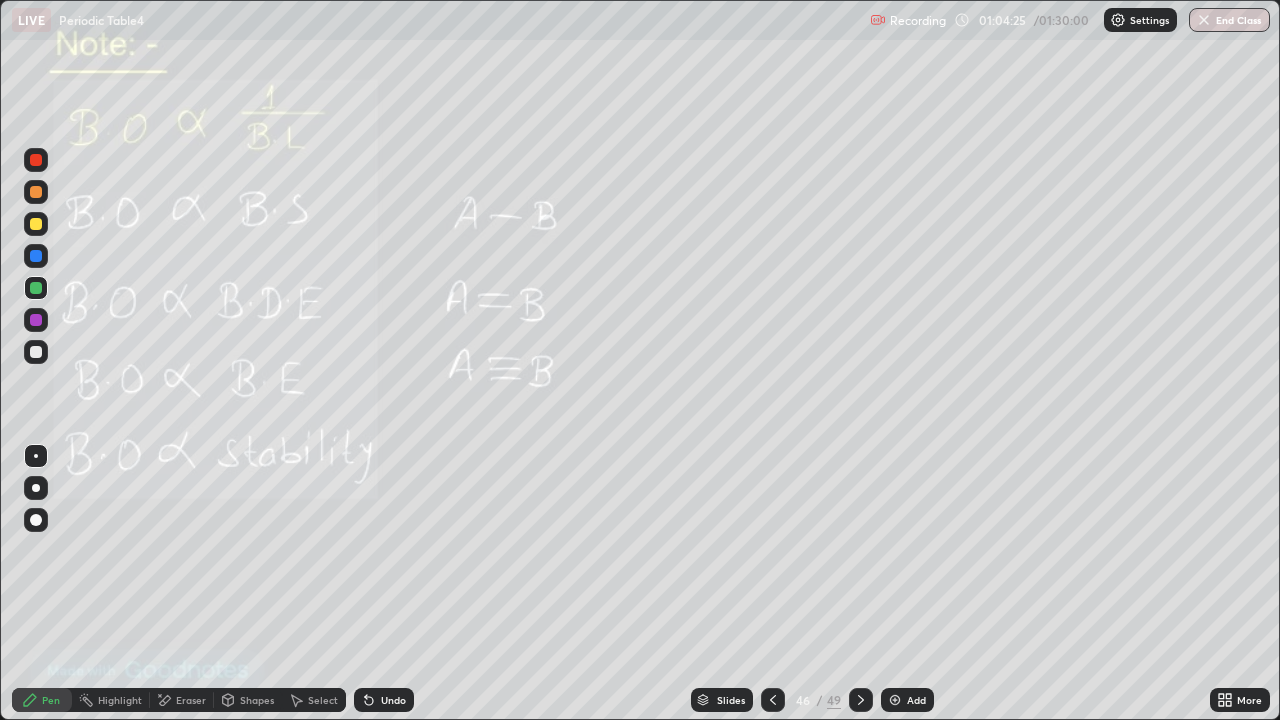 click 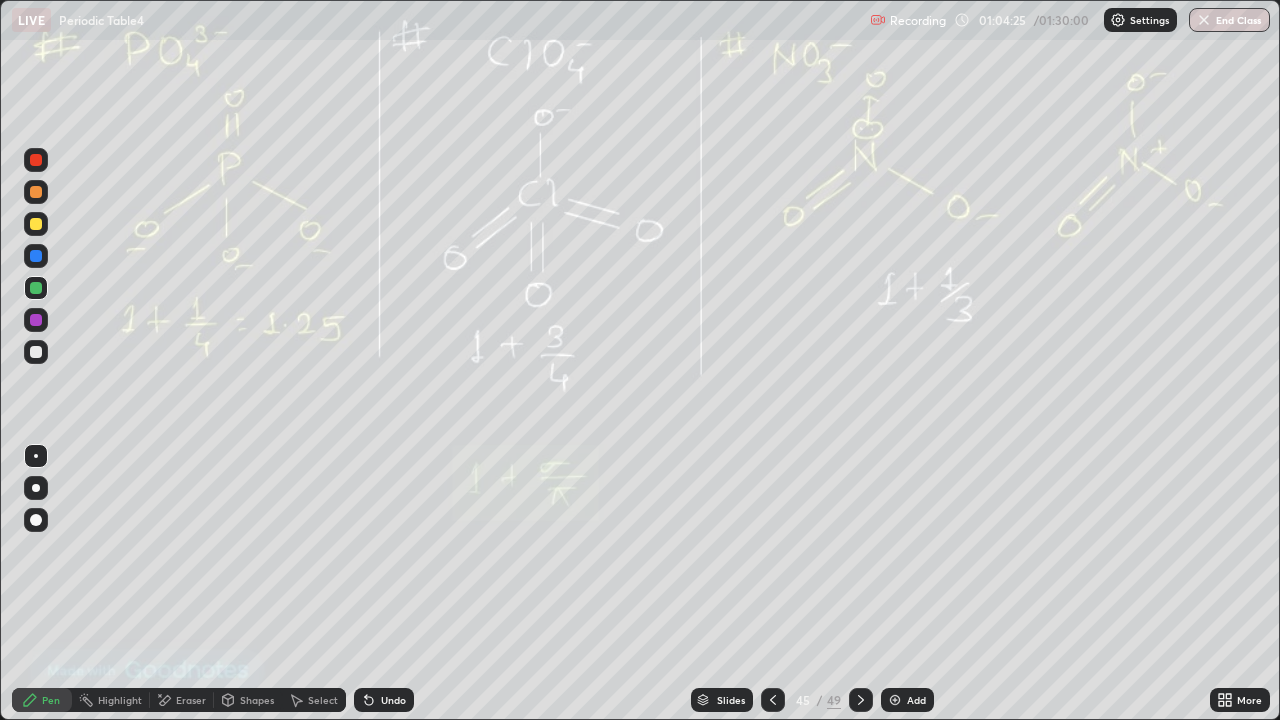 click on "Add" at bounding box center (916, 700) 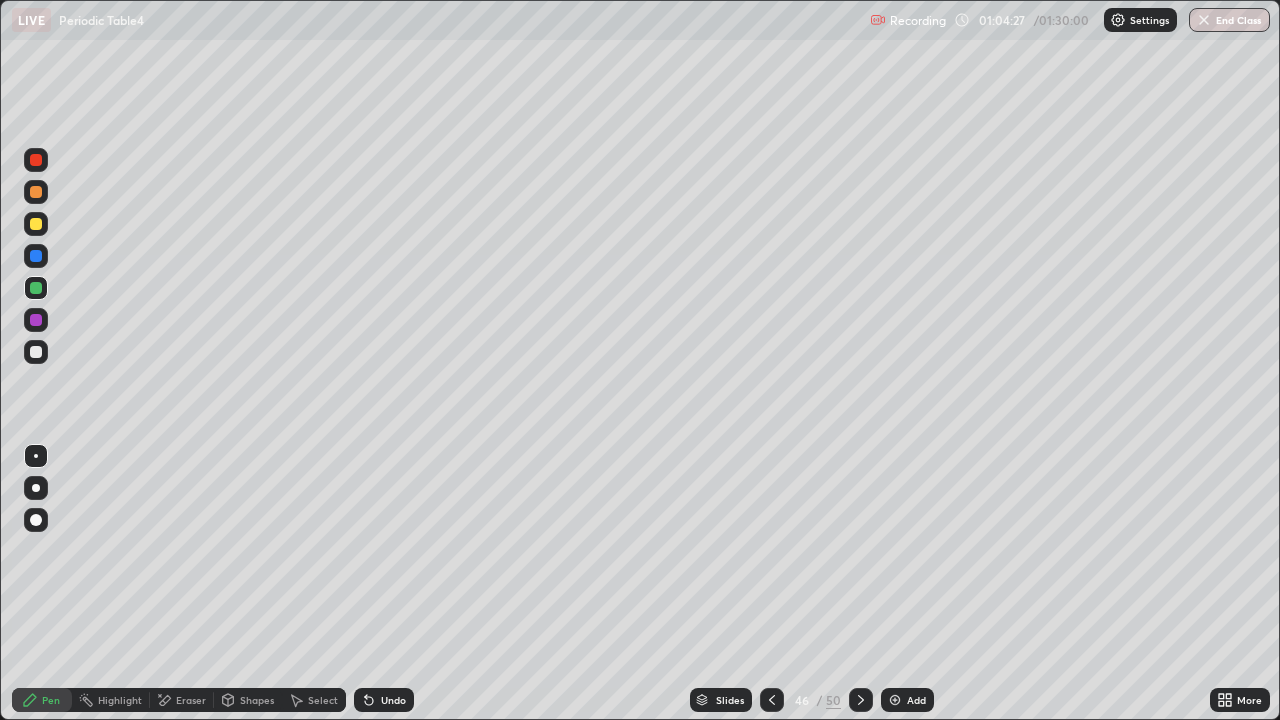 click at bounding box center (36, 192) 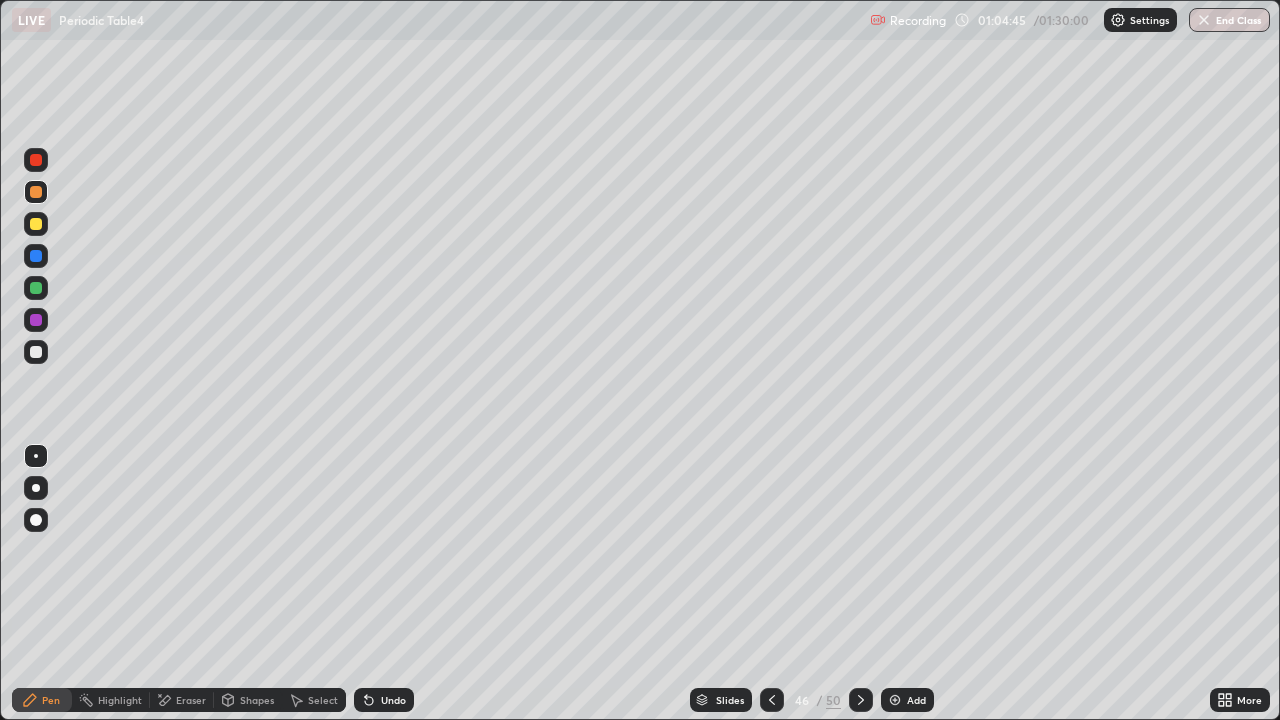 click at bounding box center (36, 288) 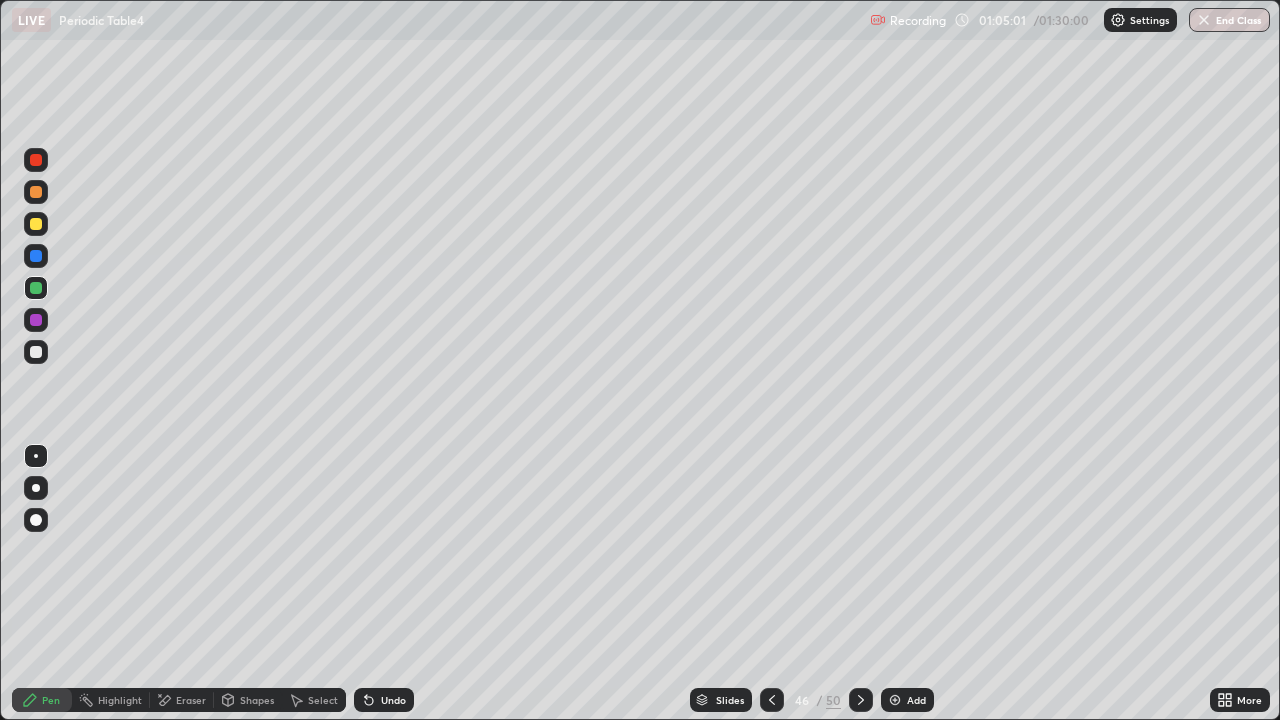 click on "Undo" at bounding box center [384, 700] 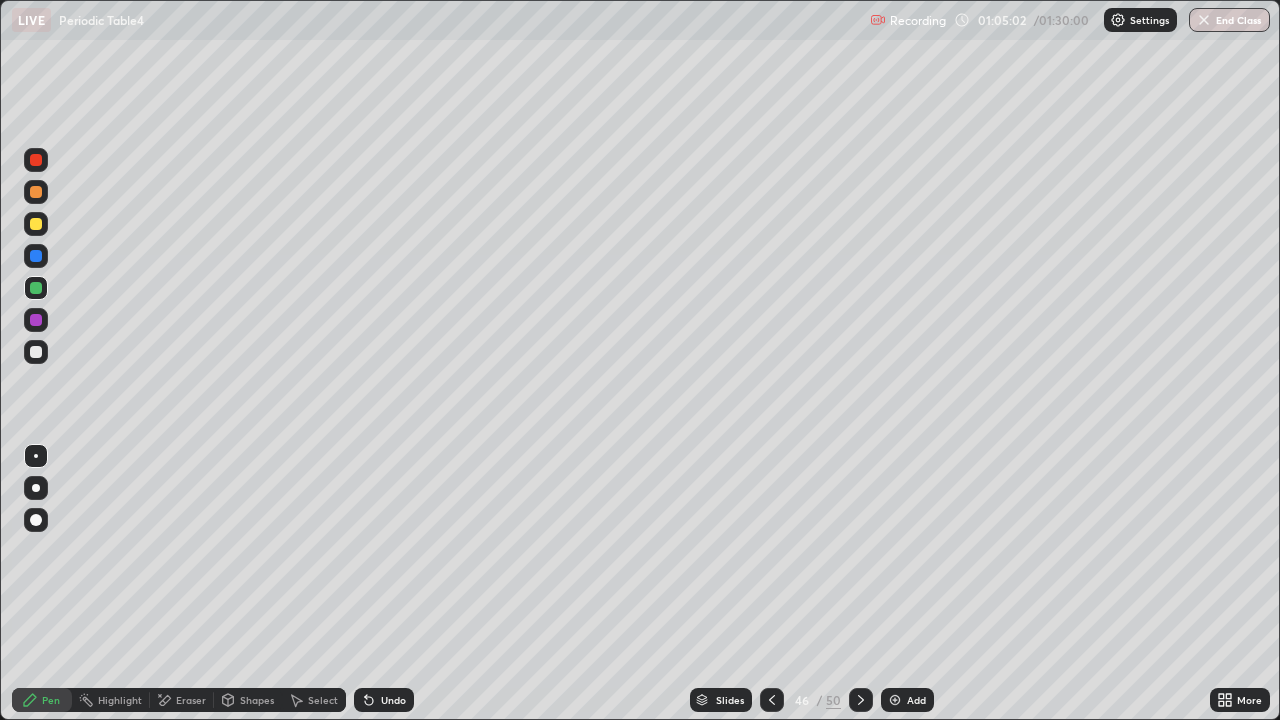 click on "Pen" at bounding box center (42, 700) 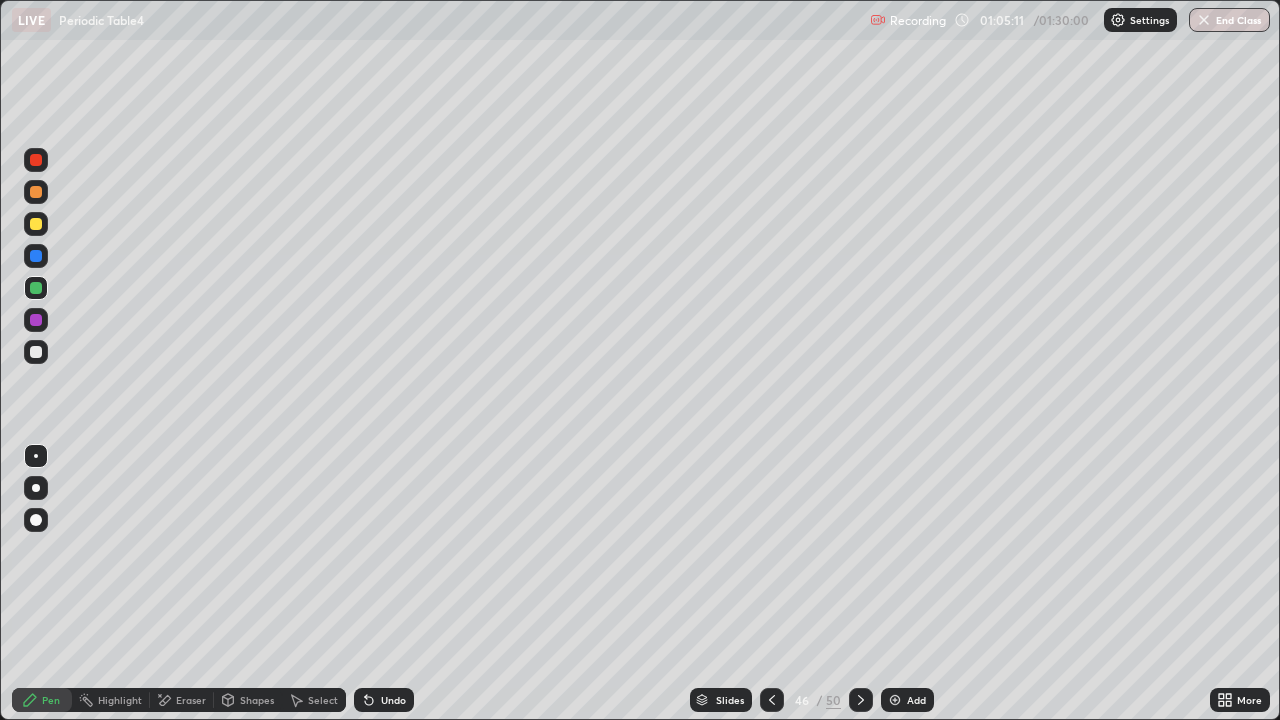 click on "Eraser" at bounding box center (182, 700) 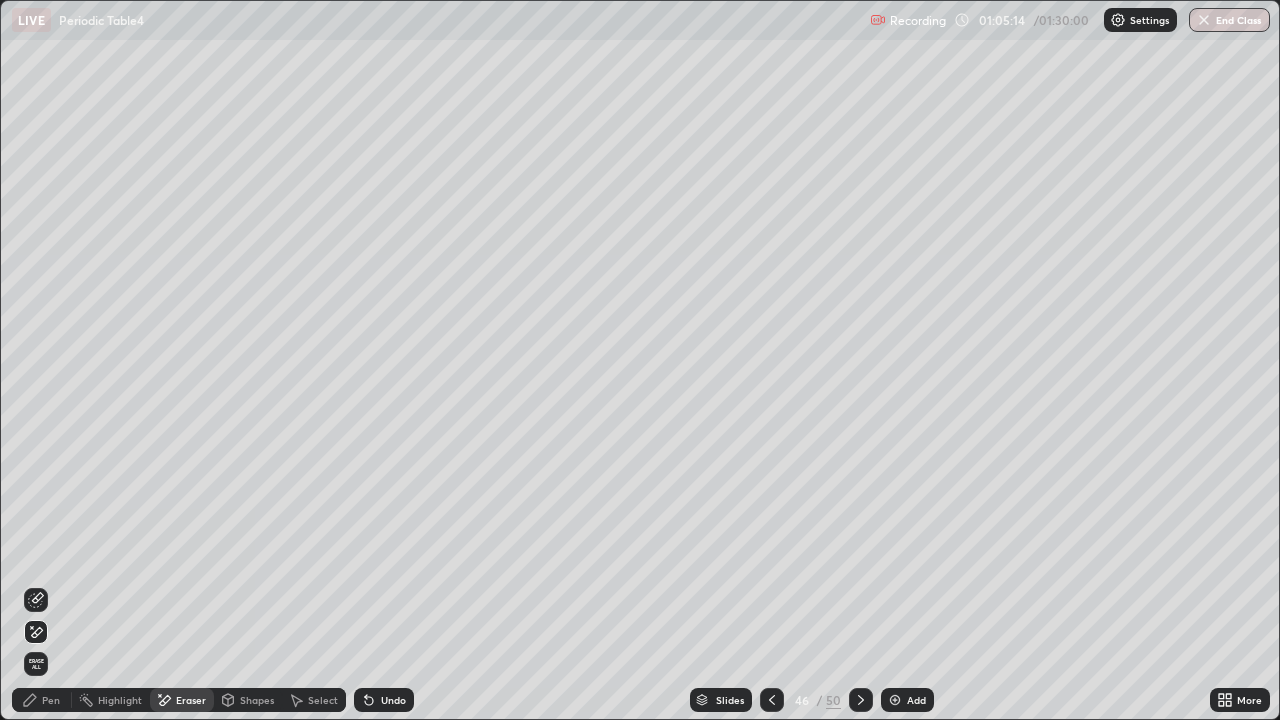 click on "Pen" at bounding box center (42, 700) 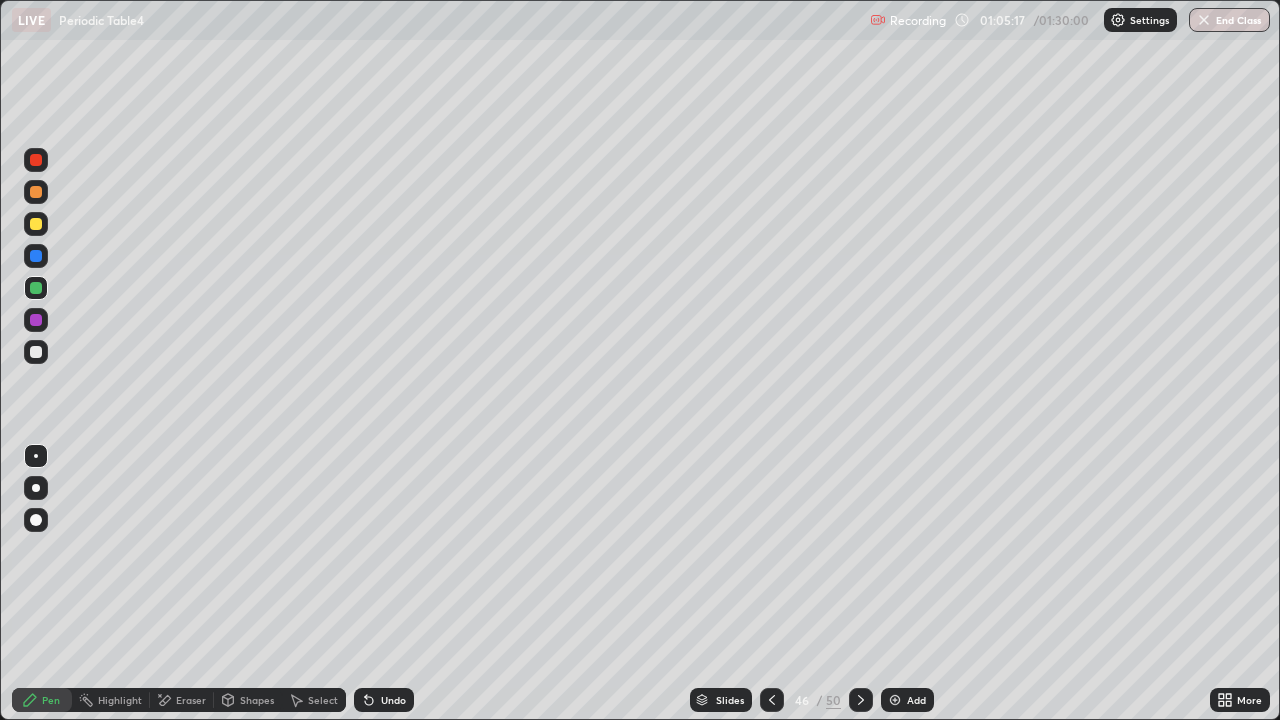 click at bounding box center (36, 352) 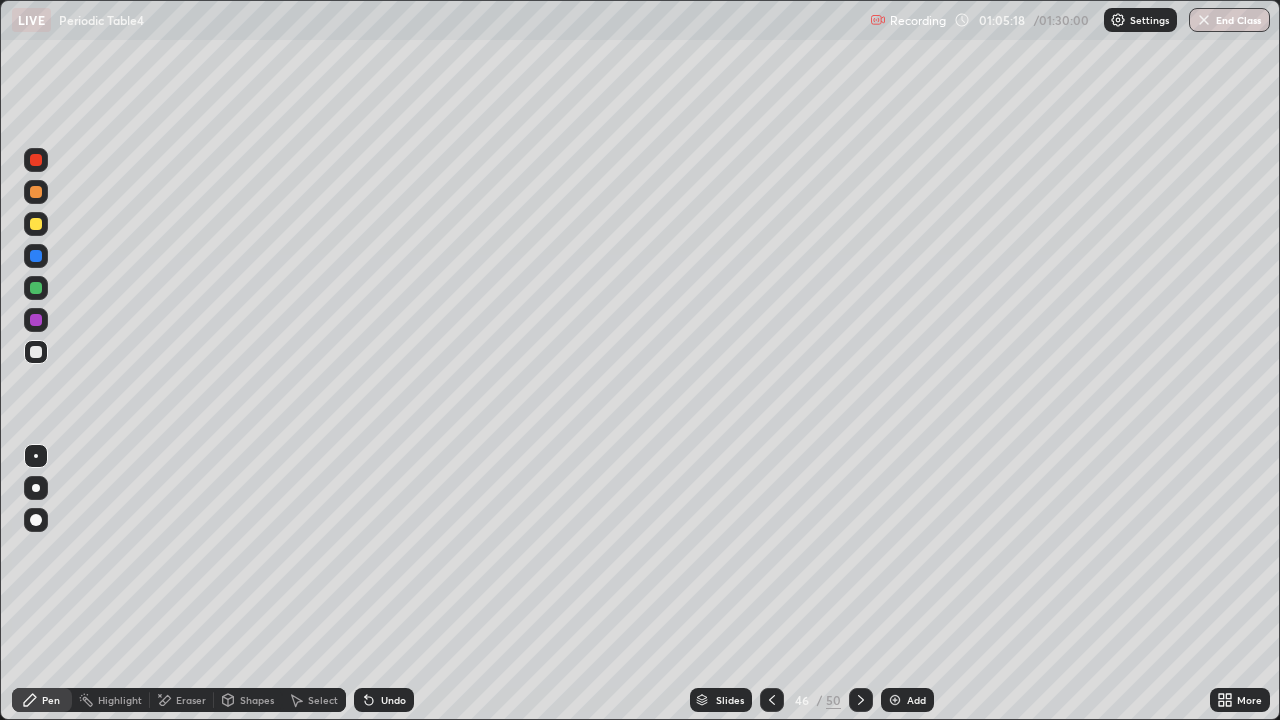 click at bounding box center [36, 256] 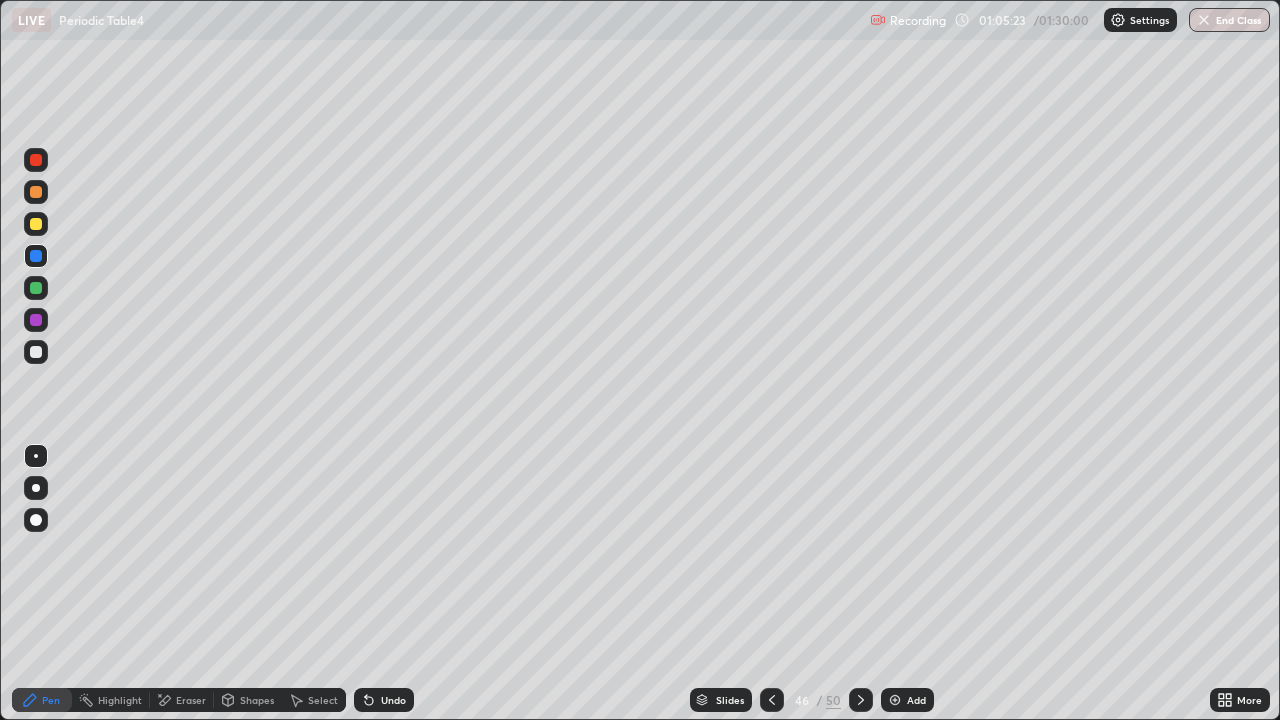 click at bounding box center (36, 352) 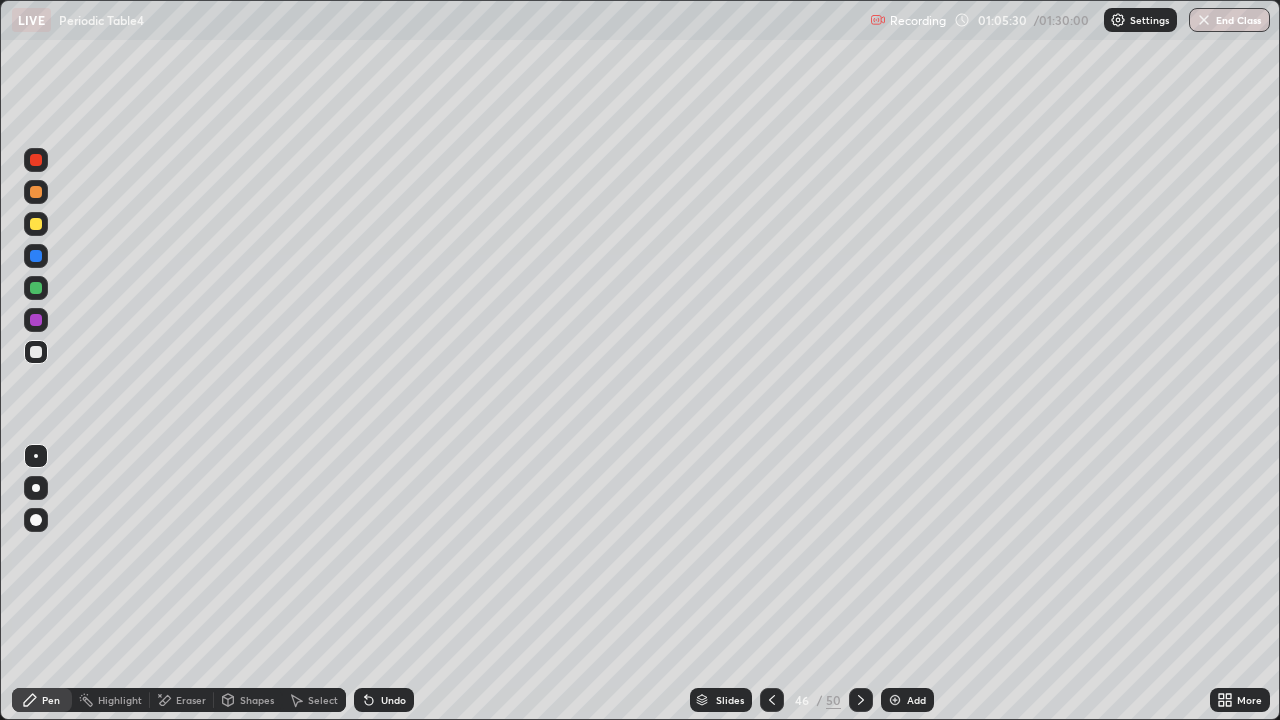 click at bounding box center [36, 320] 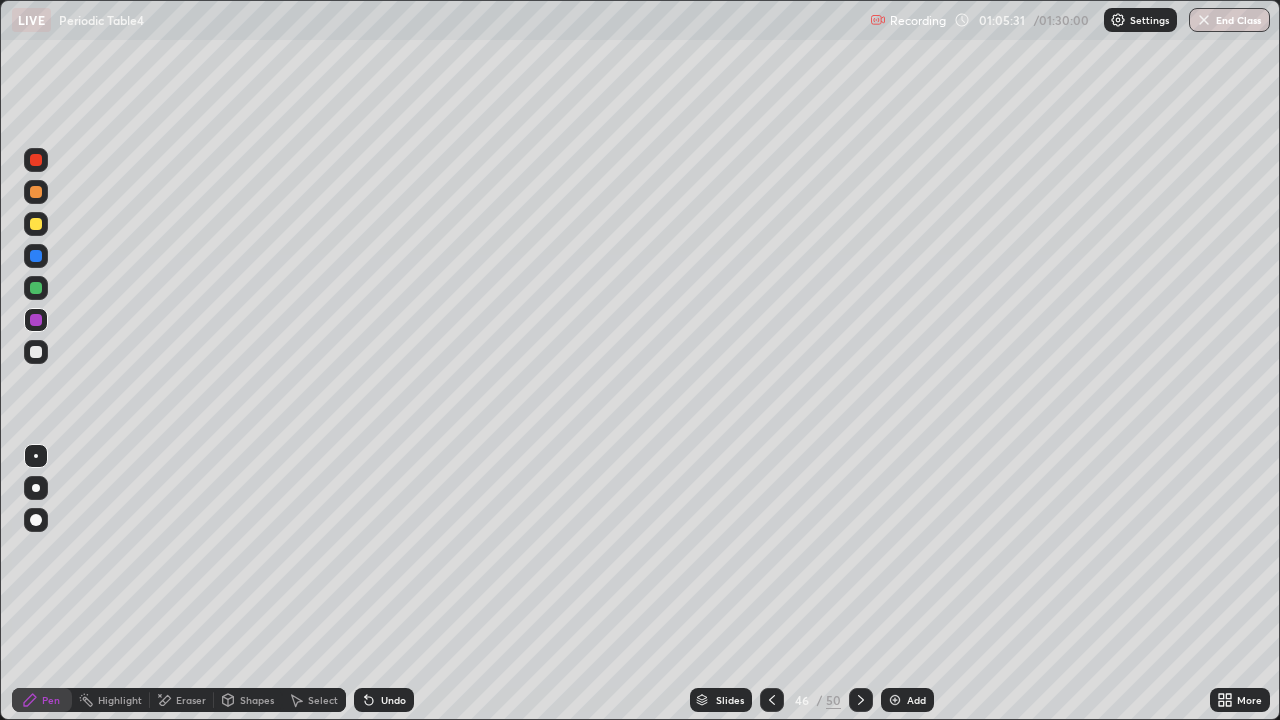 click at bounding box center (36, 288) 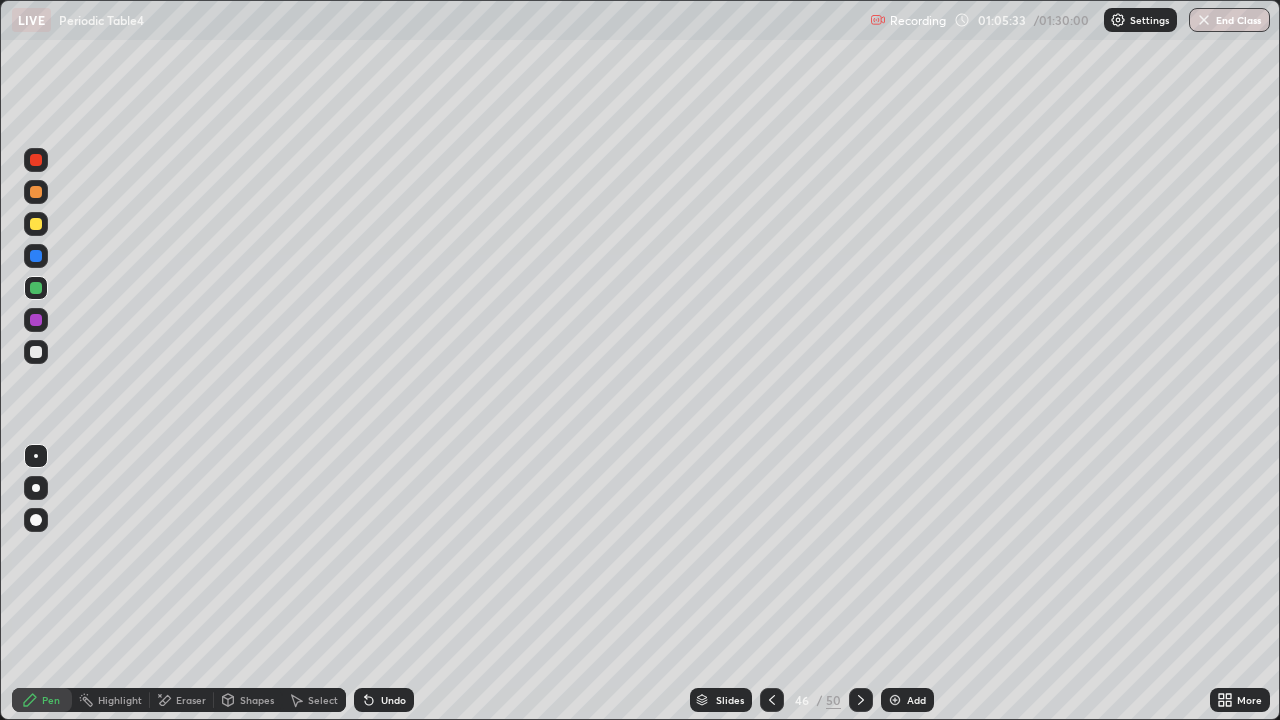 click at bounding box center [36, 256] 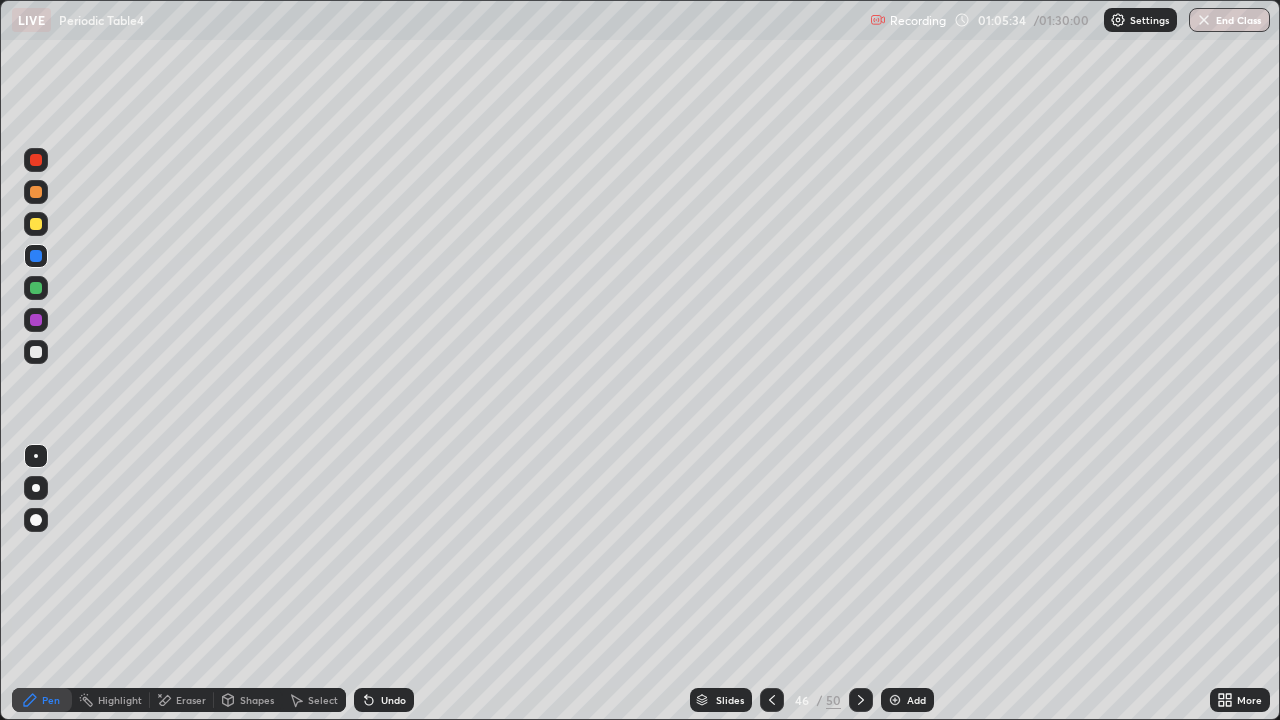click at bounding box center [36, 352] 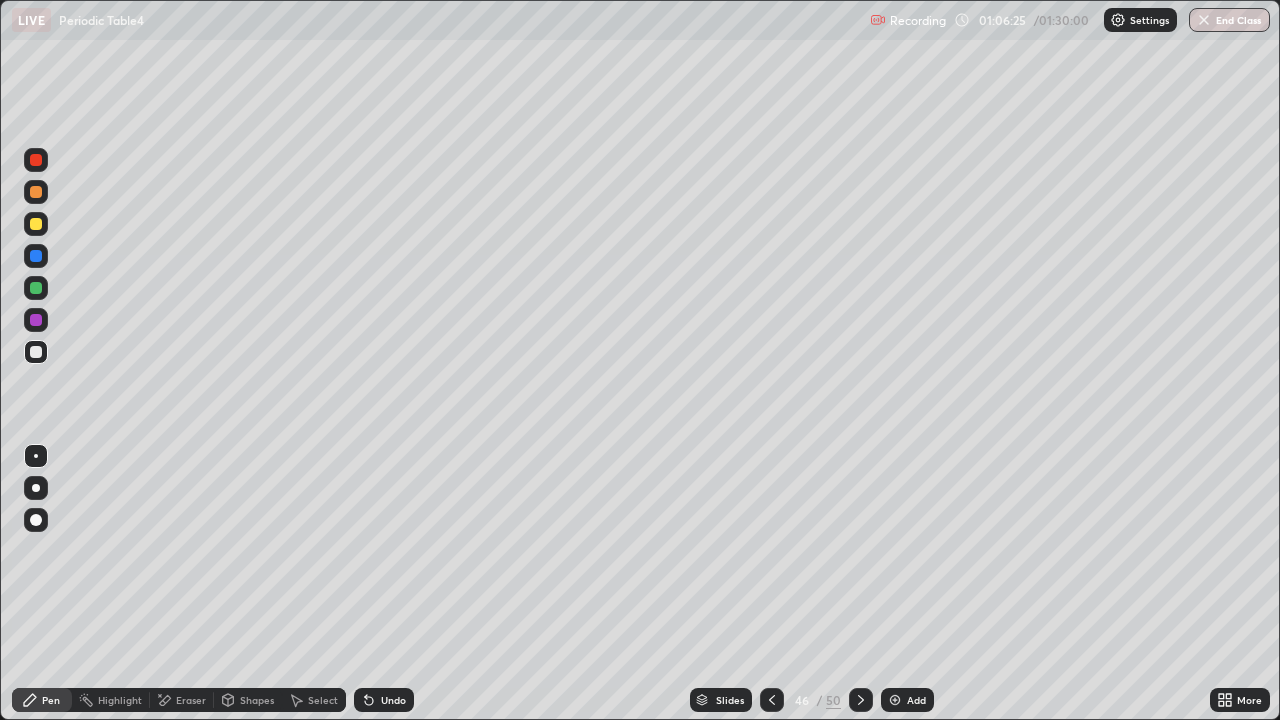 click 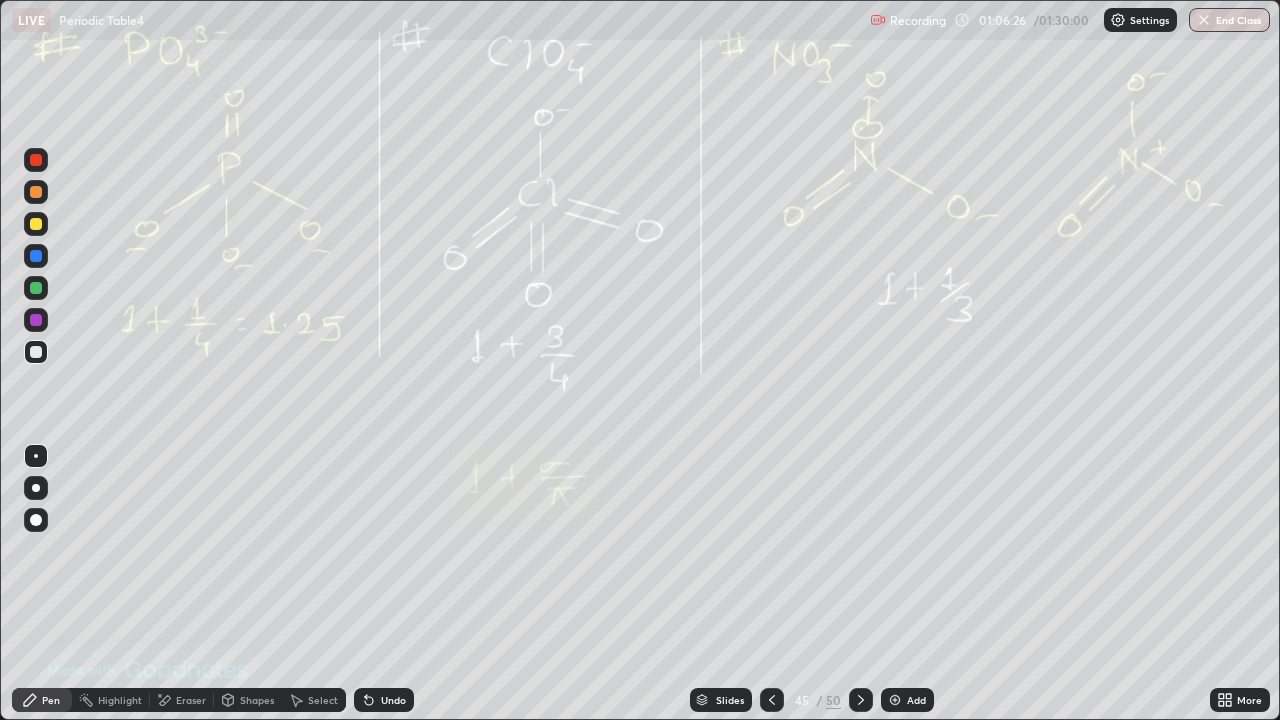 click 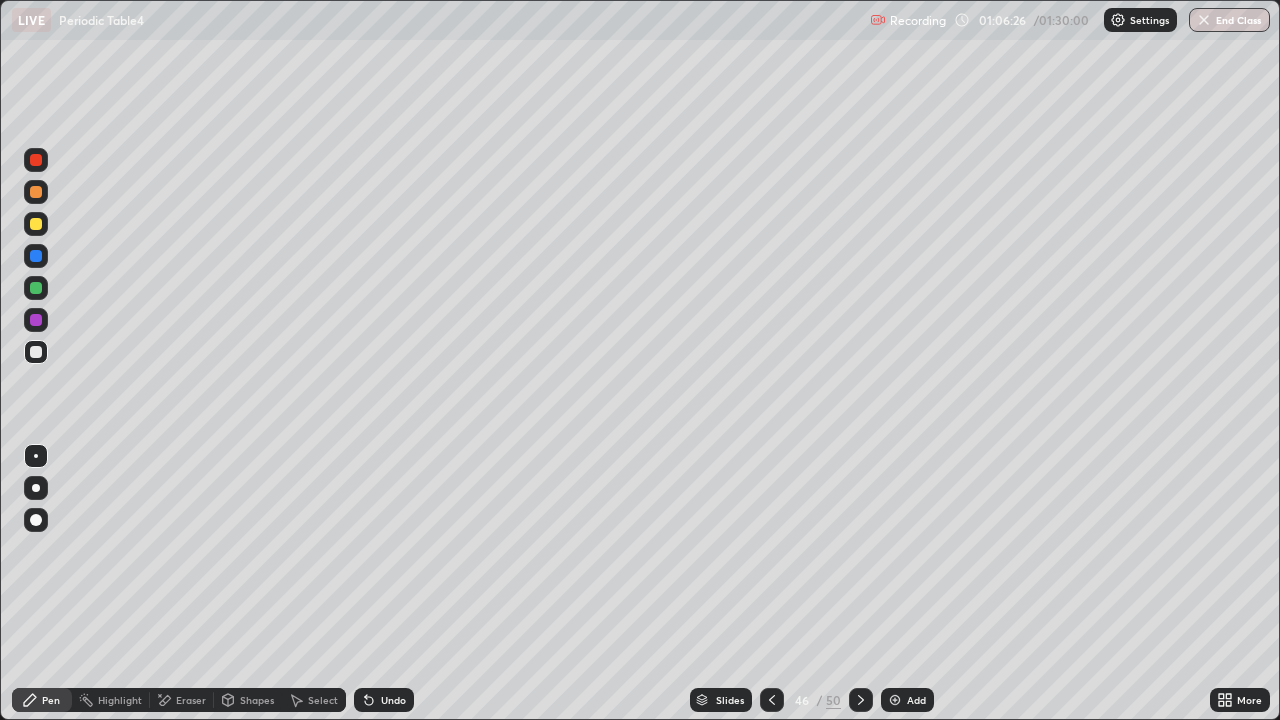 click 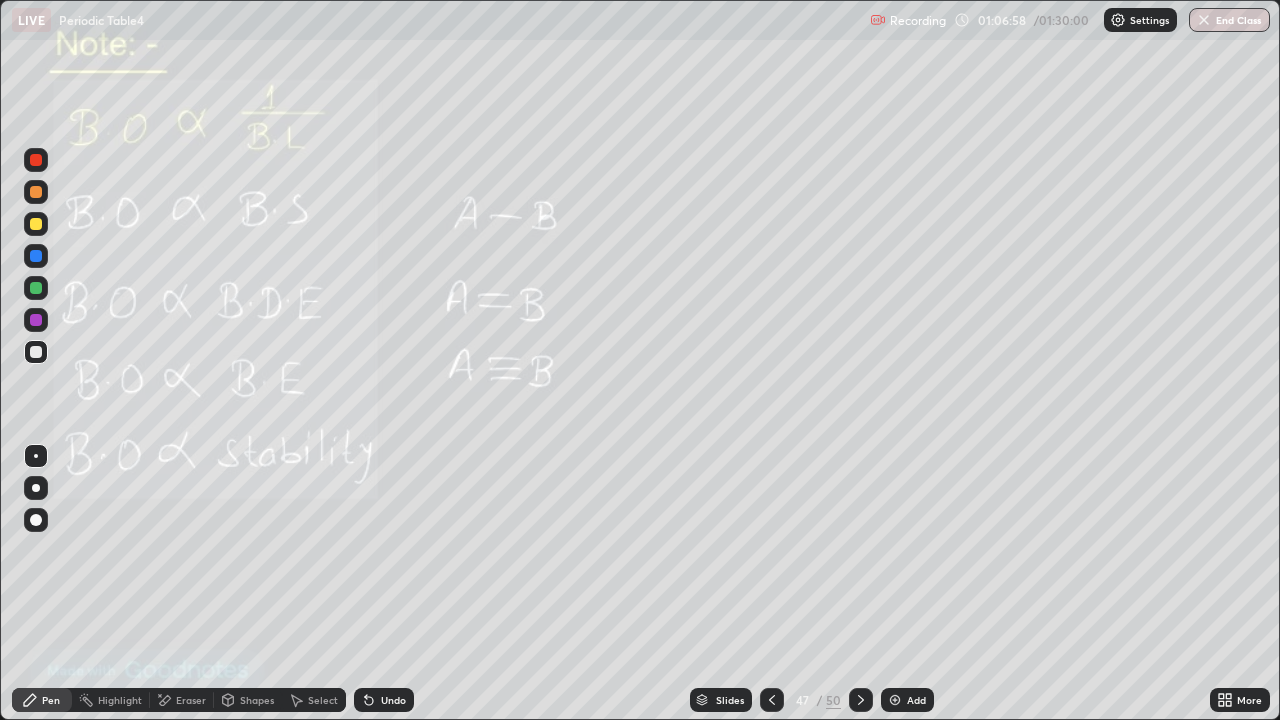 click 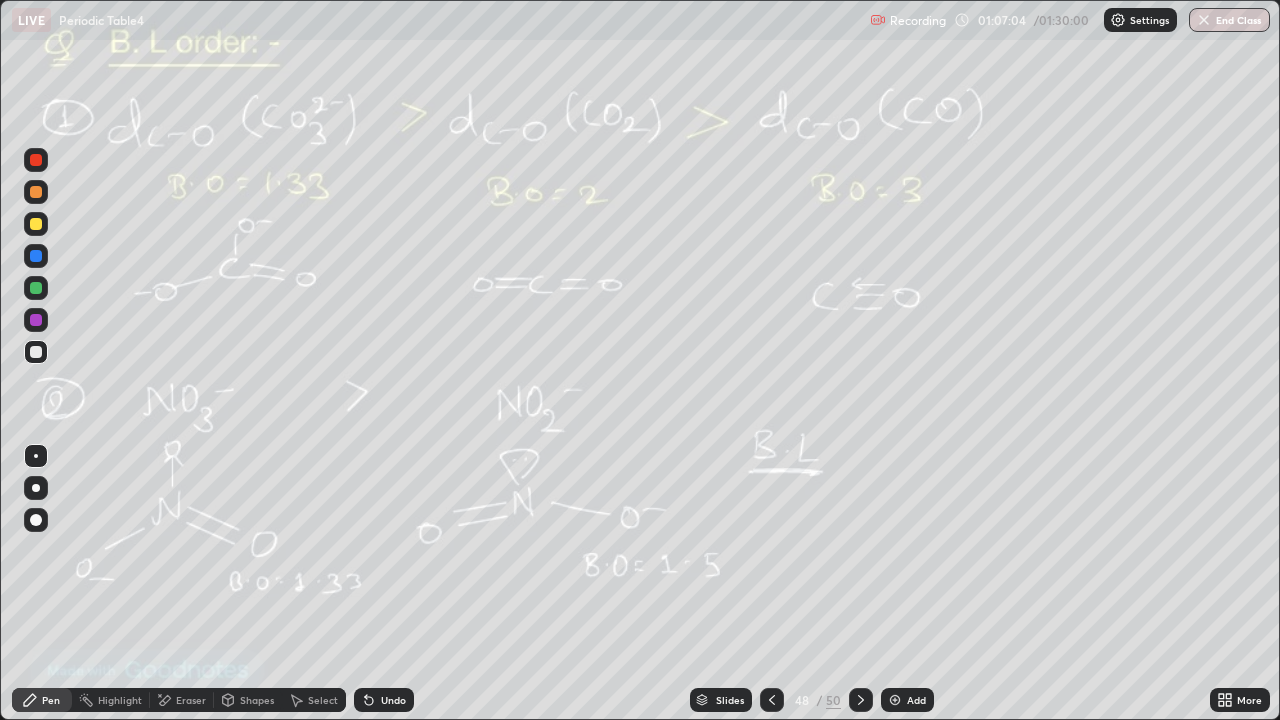 click on "Add" at bounding box center (907, 700) 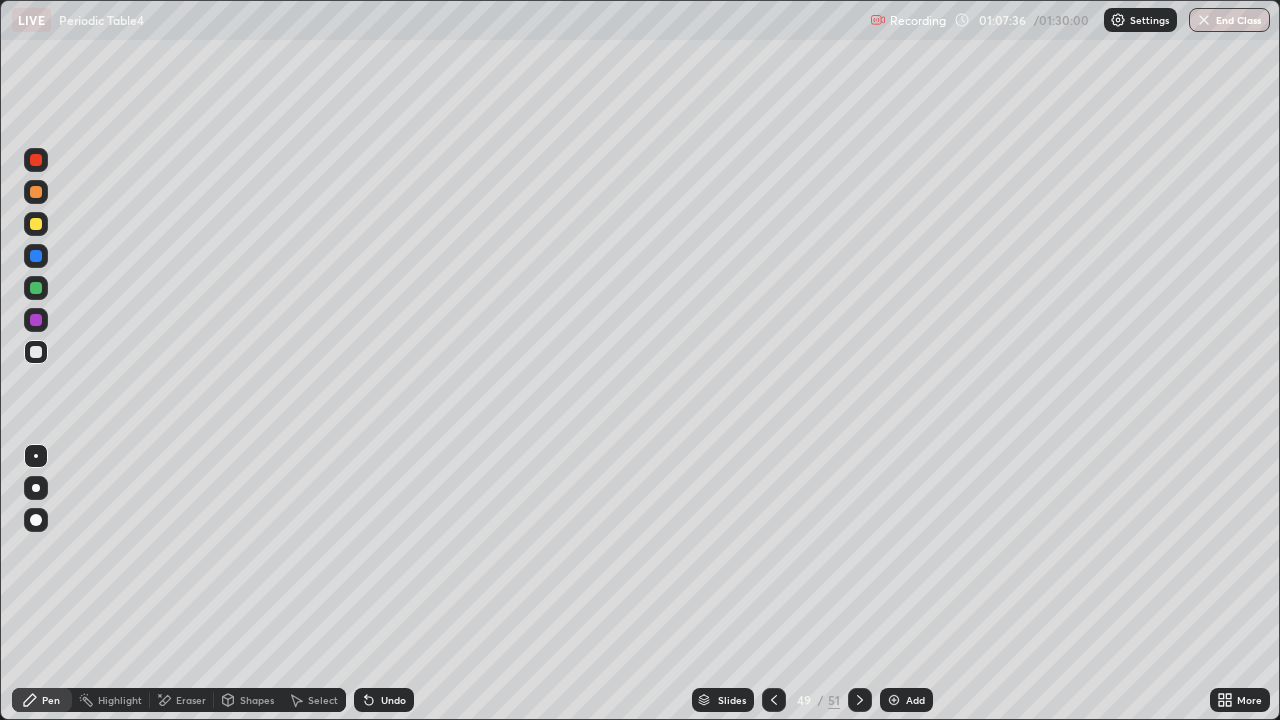 click at bounding box center (36, 224) 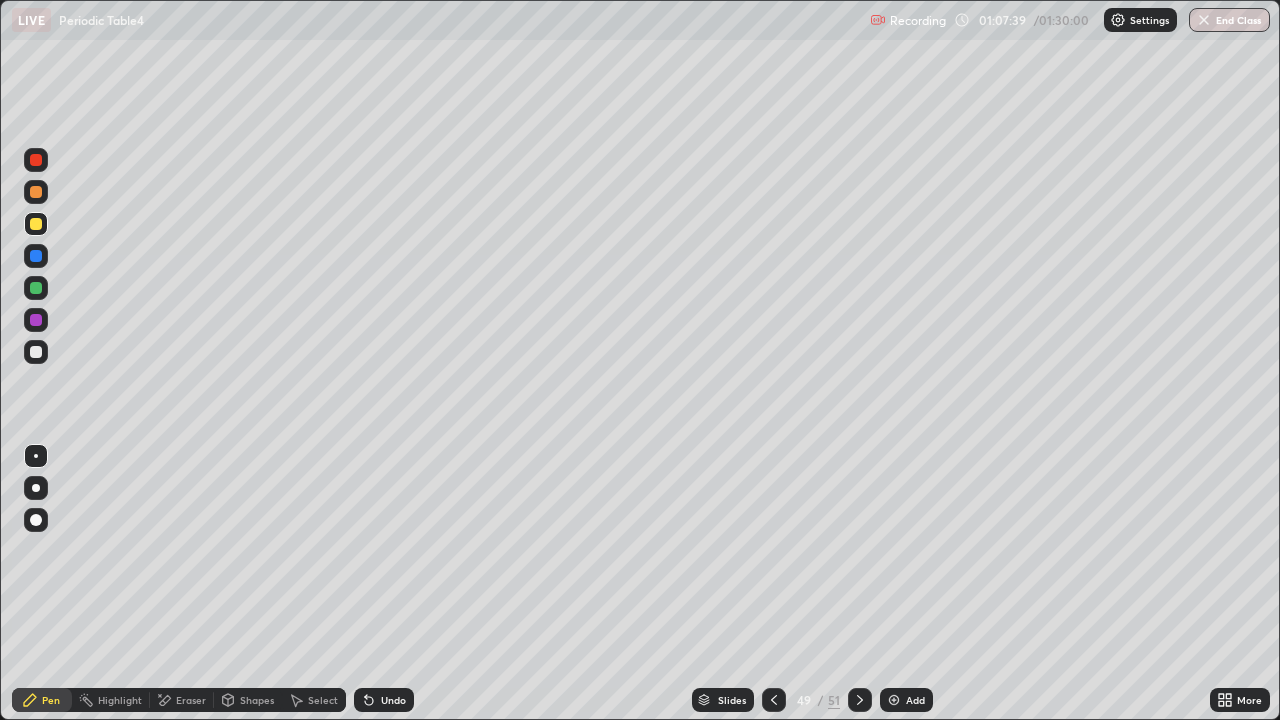 click on "Select" at bounding box center (314, 700) 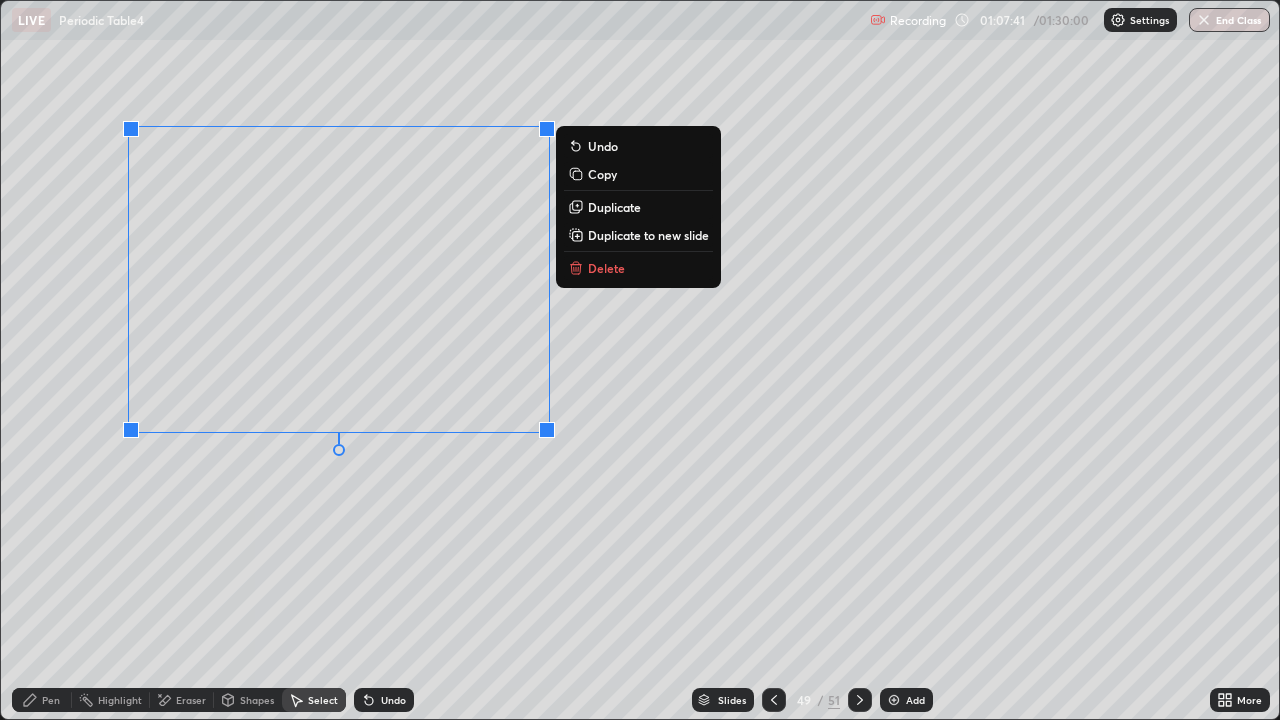 click on "Delete" at bounding box center (606, 268) 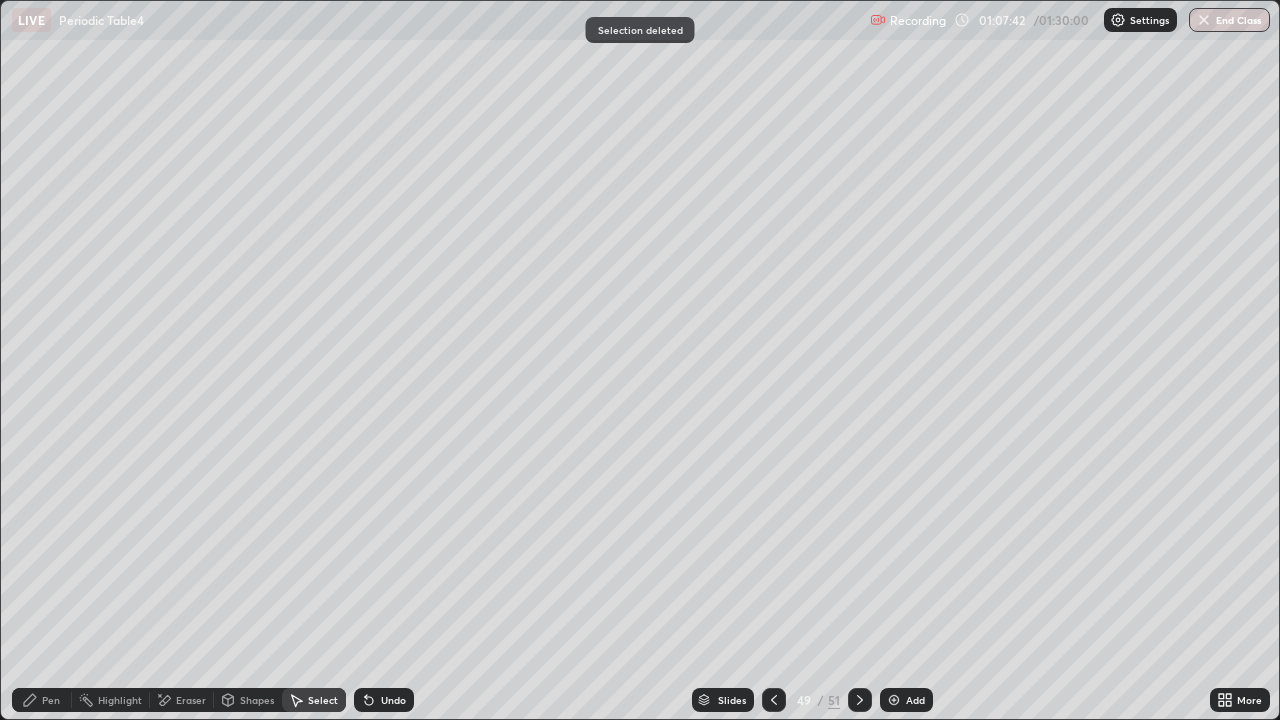 click on "Pen" at bounding box center (51, 700) 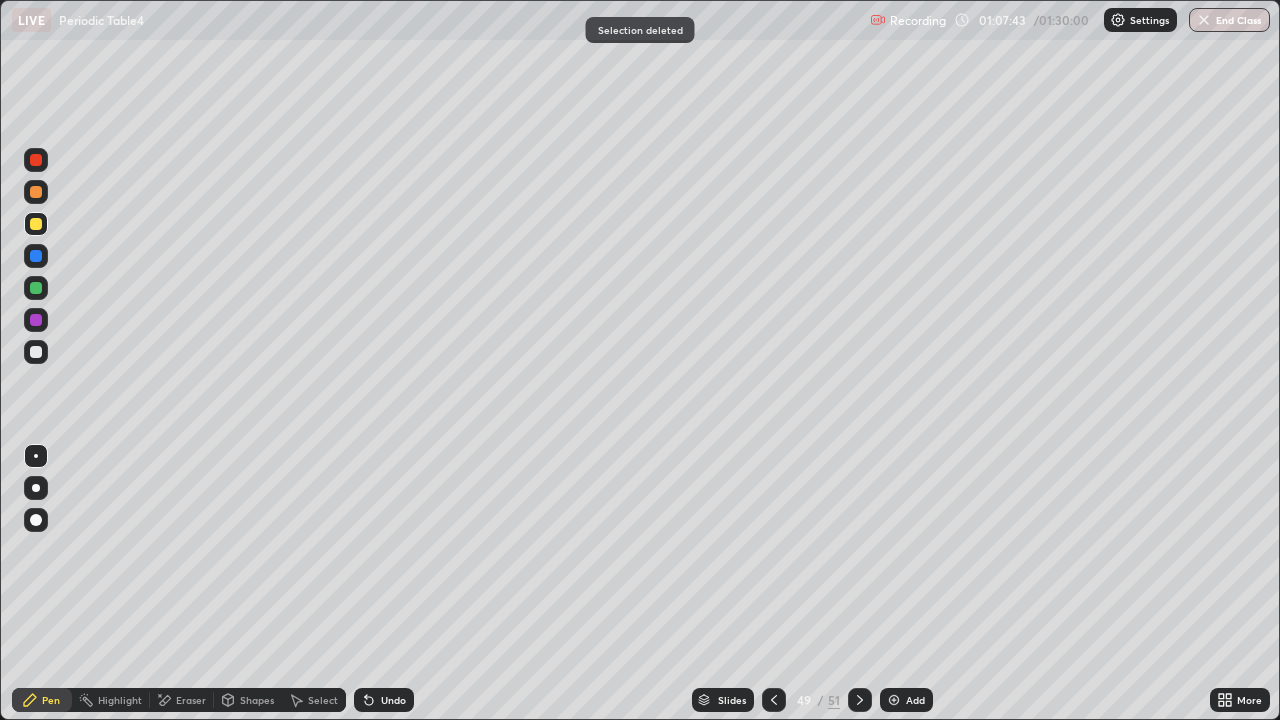 click at bounding box center (36, 352) 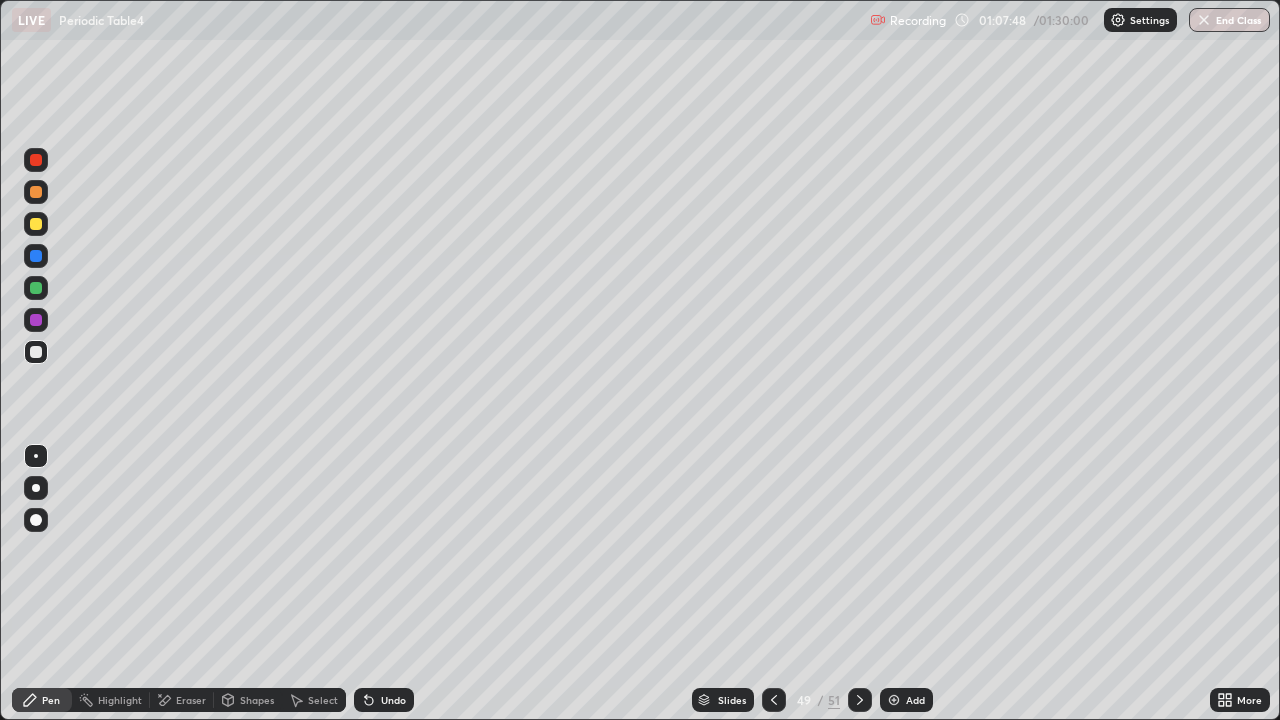 click at bounding box center [36, 224] 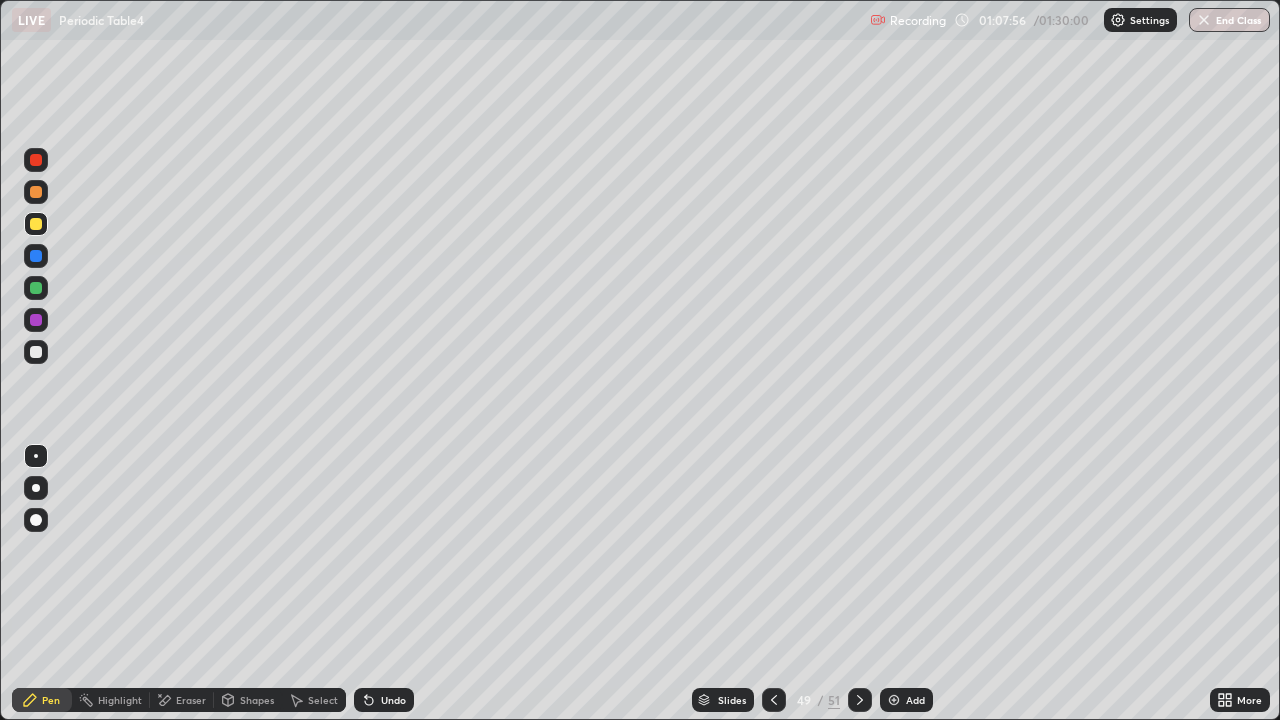 click on "Select" at bounding box center [323, 700] 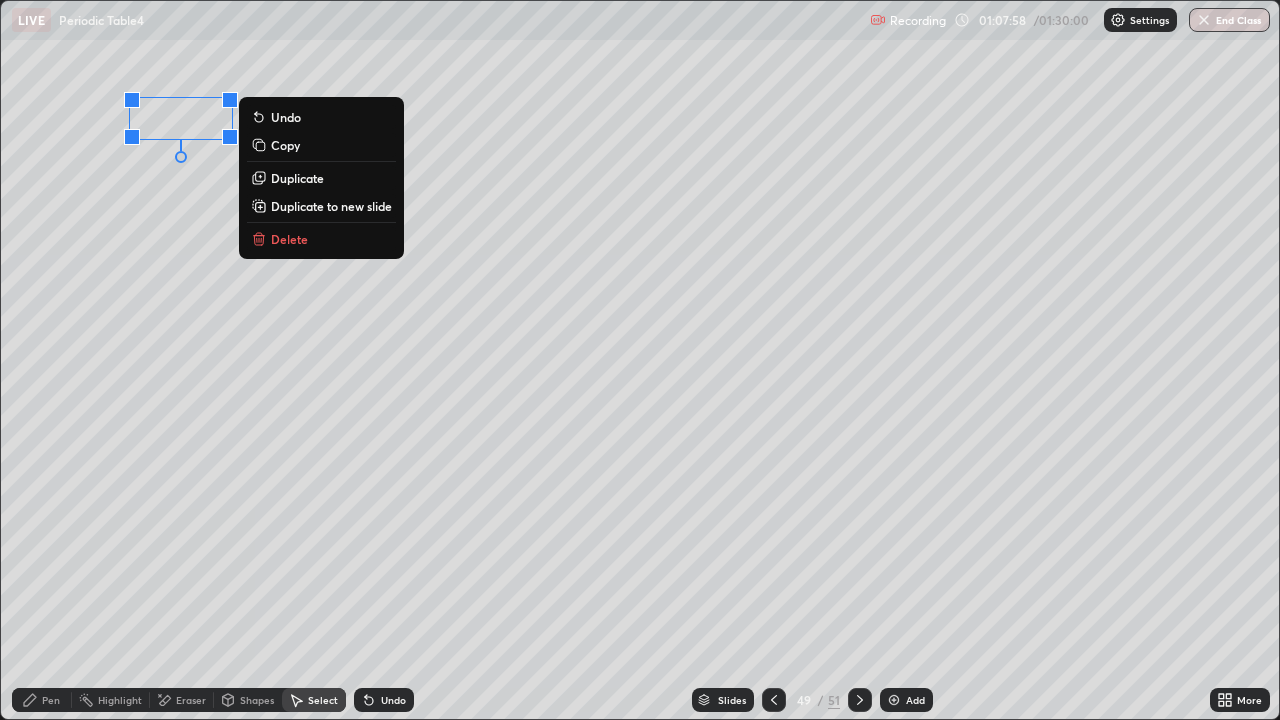 click on "Duplicate" at bounding box center [321, 178] 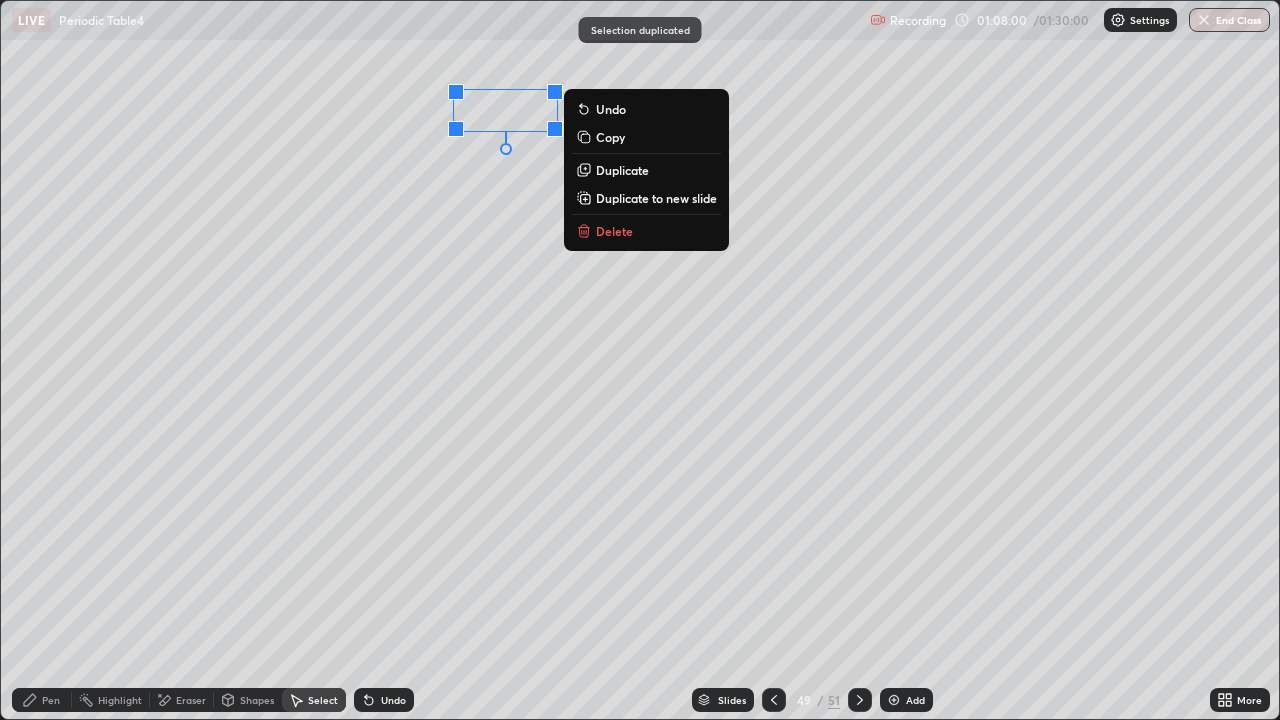 click on "Duplicate" at bounding box center (622, 170) 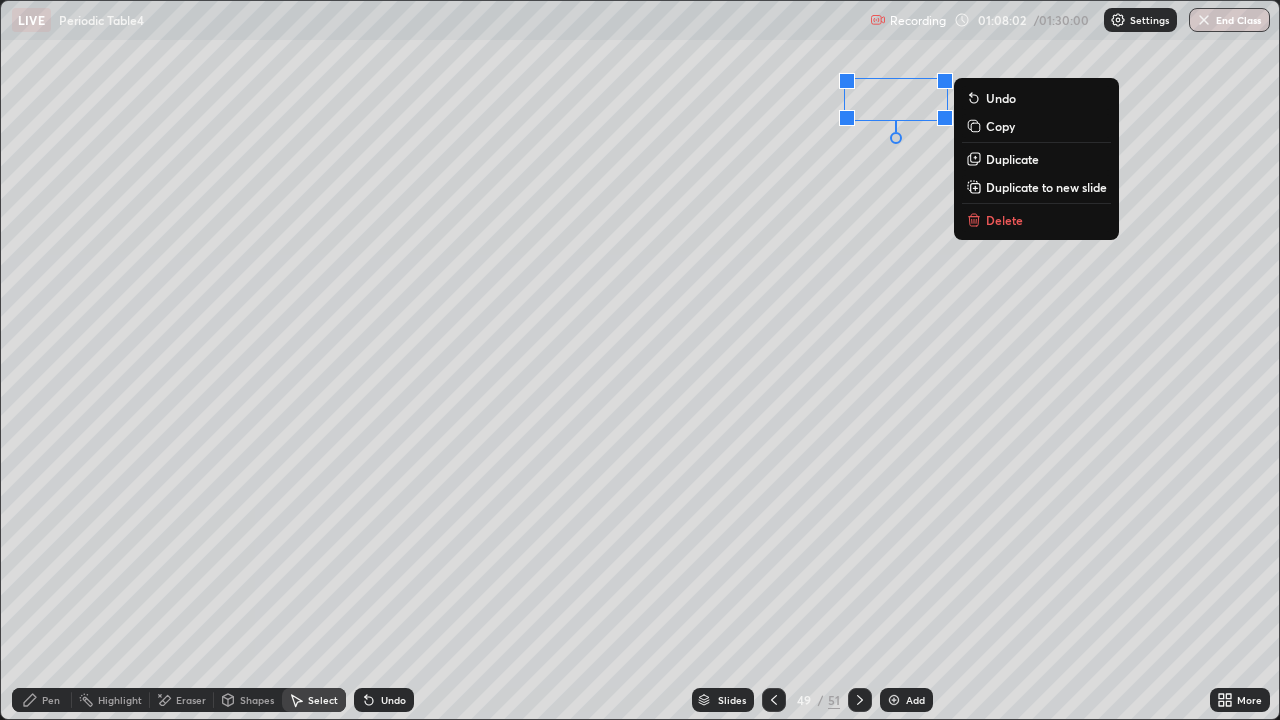 click on "Pen" at bounding box center (42, 700) 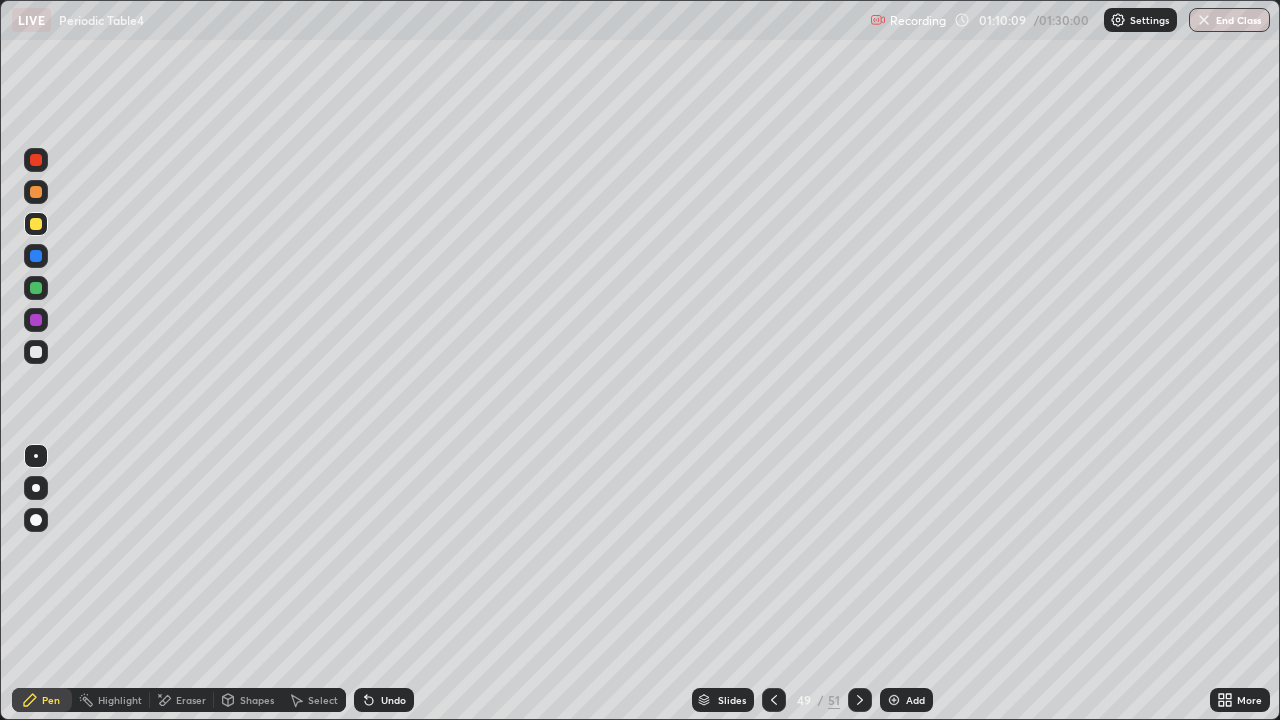 click on "Select" at bounding box center (314, 700) 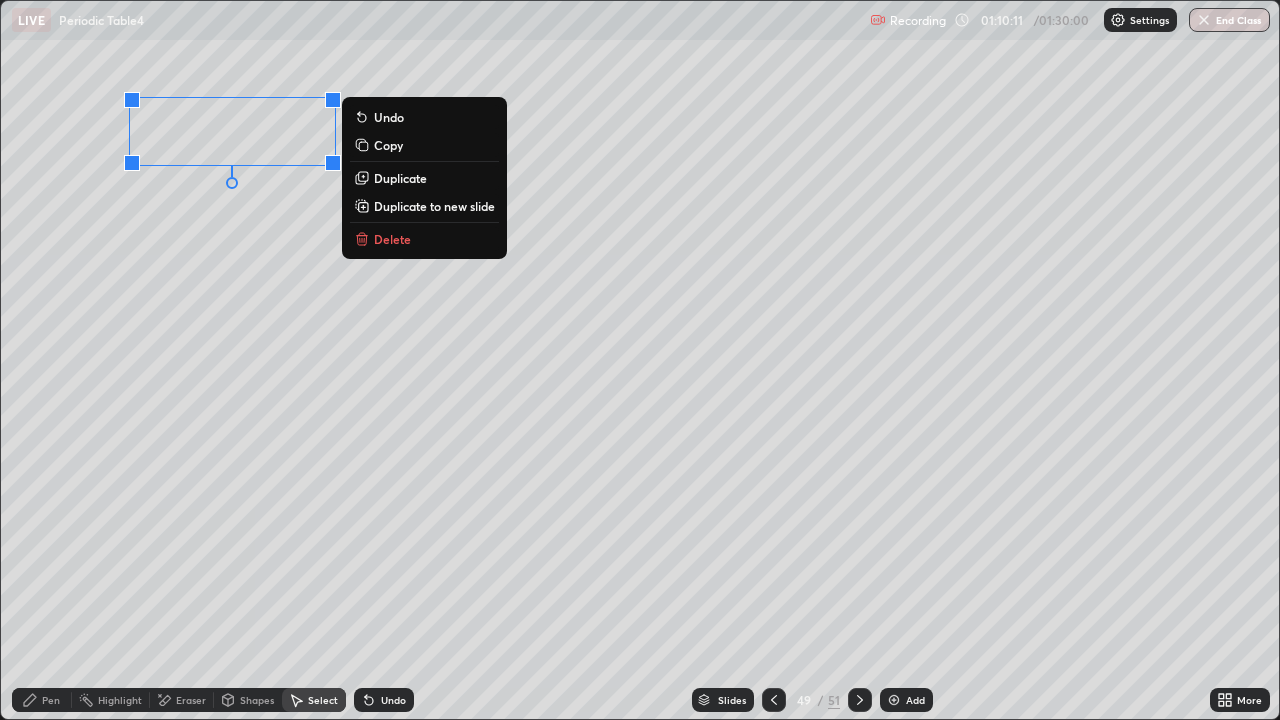 click on "Duplicate" at bounding box center [400, 178] 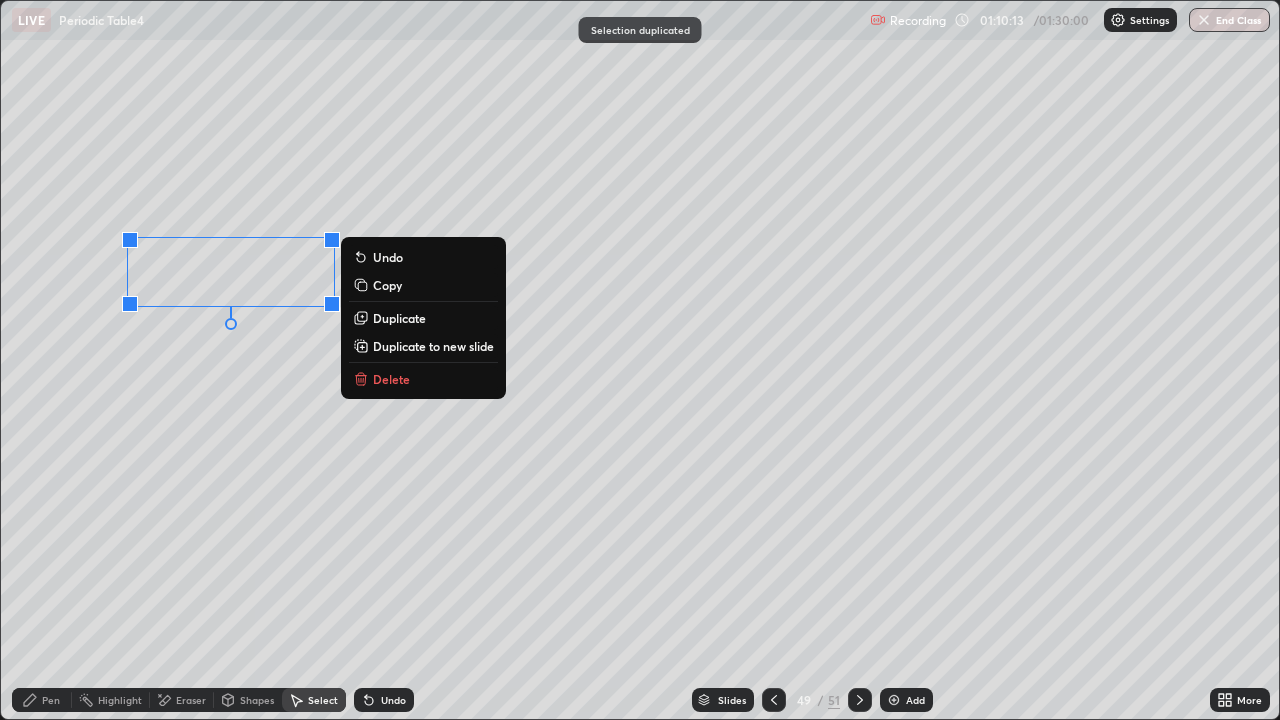 click on "0 ° Undo Copy Duplicate Duplicate to new slide Delete" at bounding box center (640, 360) 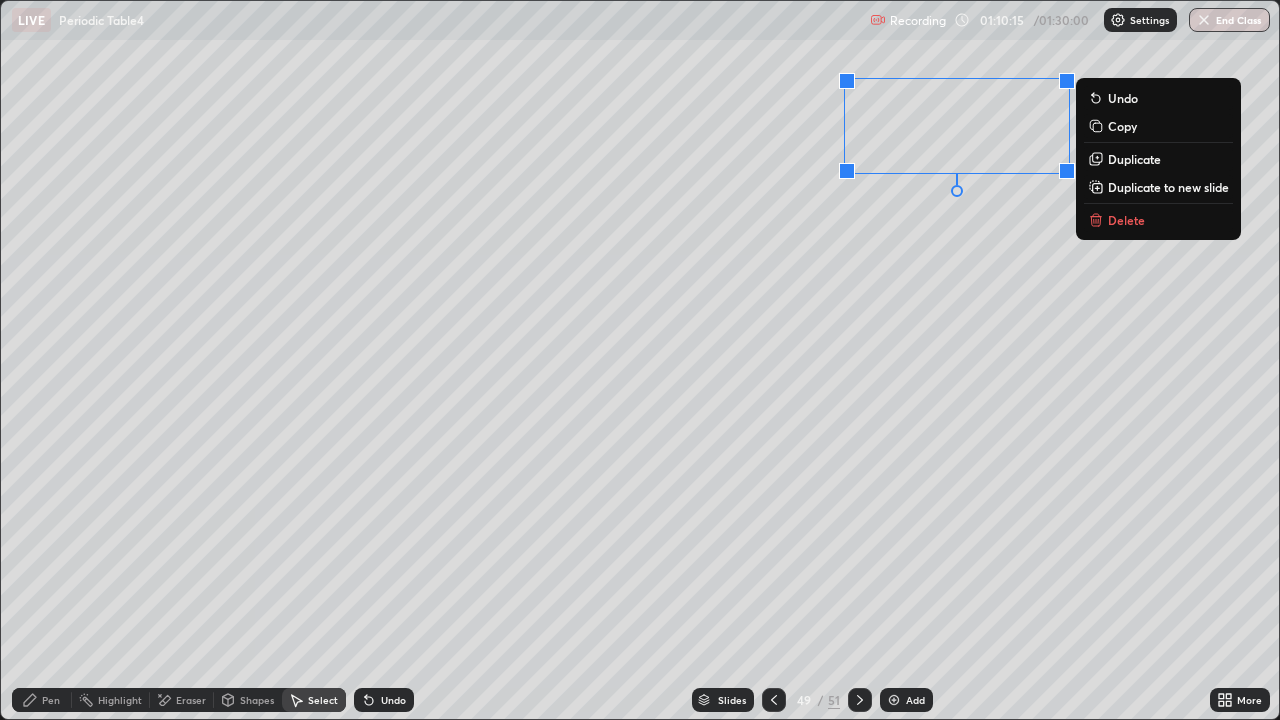 click 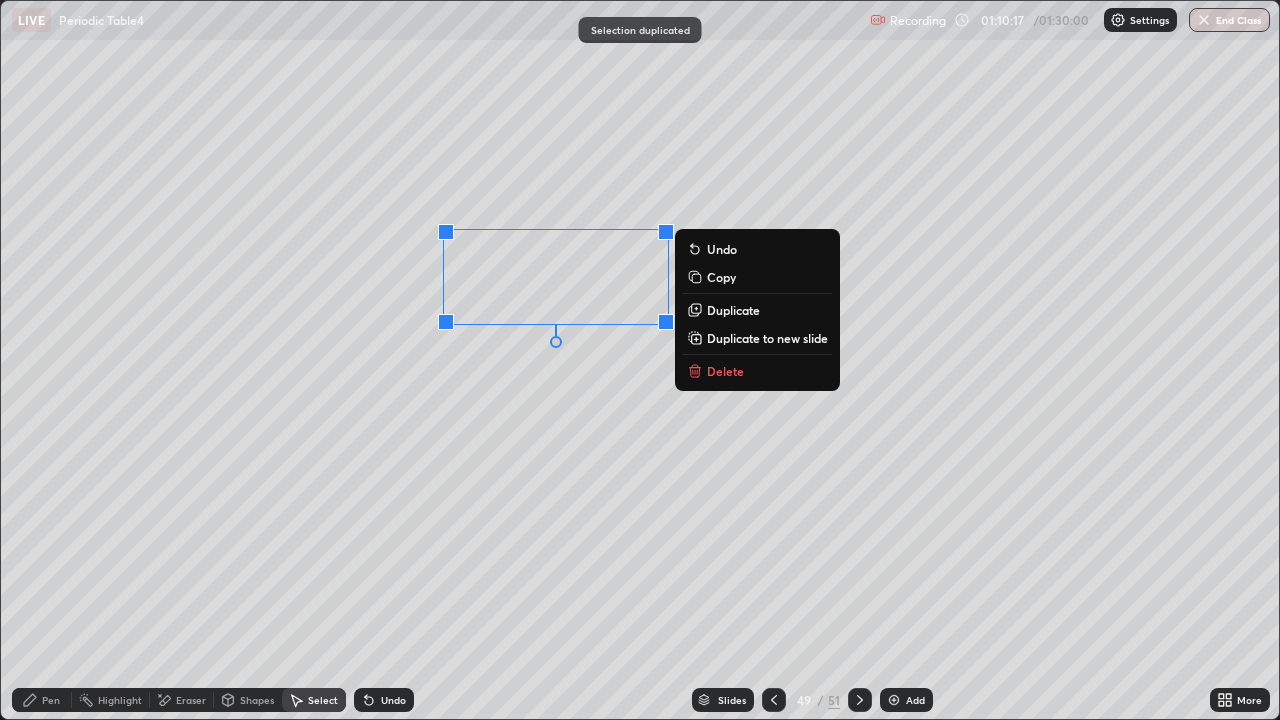 click on "0 ° Undo Copy Duplicate Duplicate to new slide Delete" at bounding box center (640, 360) 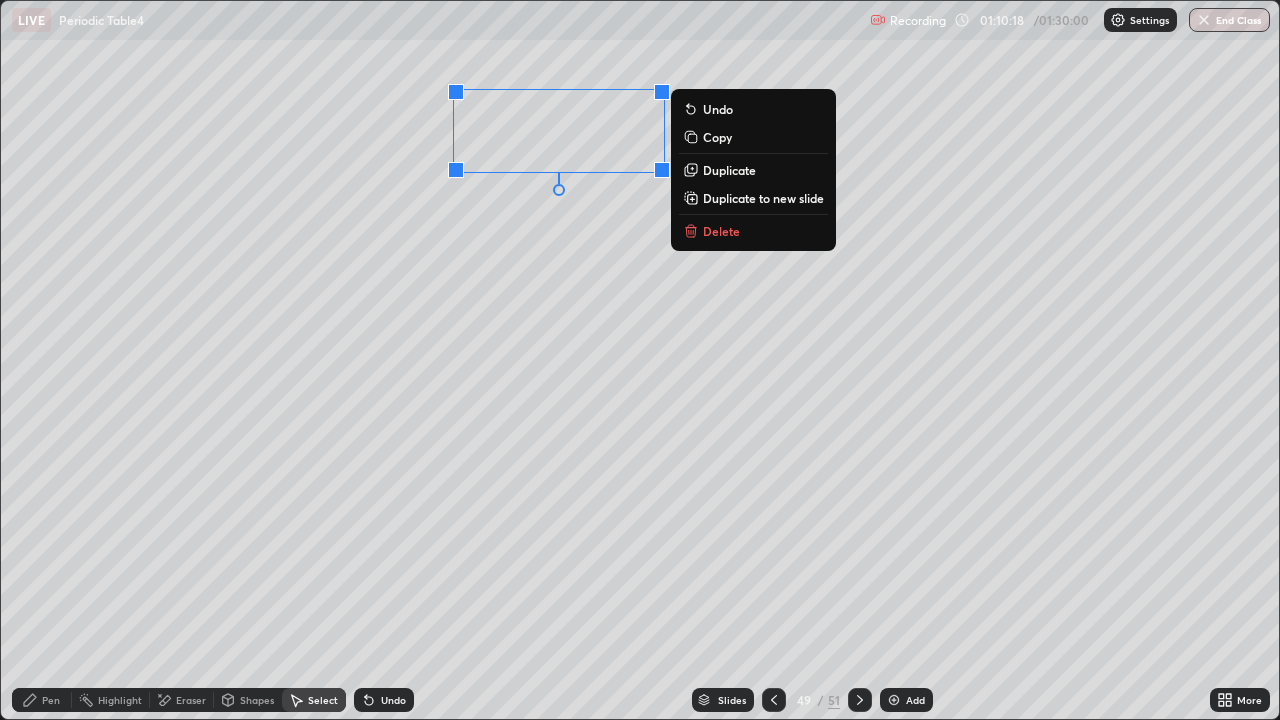 click on "Duplicate" at bounding box center (729, 170) 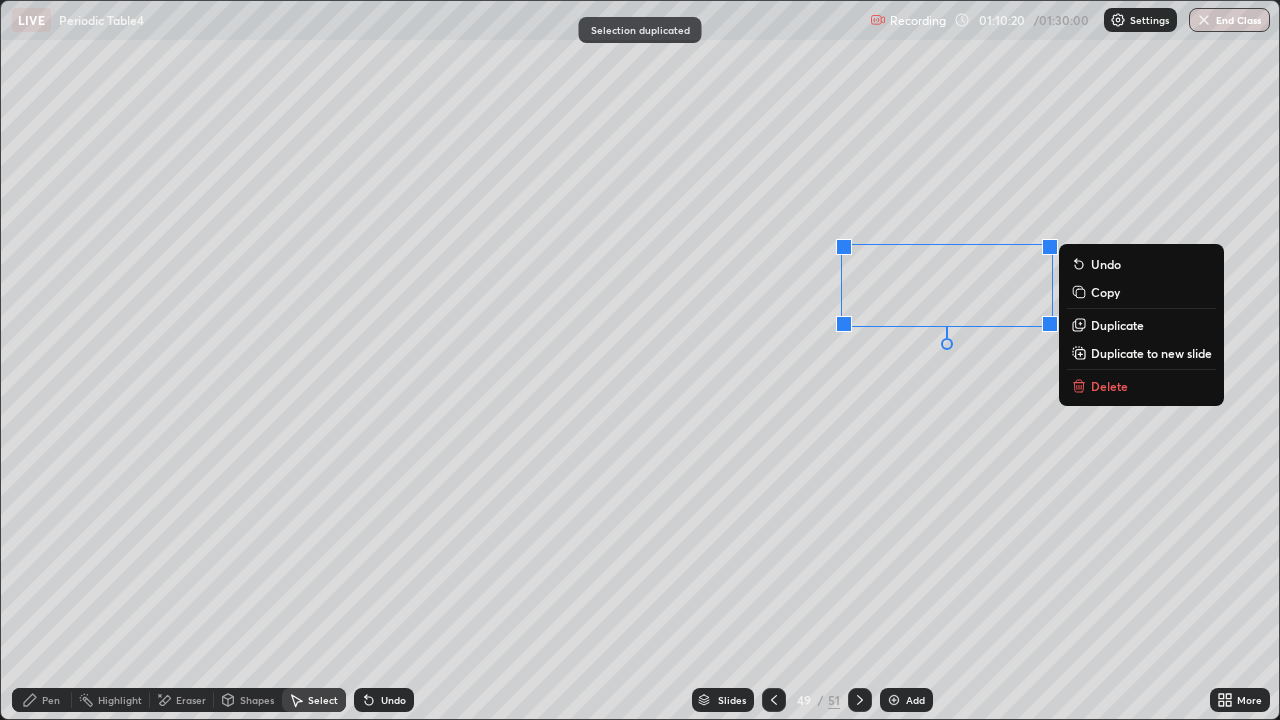 click on "Pen" at bounding box center (51, 700) 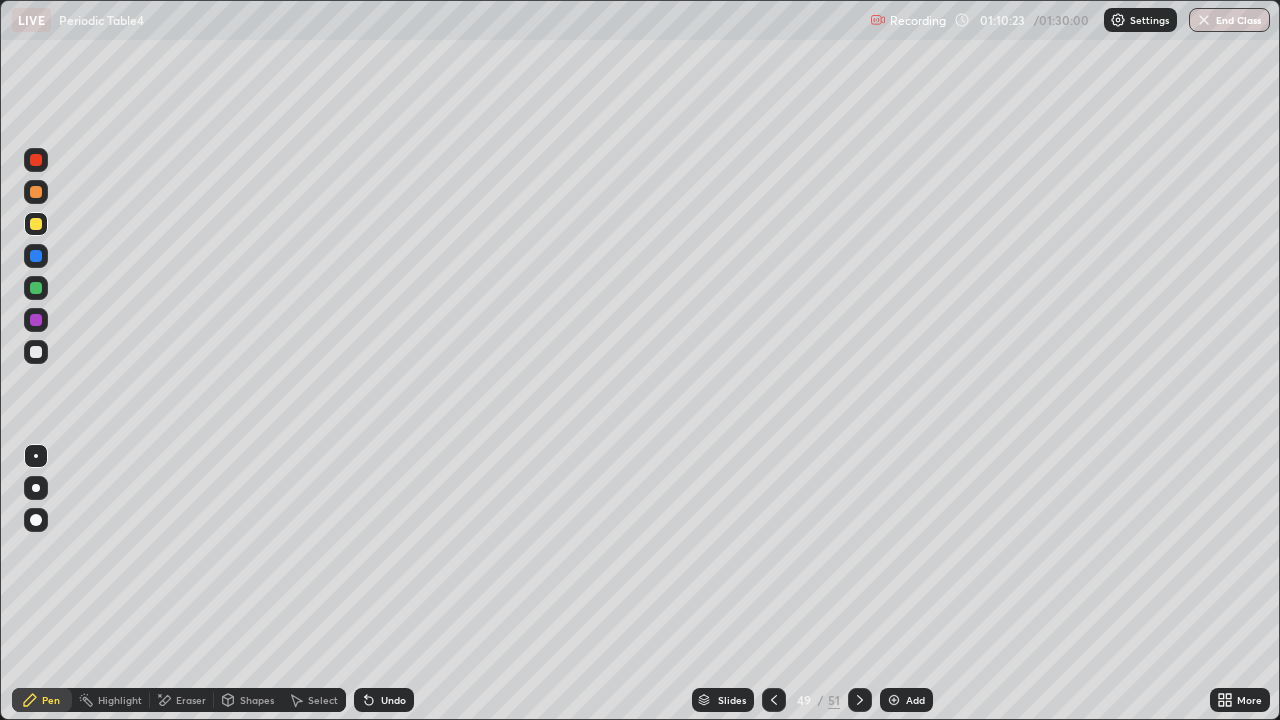 click at bounding box center [36, 352] 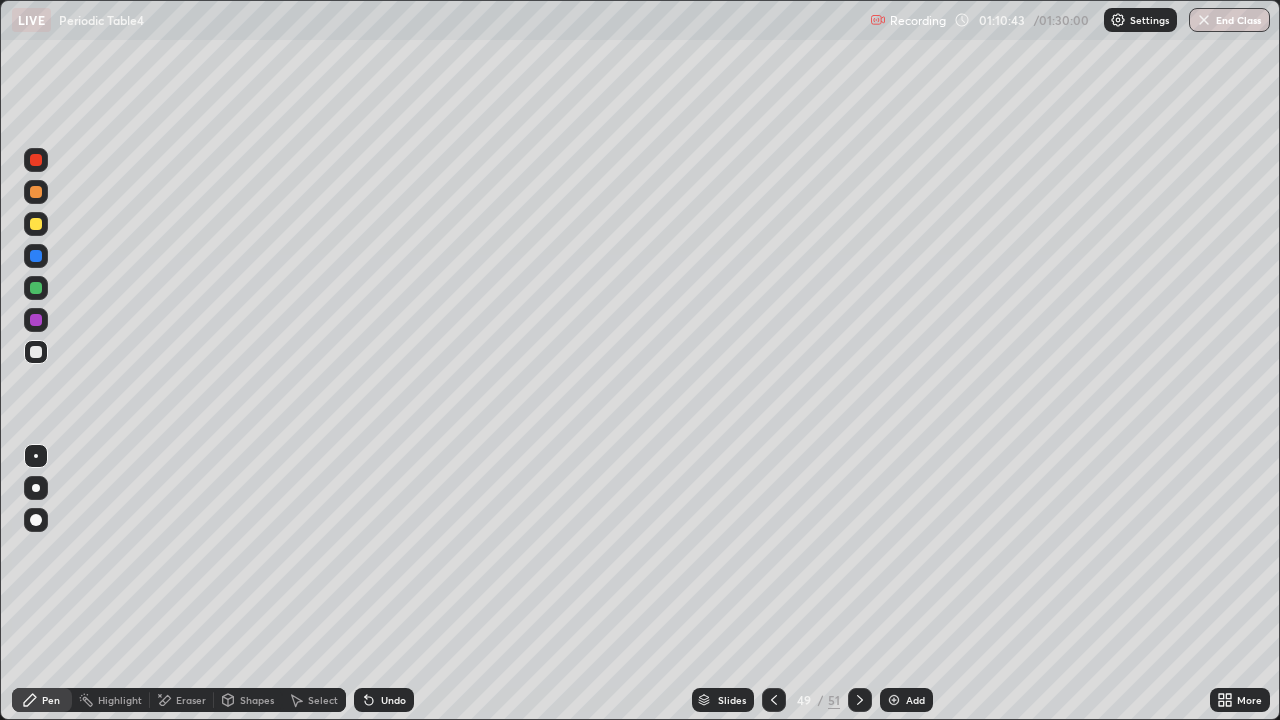 click 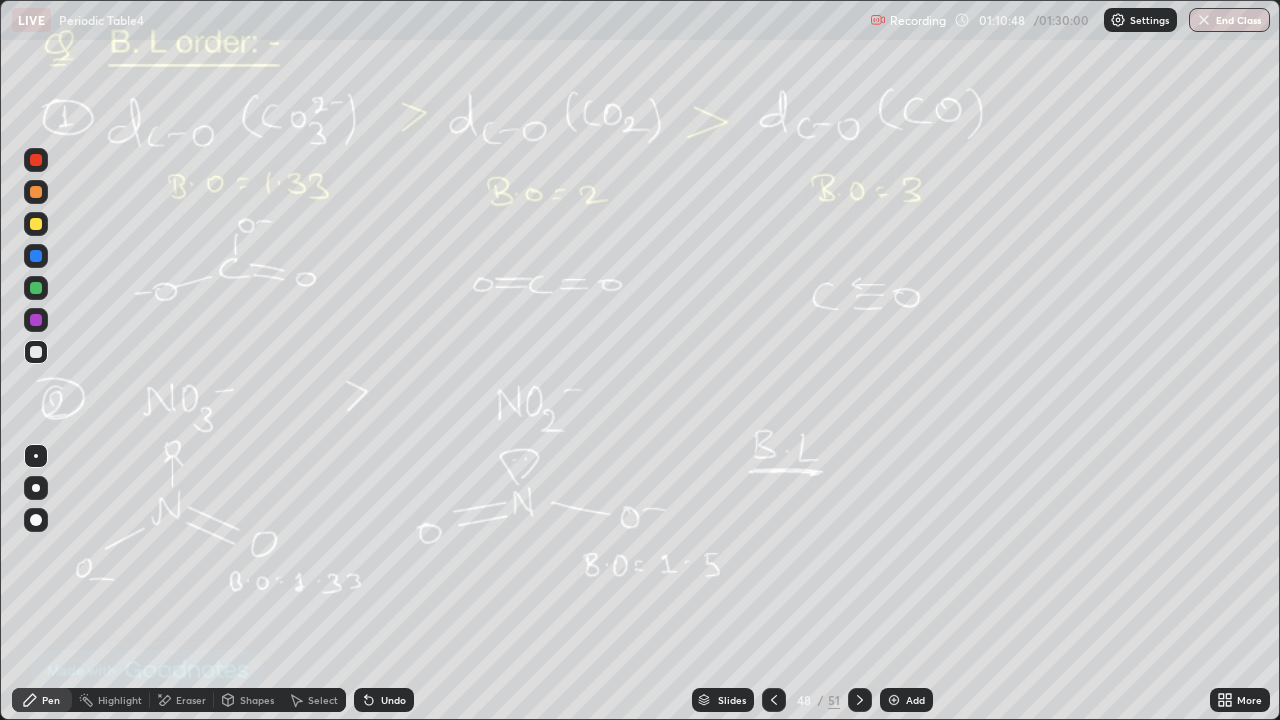 click on "Add" at bounding box center (906, 700) 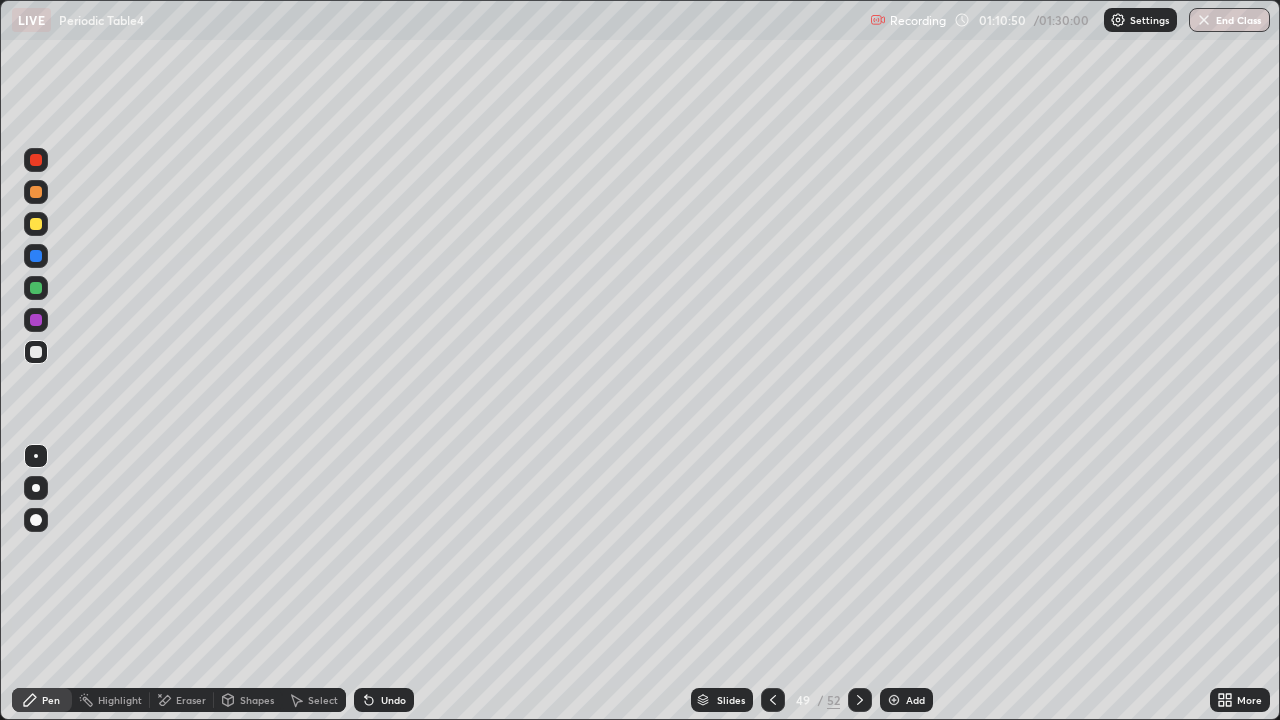 click at bounding box center (36, 192) 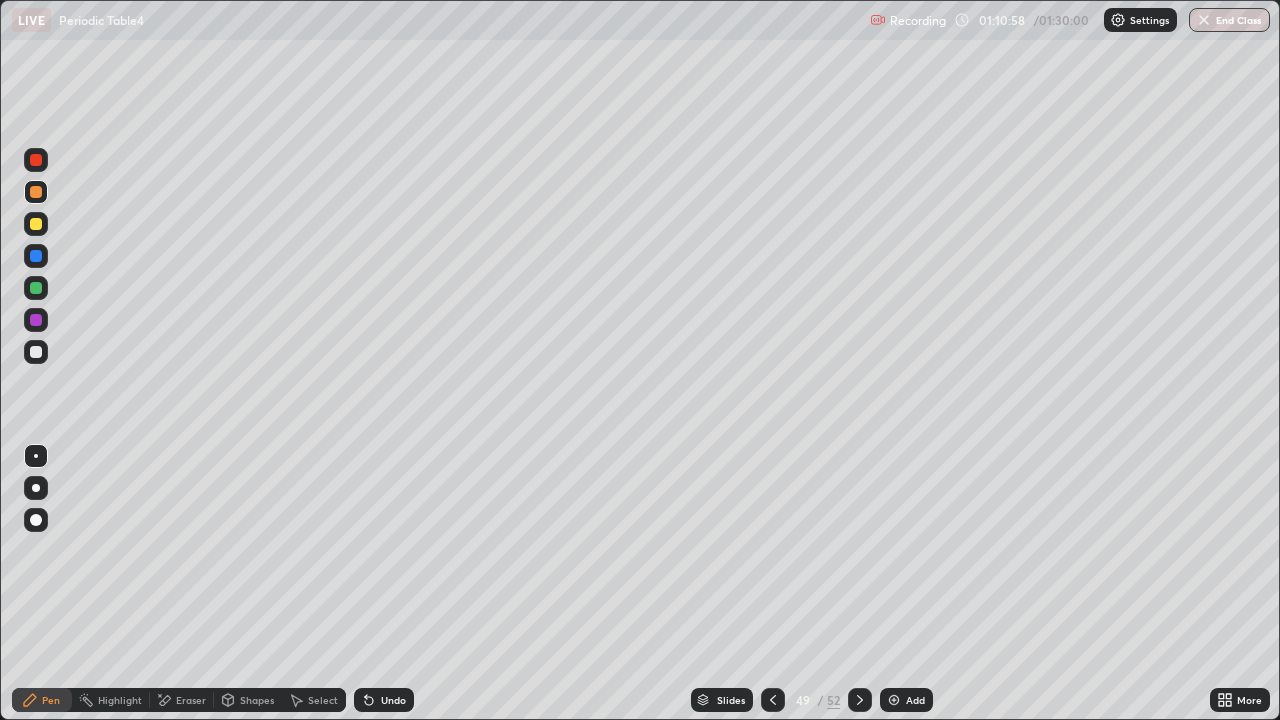 click on "Select" at bounding box center [323, 700] 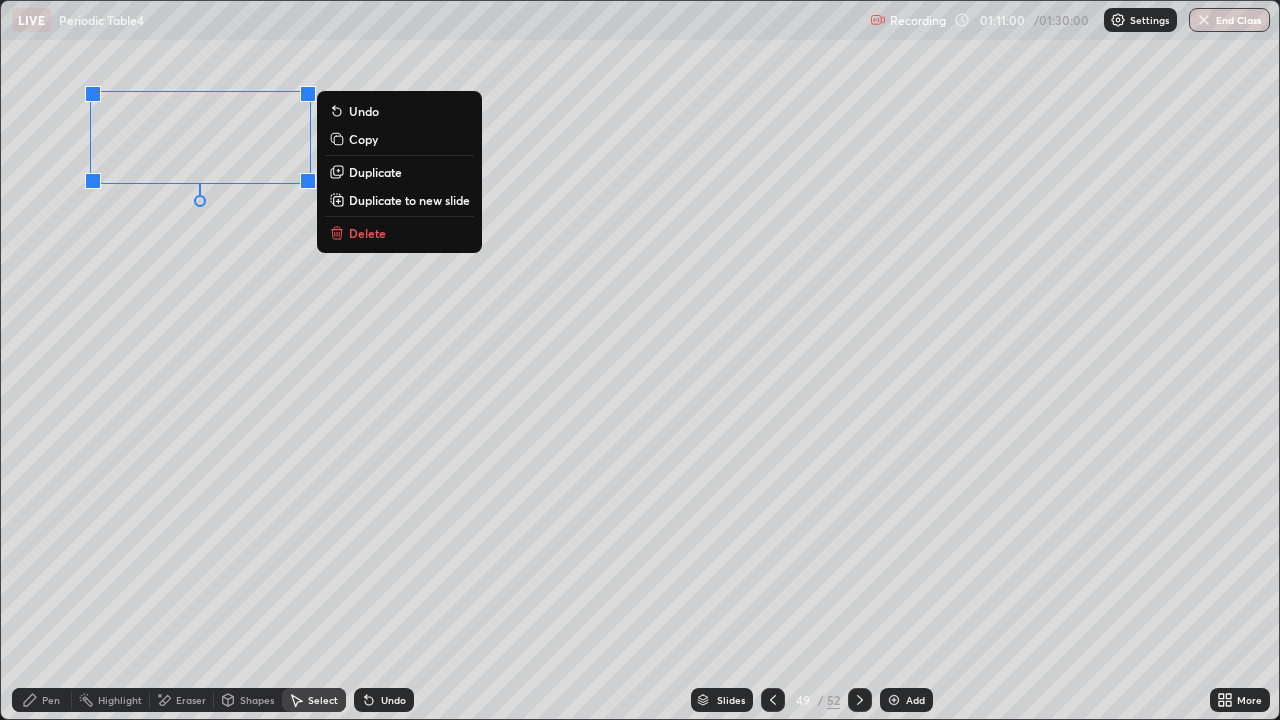 click on "Duplicate" at bounding box center (375, 172) 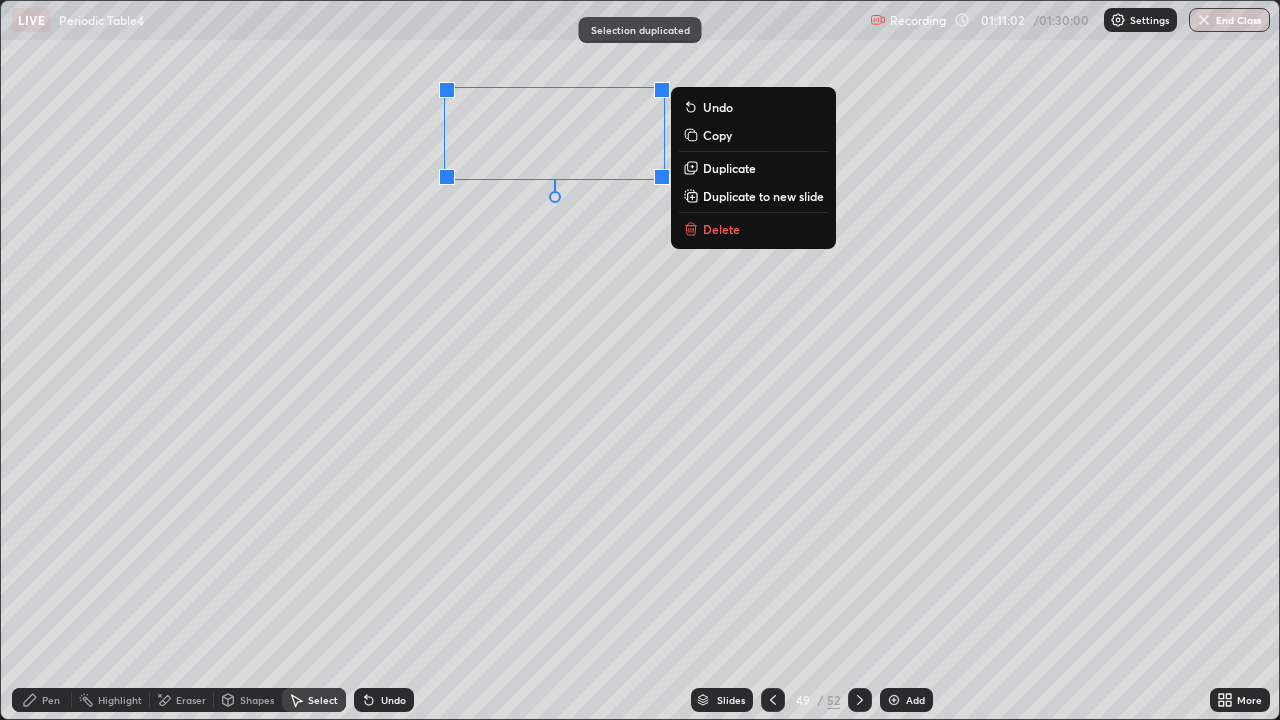 click on "Eraser" at bounding box center [191, 700] 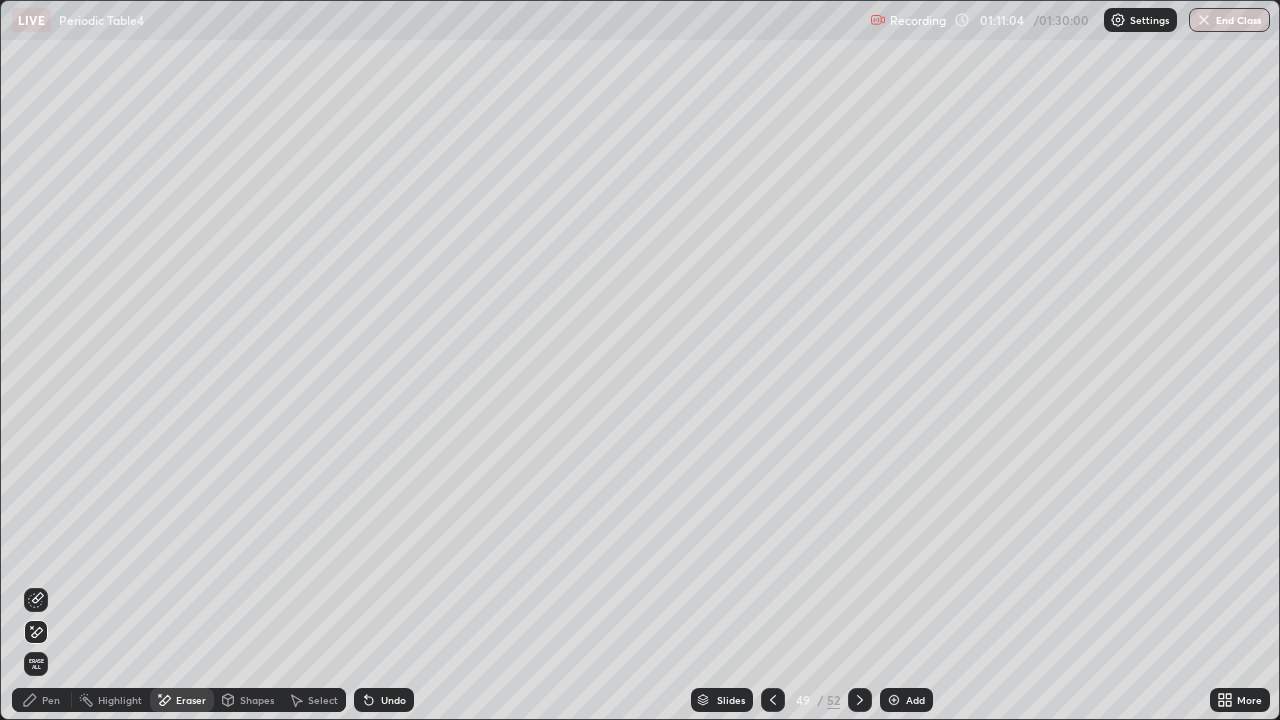 click on "Pen" at bounding box center (42, 700) 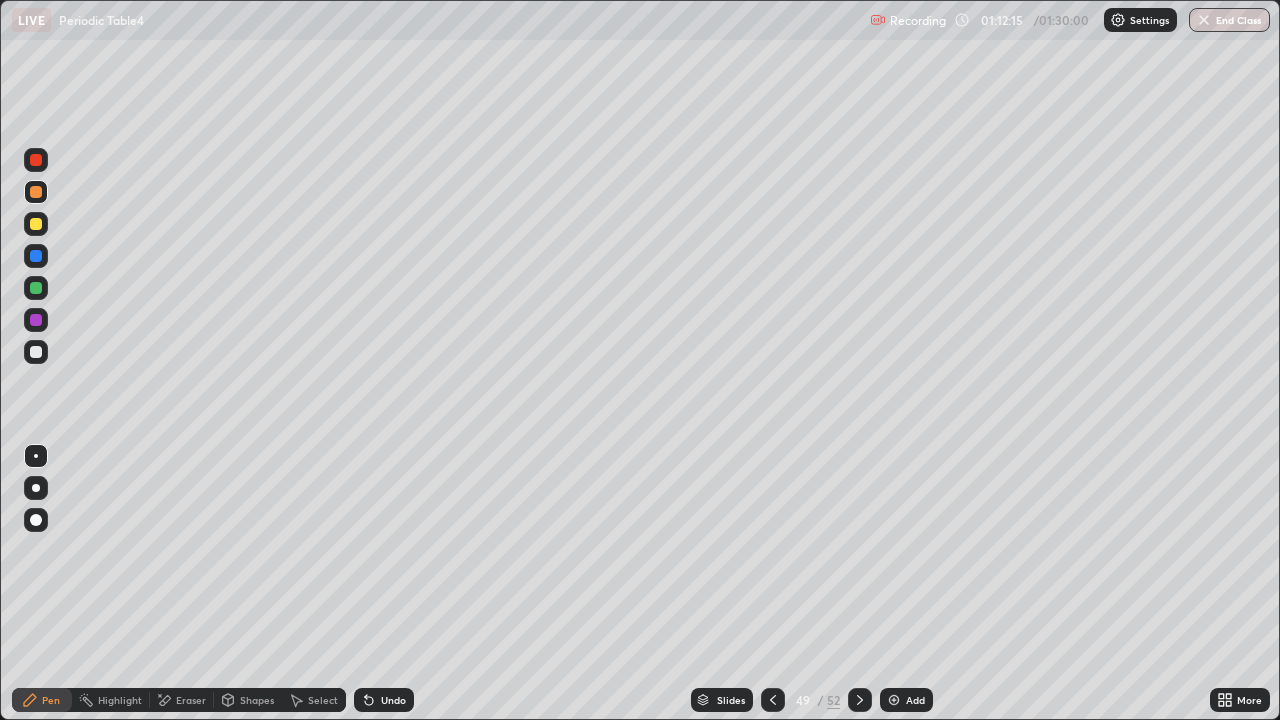 click at bounding box center (36, 352) 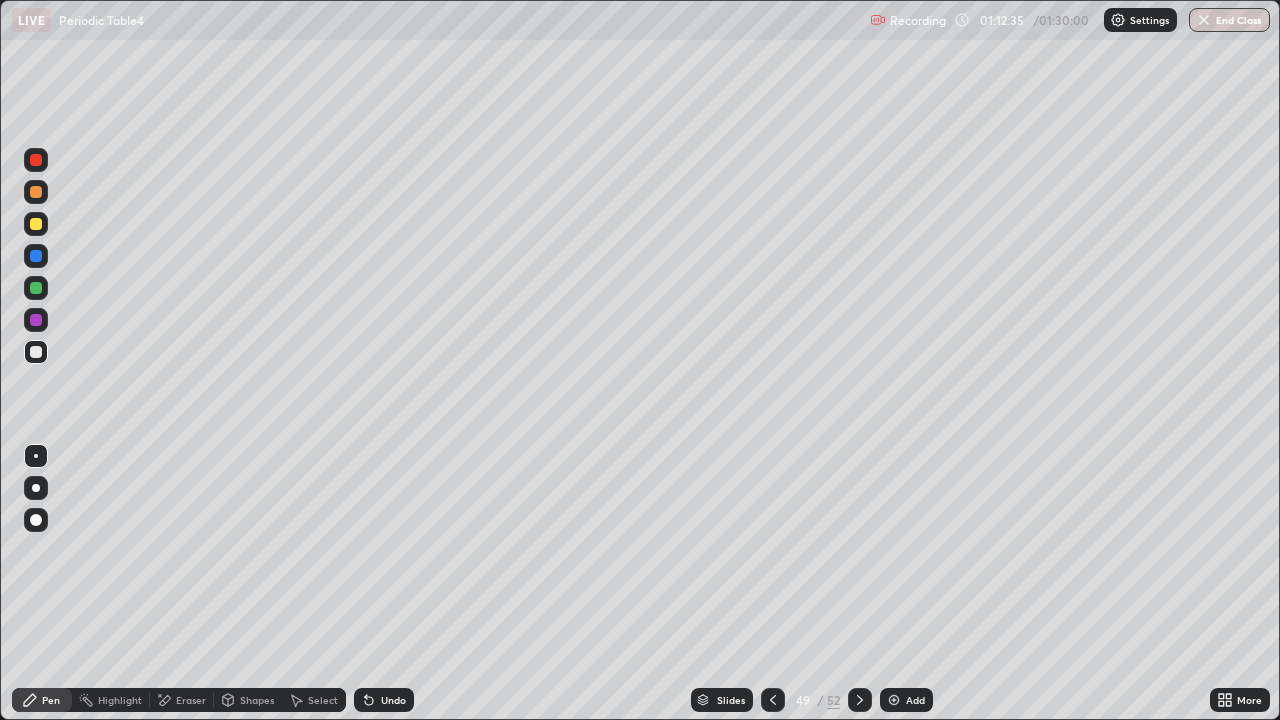click at bounding box center (36, 352) 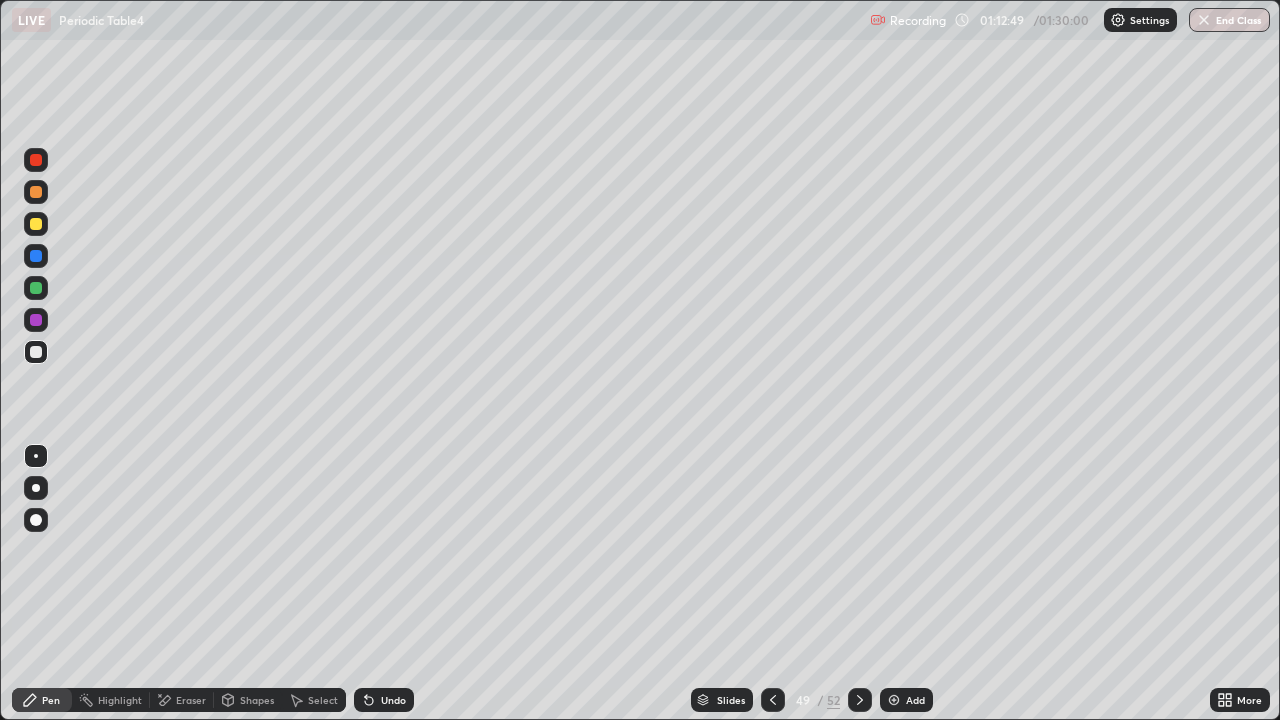 click 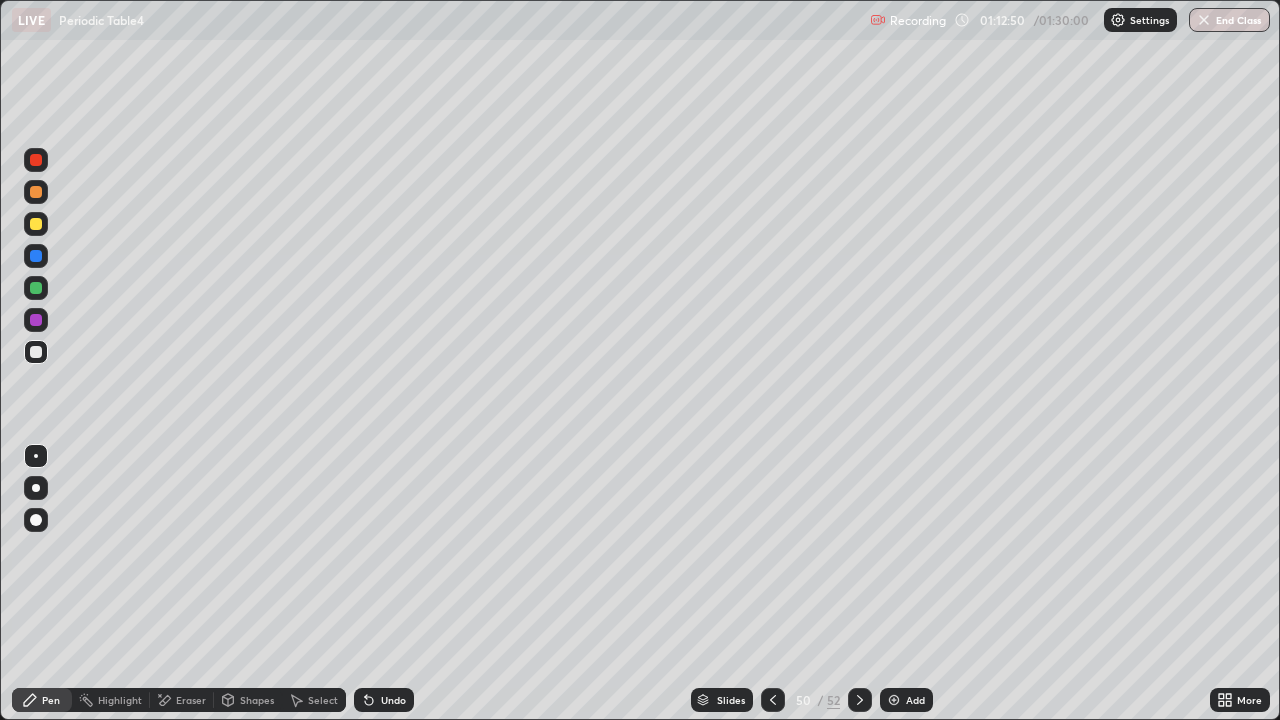 click at bounding box center [773, 700] 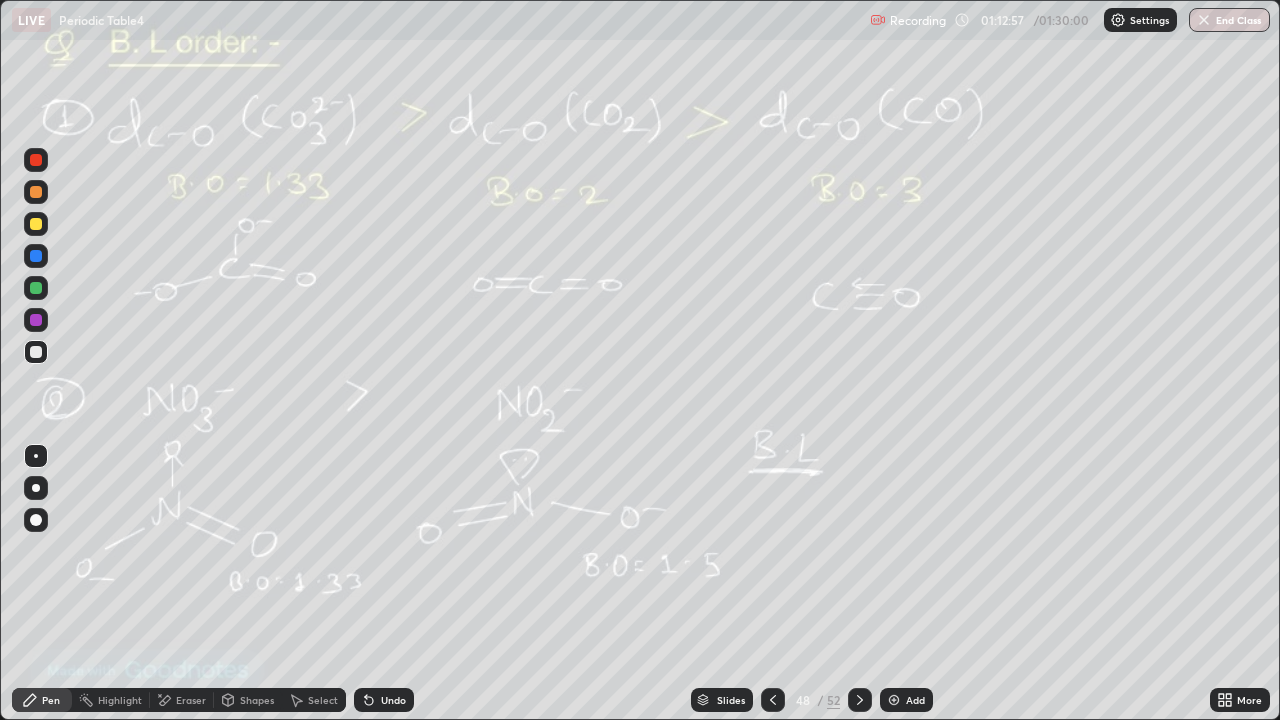 click at bounding box center (860, 700) 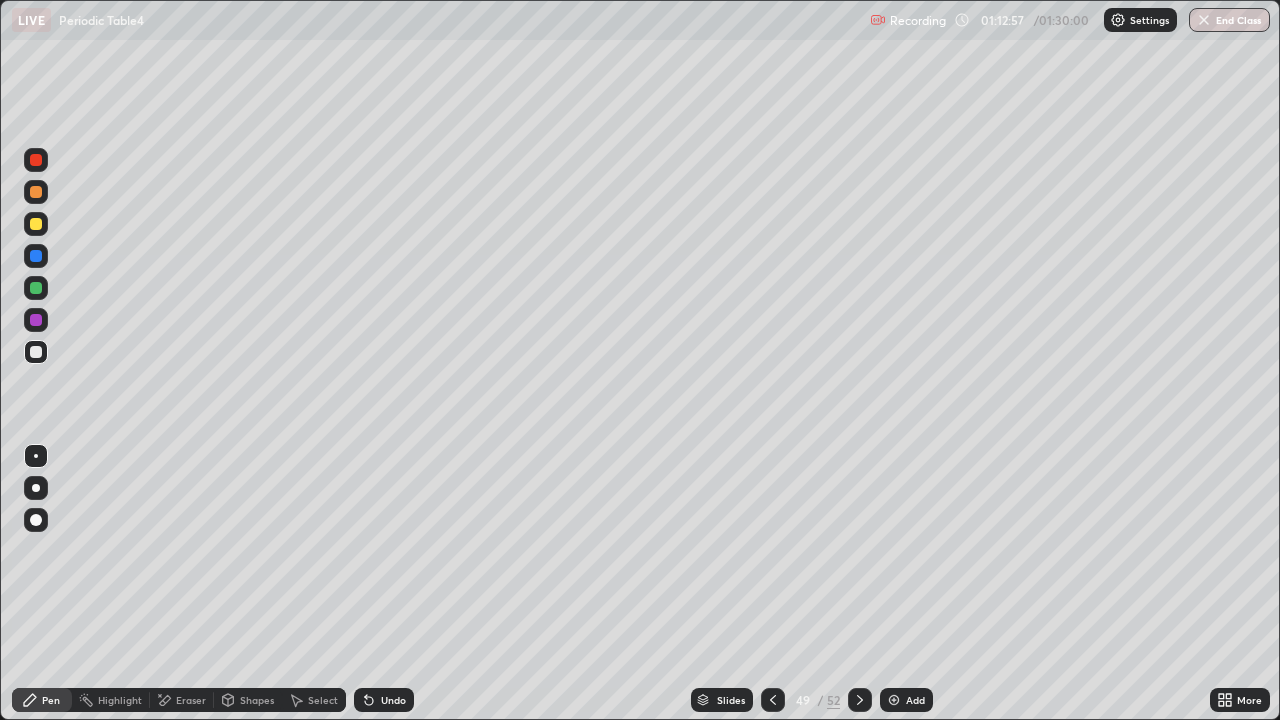 click 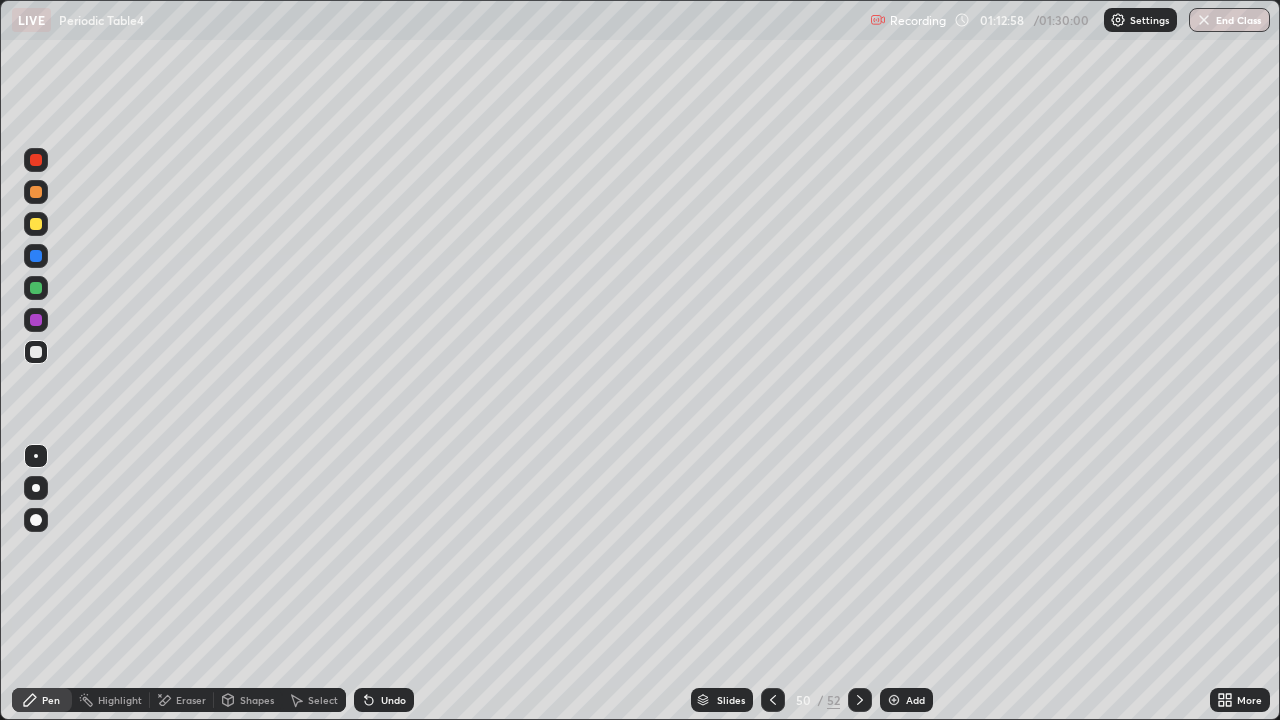 click 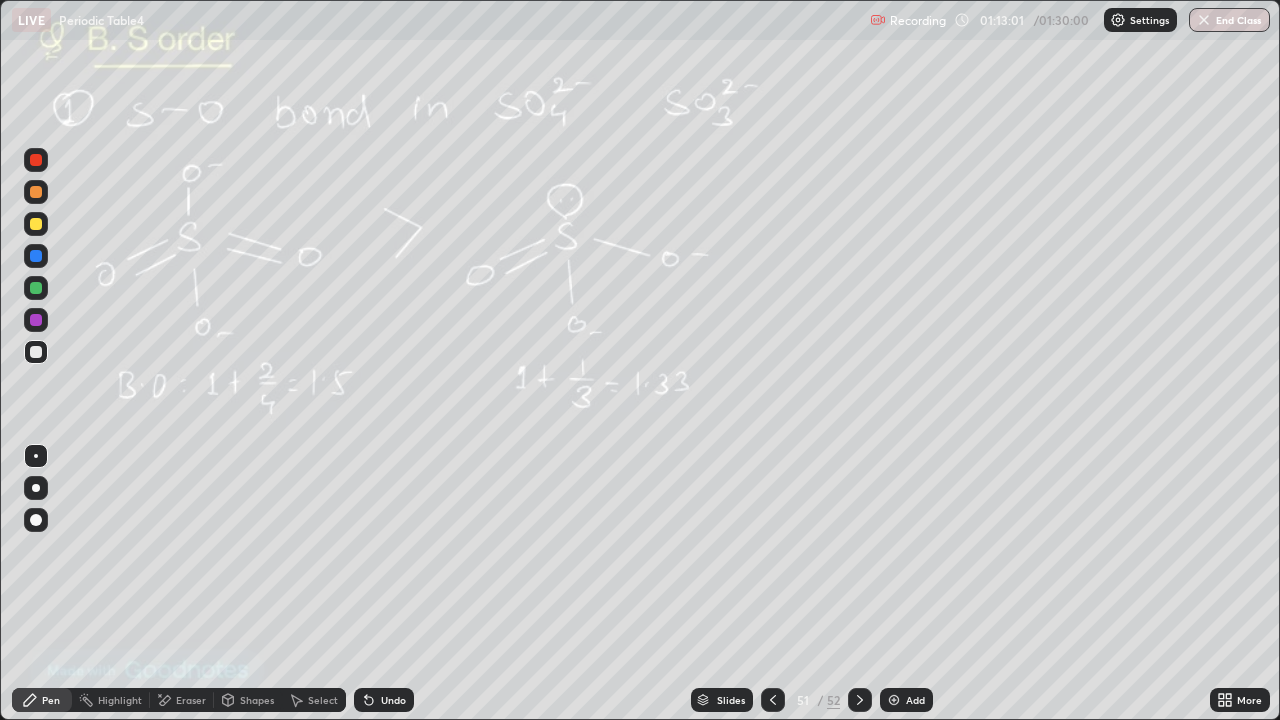click on "Slides 51 / 52 Add" at bounding box center [812, 700] 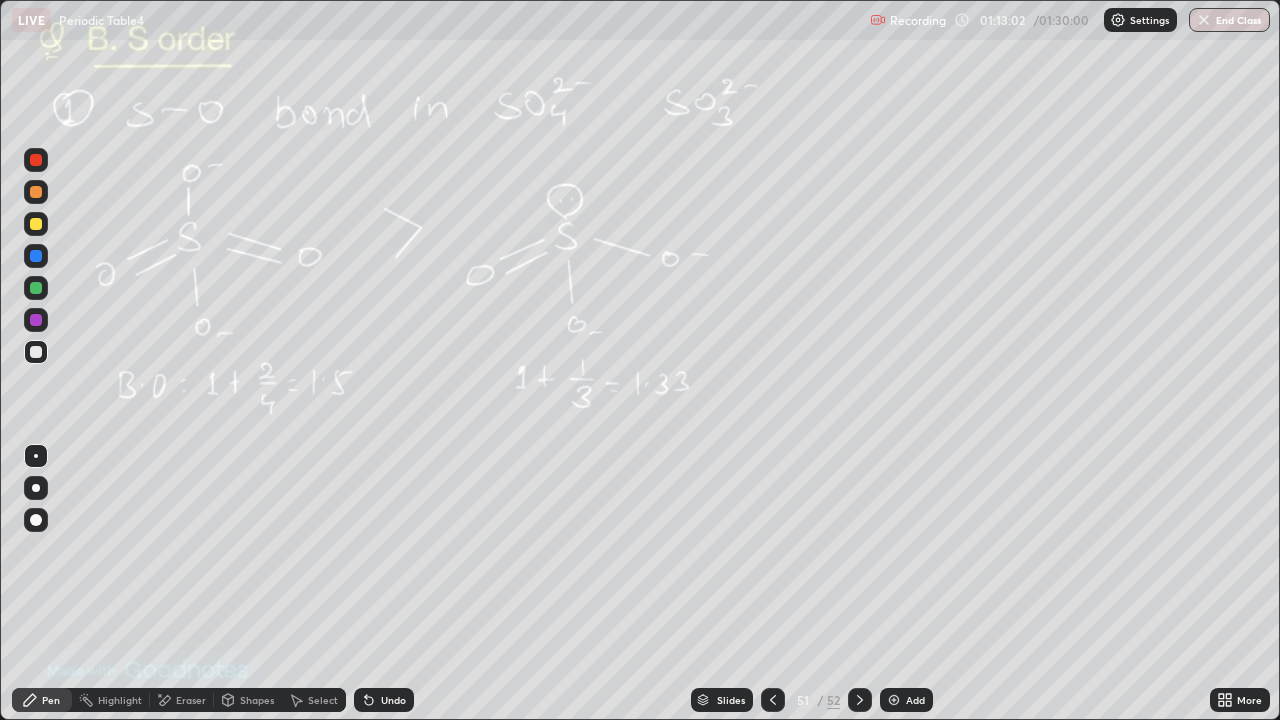 click on "Add" at bounding box center [906, 700] 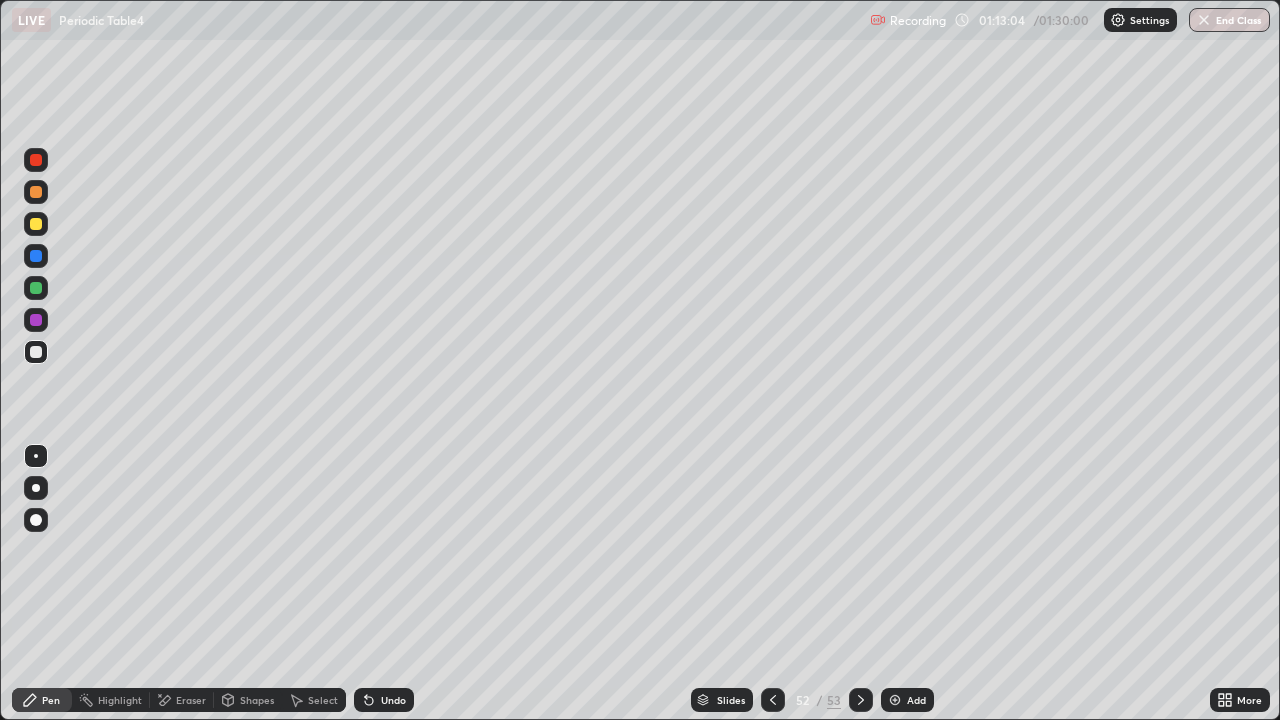 click at bounding box center [36, 192] 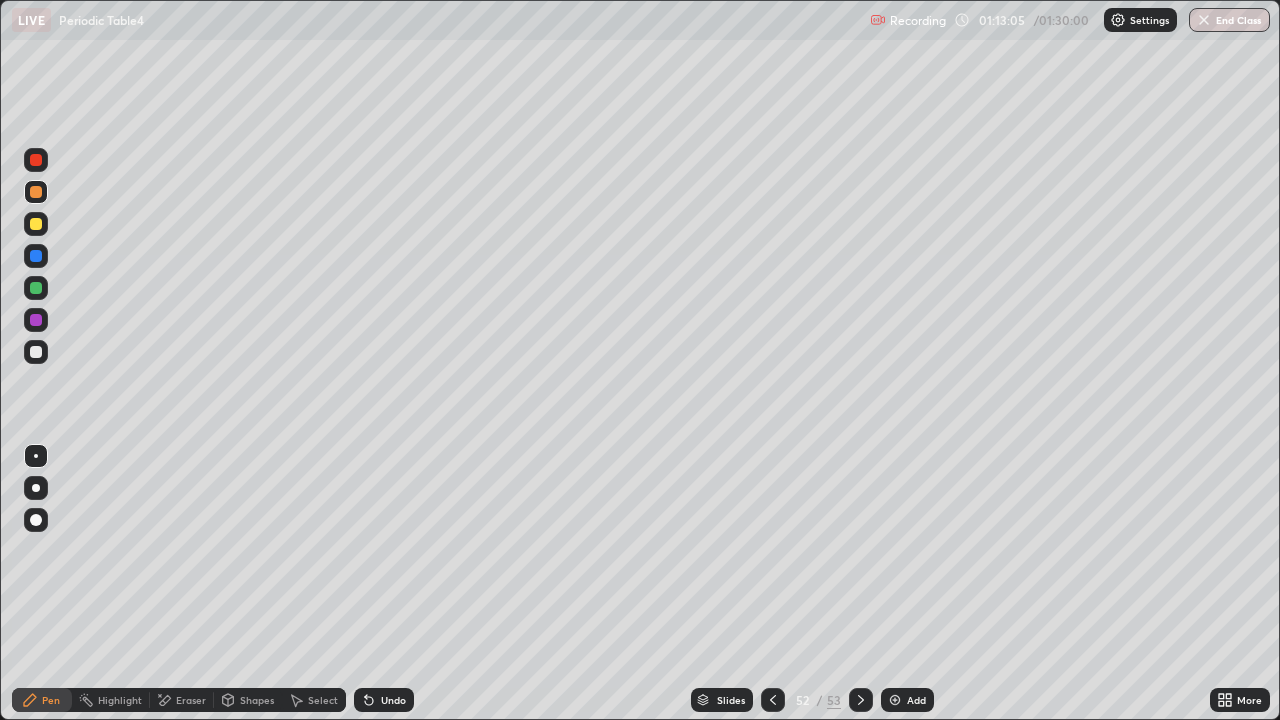 click on "Undo" at bounding box center [393, 700] 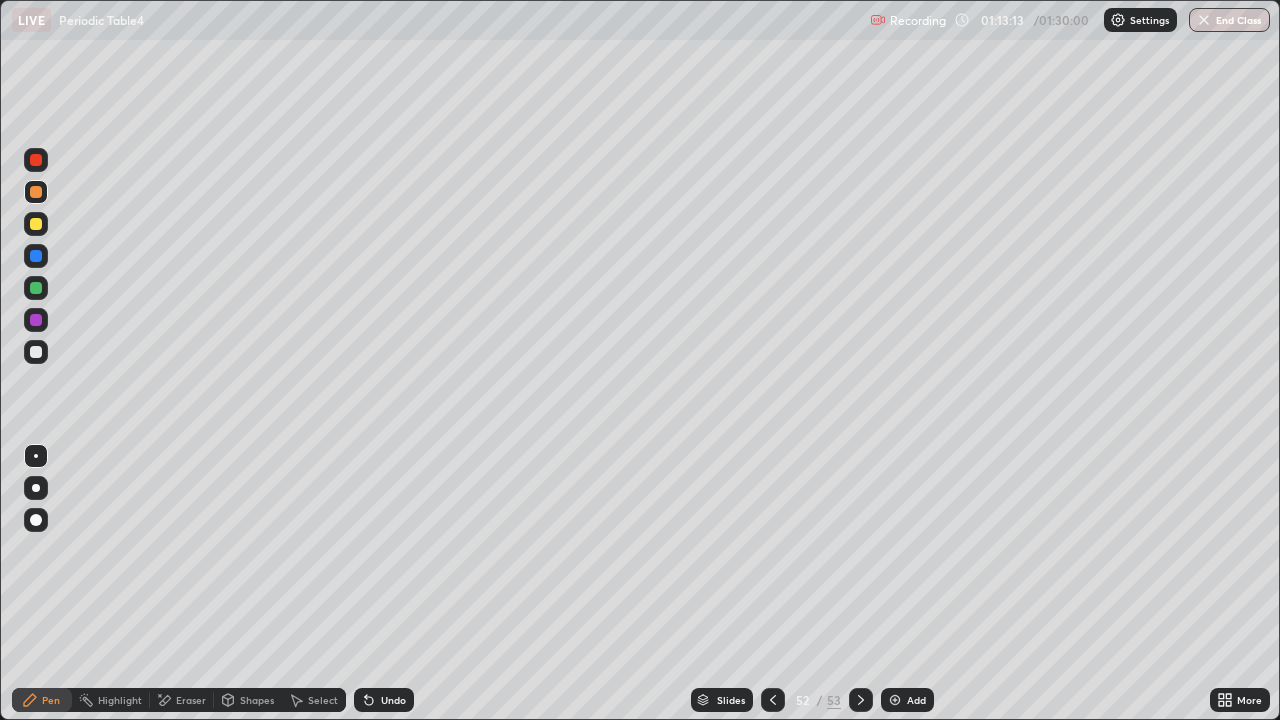 click on "Select" at bounding box center (323, 700) 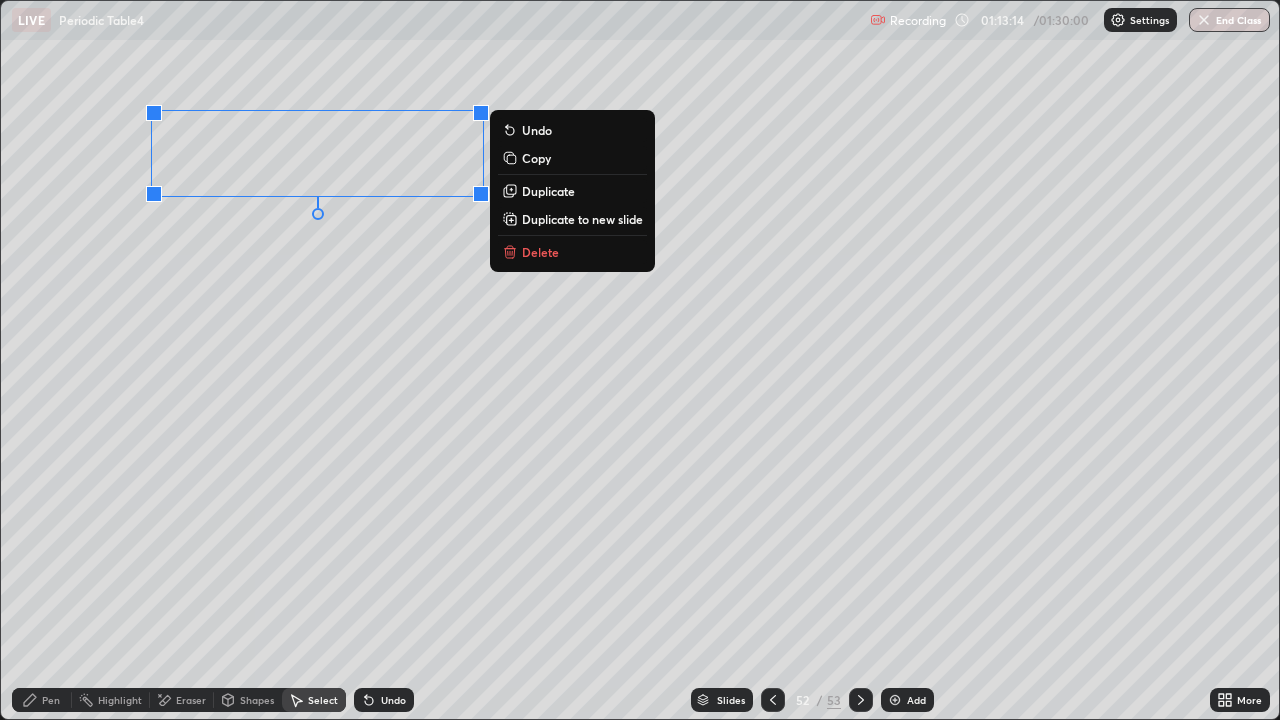click on "Duplicate" at bounding box center [548, 191] 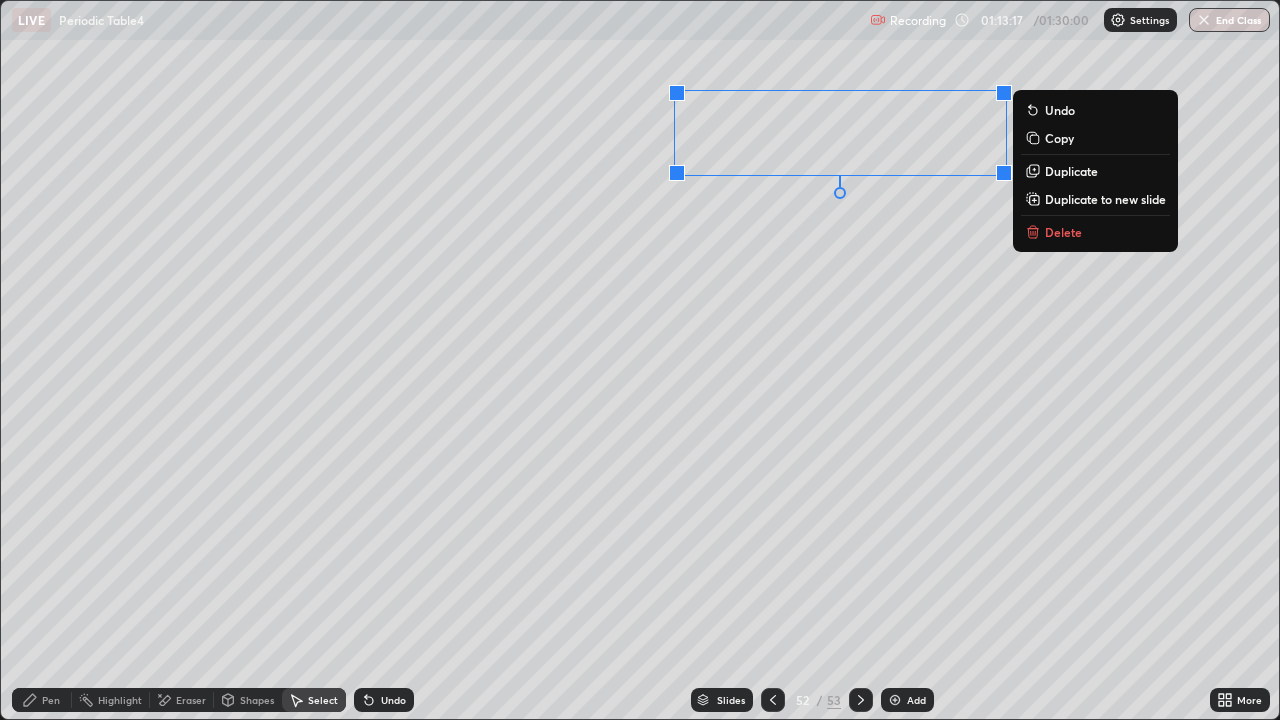 click on "Eraser" at bounding box center (182, 700) 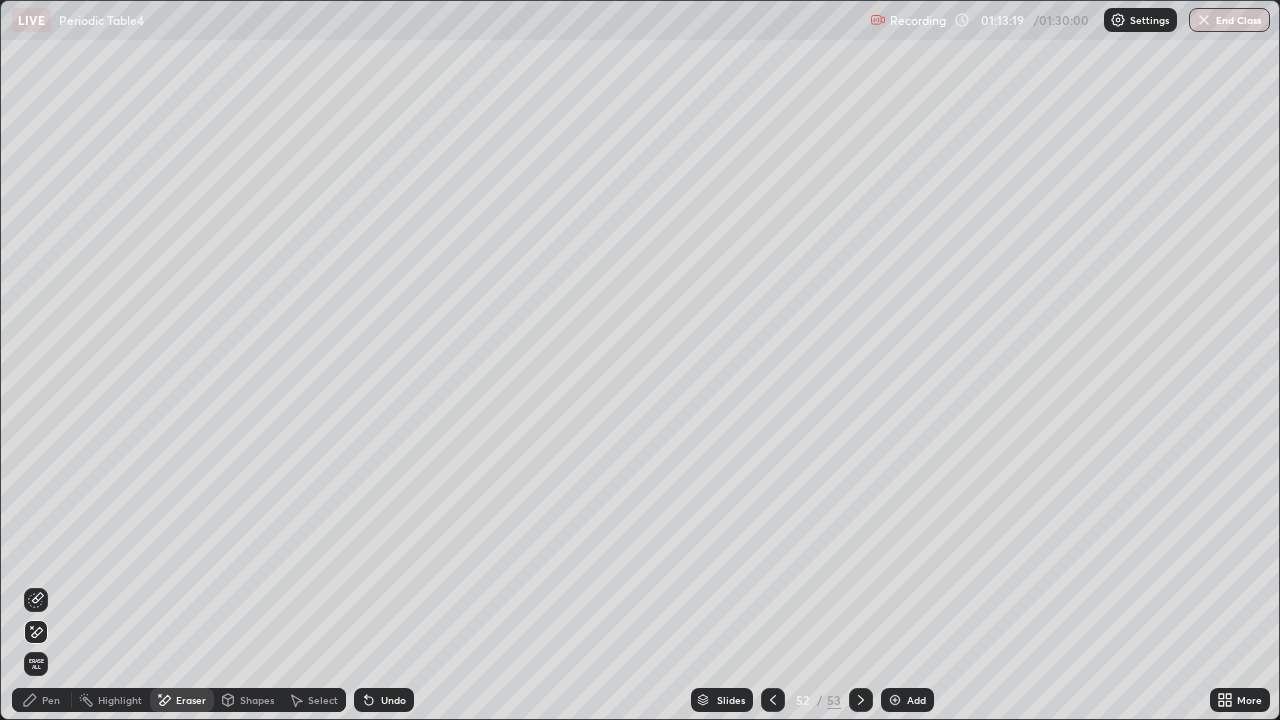 click on "Pen" at bounding box center [51, 700] 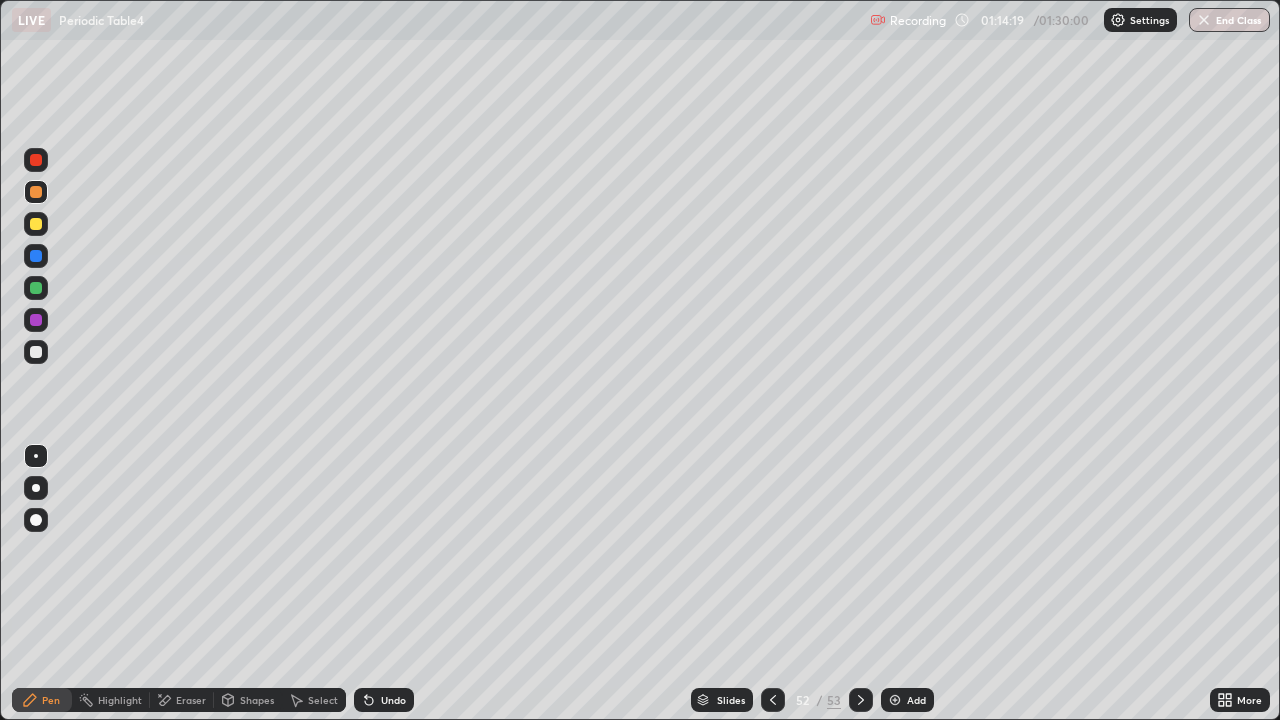 click at bounding box center (36, 288) 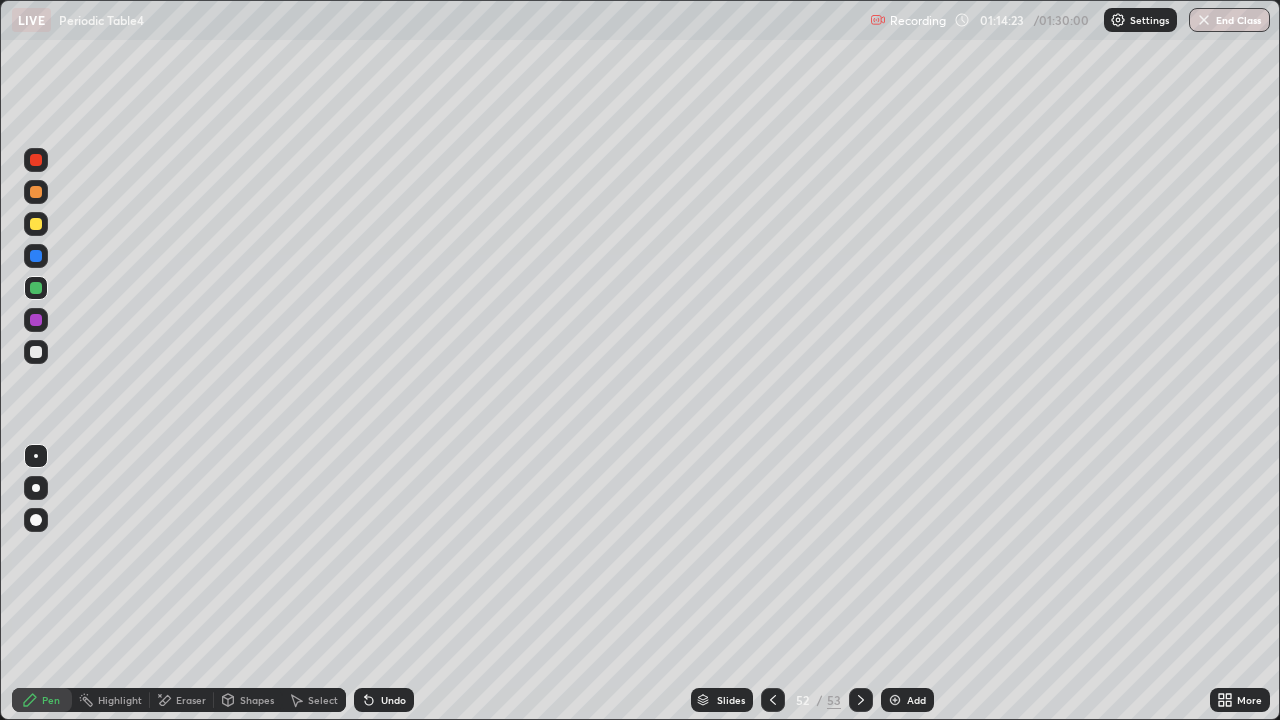 click on "Undo" at bounding box center [384, 700] 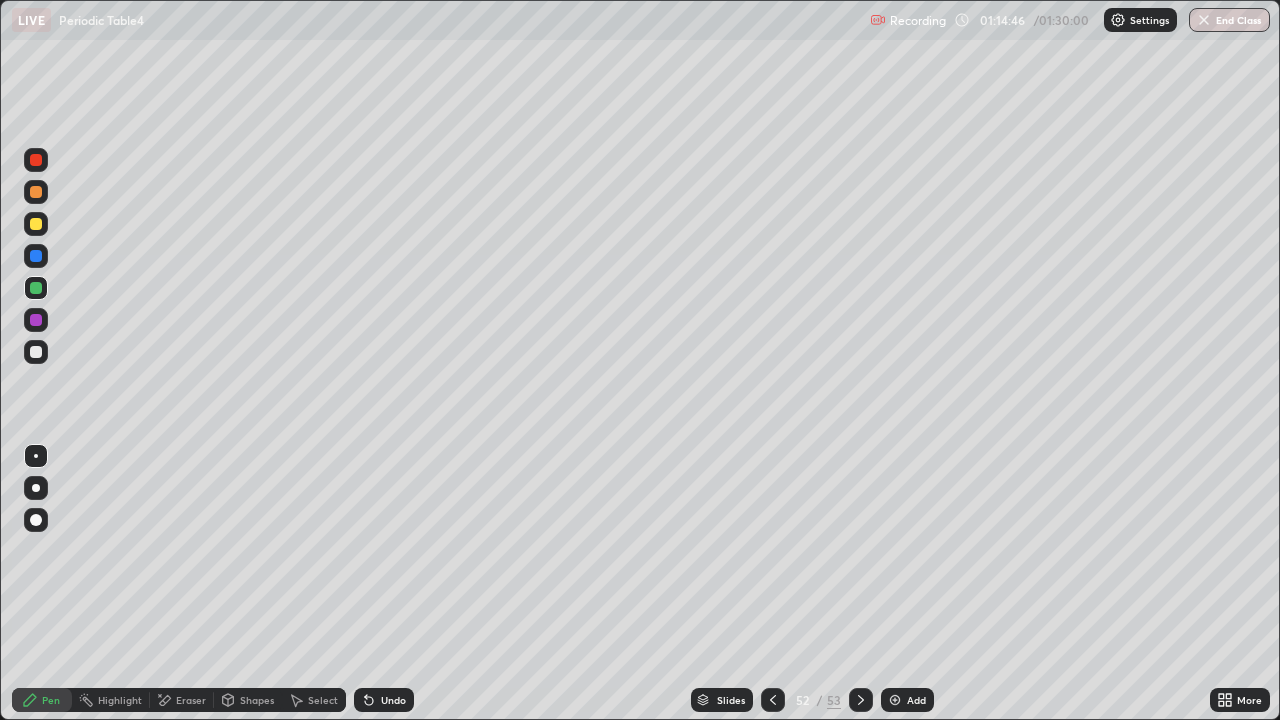 click 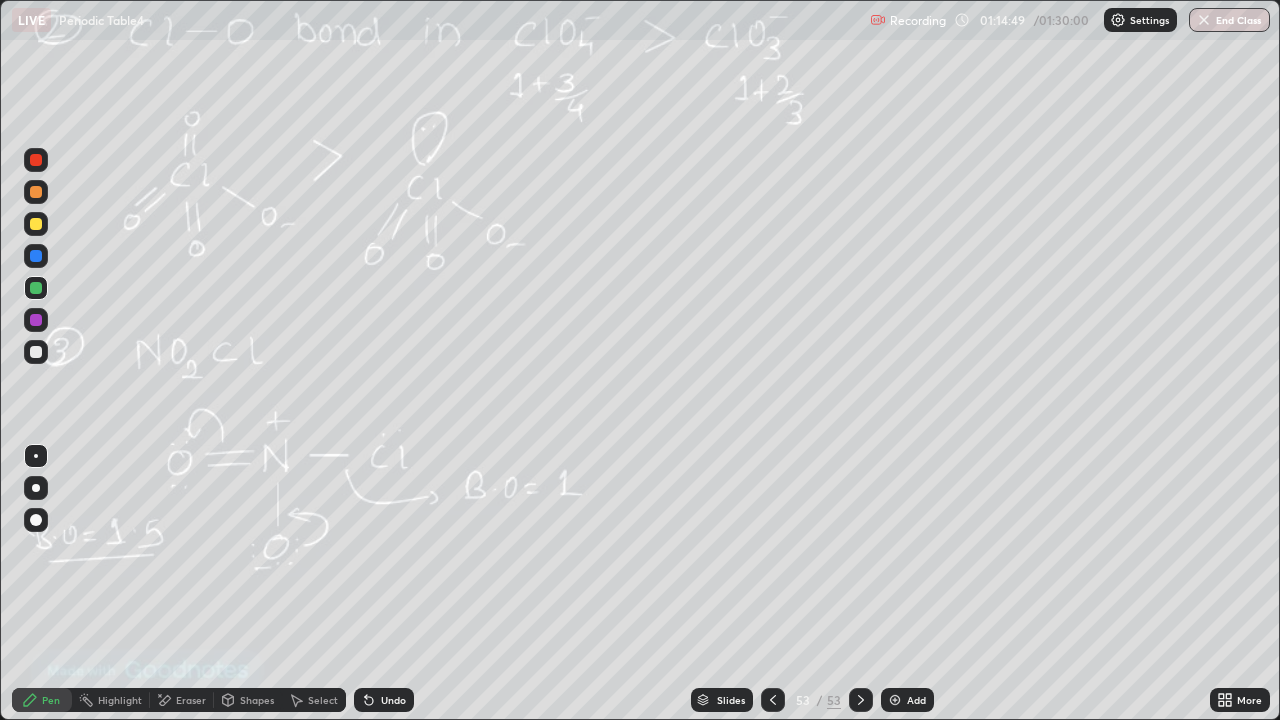 click on "Add" at bounding box center [916, 700] 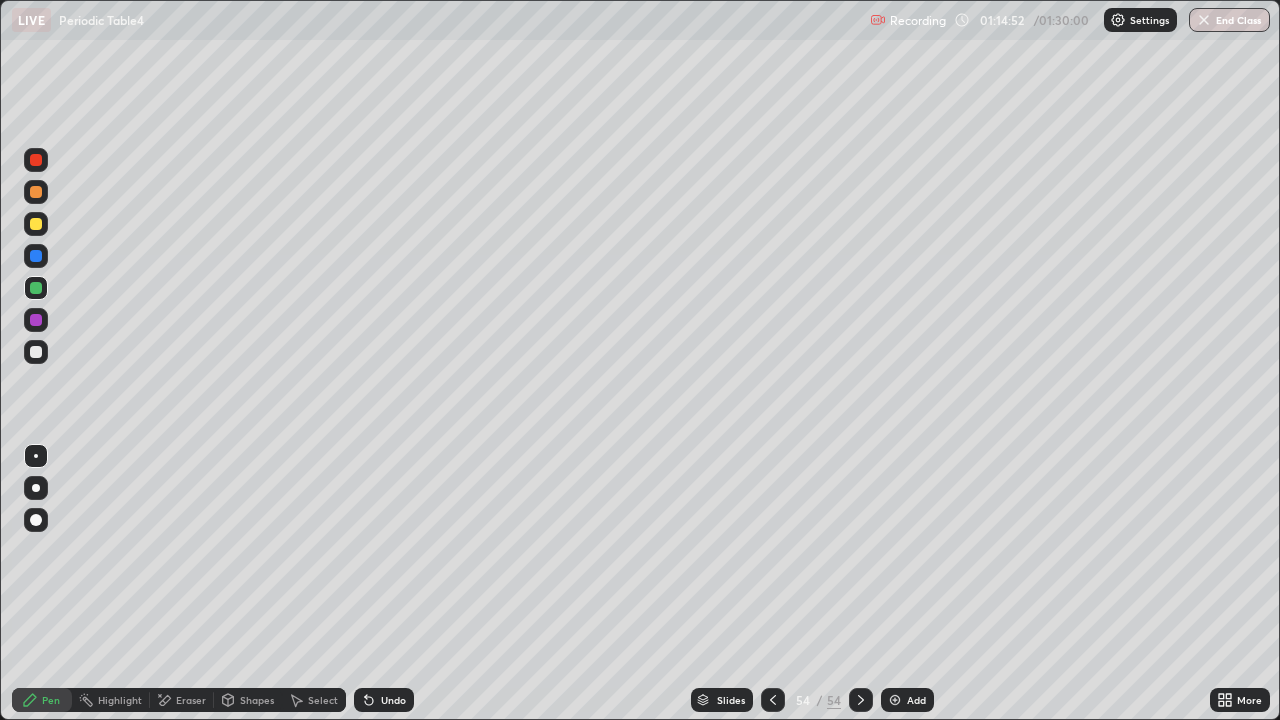 click at bounding box center (36, 224) 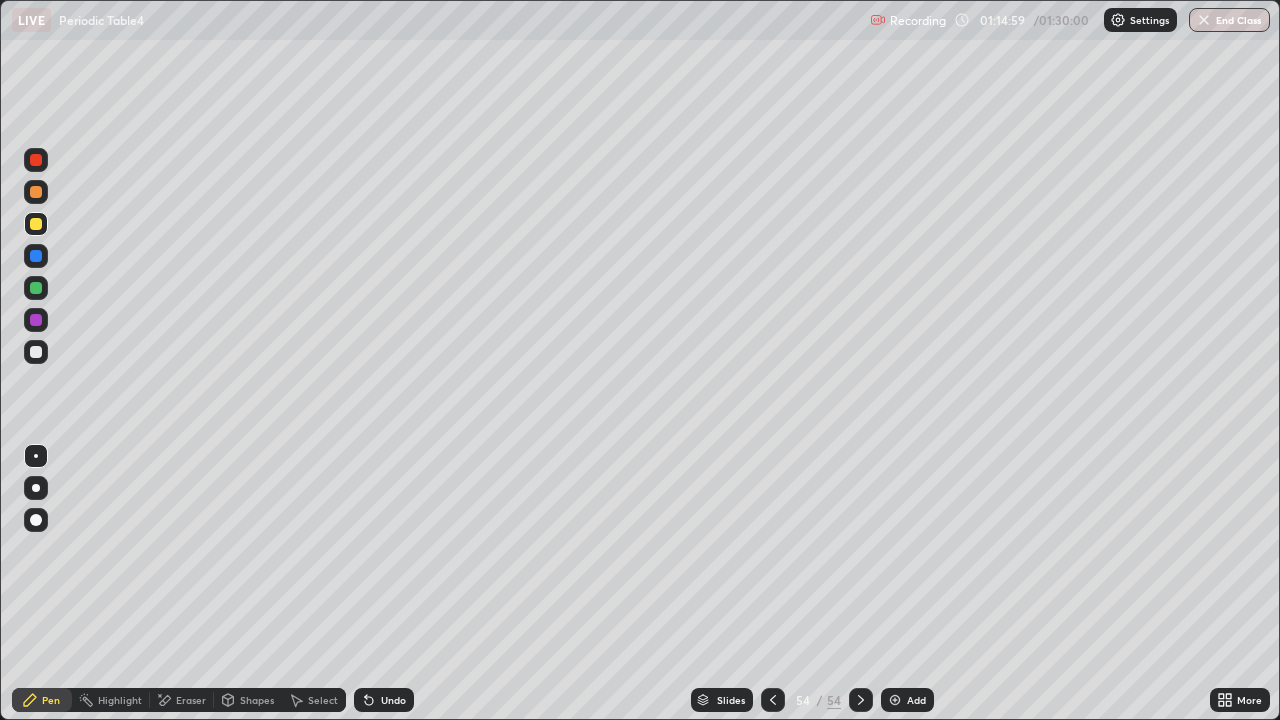 click on "Select" at bounding box center [323, 700] 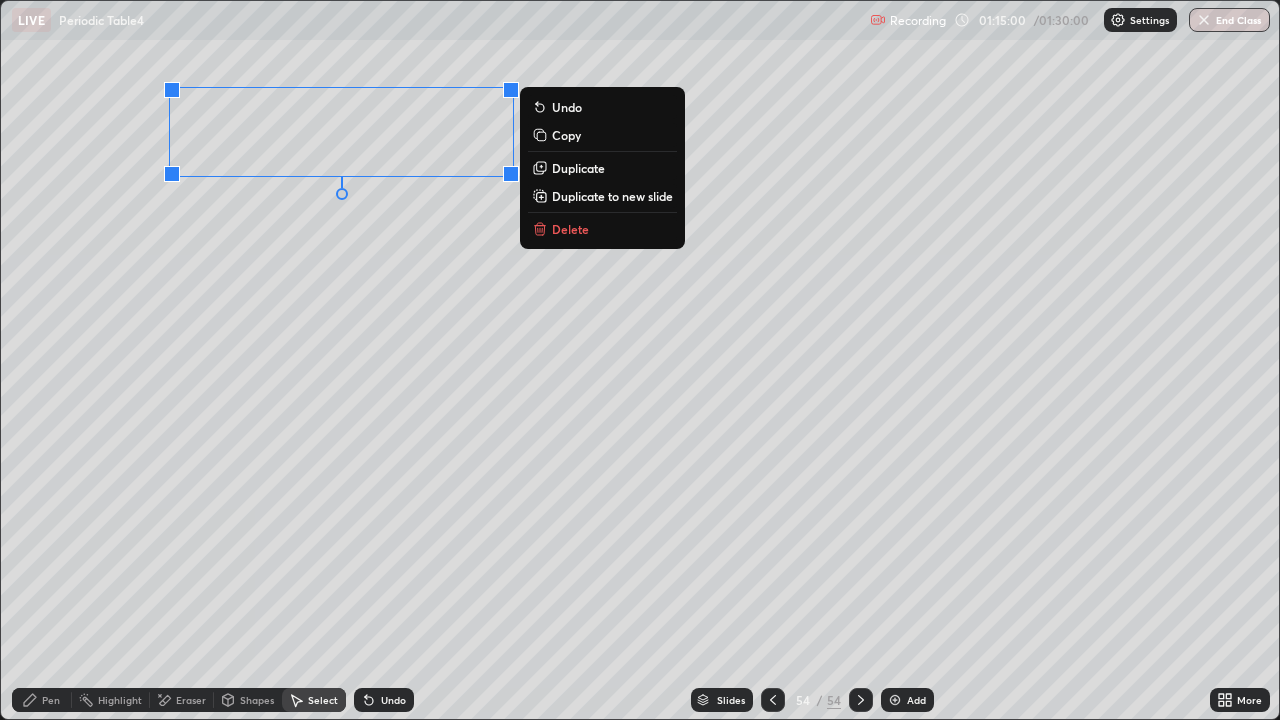 click on "Duplicate" at bounding box center [578, 168] 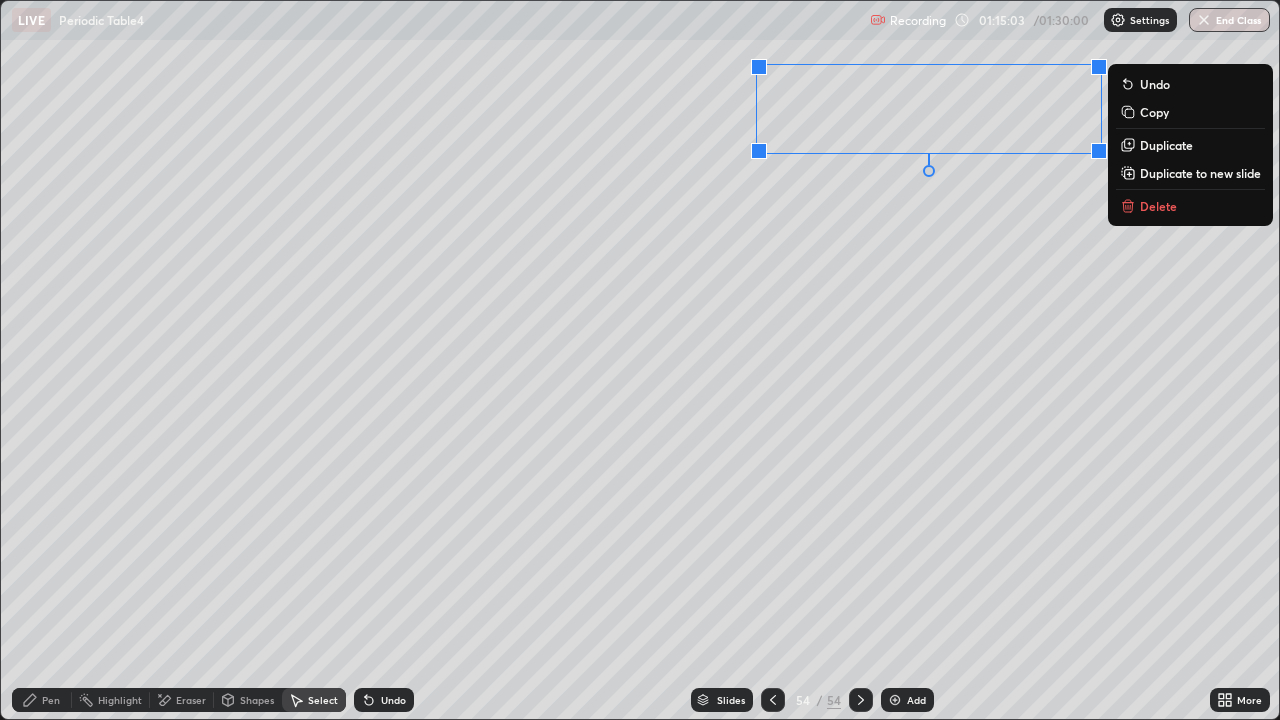 click on "Eraser" at bounding box center [191, 700] 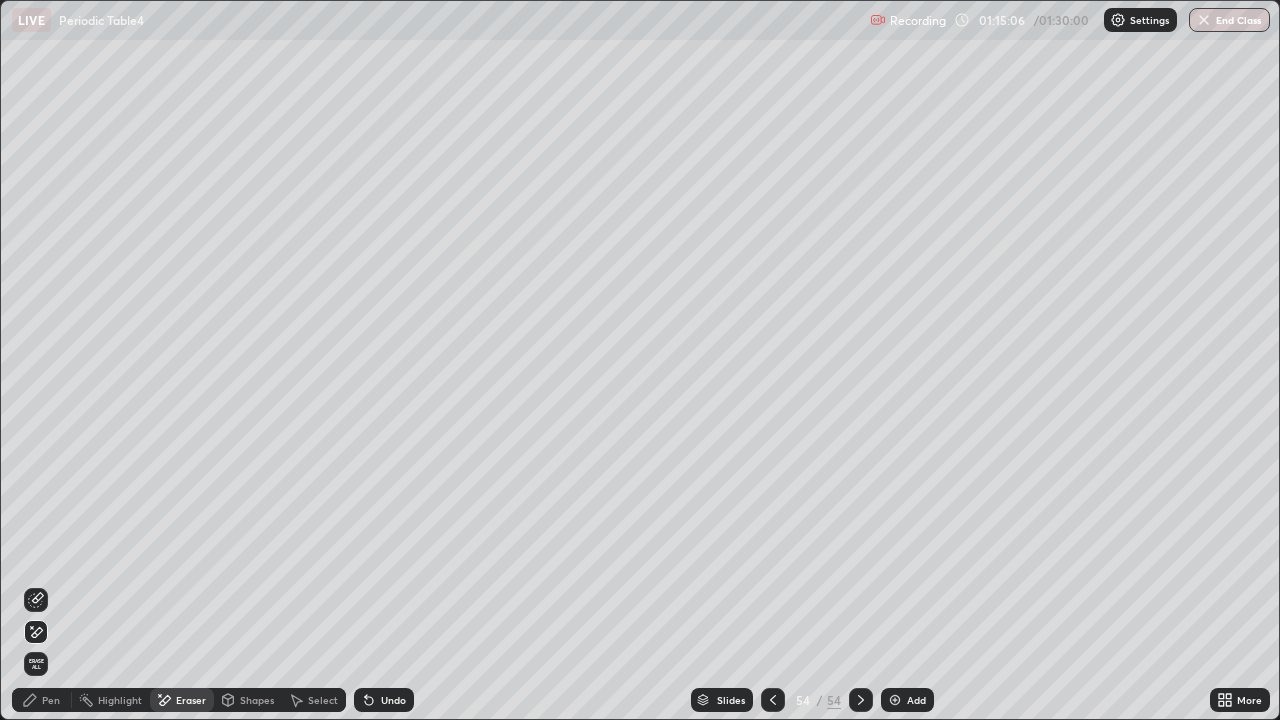 click on "Pen" at bounding box center (42, 700) 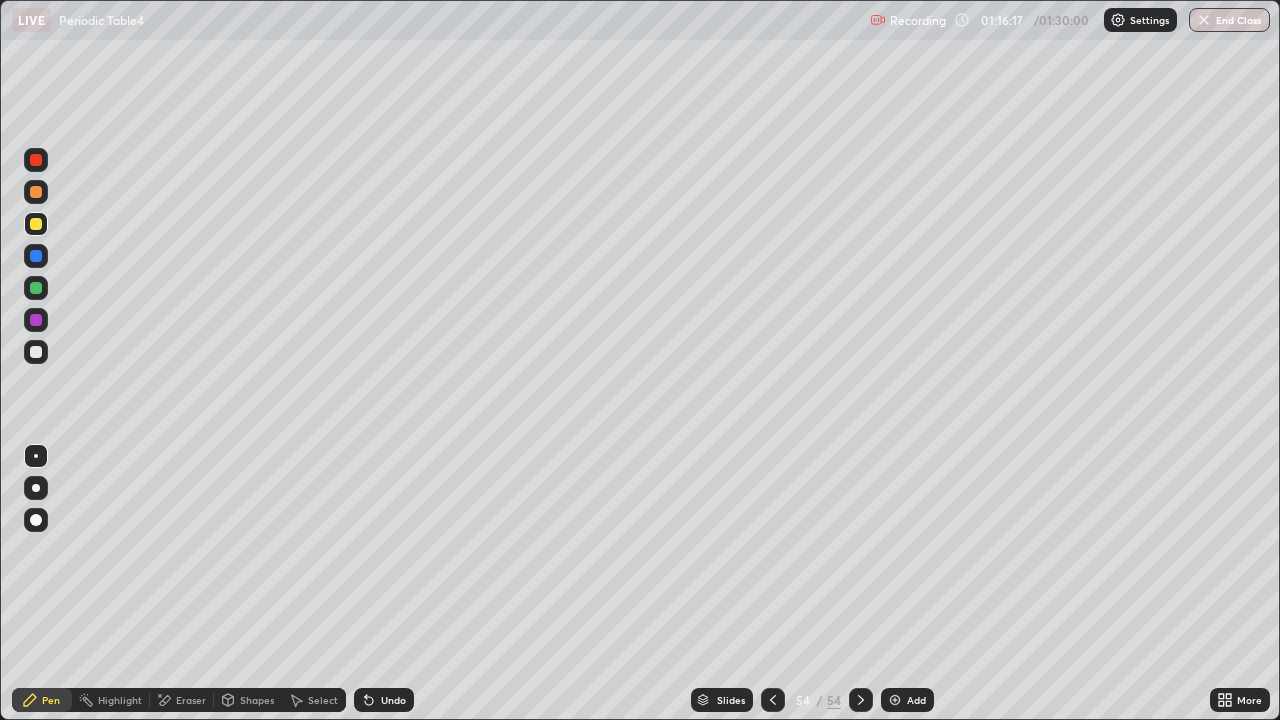 click at bounding box center [36, 352] 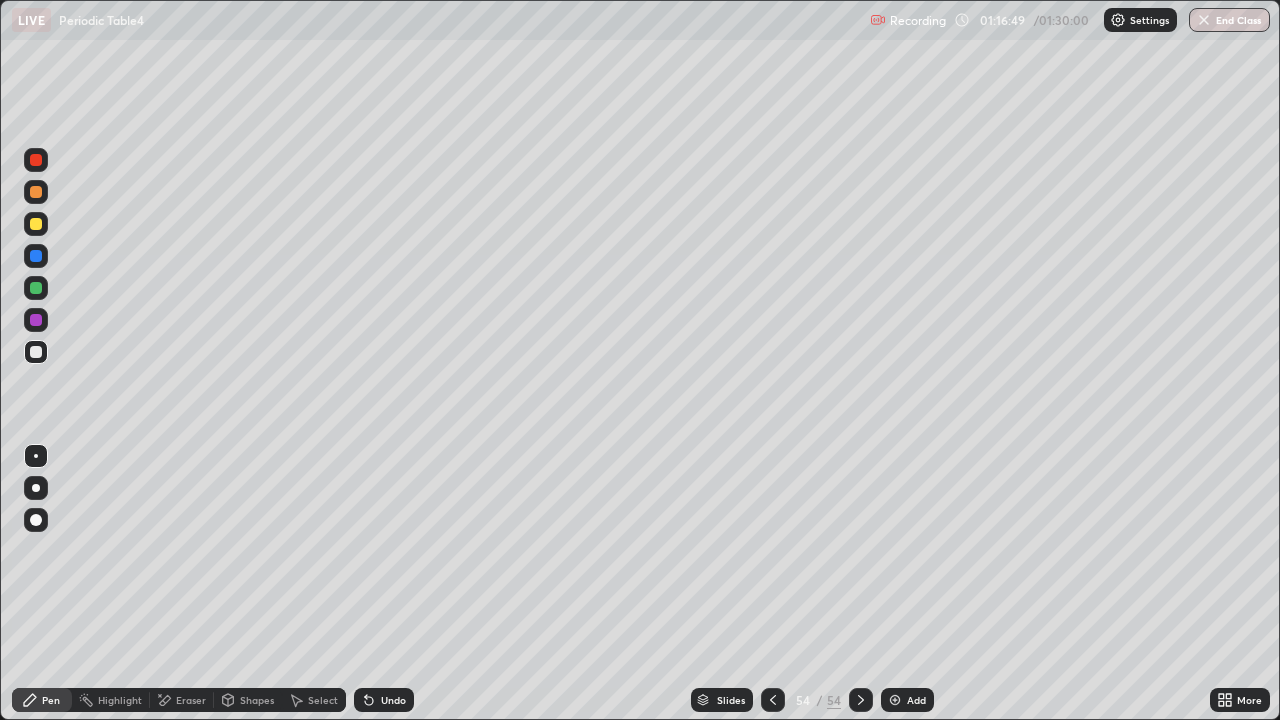 click on "Eraser" at bounding box center (182, 700) 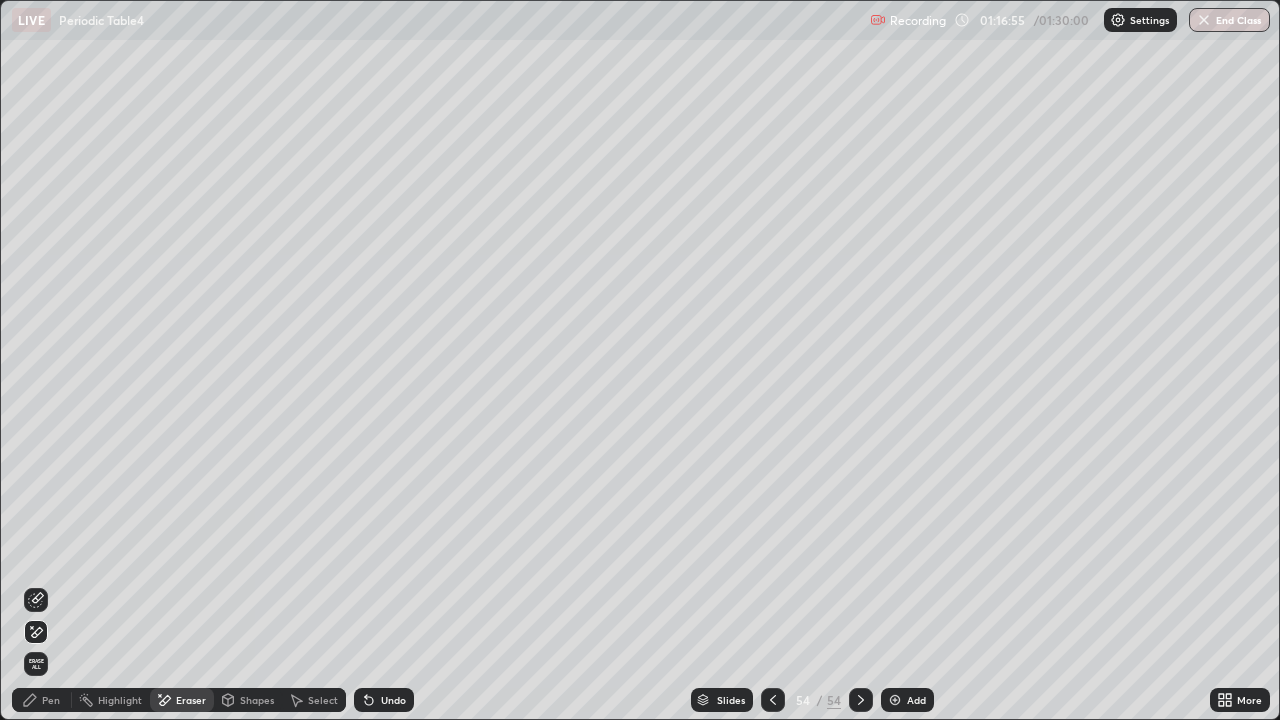 click on "Pen" at bounding box center (51, 700) 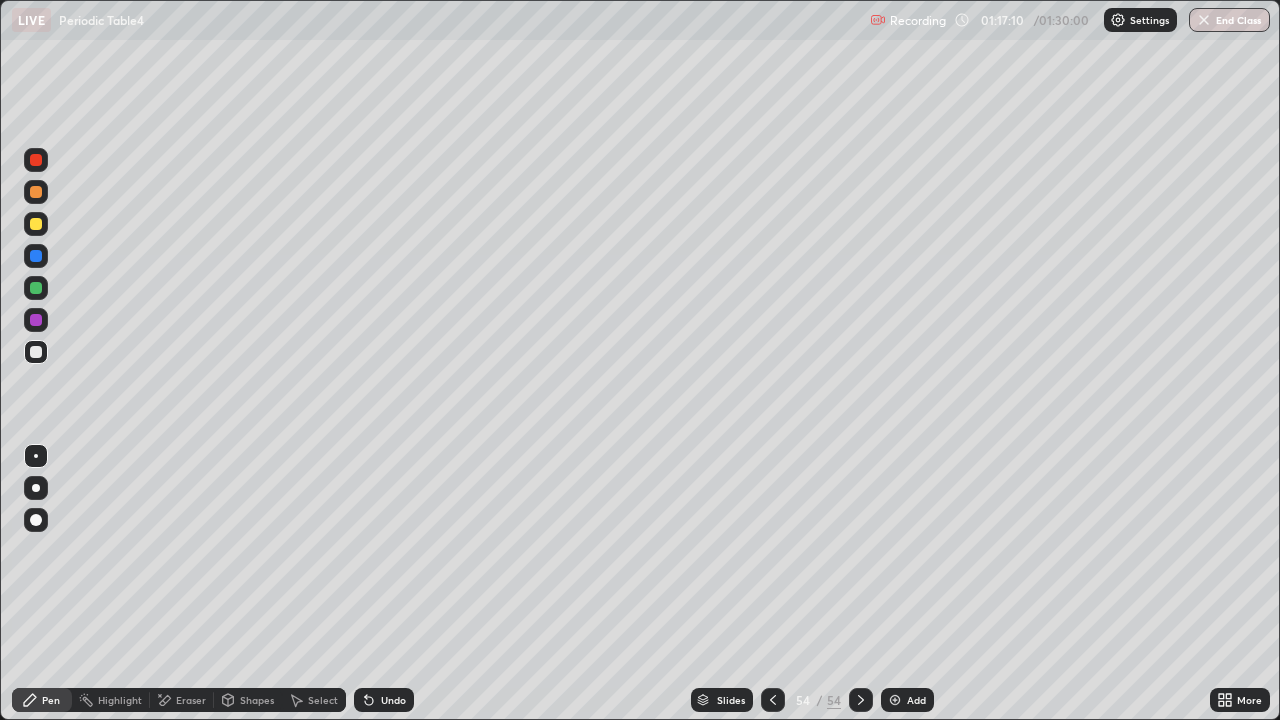 click 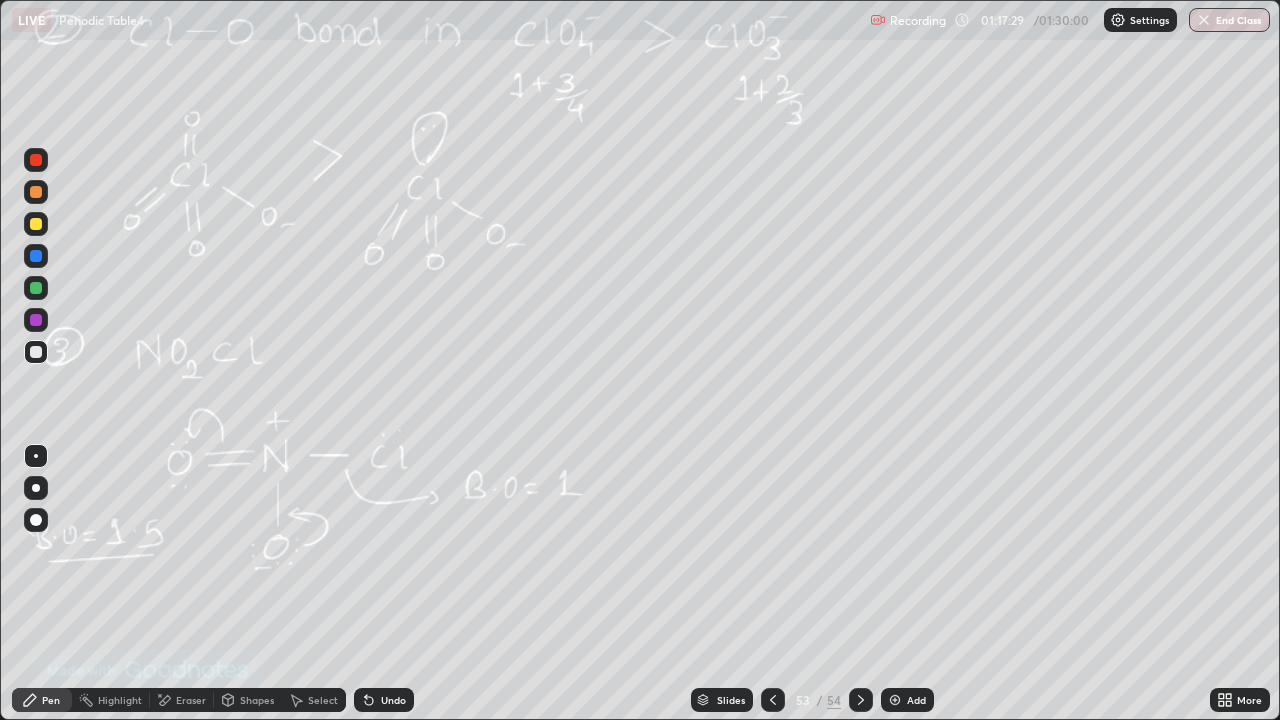 click 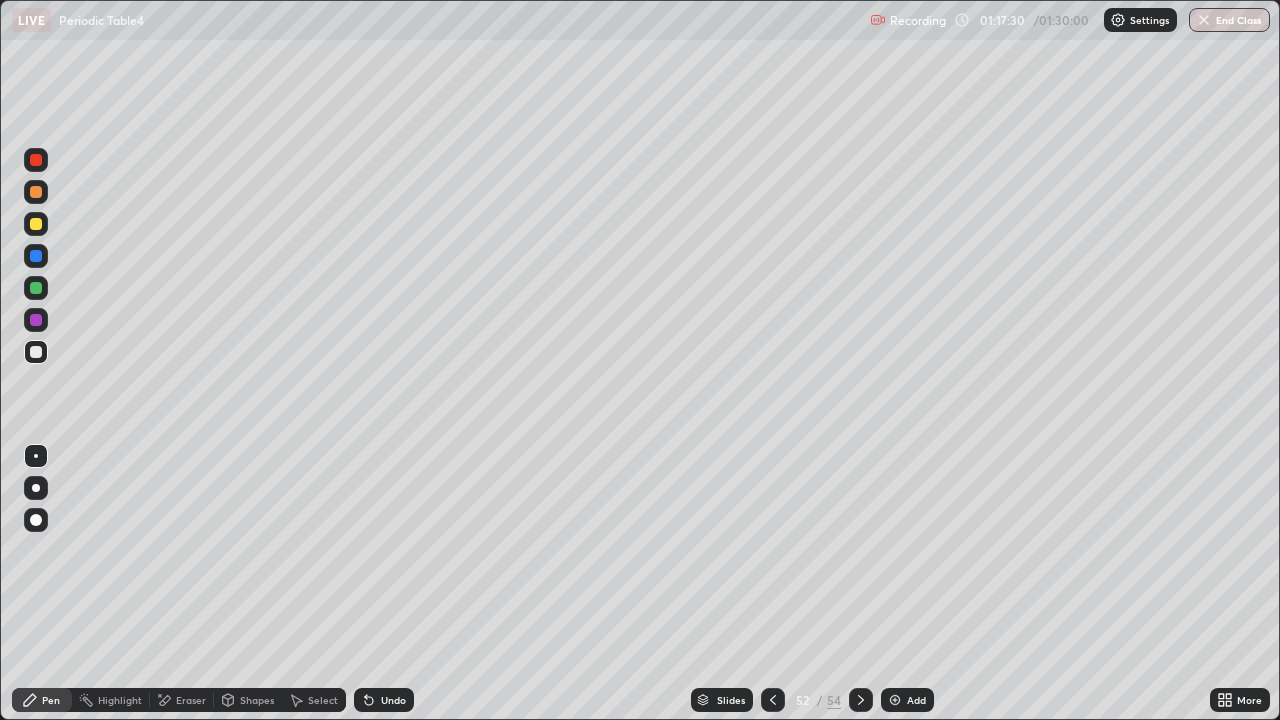 click 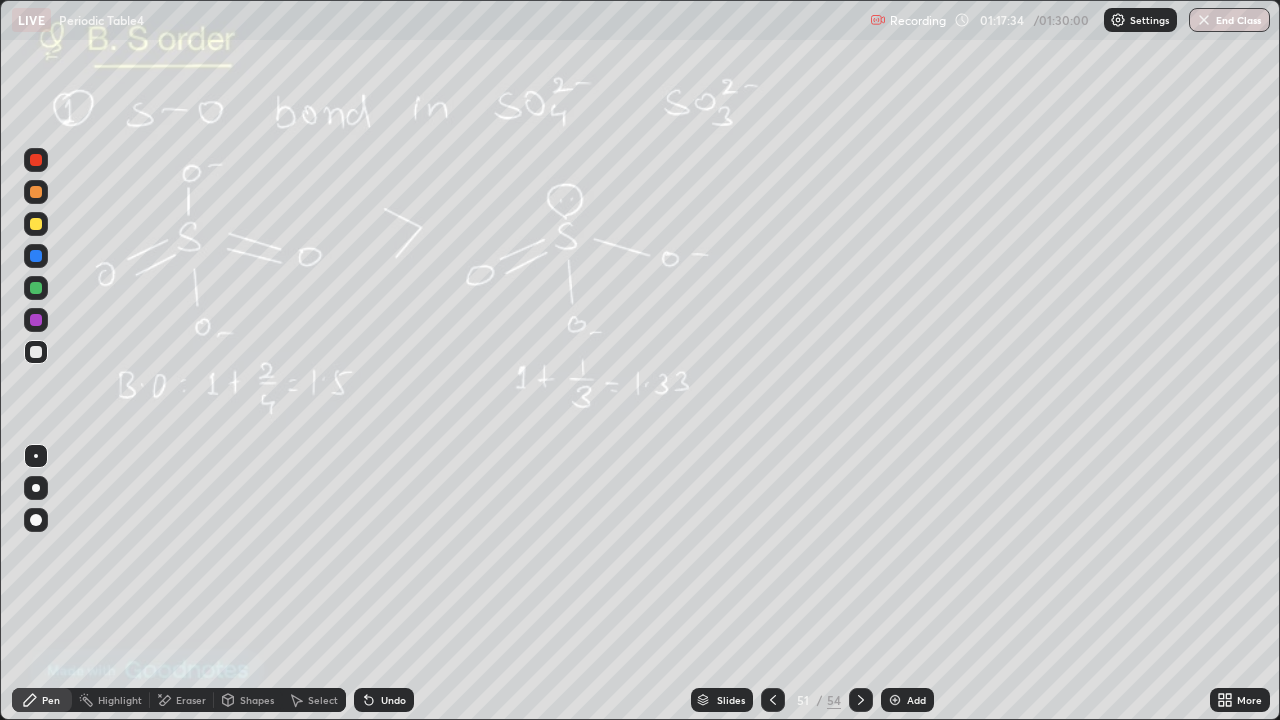 click 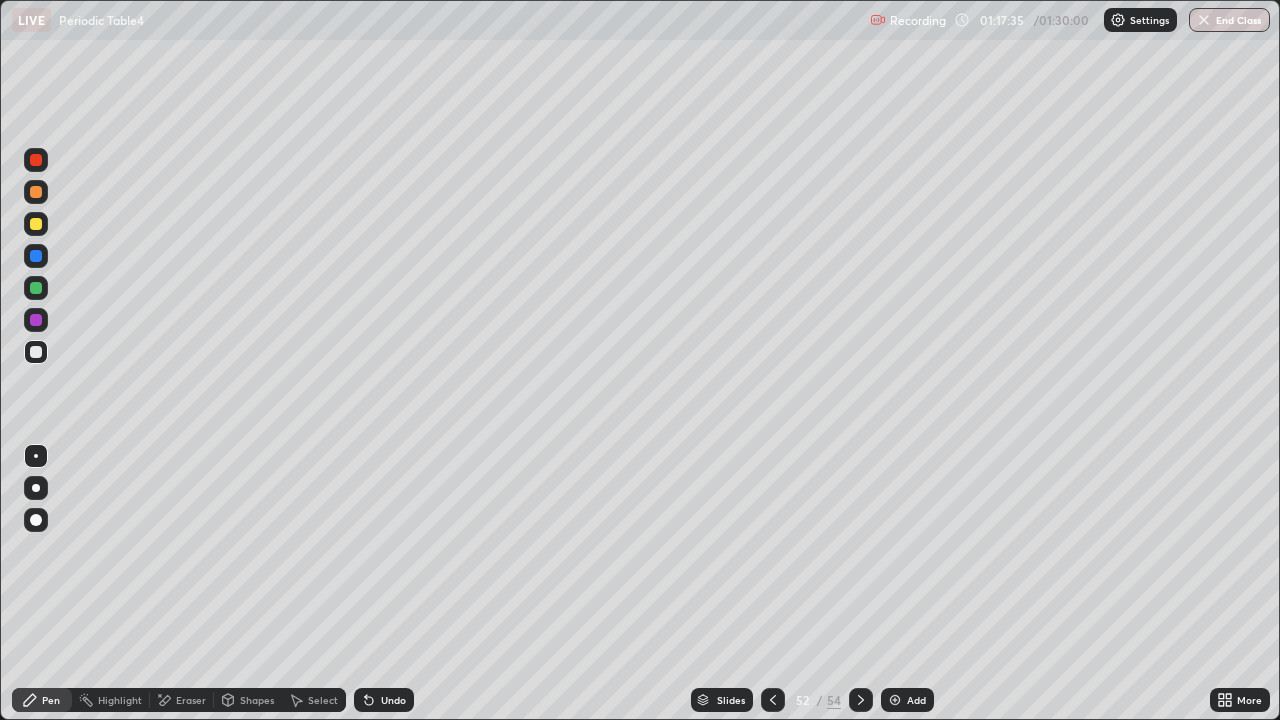 click 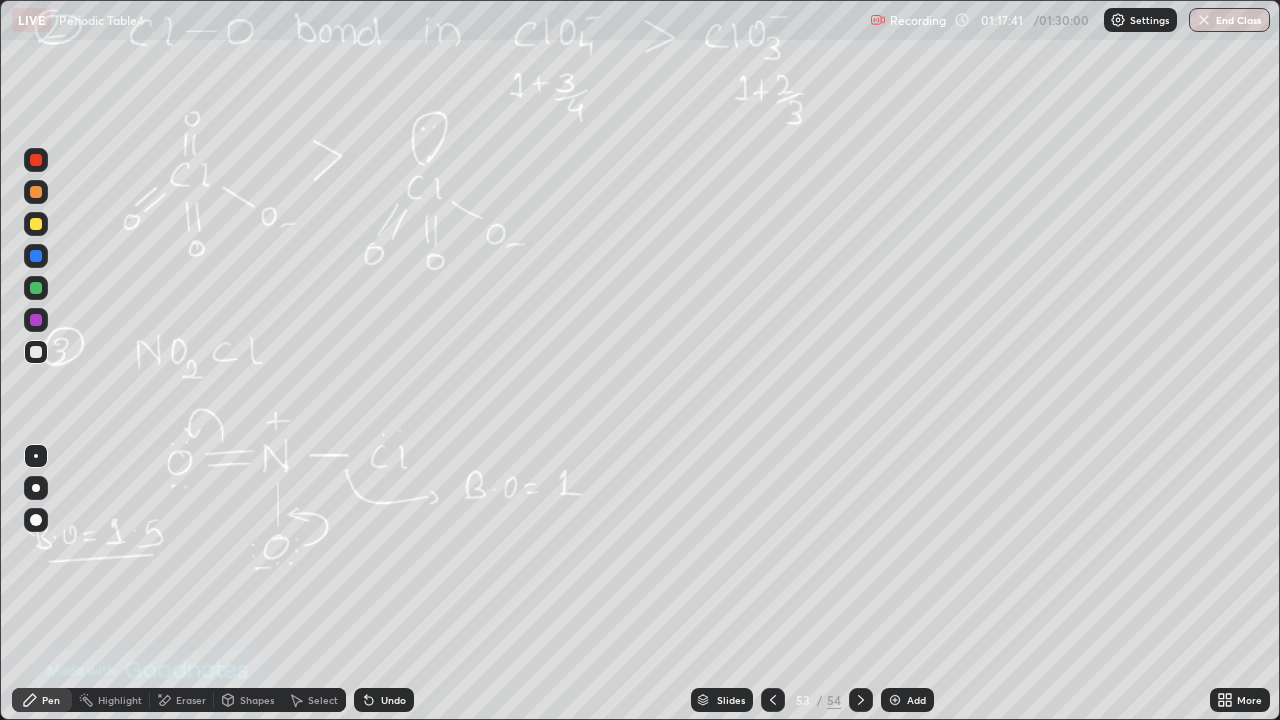 click at bounding box center (861, 700) 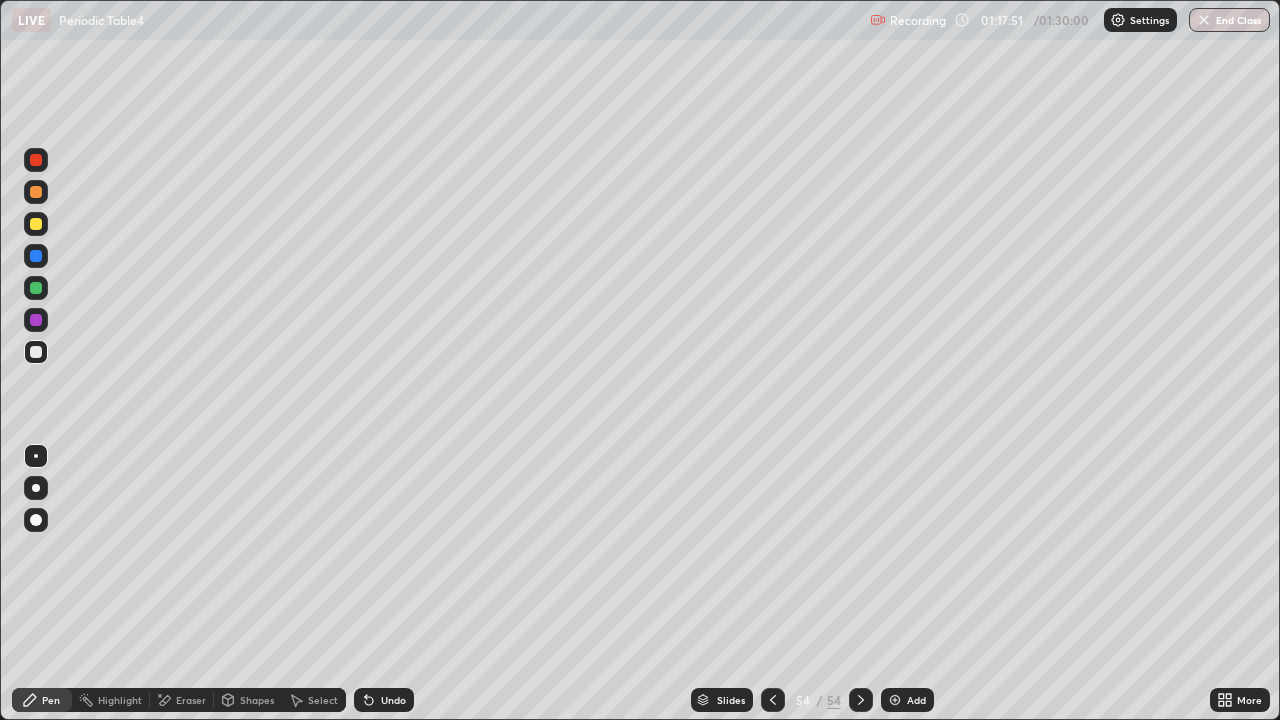 click at bounding box center (861, 700) 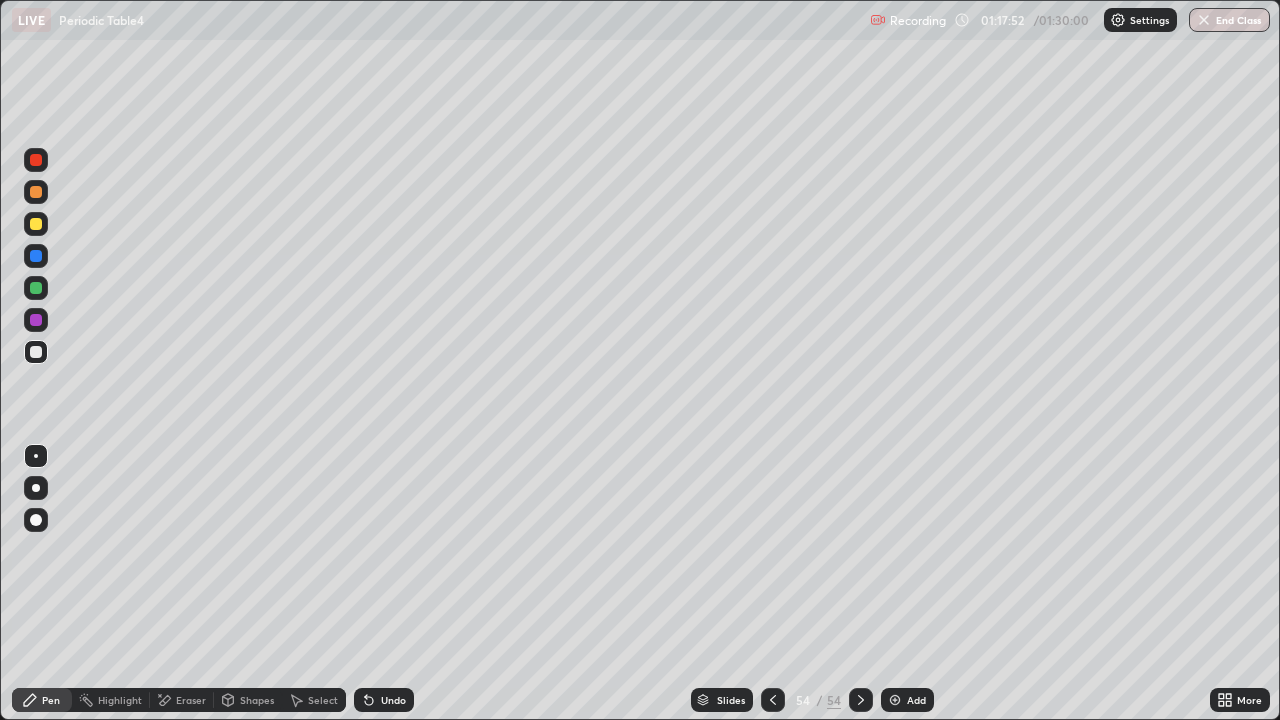 click 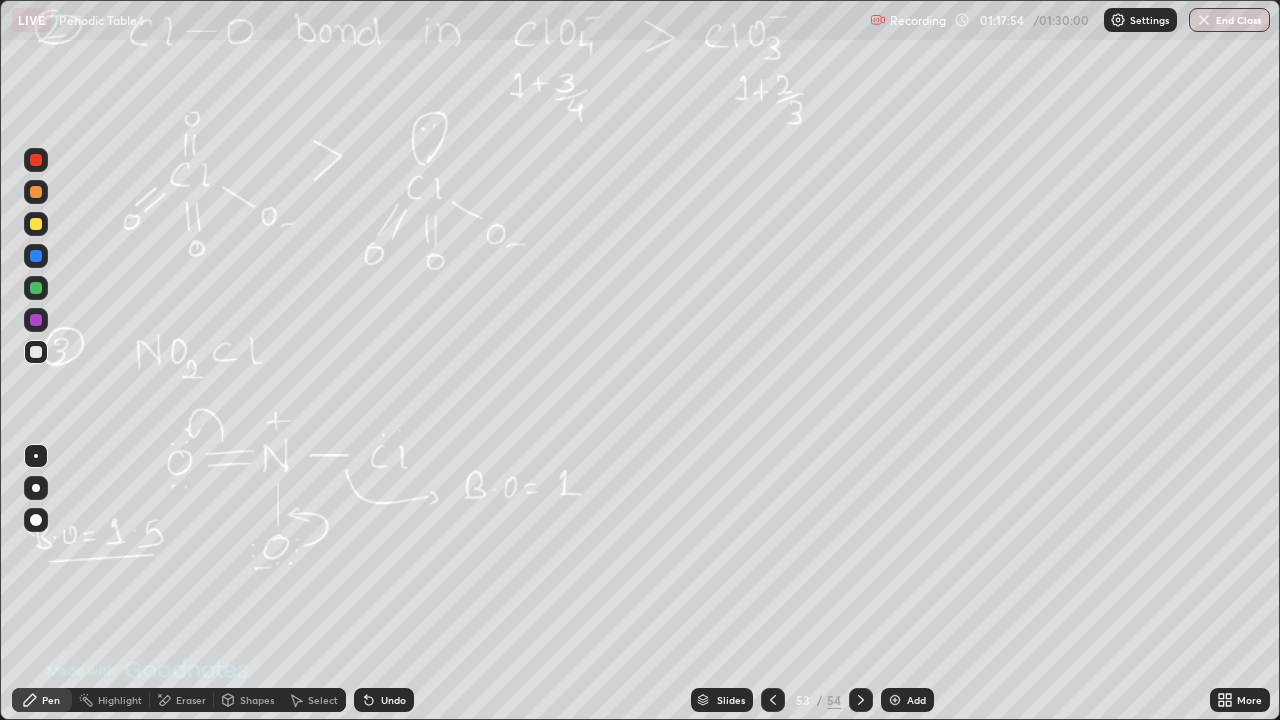 click at bounding box center [861, 700] 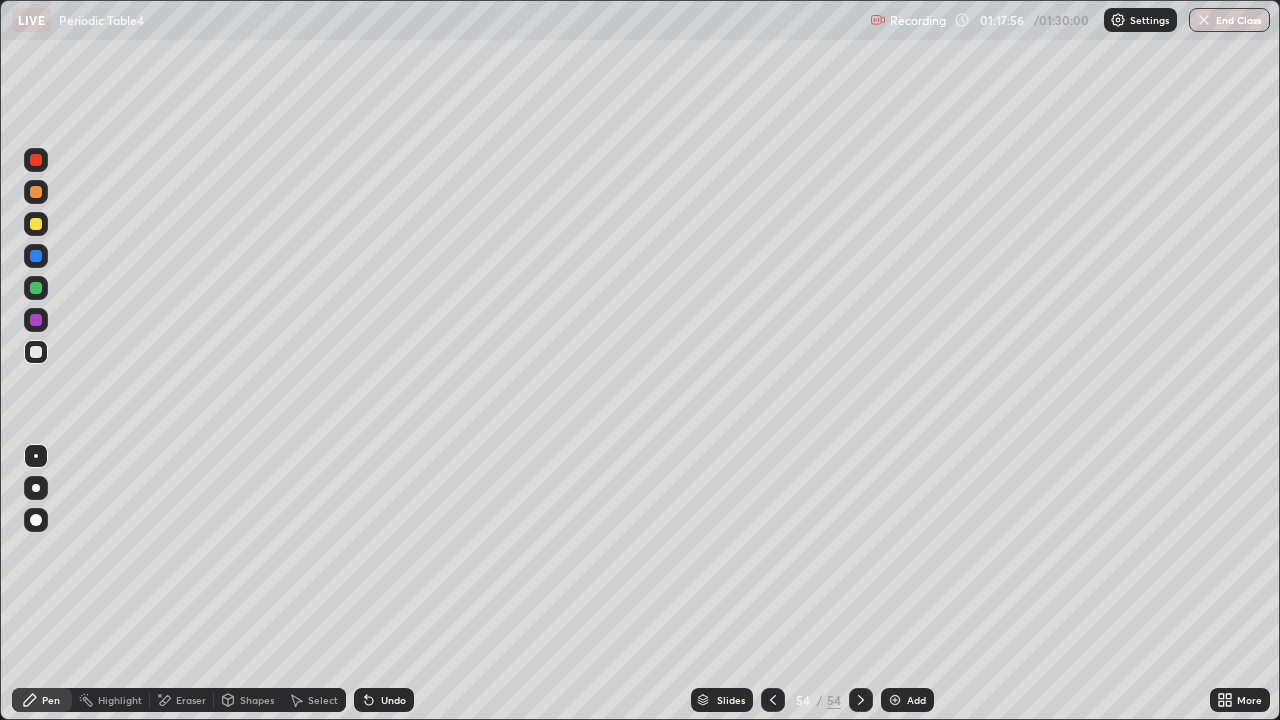 click 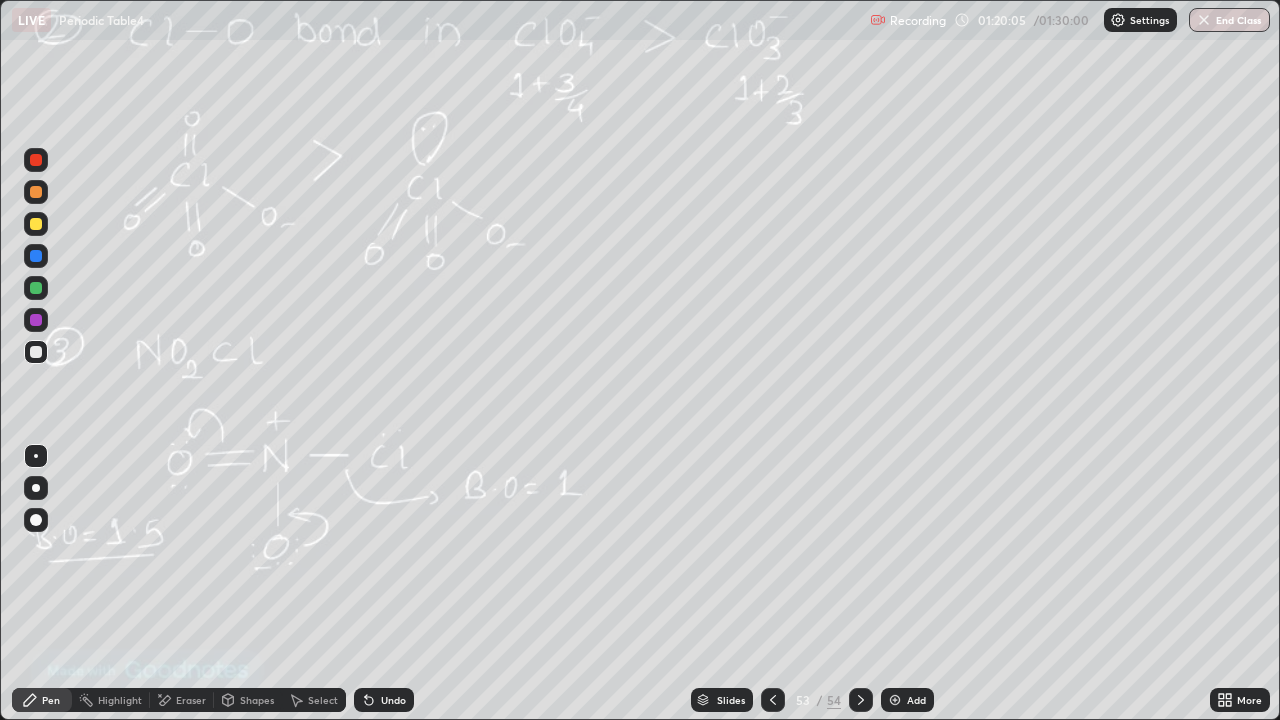click at bounding box center (861, 700) 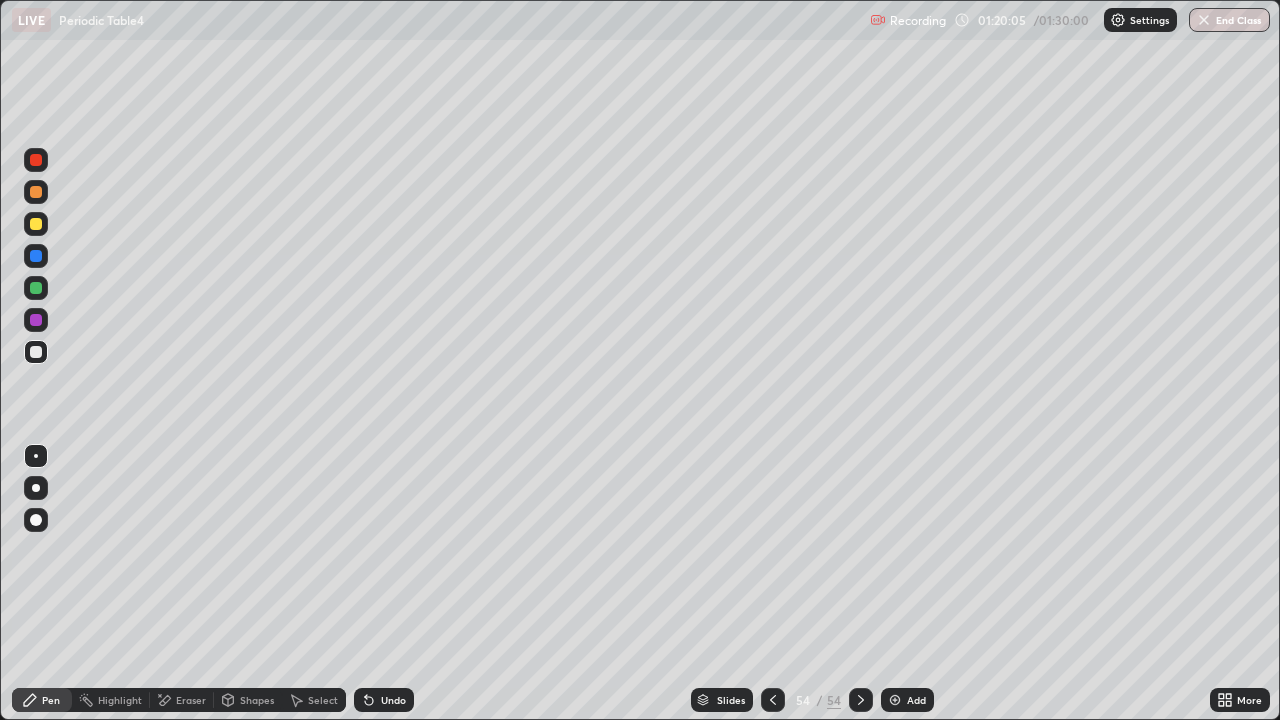 click on "Add" at bounding box center (907, 700) 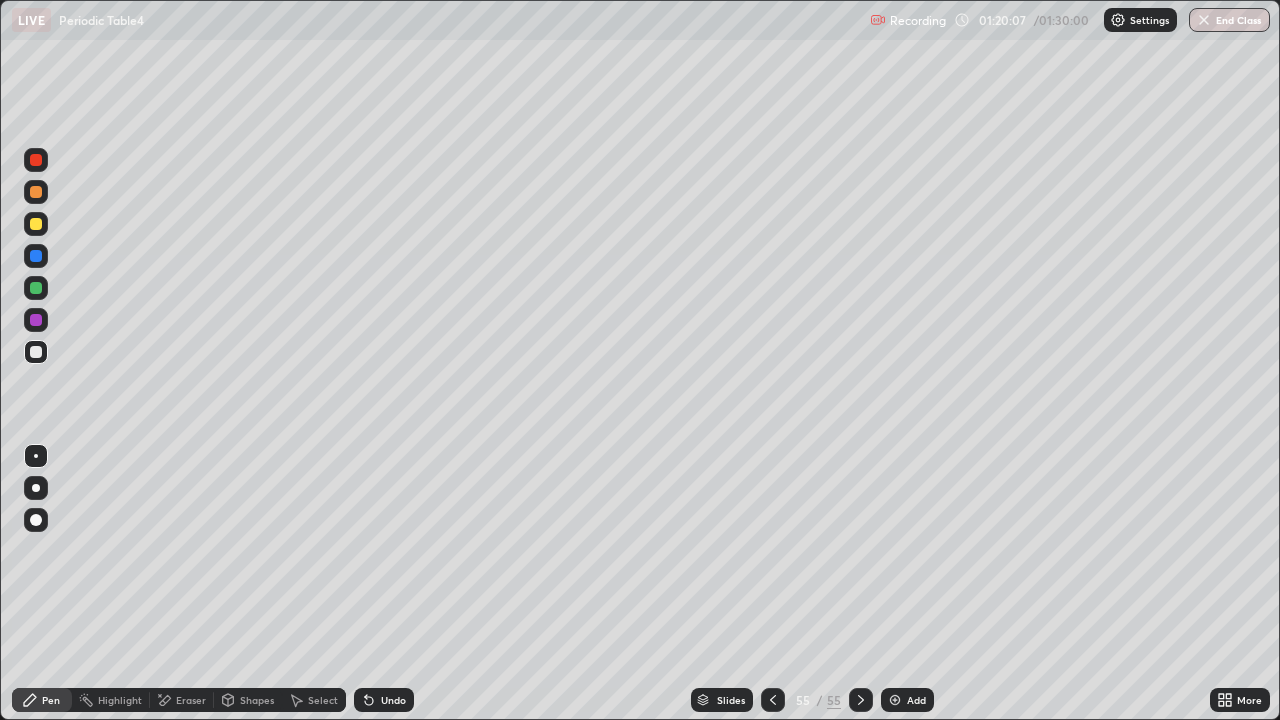 click at bounding box center (36, 192) 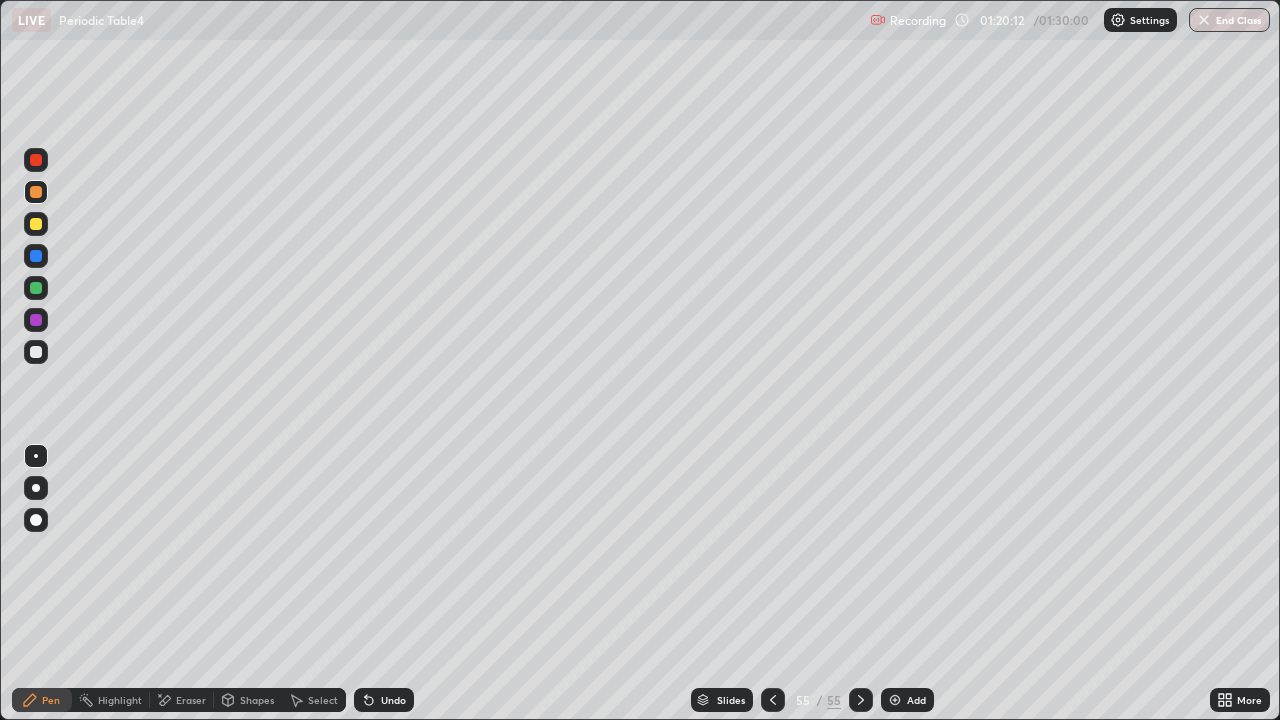 click on "Slides" at bounding box center (722, 700) 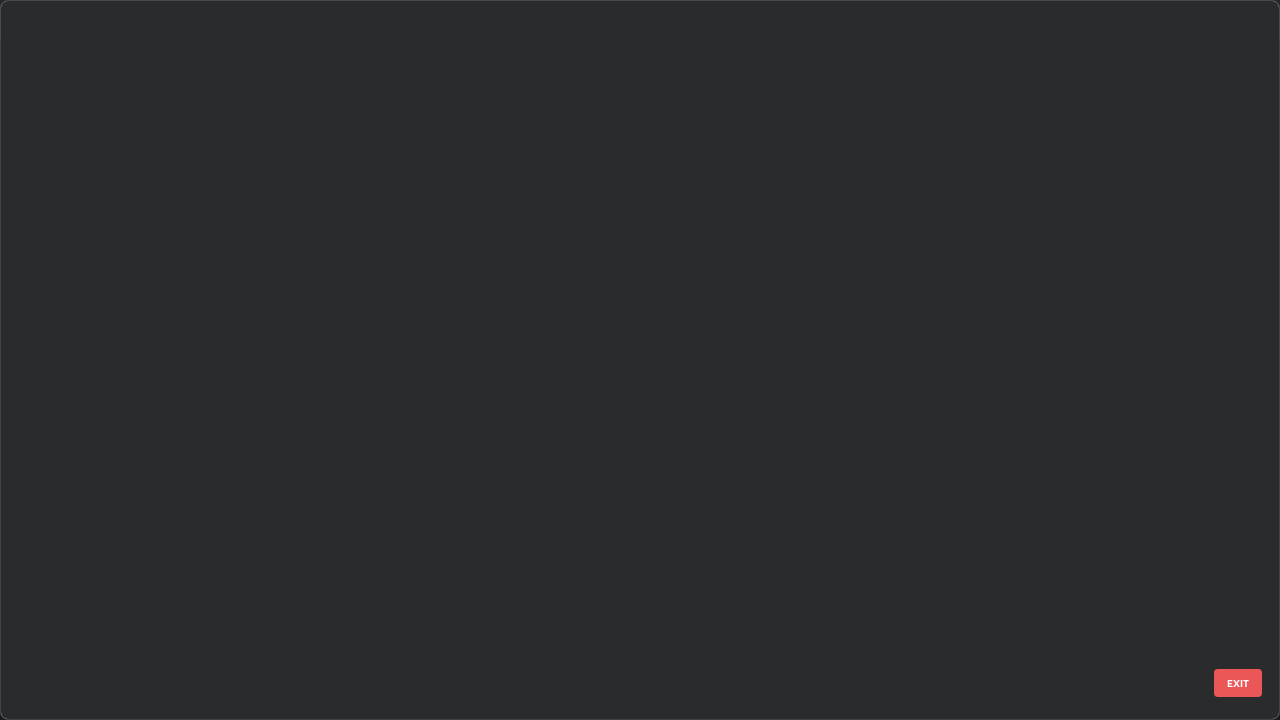 scroll, scrollTop: 3550, scrollLeft: 0, axis: vertical 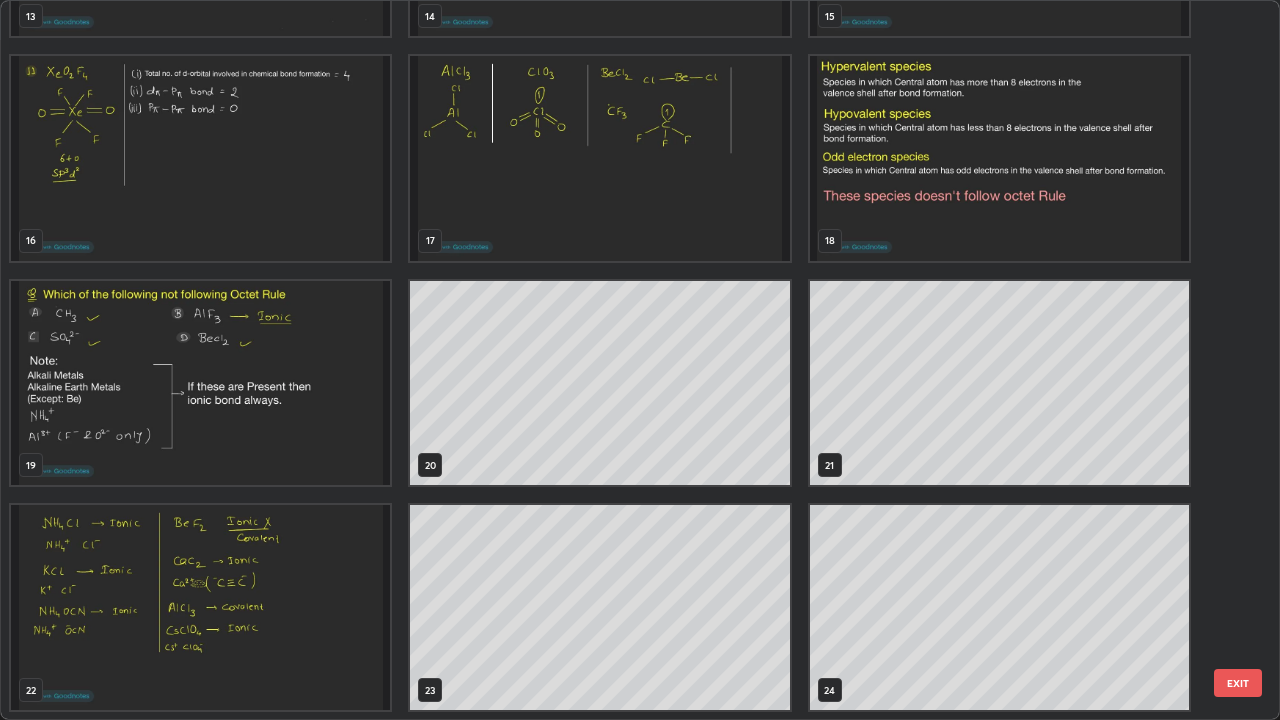 click on "13 14 15 16 17 18 19 20 21 22 23 24 25 26 27" at bounding box center (622, 360) 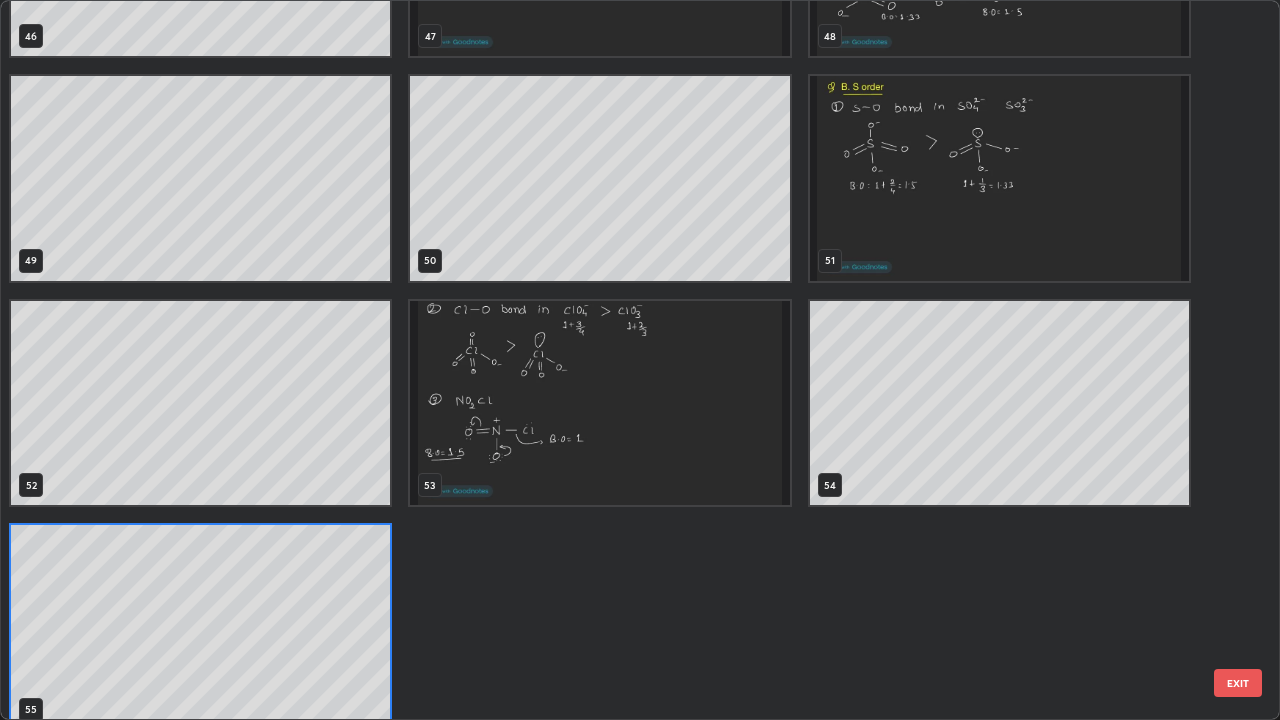 scroll, scrollTop: 3550, scrollLeft: 0, axis: vertical 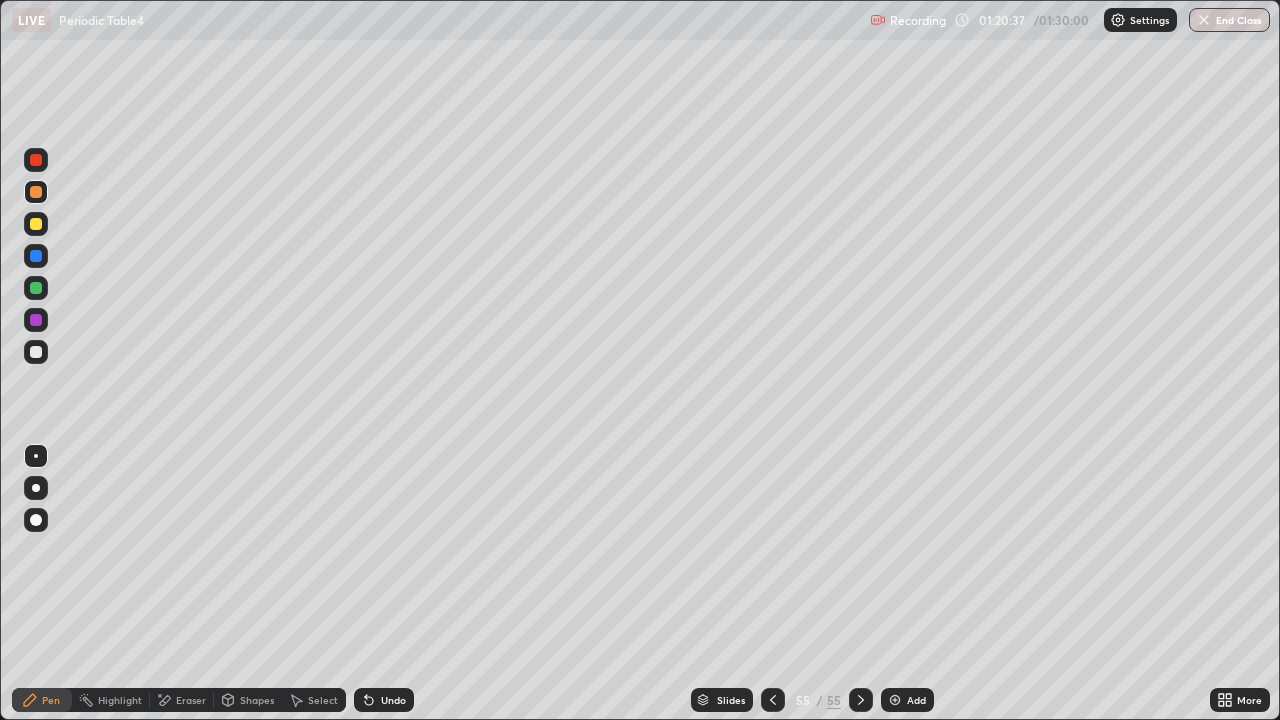 click at bounding box center (36, 192) 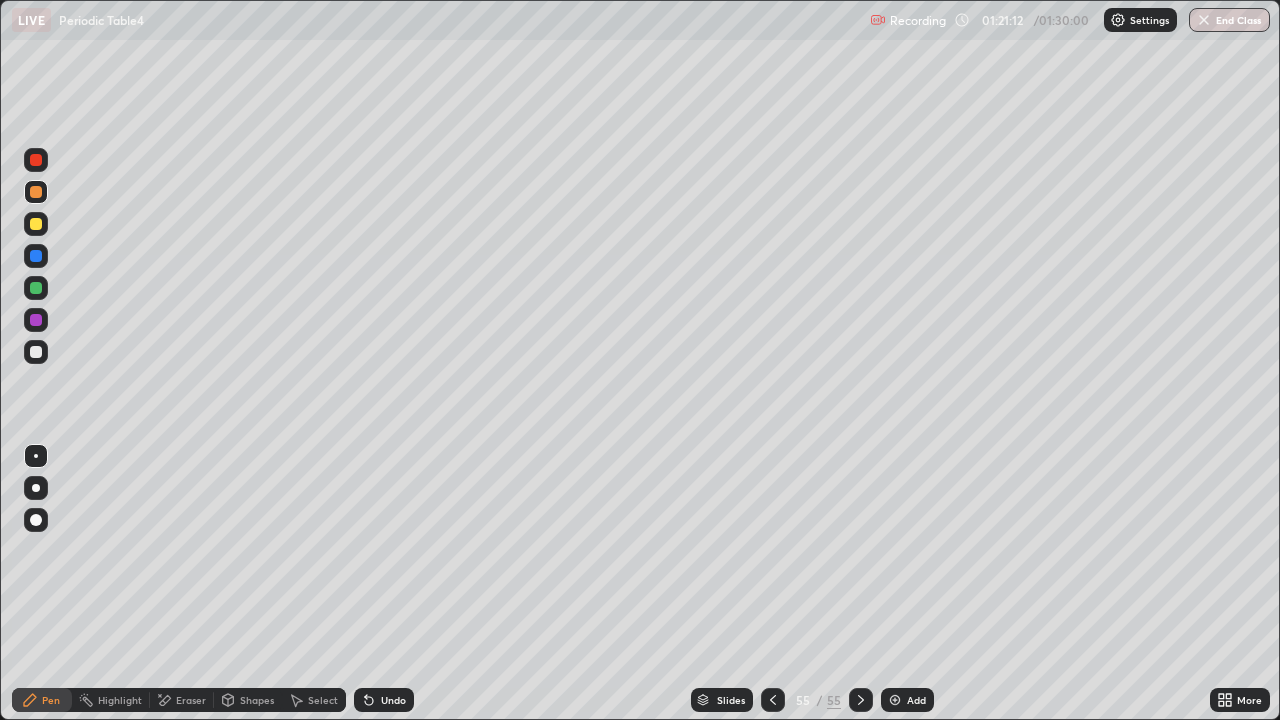 click on "End Class" at bounding box center (1229, 20) 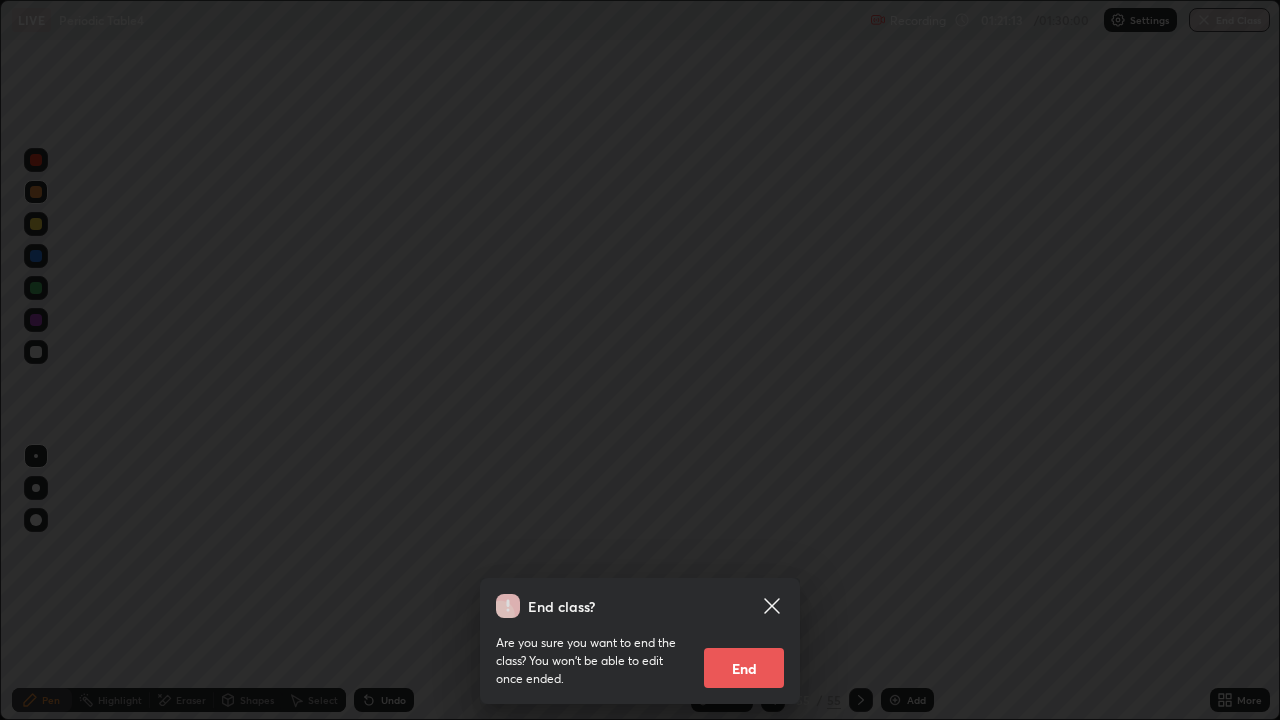 click on "End" at bounding box center [744, 668] 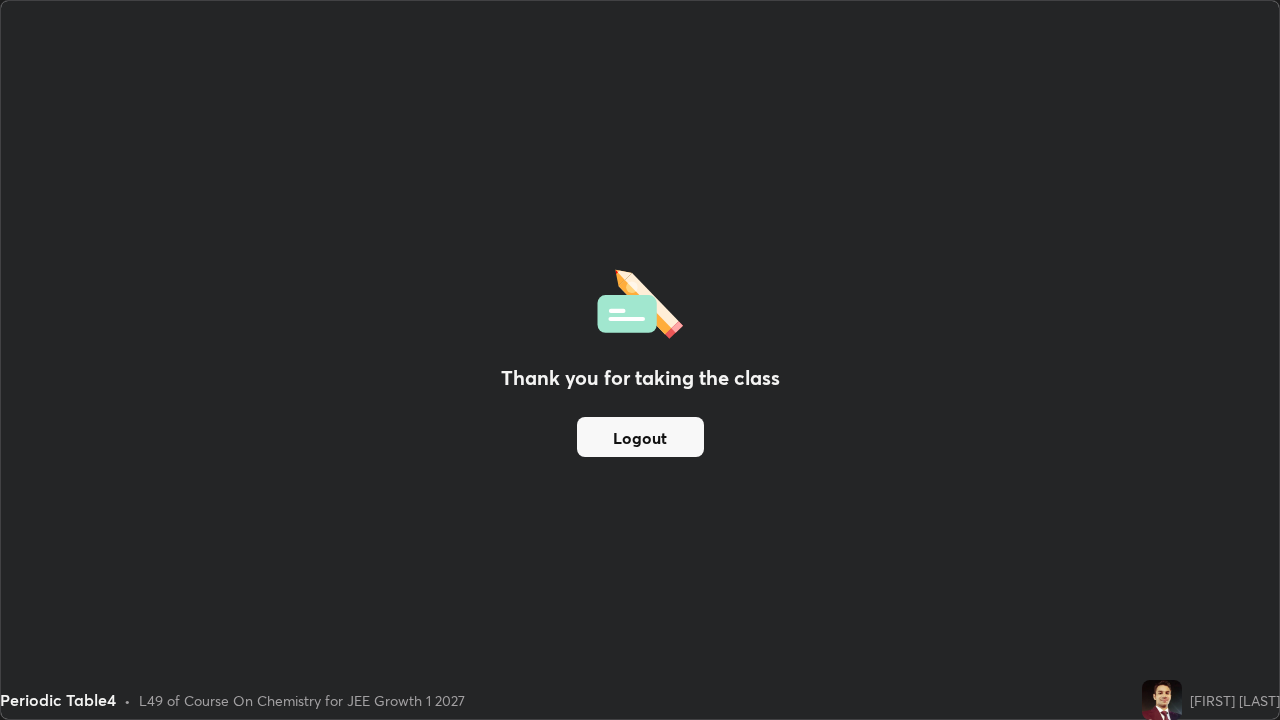 click on "Logout" at bounding box center [640, 437] 